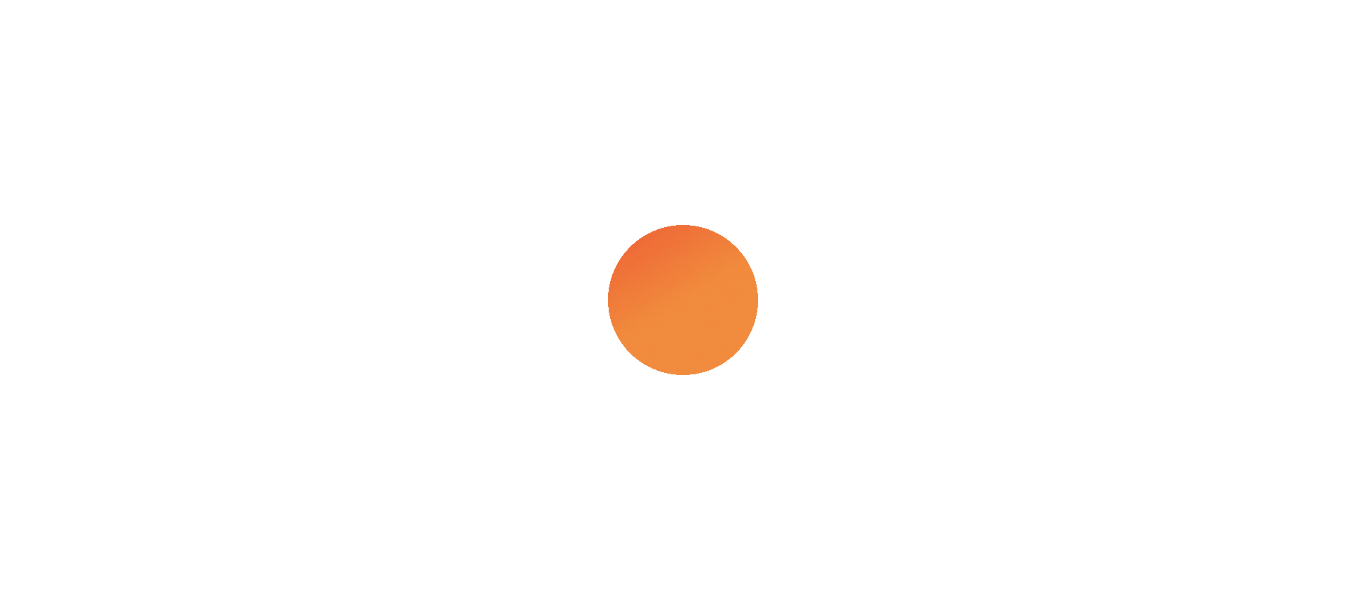 scroll, scrollTop: 0, scrollLeft: 0, axis: both 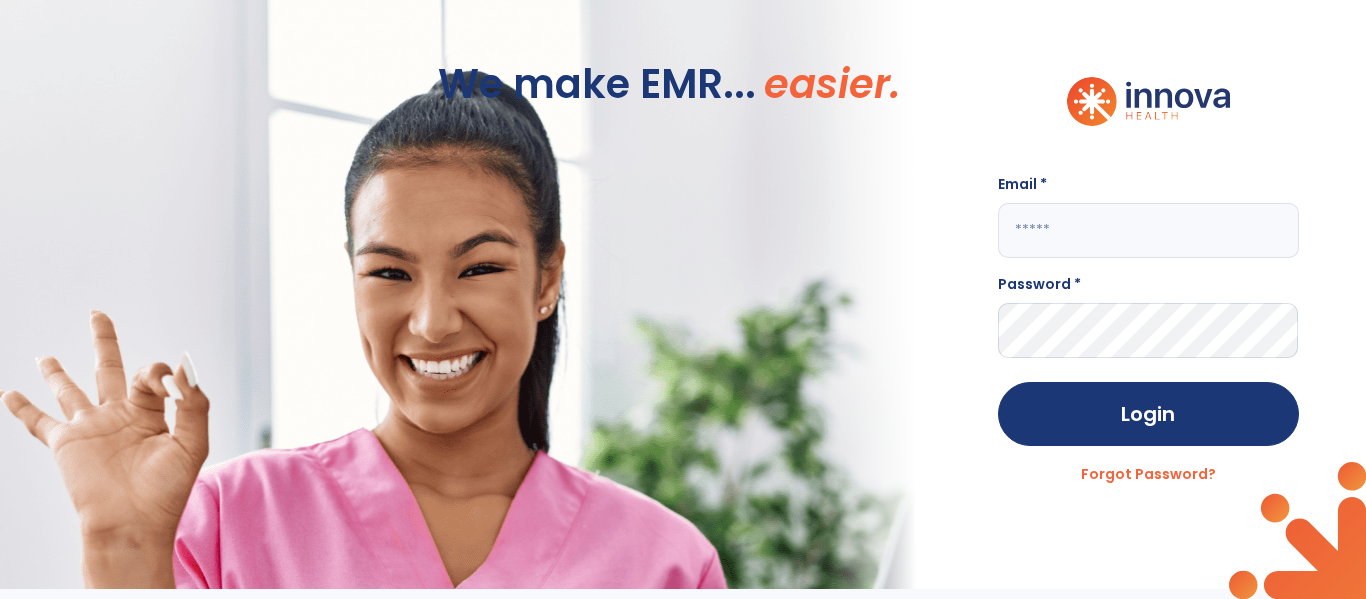 click 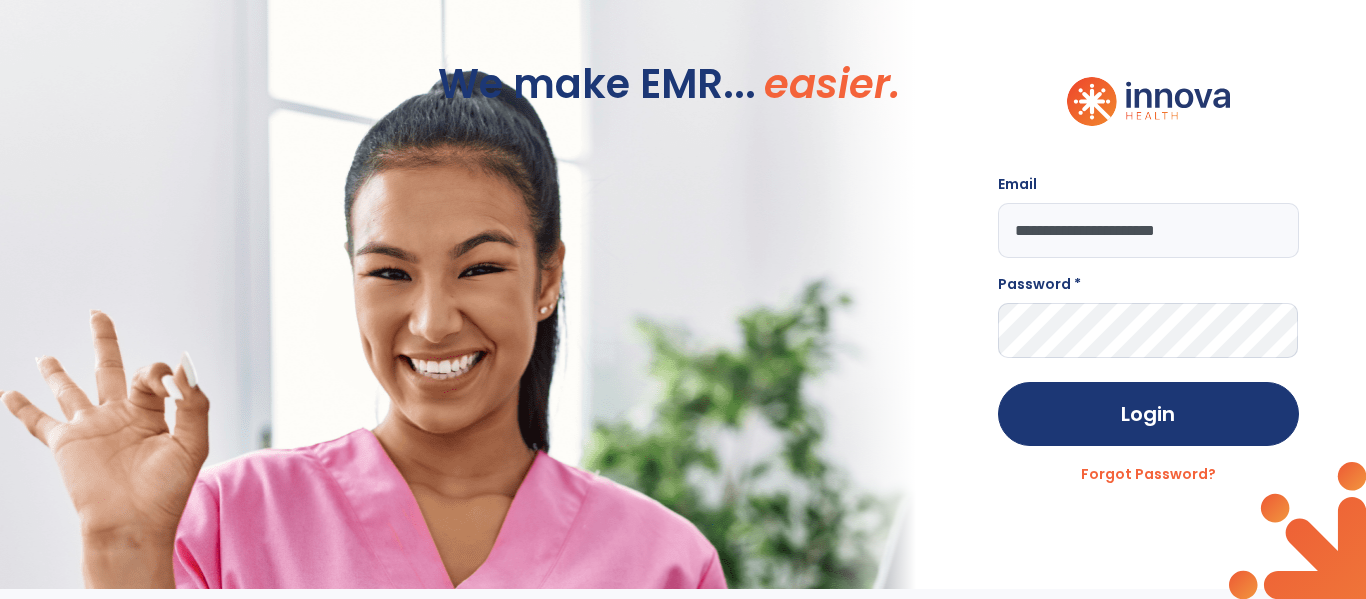 type on "**********" 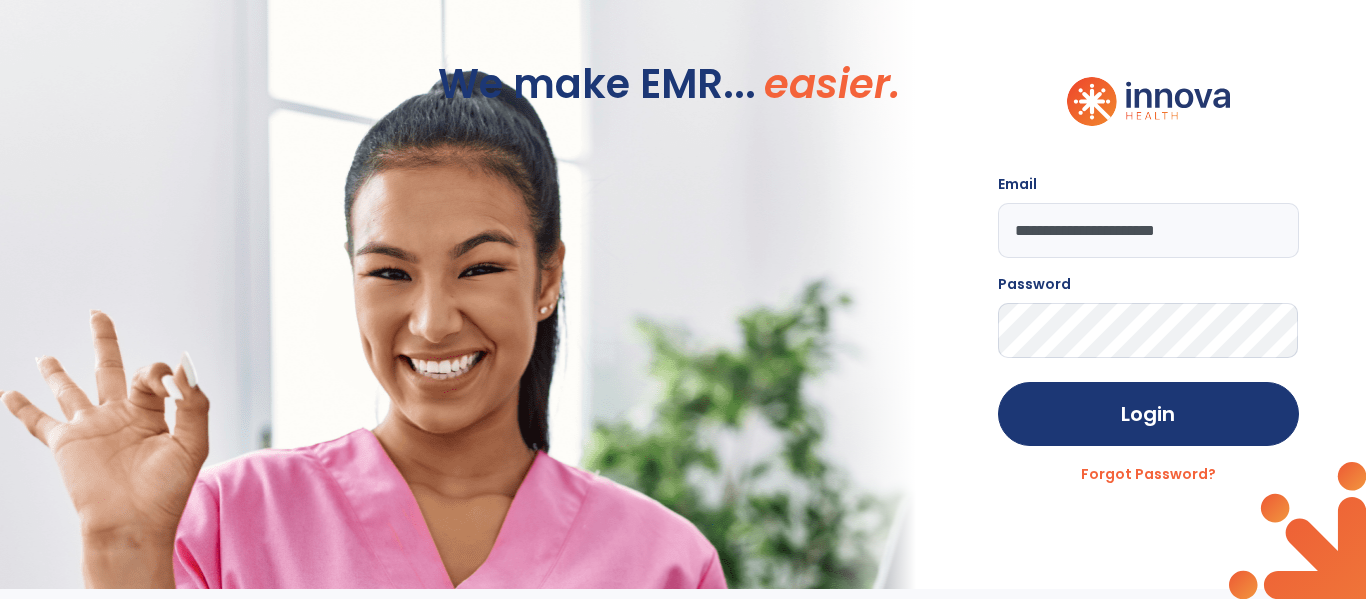 click on "Login" 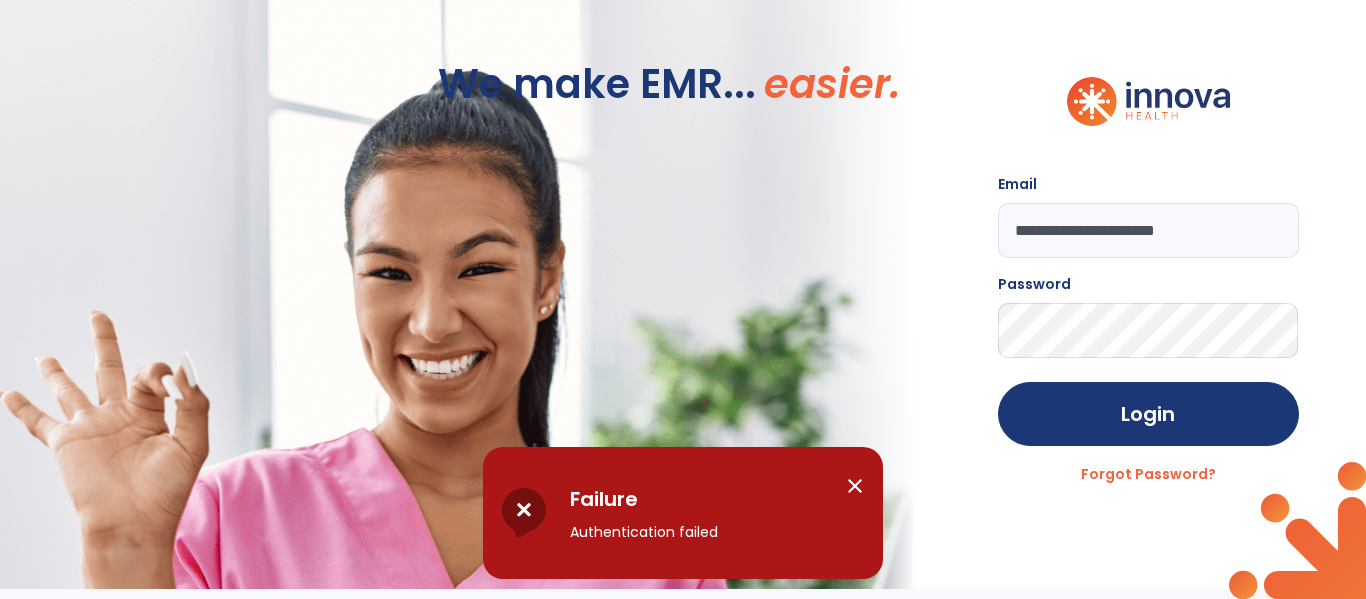 click on "Login" 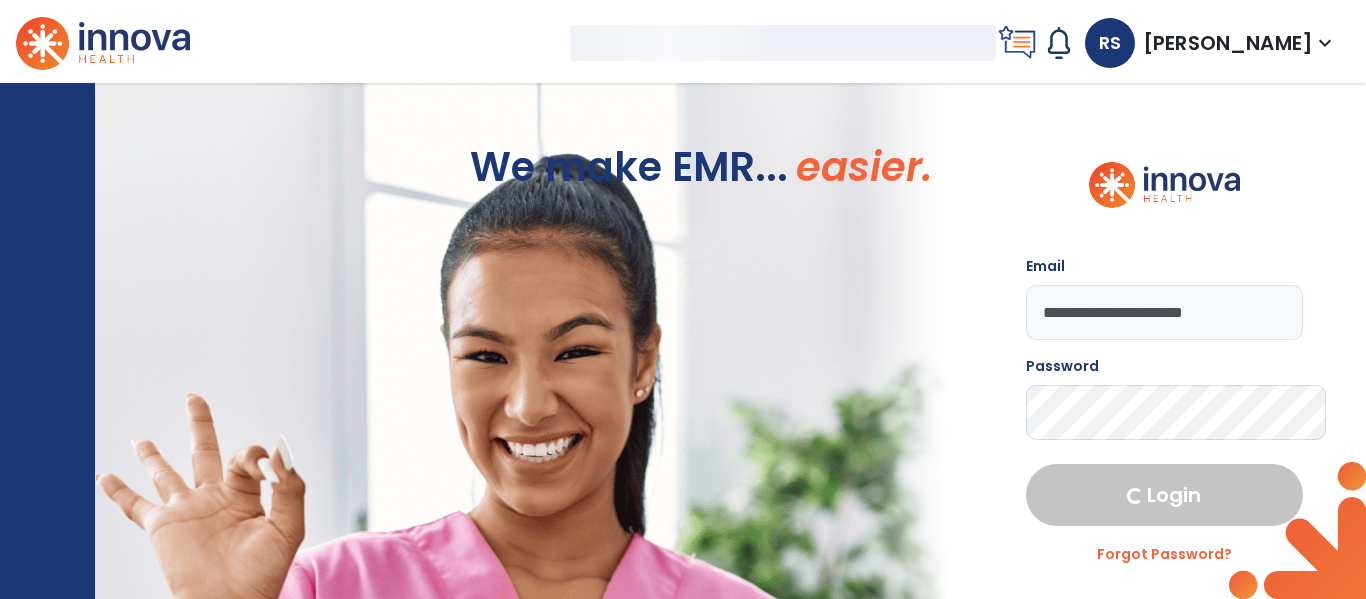 select on "****" 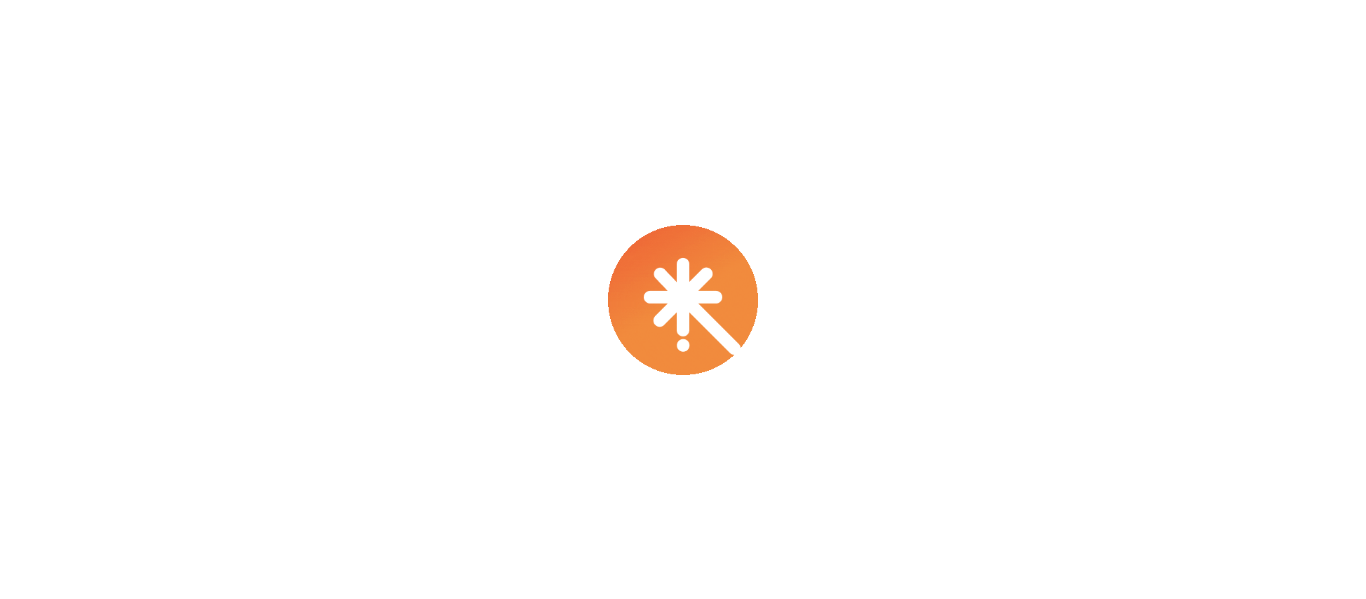 scroll, scrollTop: 0, scrollLeft: 0, axis: both 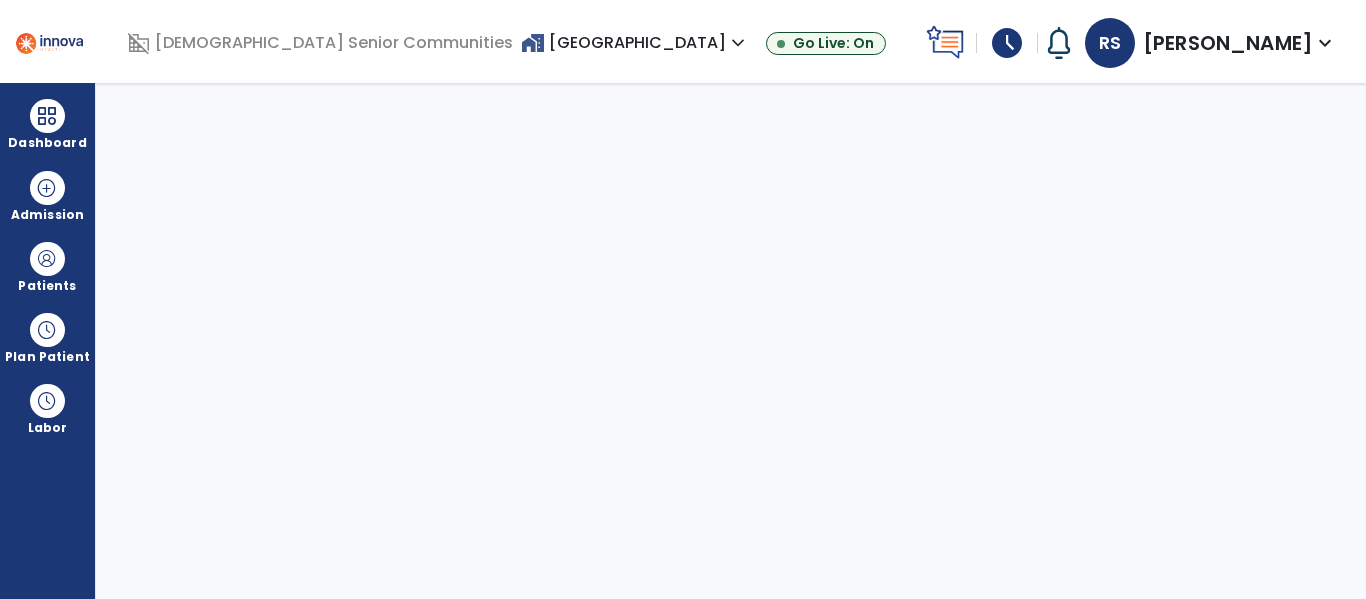 select on "****" 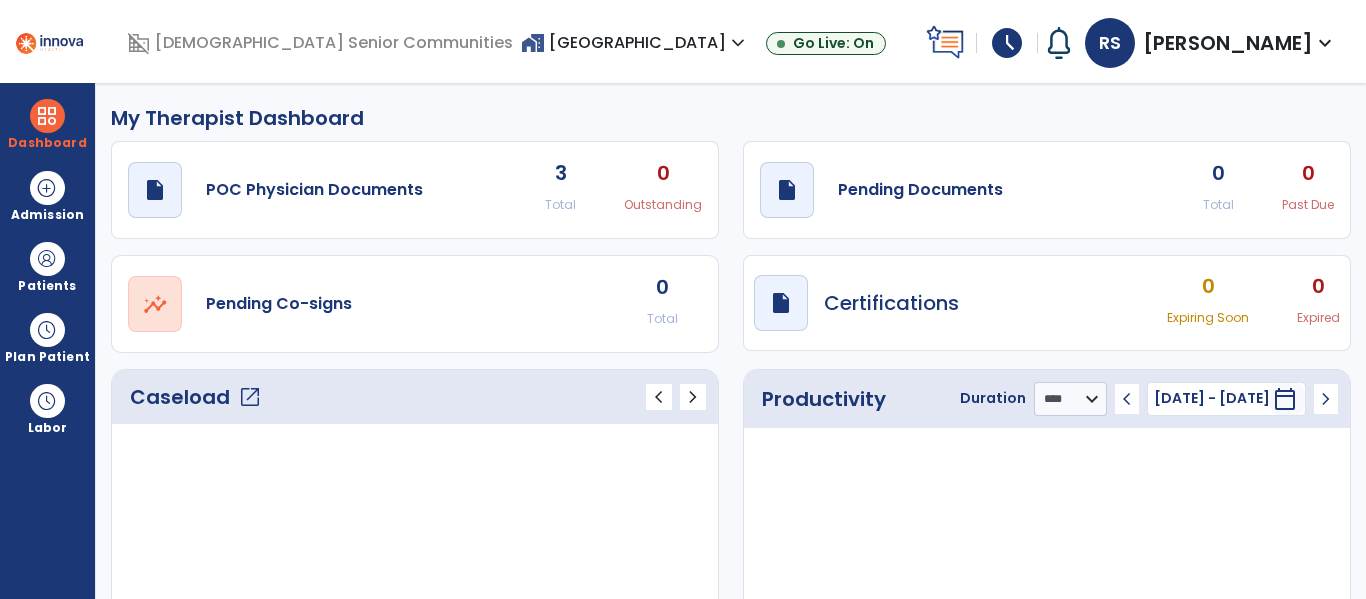 click on "home_work   [GEOGRAPHIC_DATA]   expand_more" at bounding box center [635, 42] 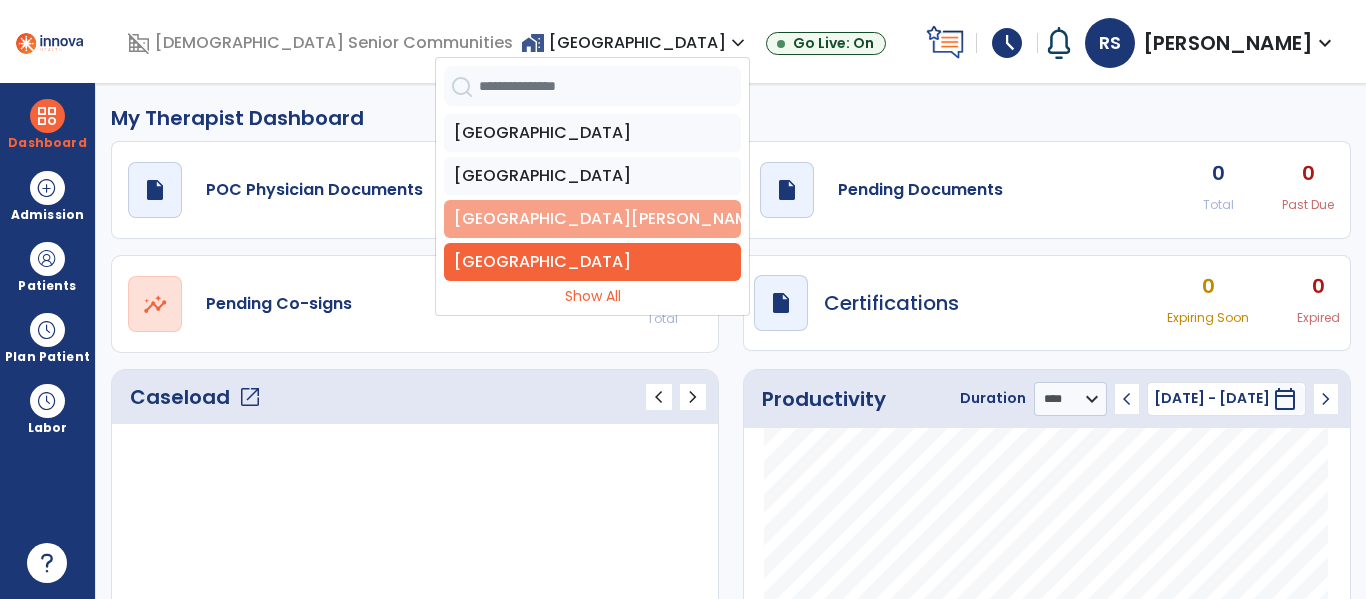 click on "[GEOGRAPHIC_DATA][PERSON_NAME]" at bounding box center [592, 219] 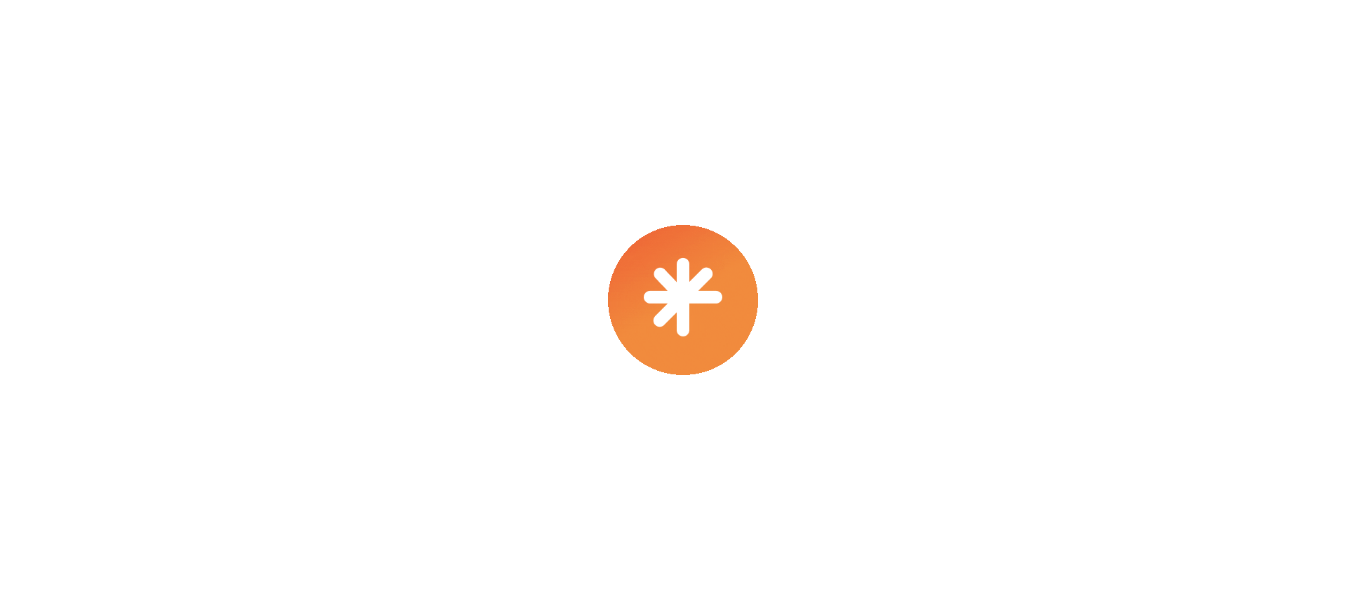 scroll, scrollTop: 0, scrollLeft: 0, axis: both 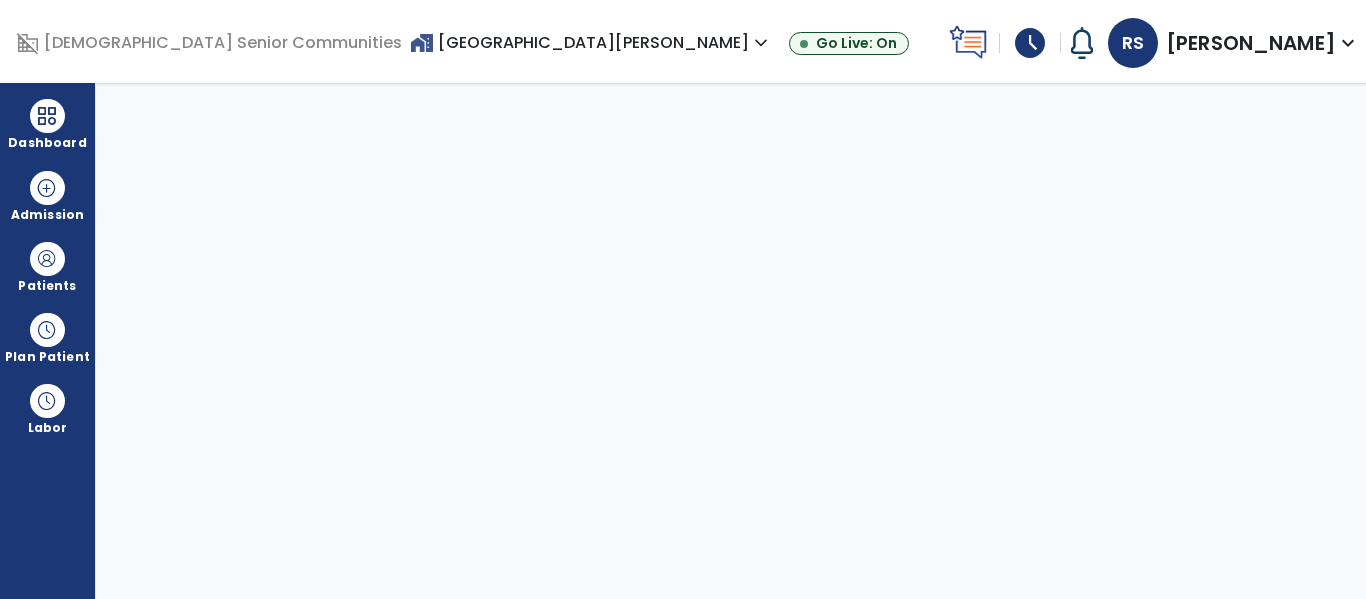 select on "****" 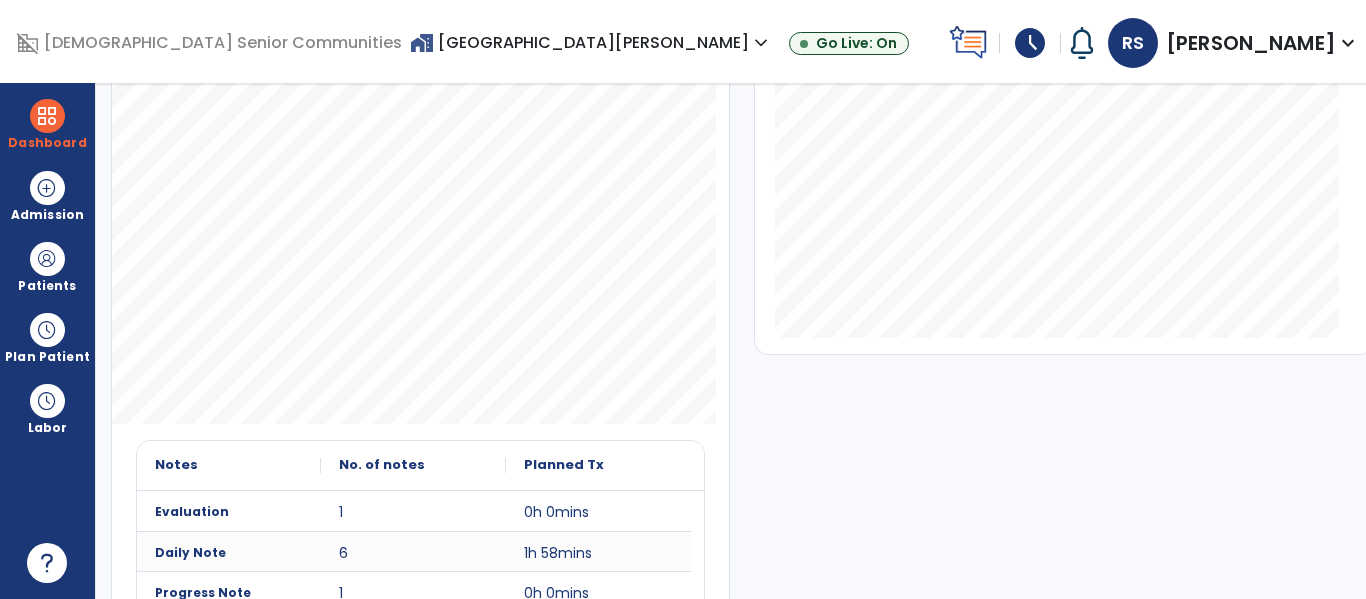 scroll, scrollTop: 412, scrollLeft: 0, axis: vertical 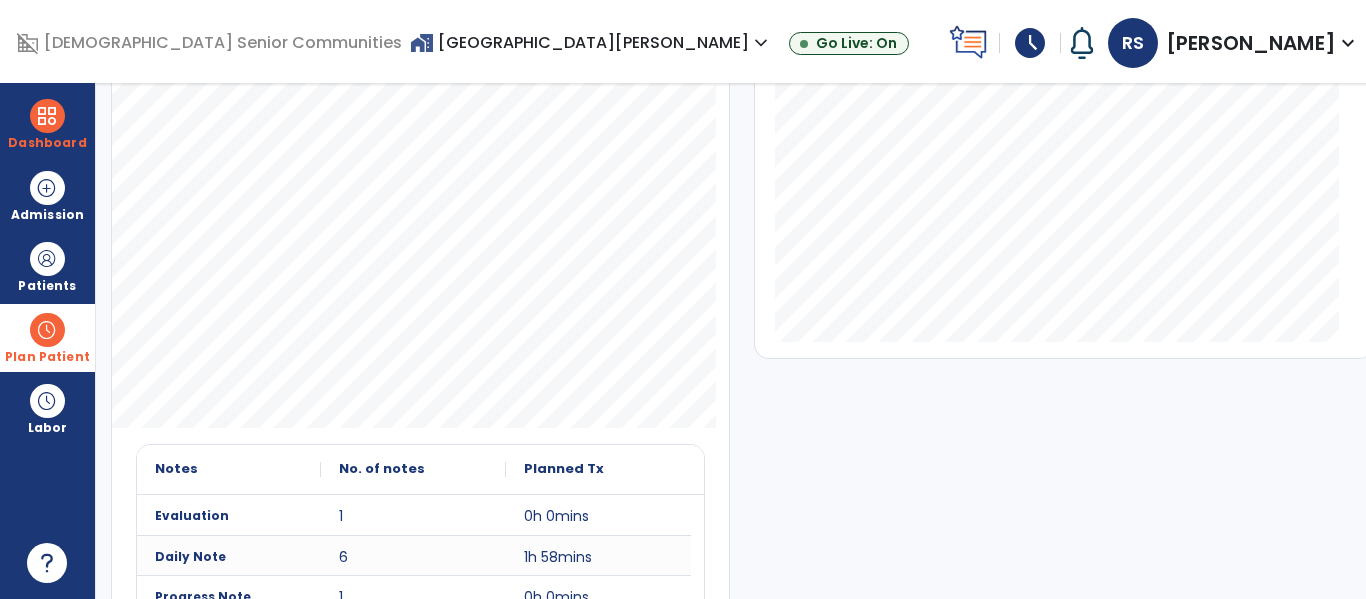 click at bounding box center [47, 330] 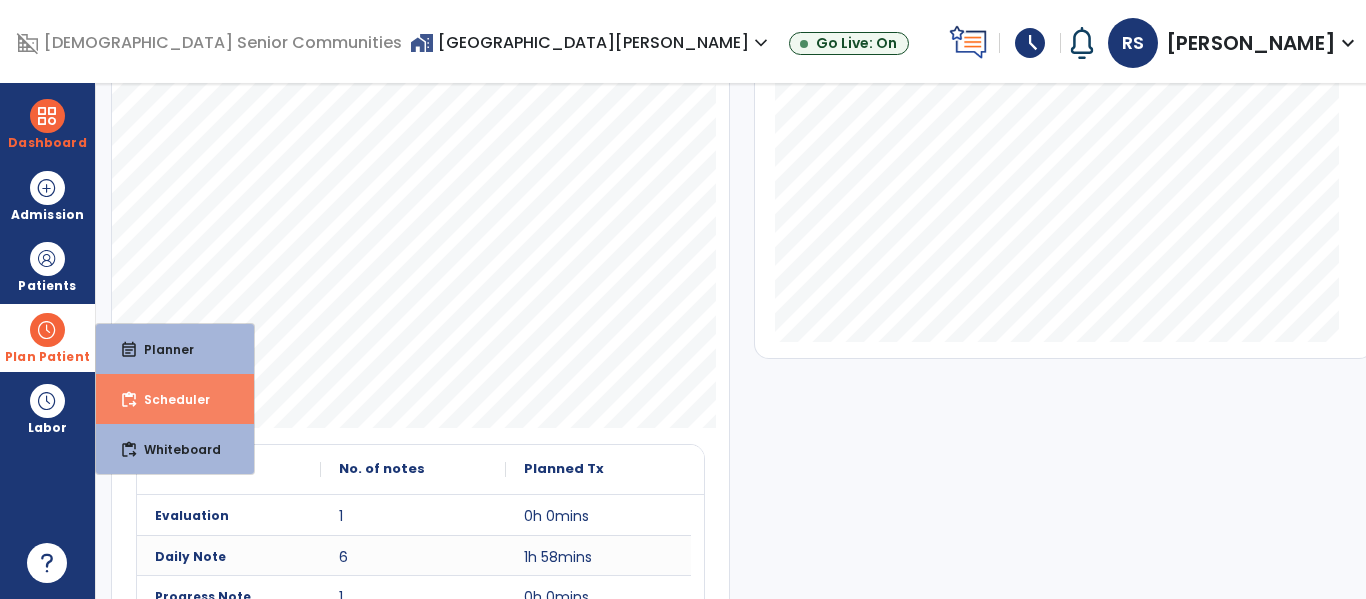 click on "Scheduler" at bounding box center (169, 399) 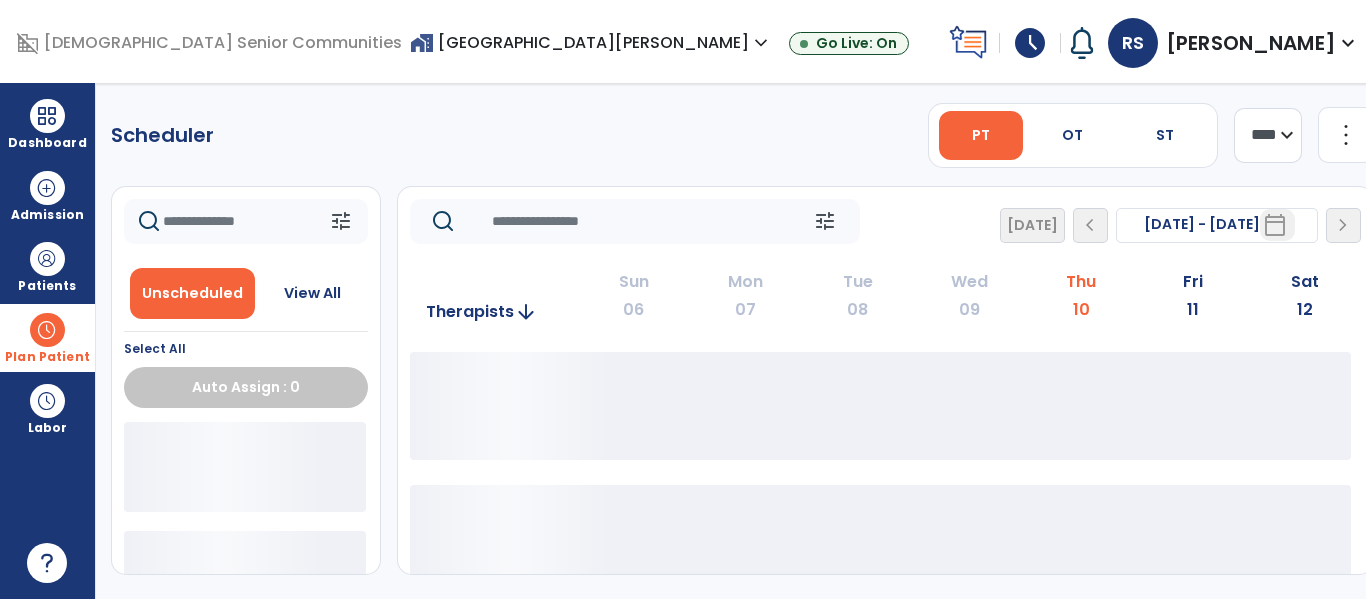 scroll, scrollTop: 0, scrollLeft: 0, axis: both 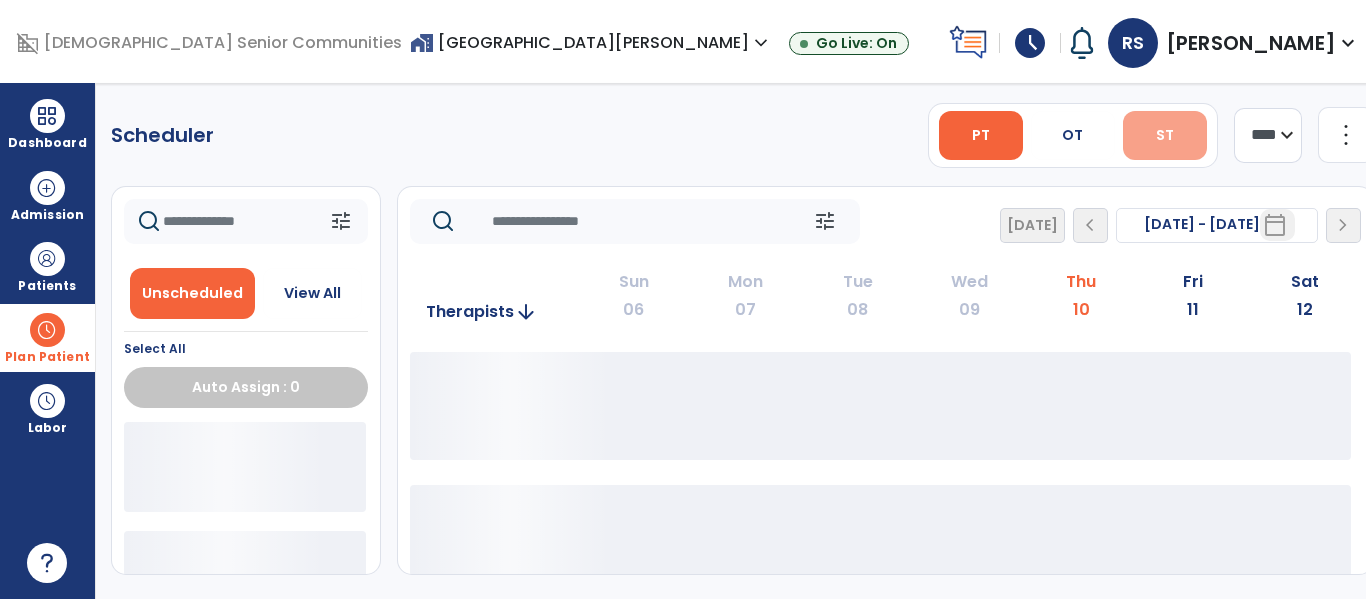 click on "ST" at bounding box center [1165, 135] 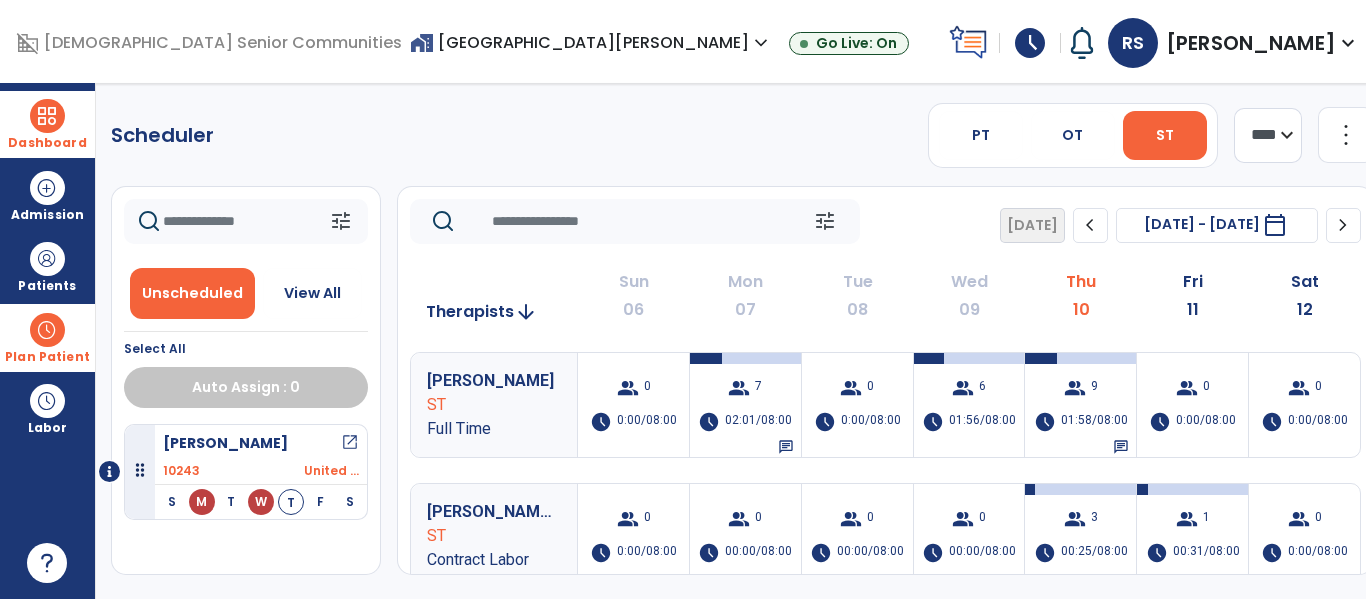 click at bounding box center (47, 116) 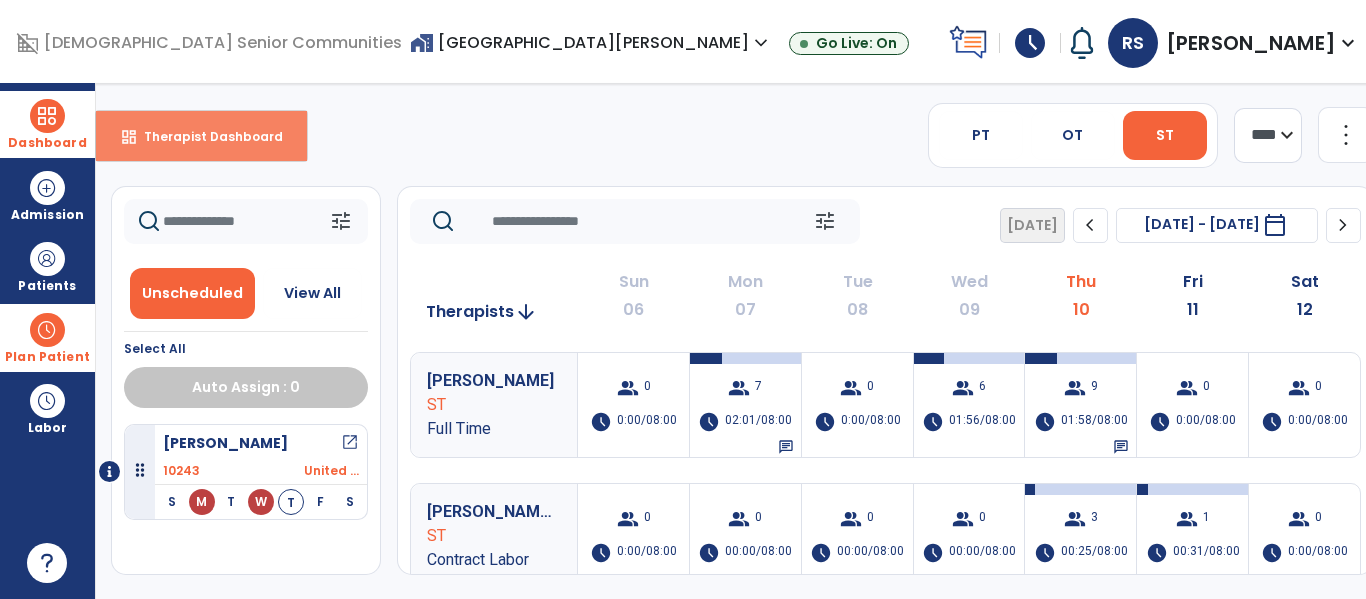 click on "dashboard  Therapist Dashboard" at bounding box center [201, 136] 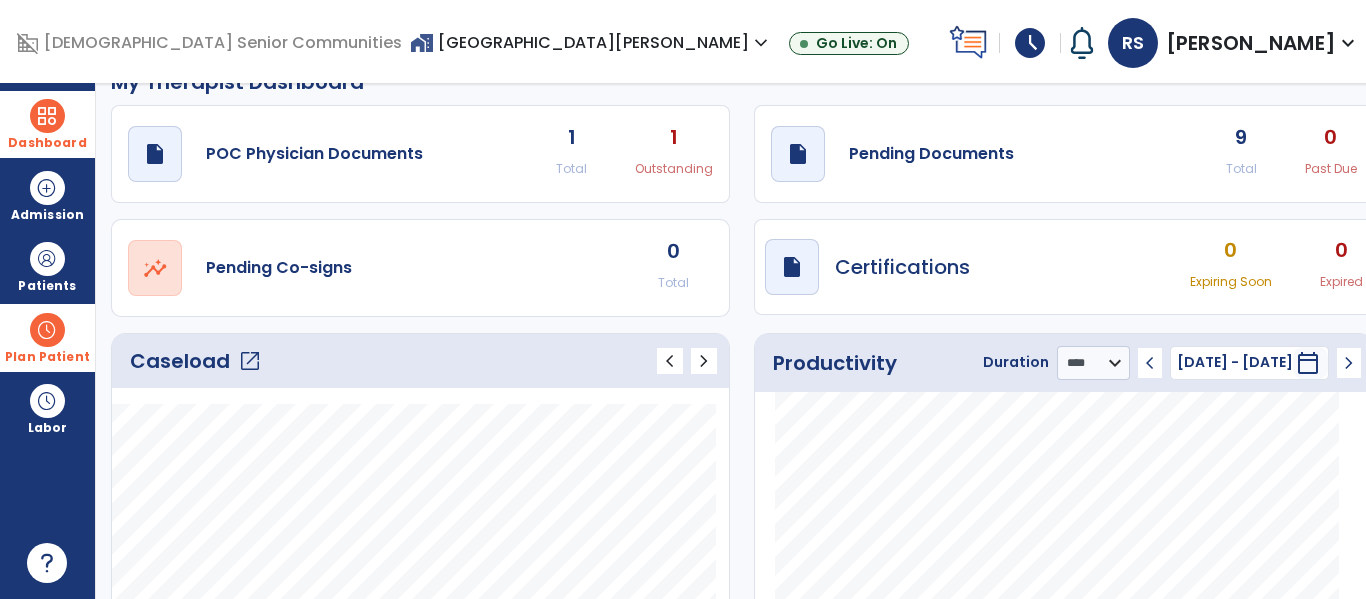 scroll, scrollTop: 37, scrollLeft: 0, axis: vertical 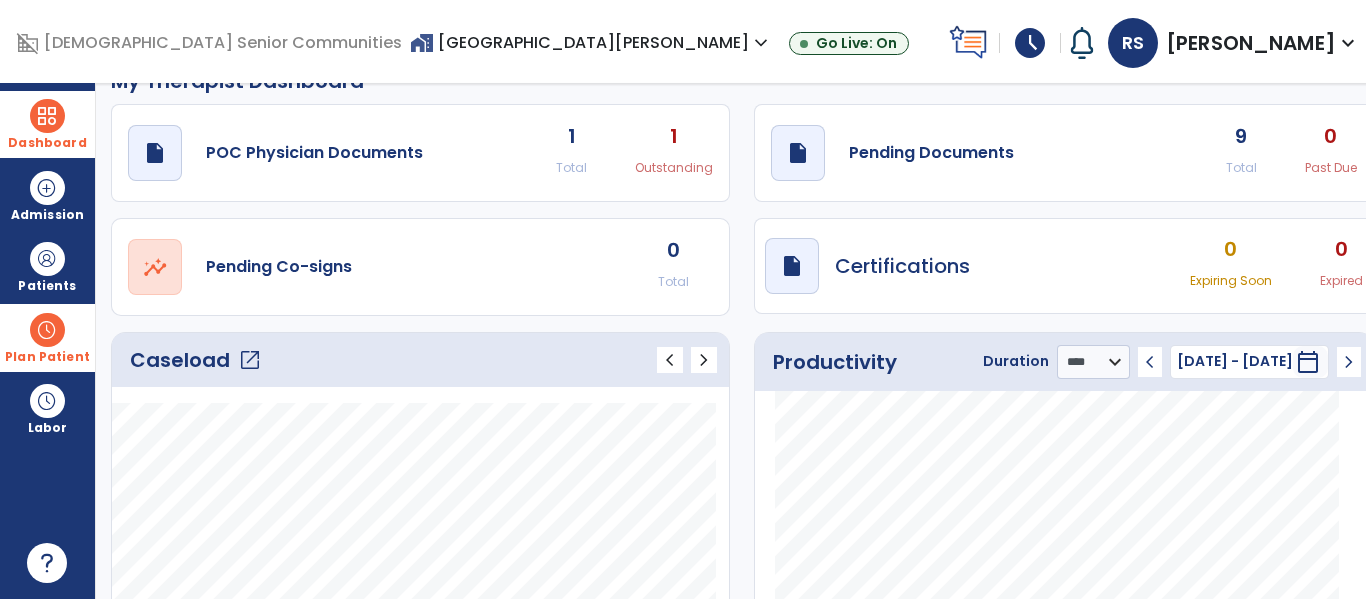 click on "9" 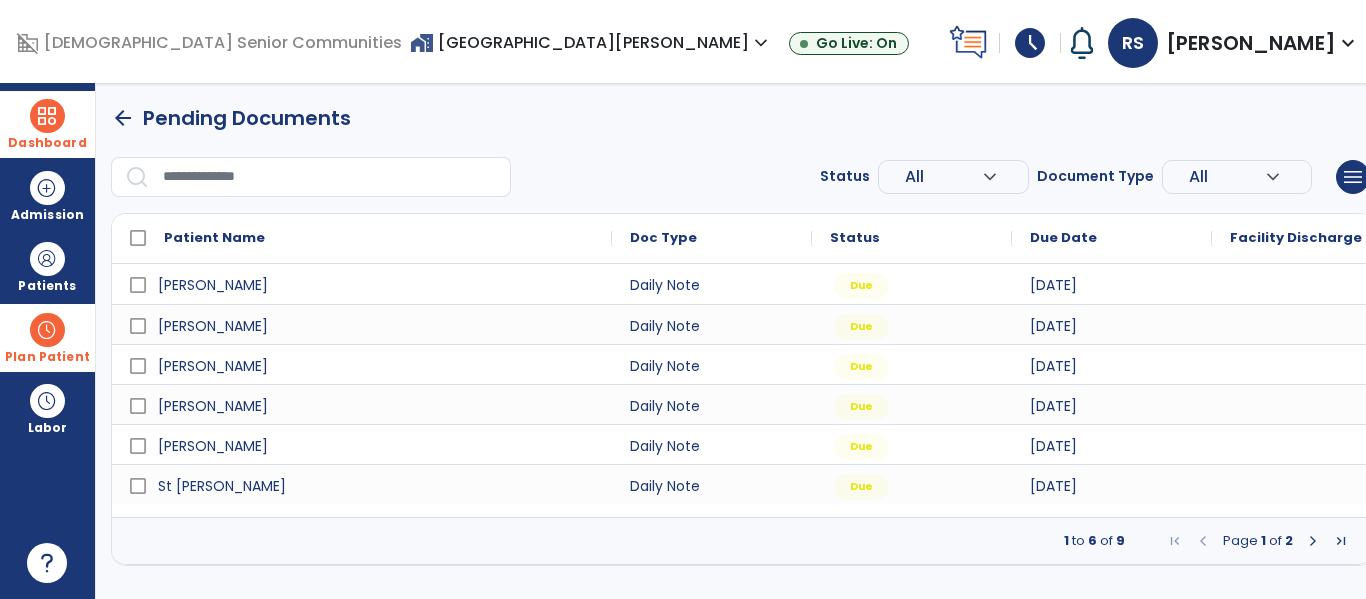 scroll, scrollTop: 0, scrollLeft: 0, axis: both 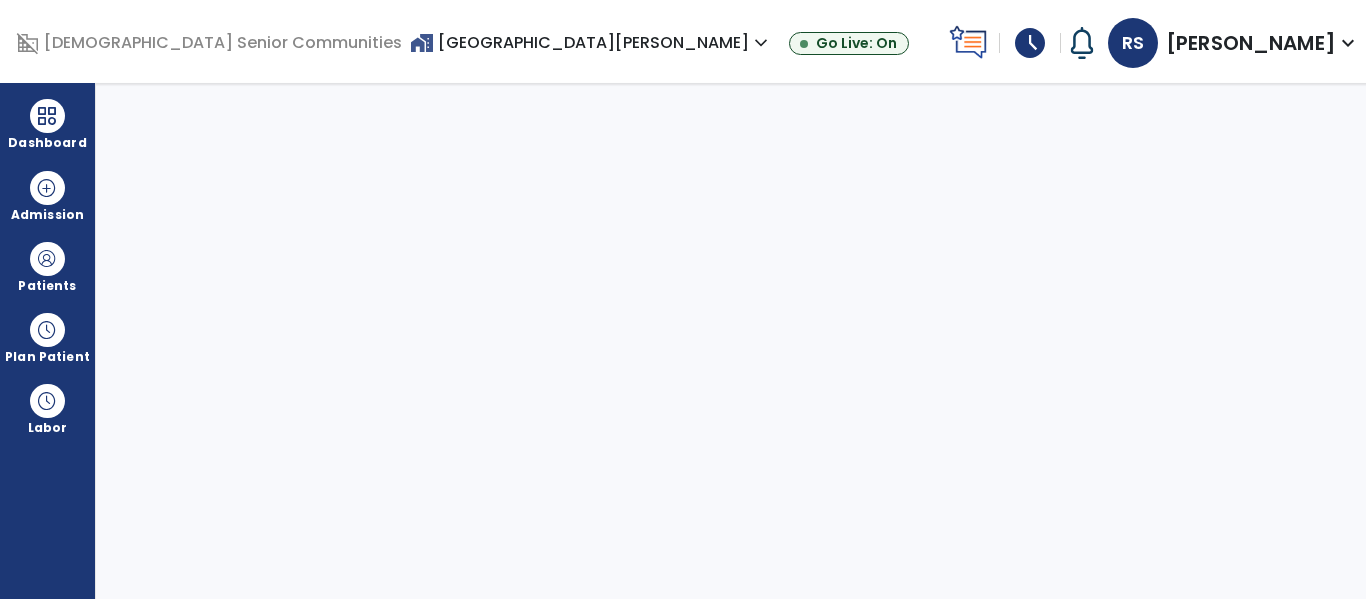 select on "****" 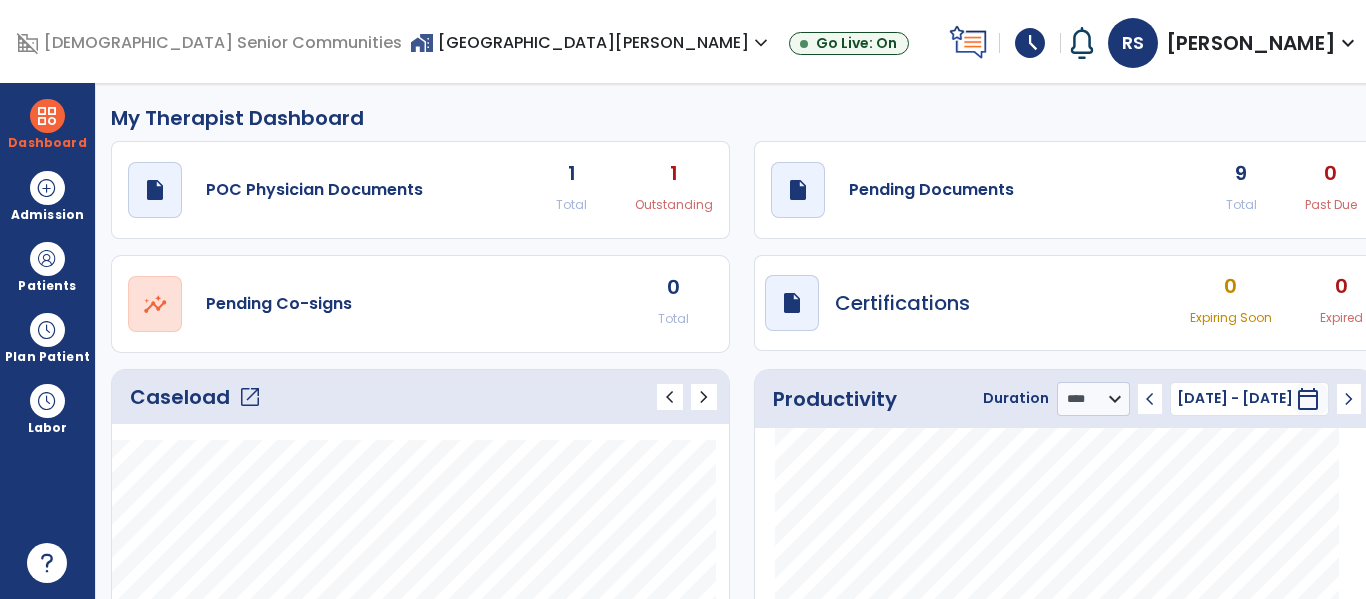 click on "9" 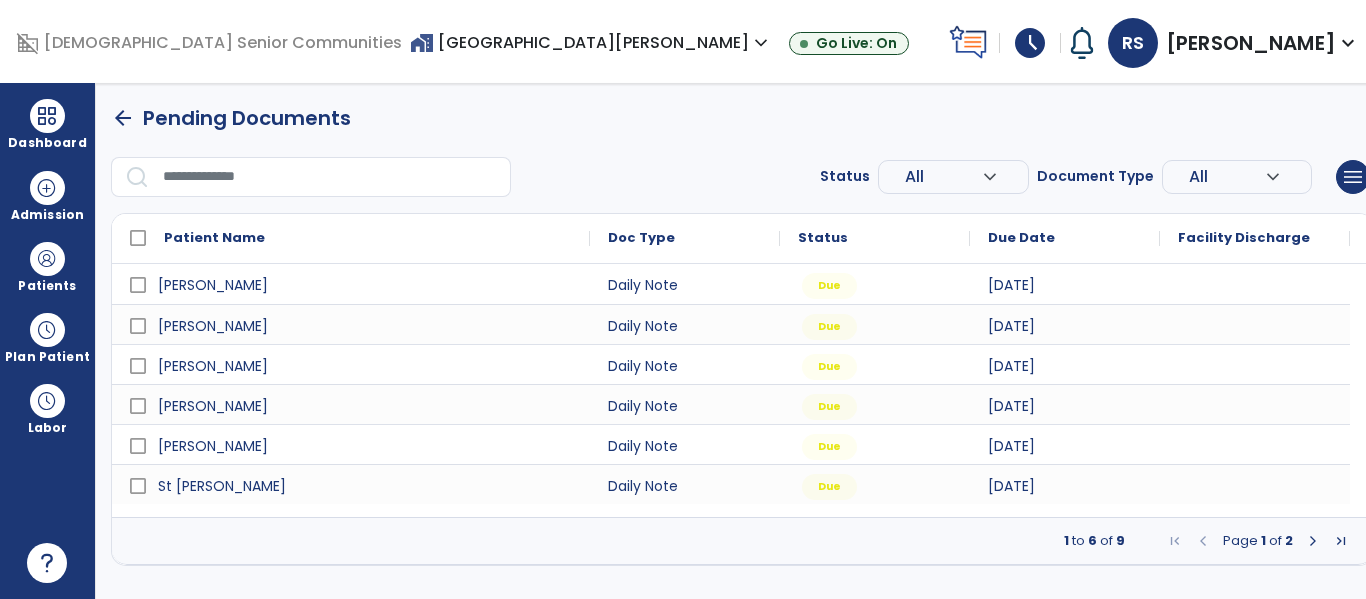 click at bounding box center (1313, 541) 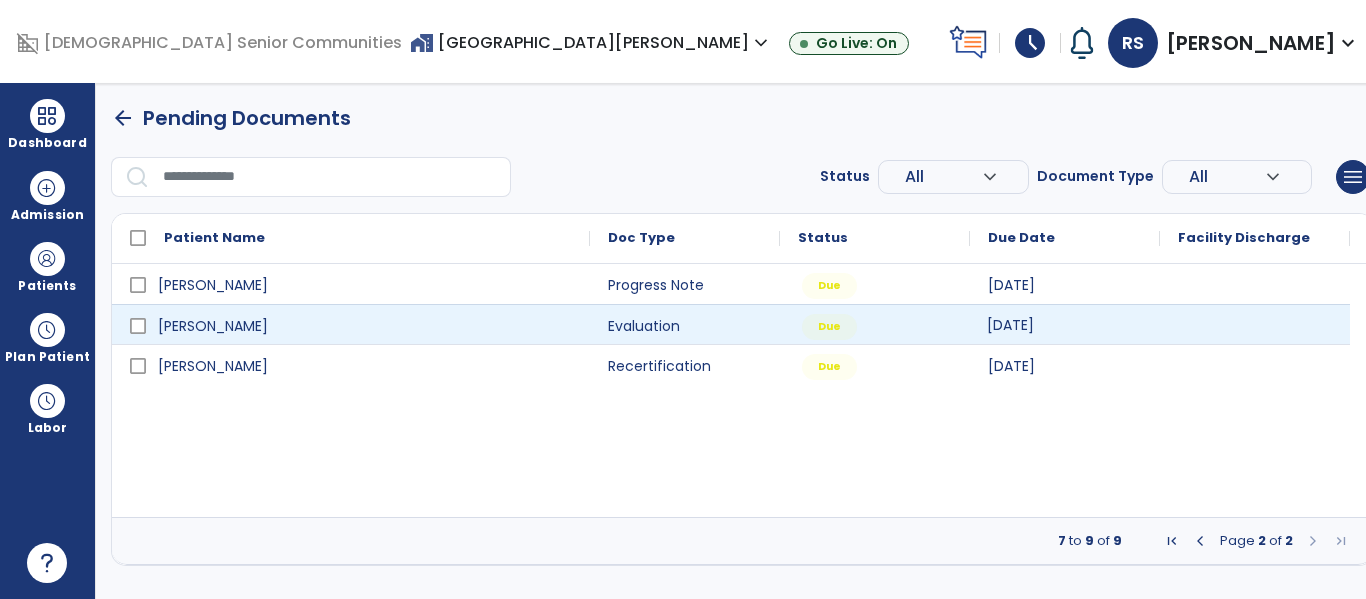 click on "[DATE]" at bounding box center [1065, 324] 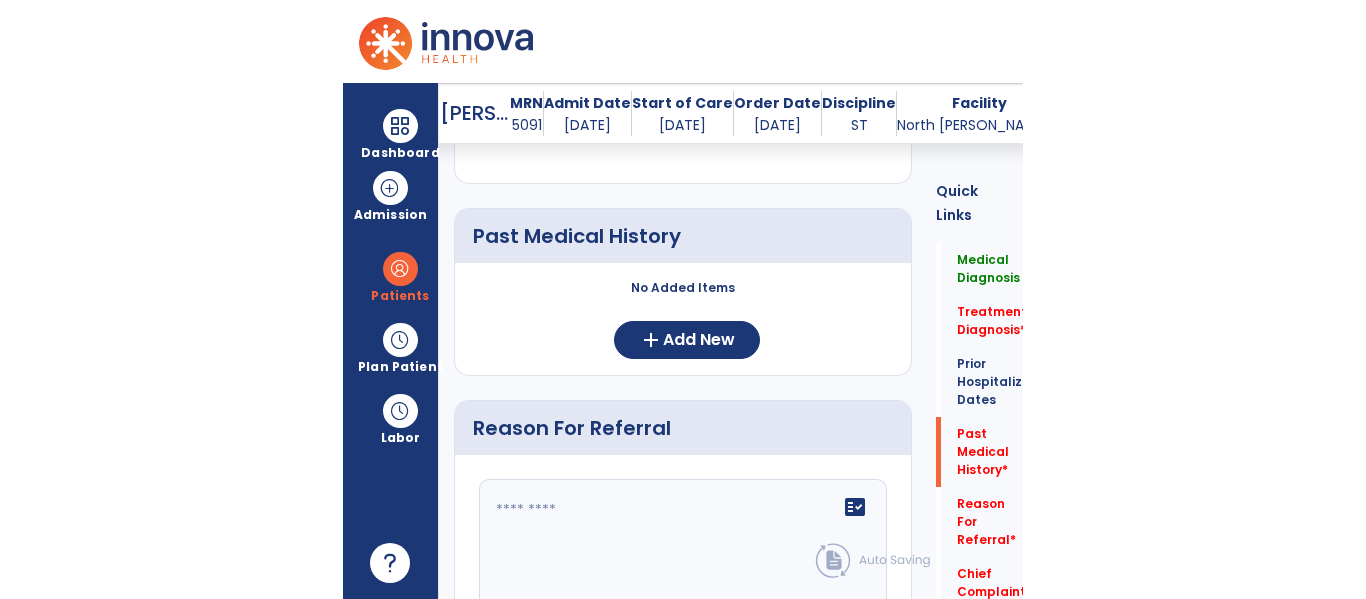 scroll, scrollTop: 903, scrollLeft: 0, axis: vertical 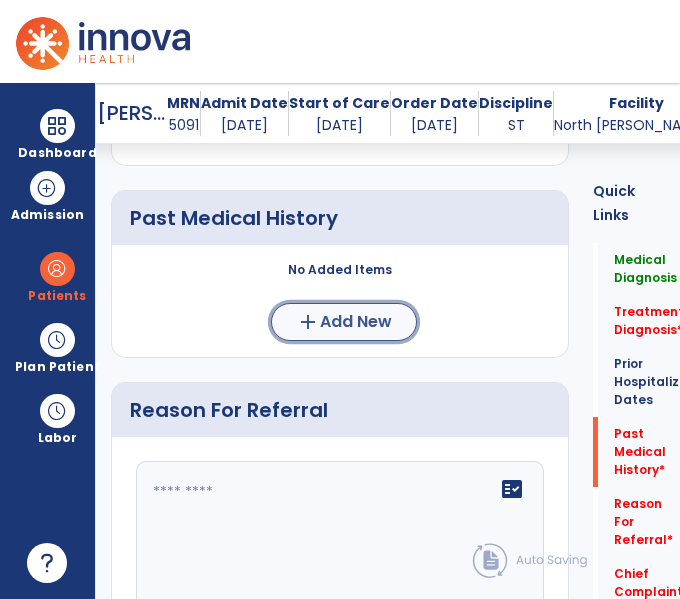 click on "Add New" 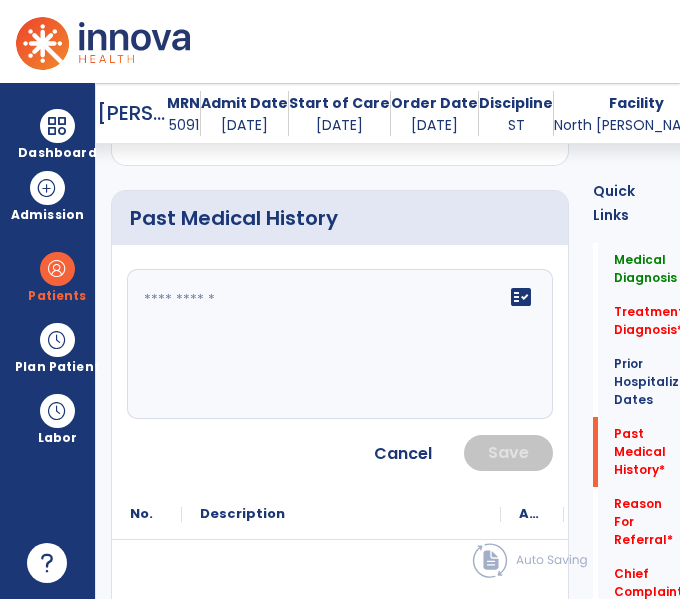 click 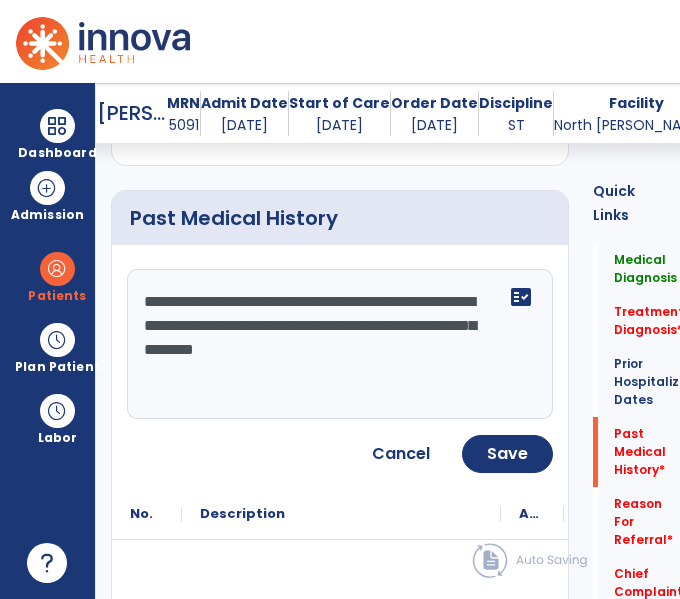 click on "**********" 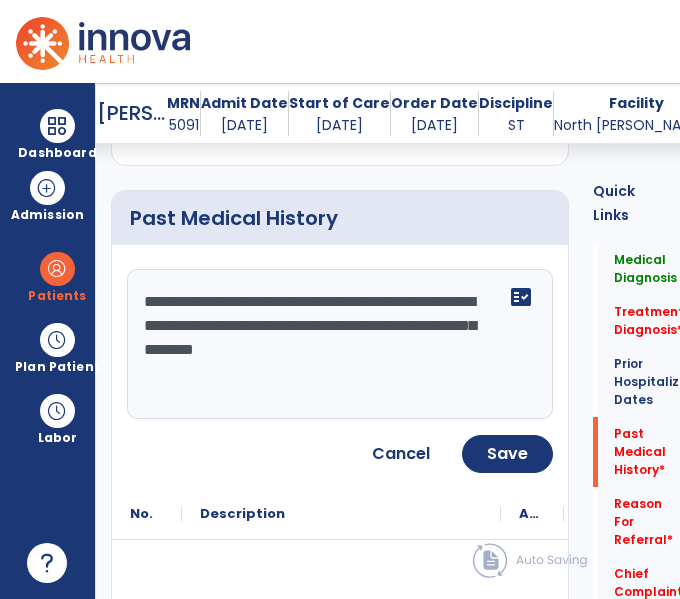 click on "**********" 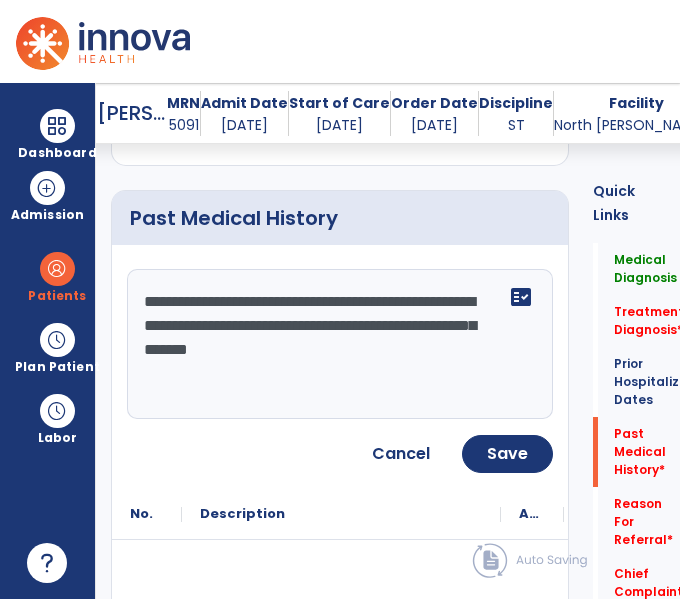 click on "**********" 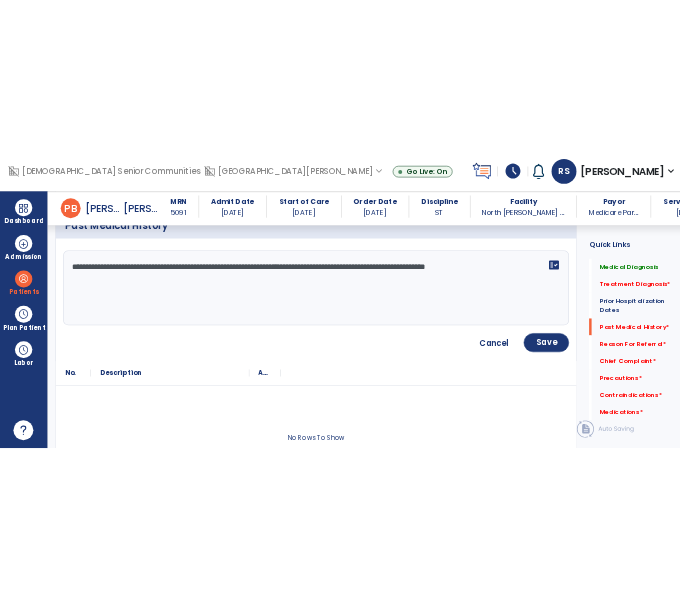 scroll, scrollTop: 837, scrollLeft: 0, axis: vertical 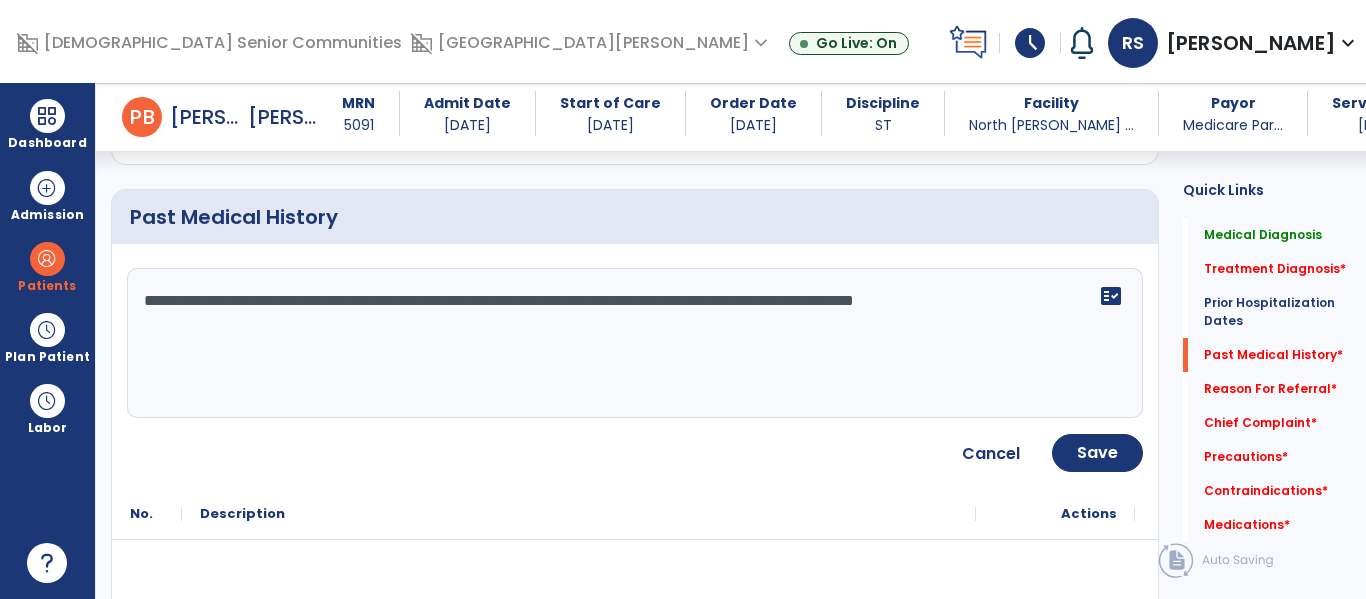 click on "**********" 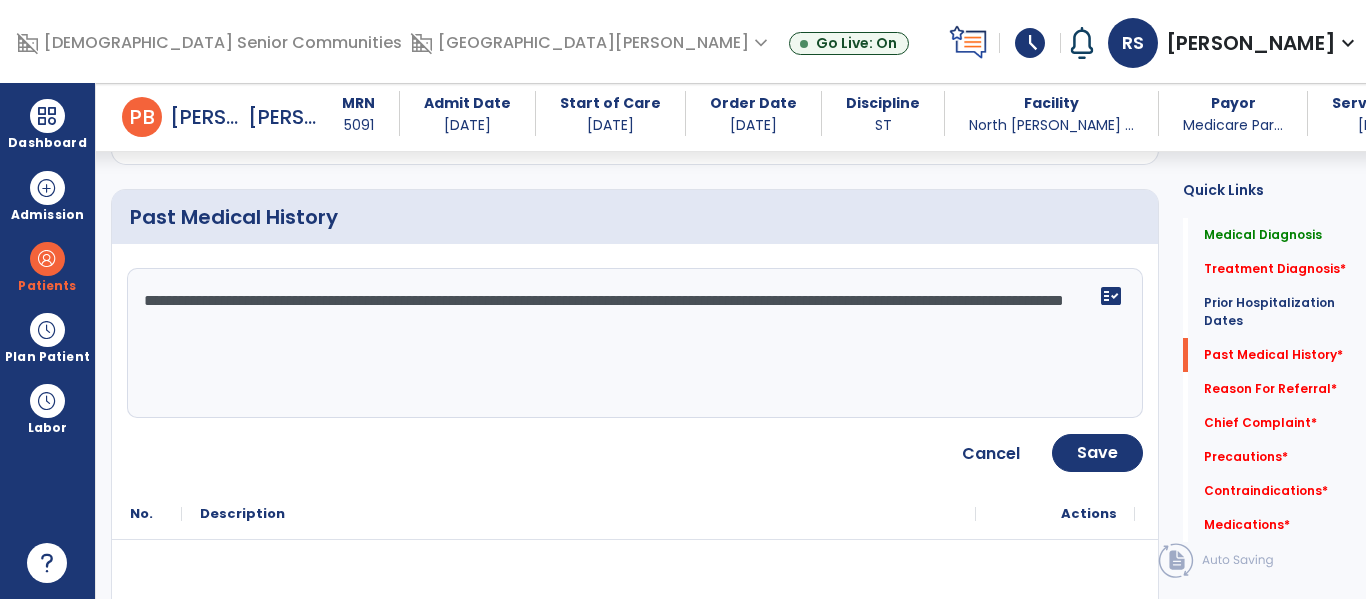 click on "**********" 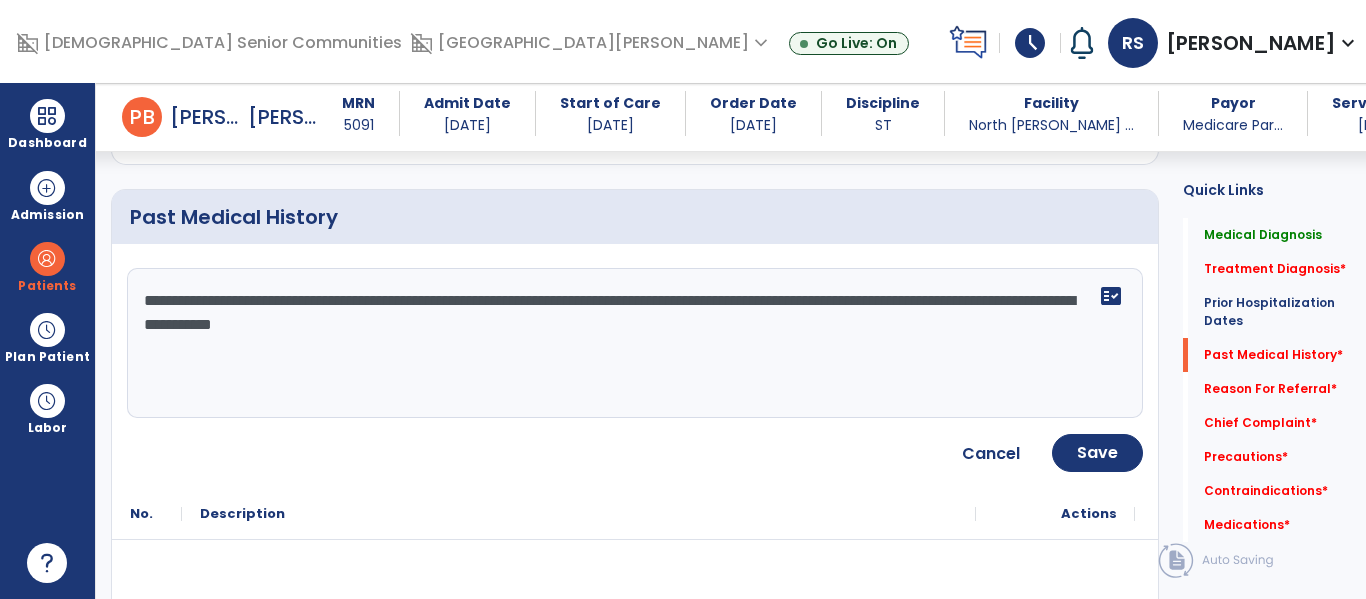 type on "**********" 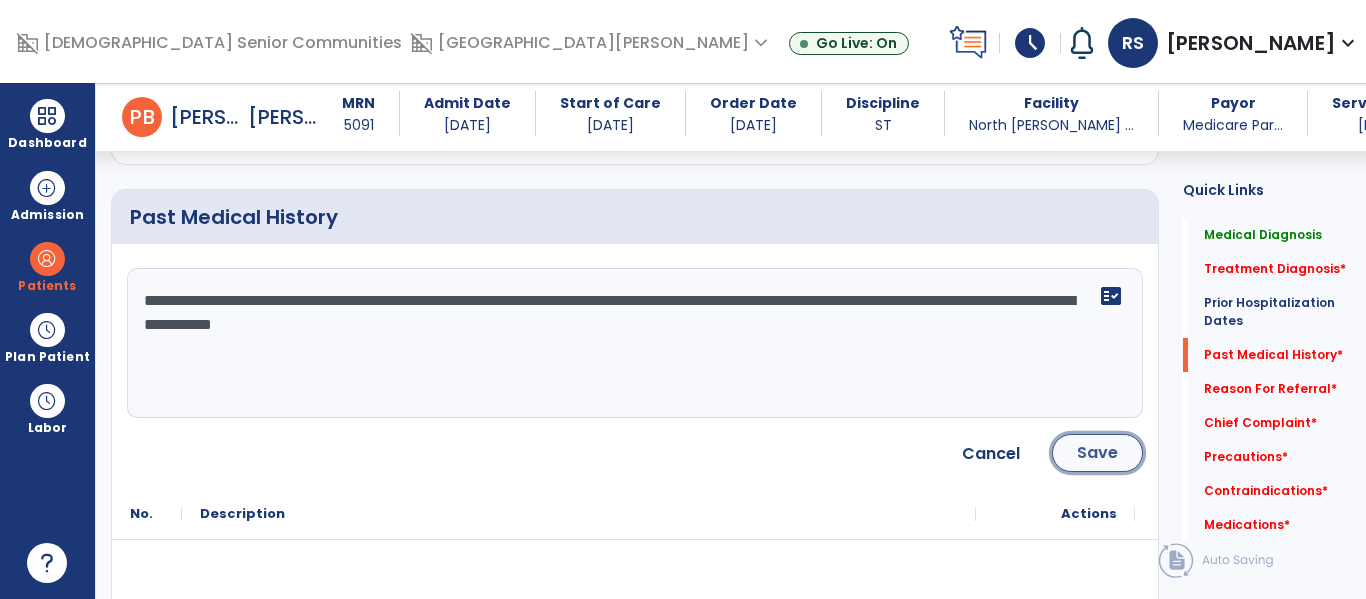 click on "Save" 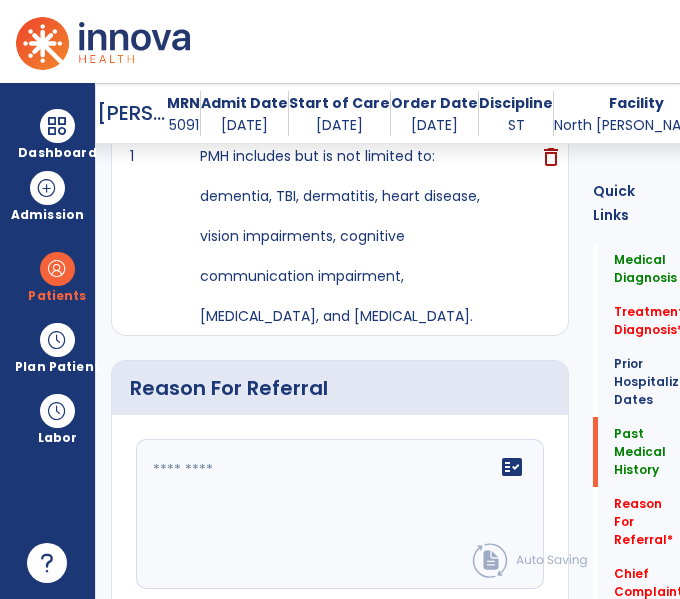 scroll, scrollTop: 1125, scrollLeft: 0, axis: vertical 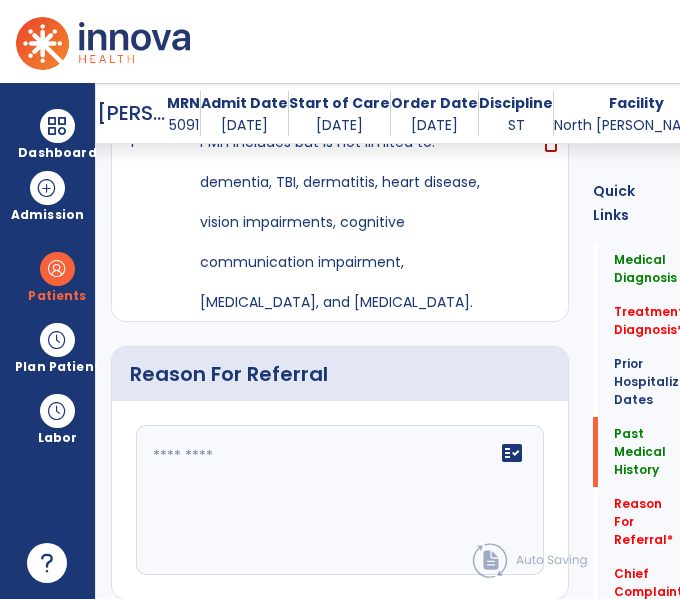 click 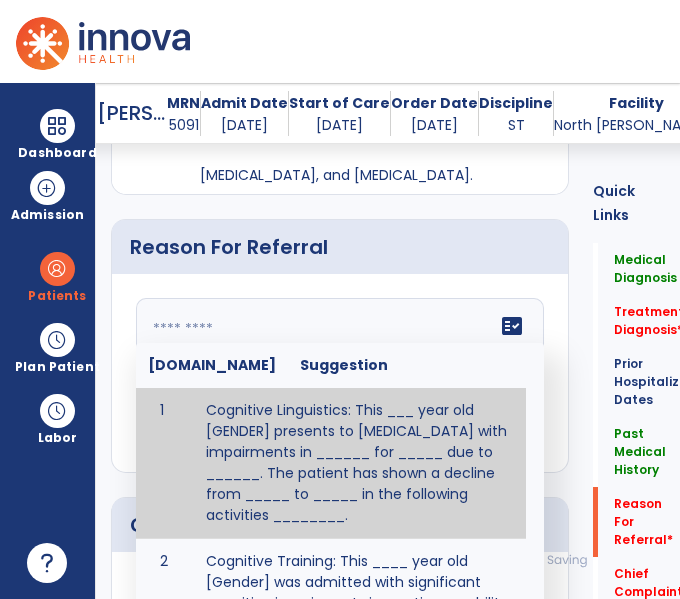 scroll, scrollTop: 1255, scrollLeft: 0, axis: vertical 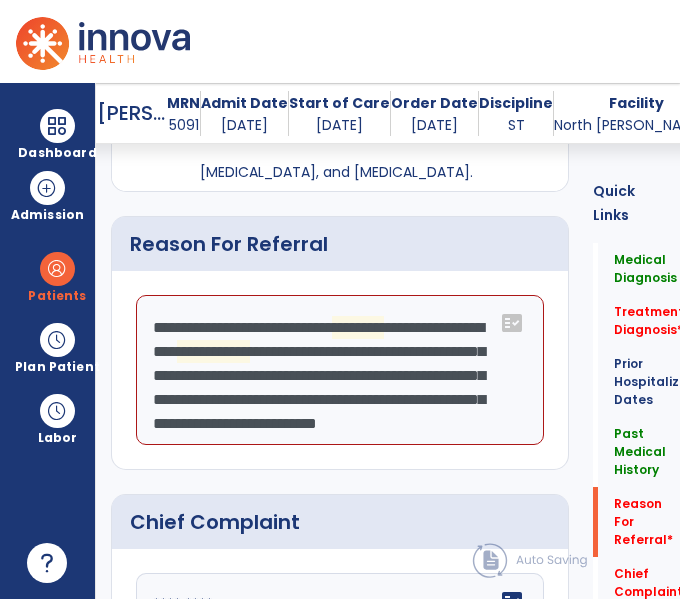 click on "**********" 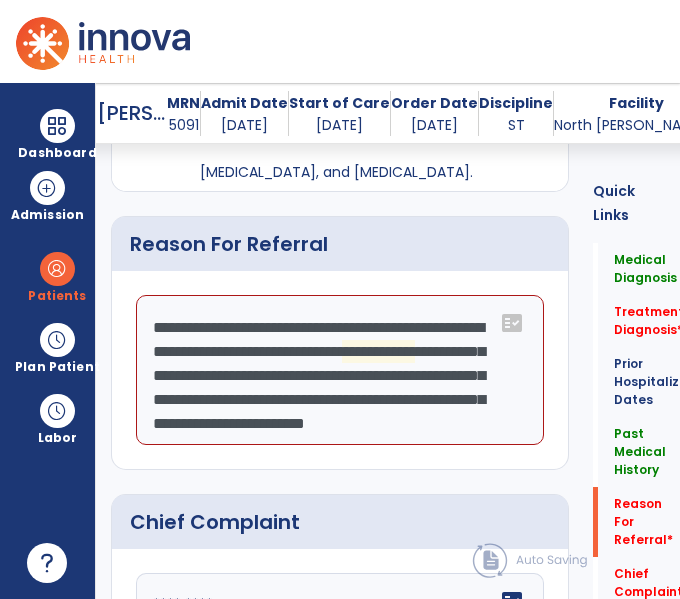 click on "**********" 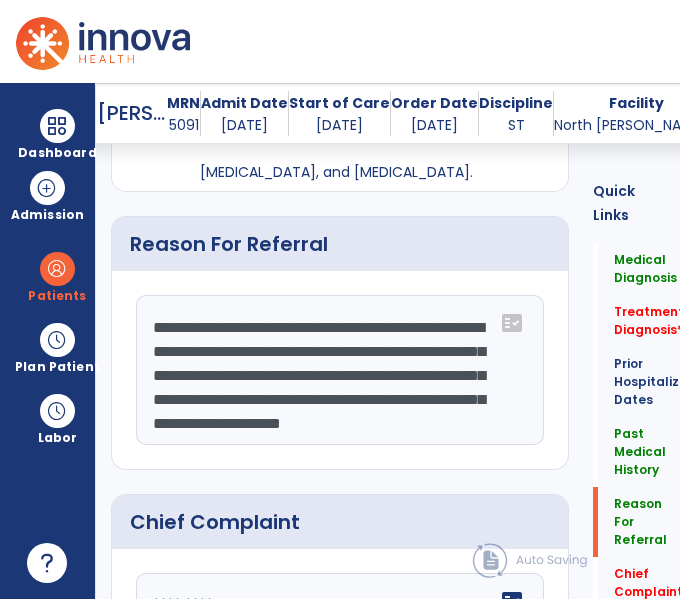 scroll, scrollTop: 48, scrollLeft: 0, axis: vertical 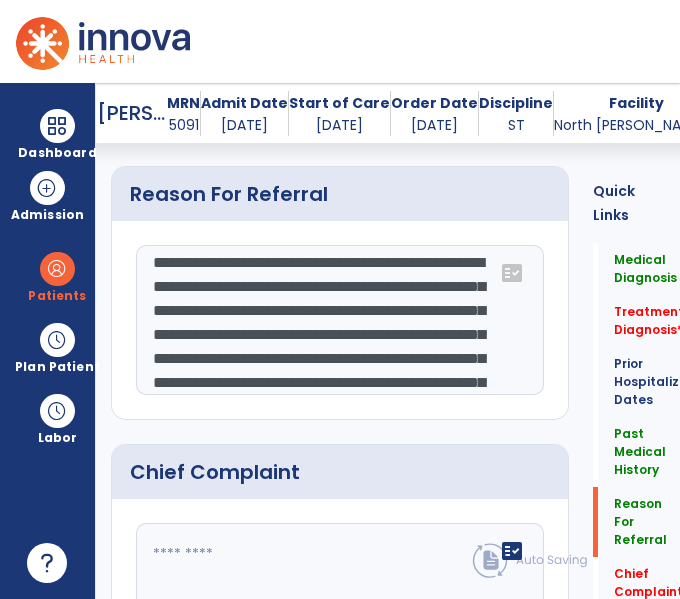 click on "**********" 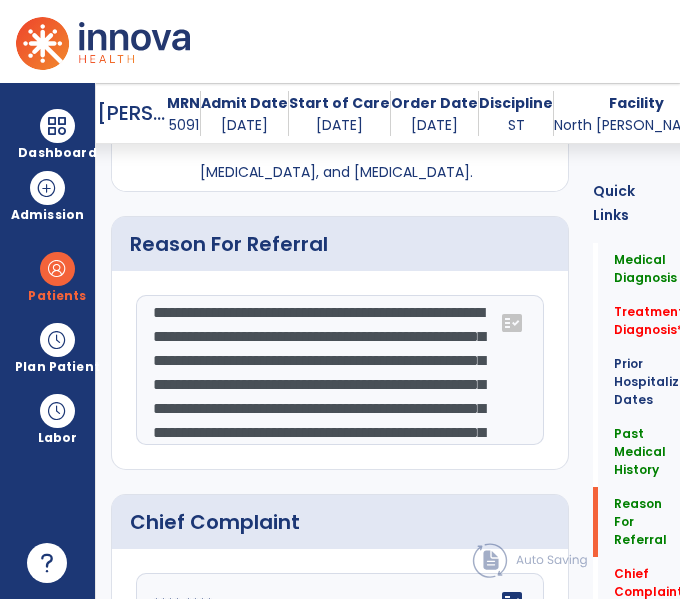 click on "**********" 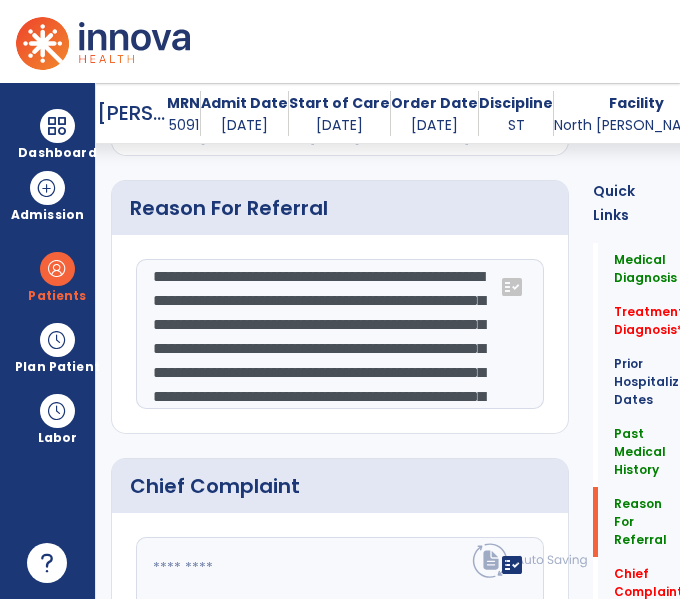 scroll, scrollTop: 1293, scrollLeft: 0, axis: vertical 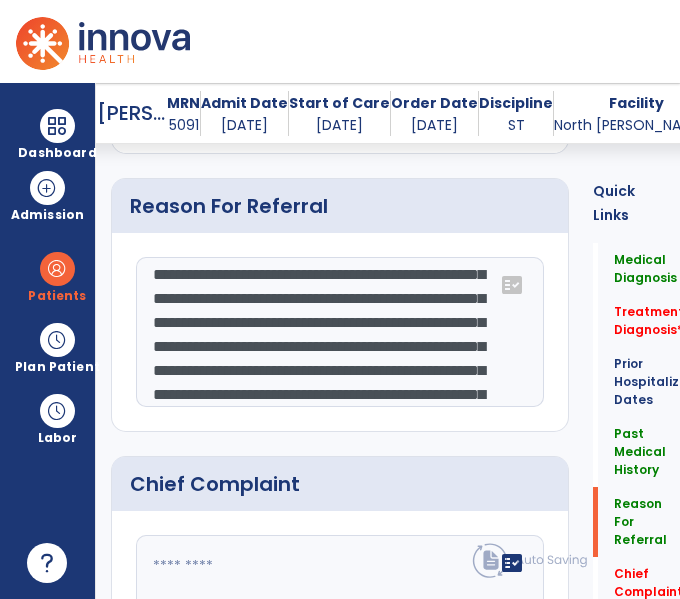 click on "**********" 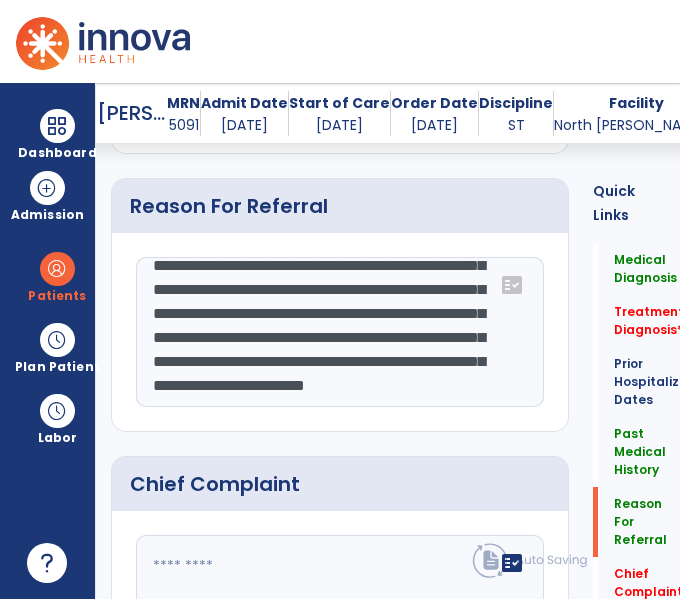 drag, startPoint x: 252, startPoint y: 392, endPoint x: 557, endPoint y: 450, distance: 310.4658 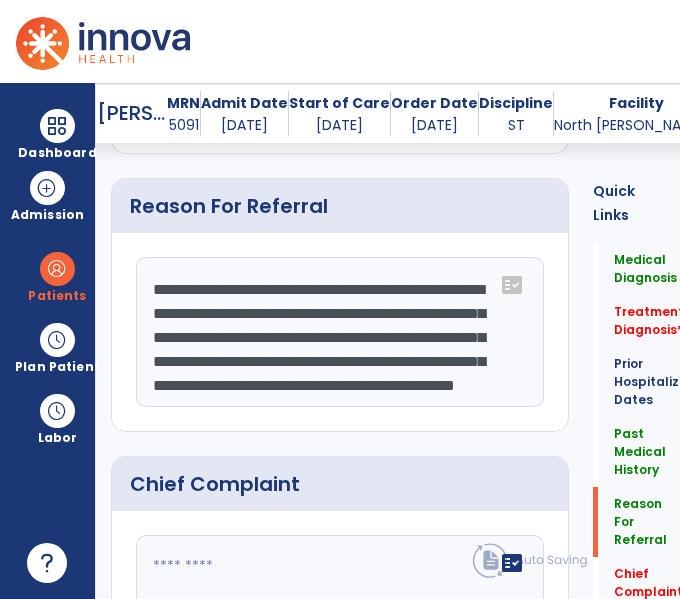 scroll, scrollTop: 48, scrollLeft: 0, axis: vertical 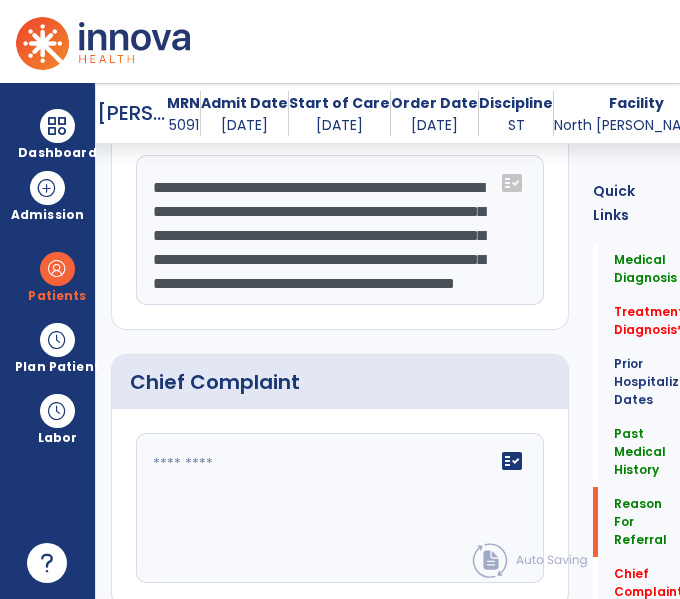 type on "**********" 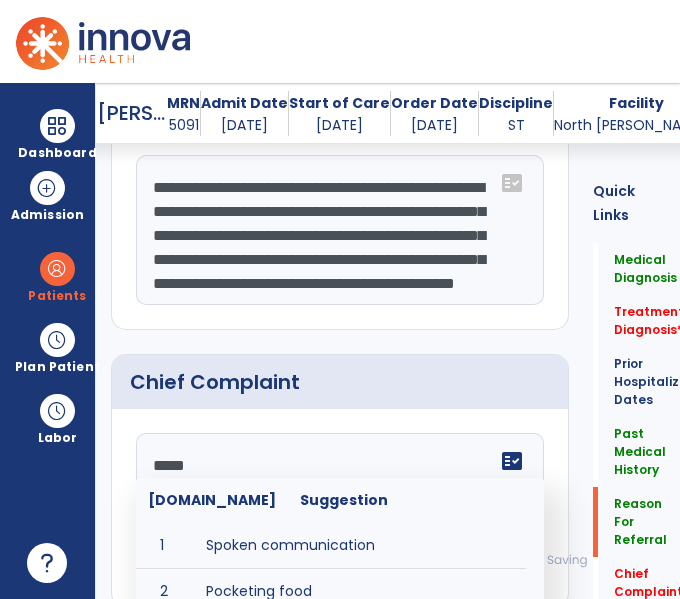 type on "******" 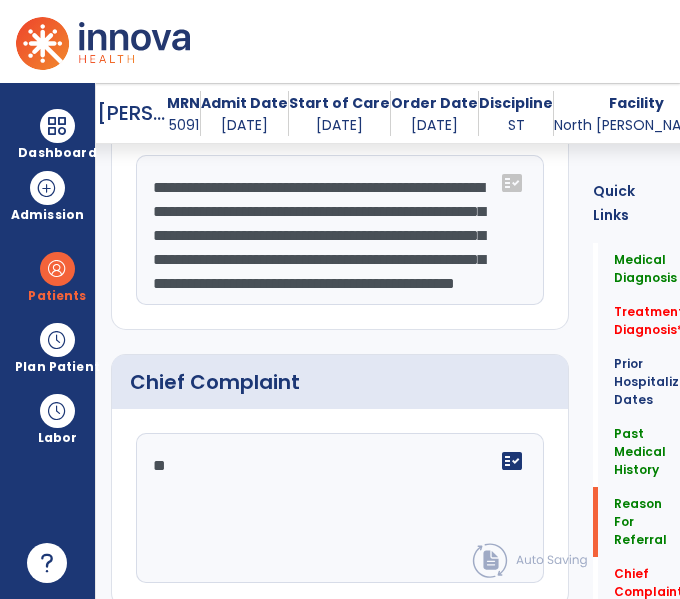 type on "*" 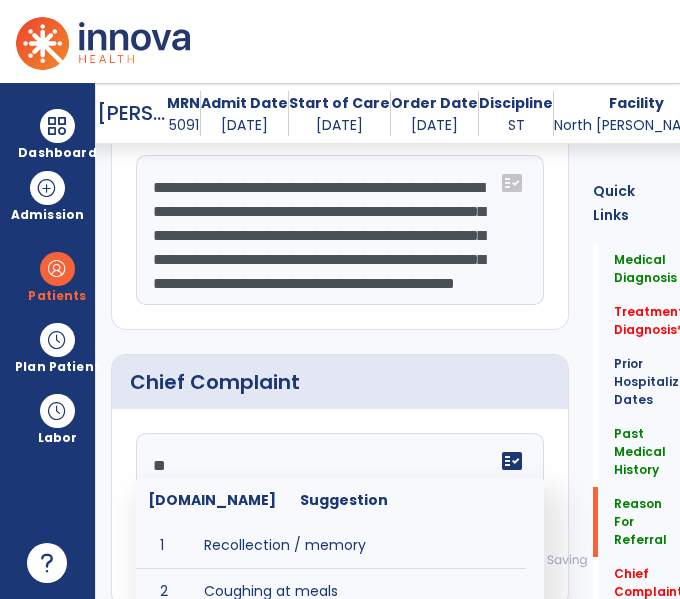 scroll, scrollTop: 1395, scrollLeft: 0, axis: vertical 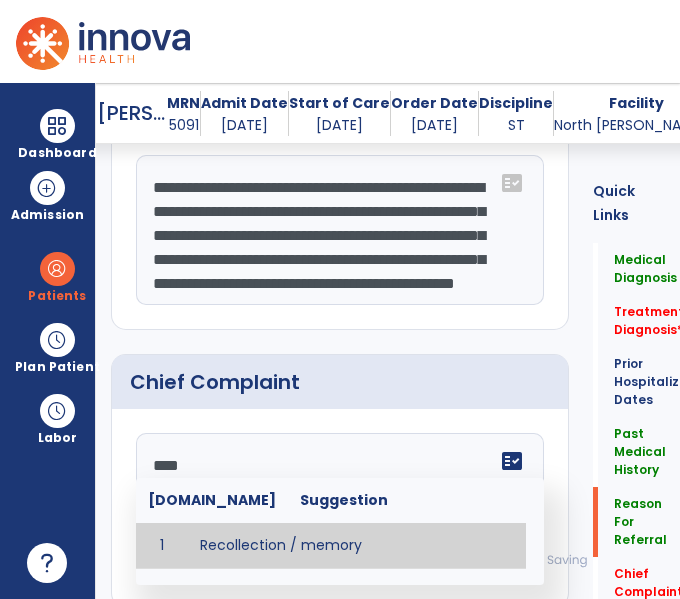 type on "**********" 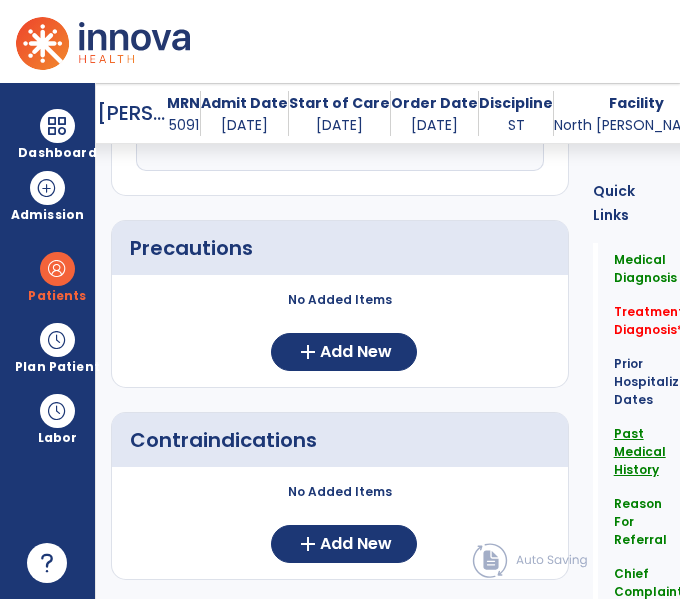 scroll, scrollTop: 1809, scrollLeft: 0, axis: vertical 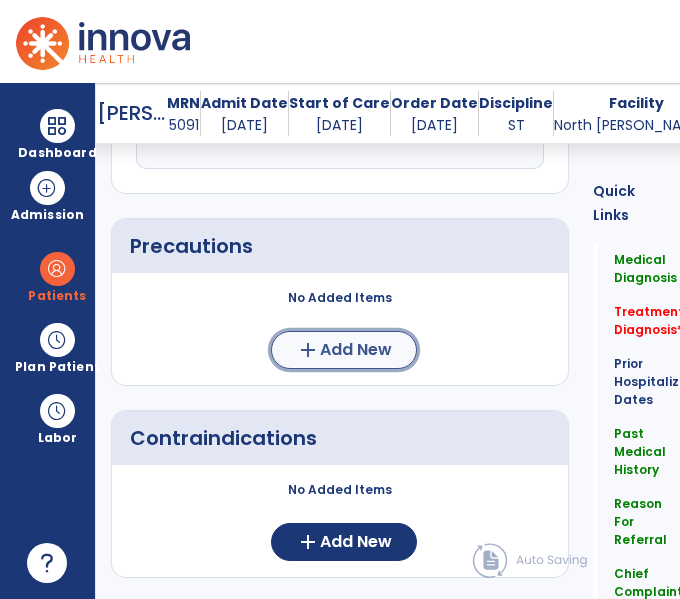 click on "Add New" 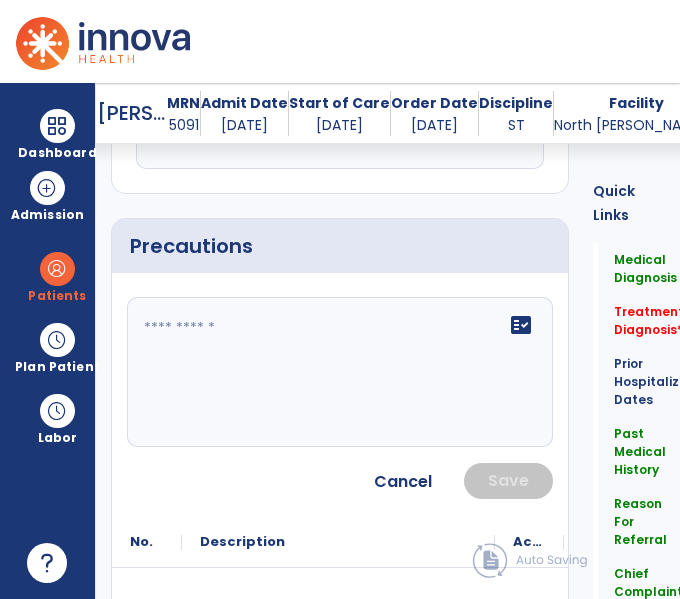 click on "fact_check" 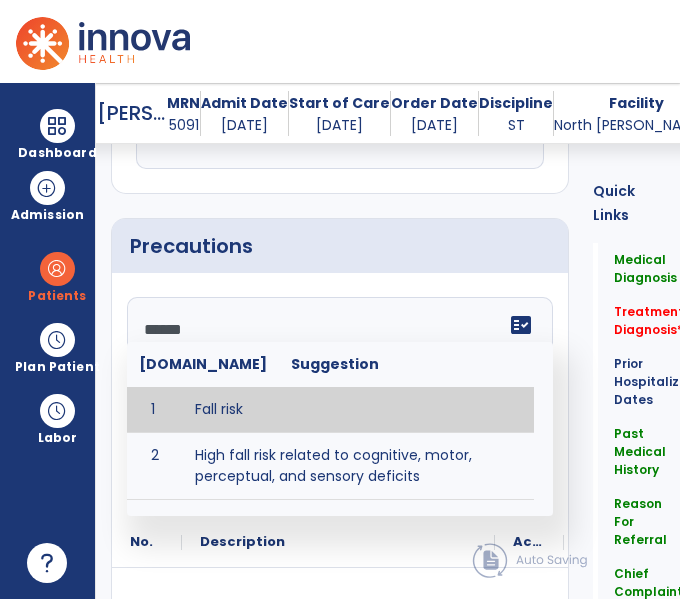 type on "*********" 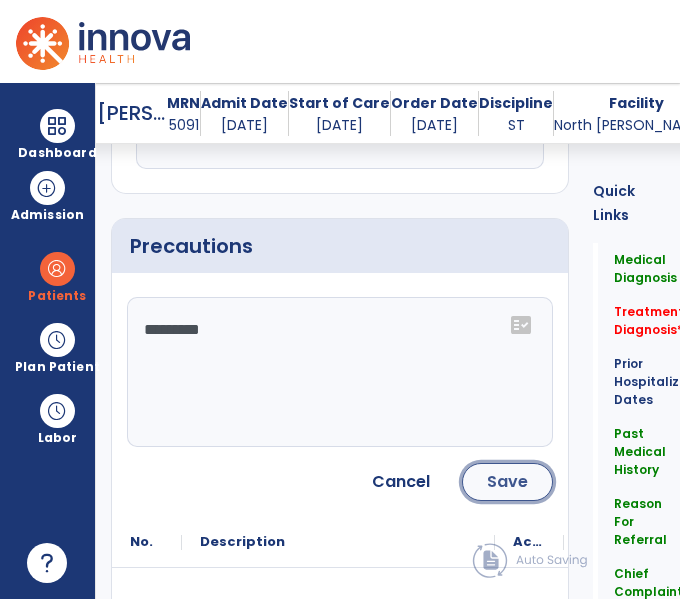 click on "Save" 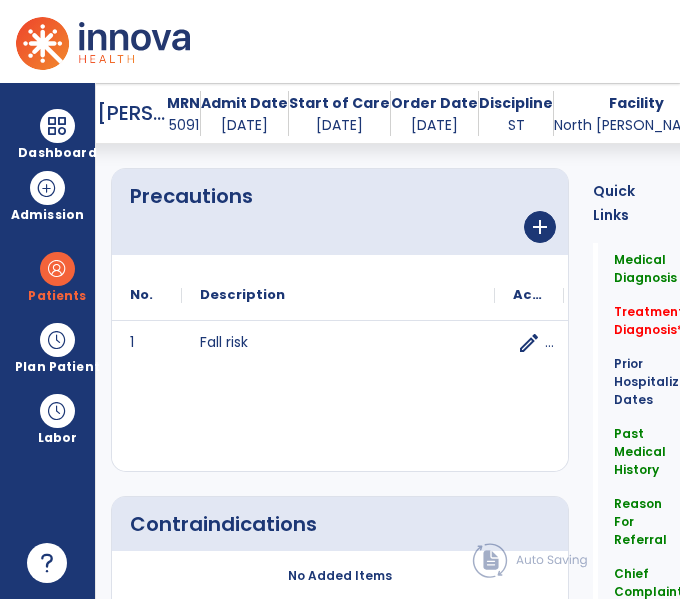 scroll, scrollTop: 1809, scrollLeft: 0, axis: vertical 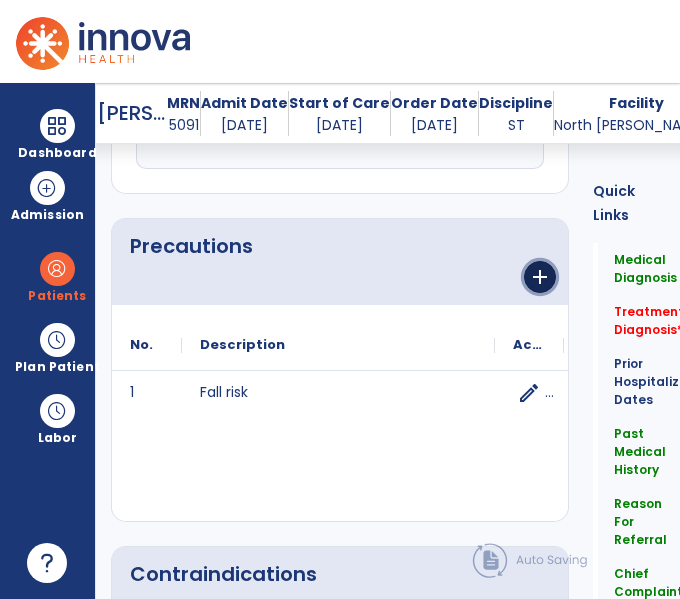 click on "add" 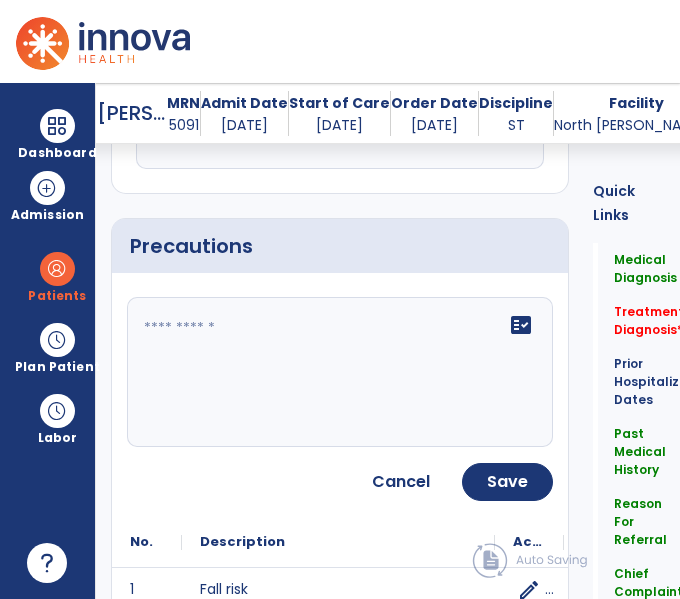 click on "fact_check" 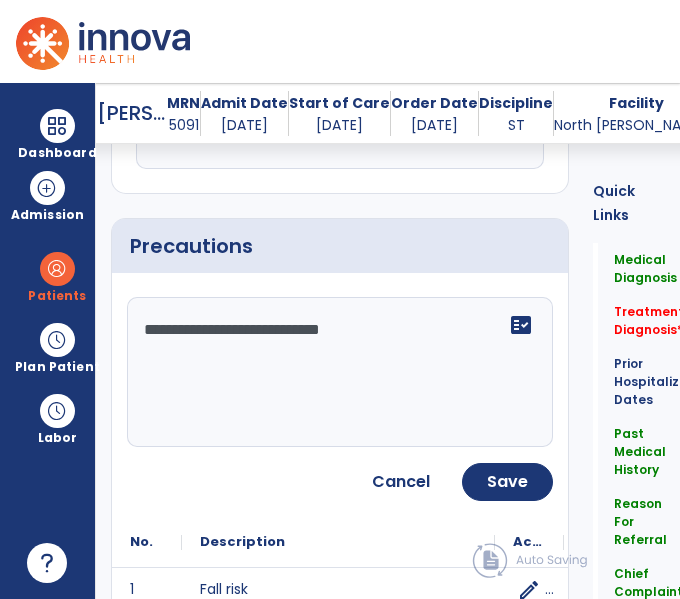 type on "**********" 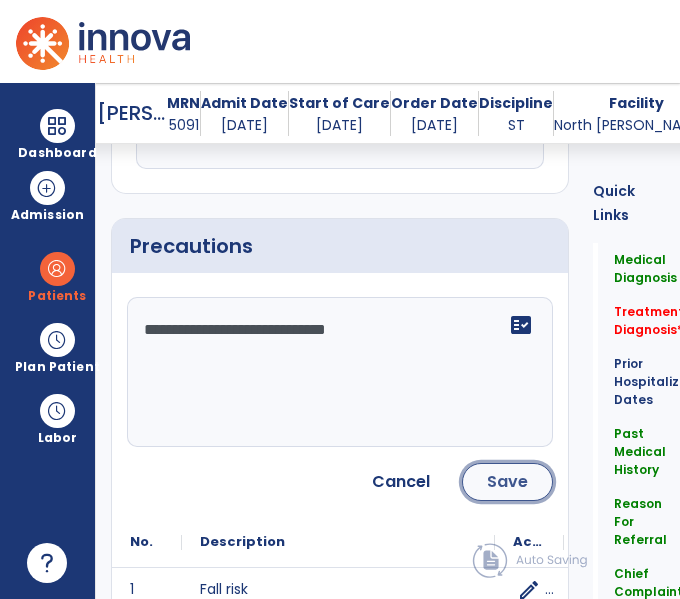 click on "Save" 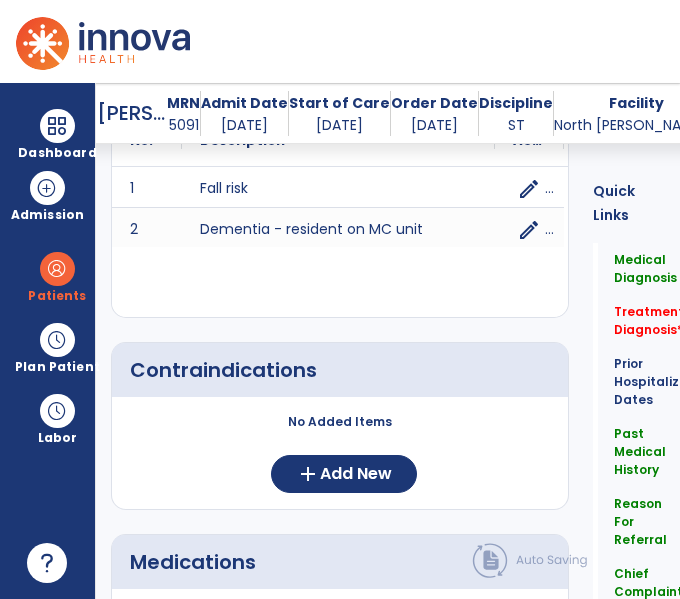 scroll, scrollTop: 2001, scrollLeft: 0, axis: vertical 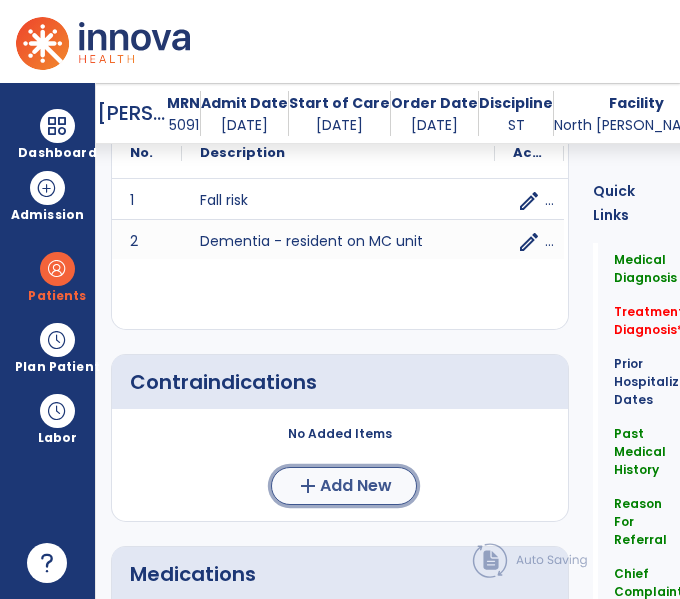 click on "Add New" 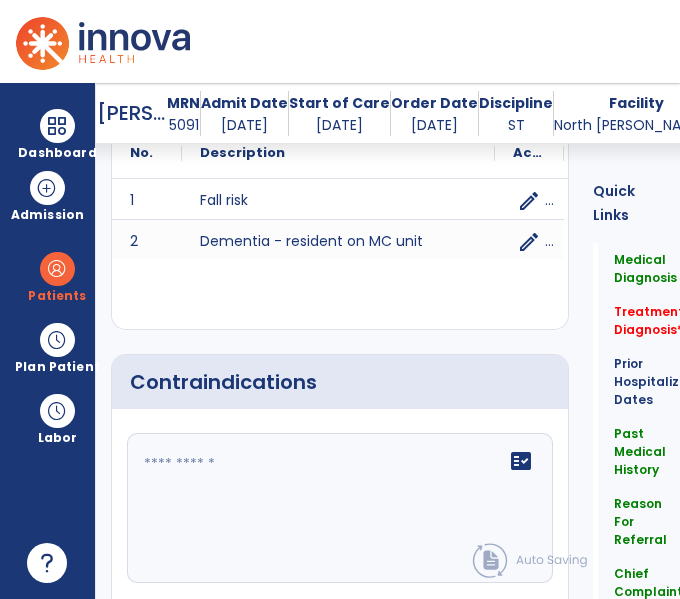 click on "fact_check" 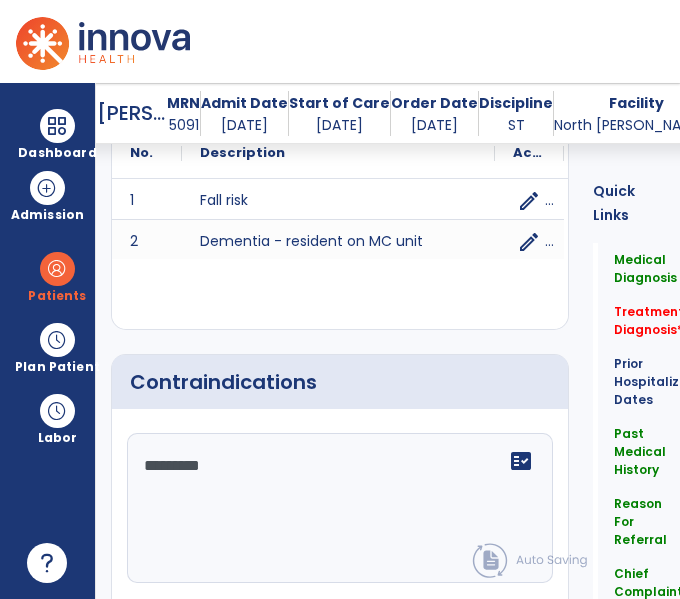 type on "**********" 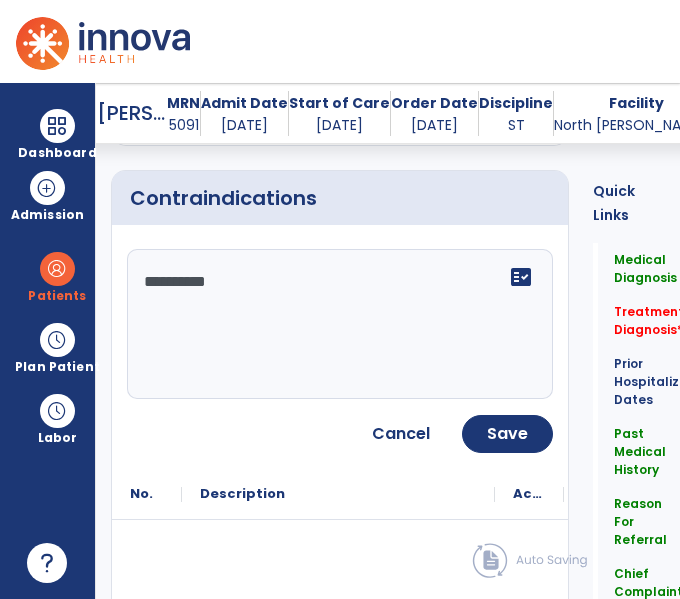 scroll, scrollTop: 2231, scrollLeft: 0, axis: vertical 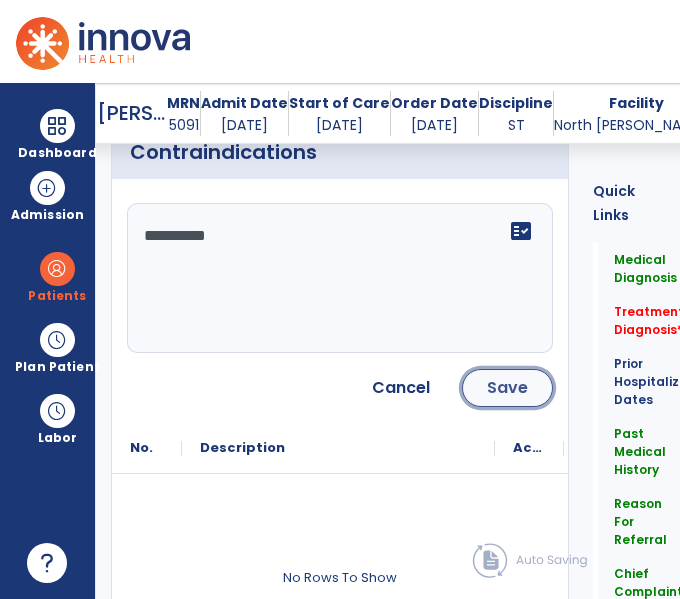 click on "Save" 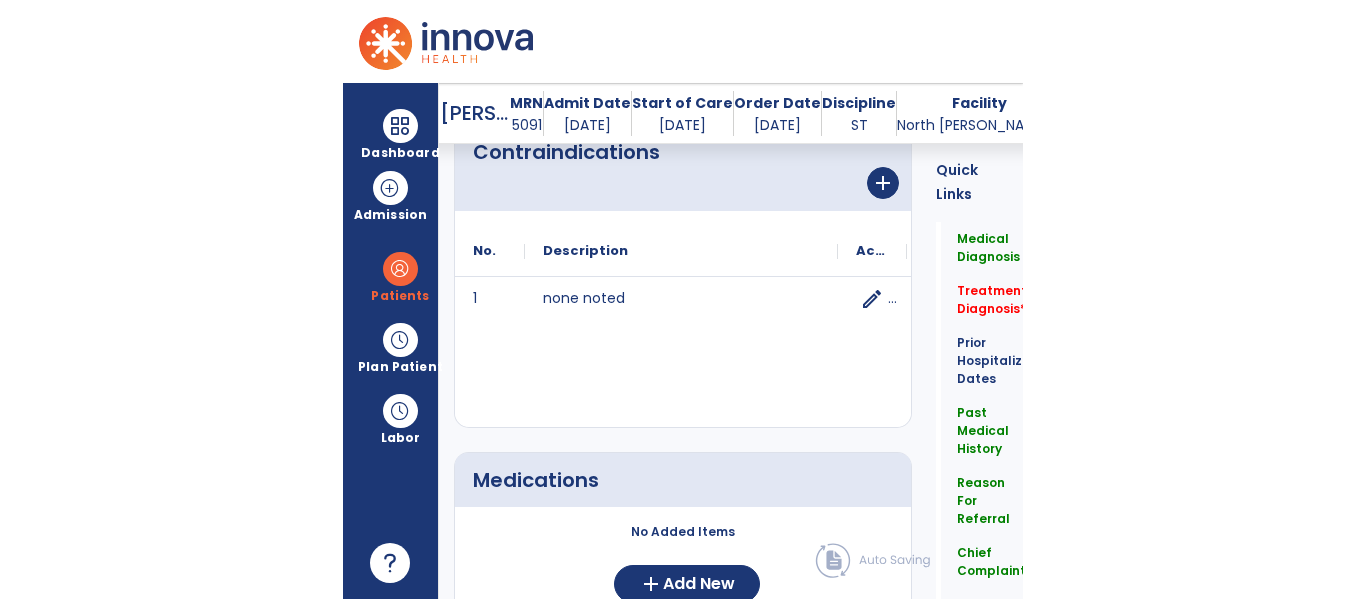 scroll, scrollTop: 2322, scrollLeft: 0, axis: vertical 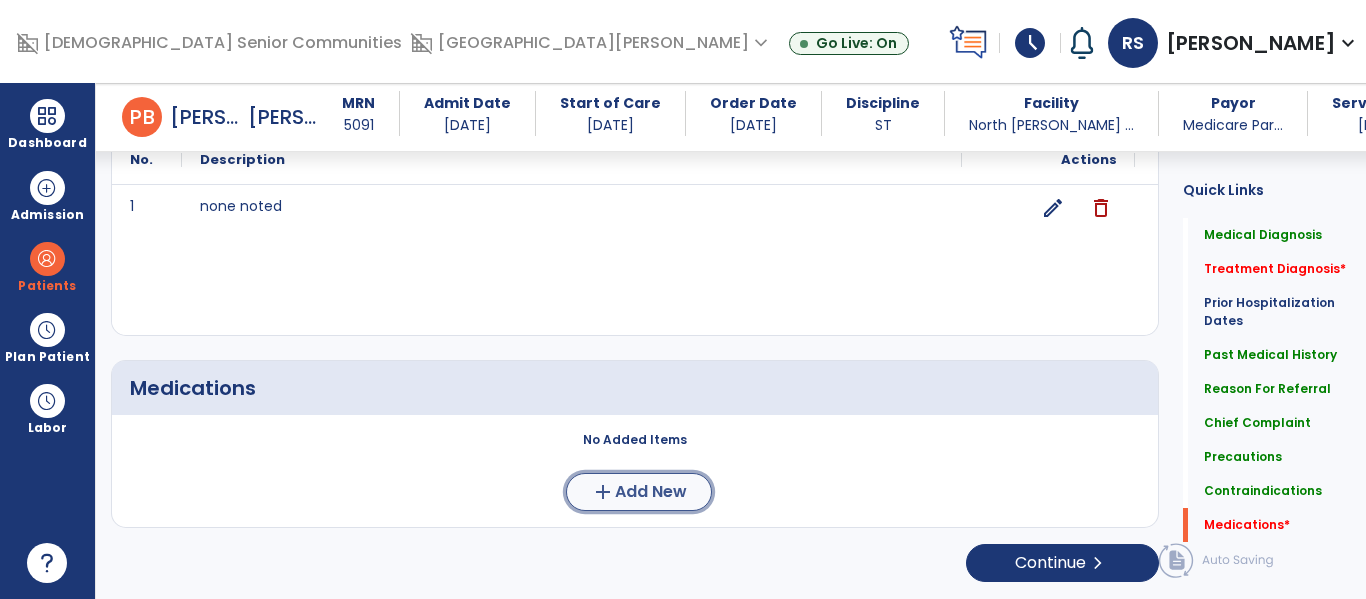 click on "Add New" 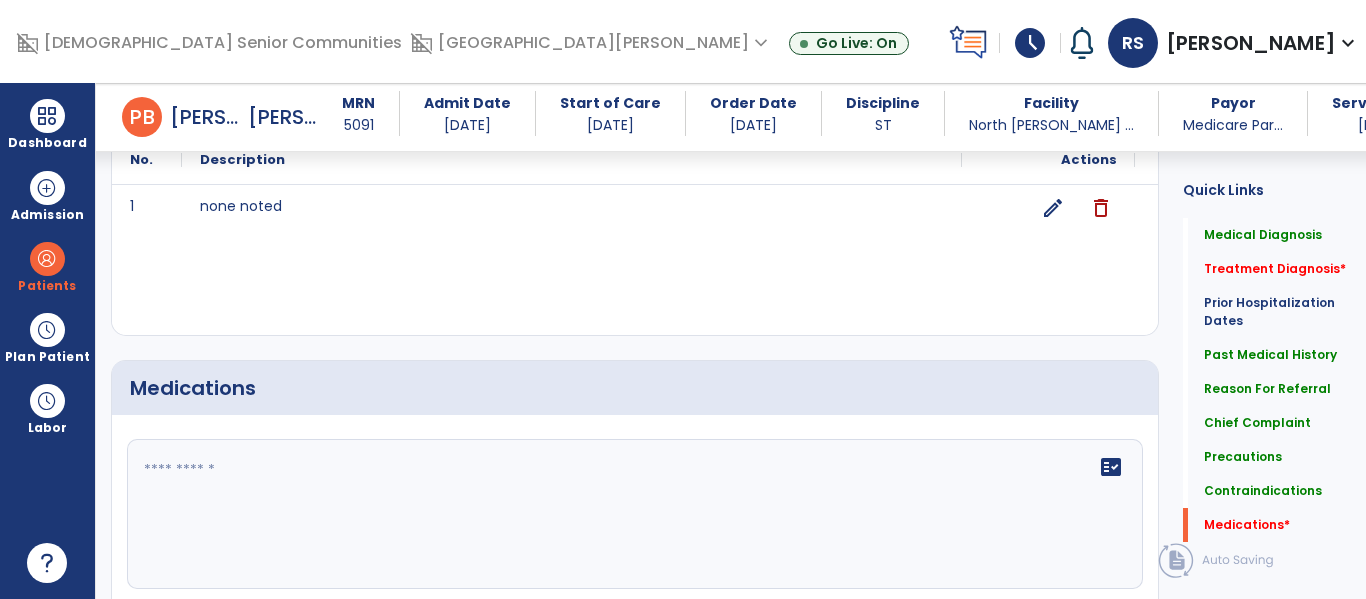 click on "fact_check" 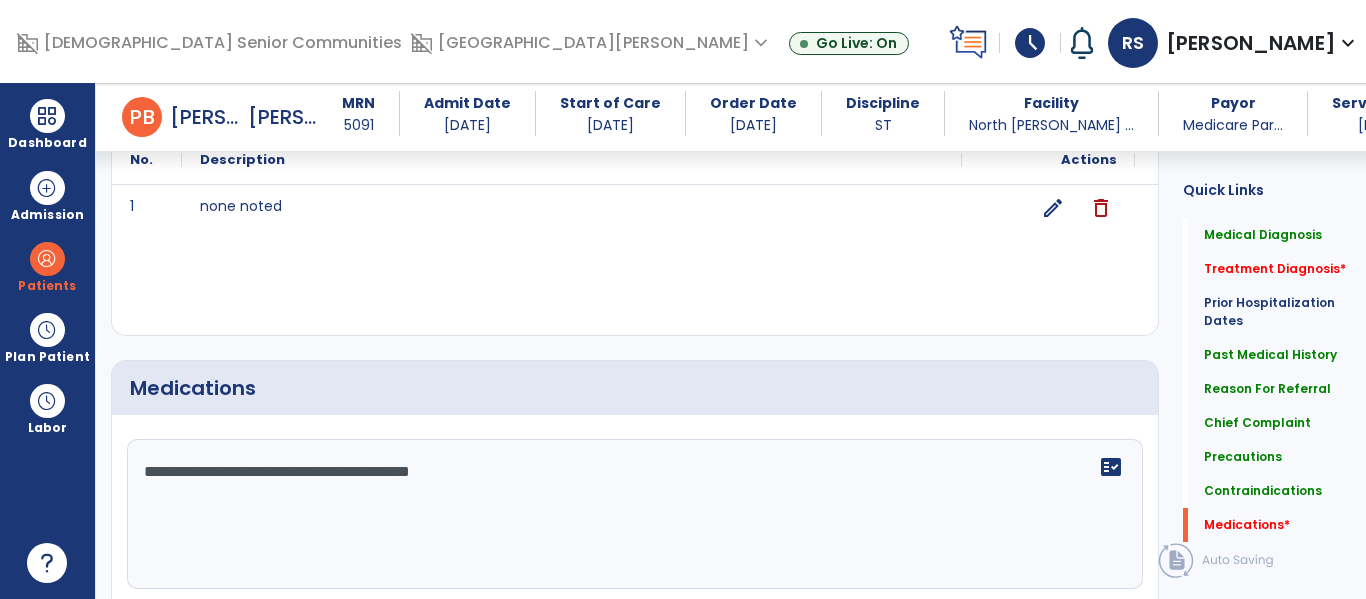 paste on "**********" 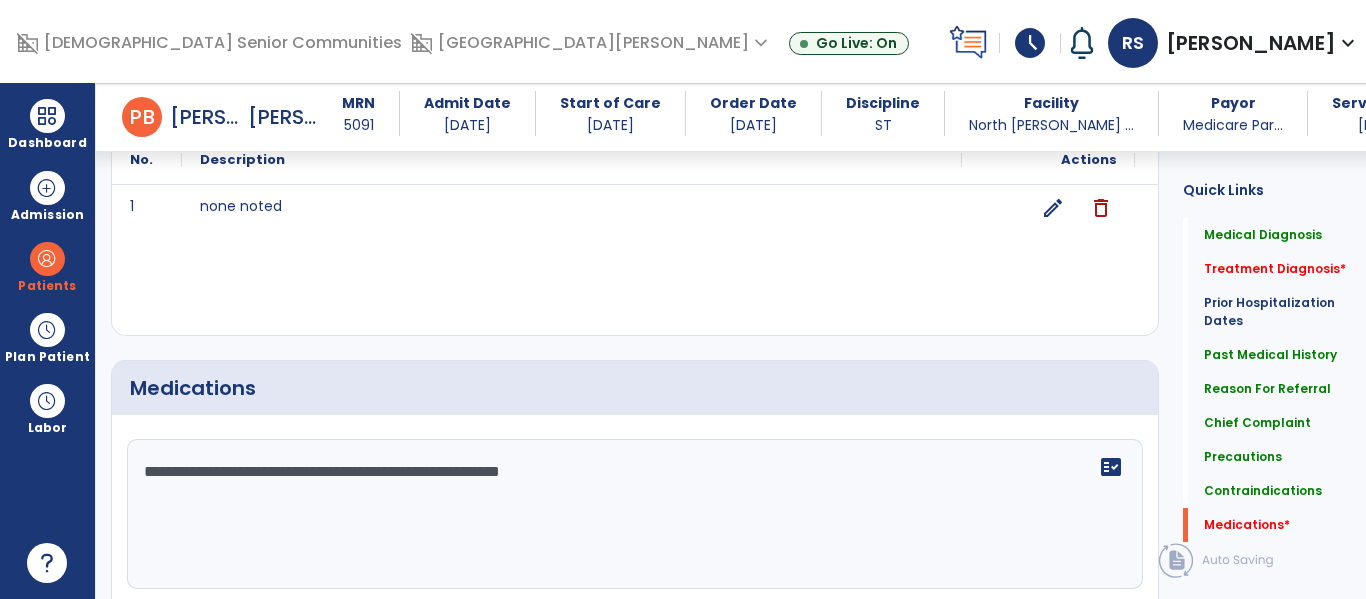 click on "**********" 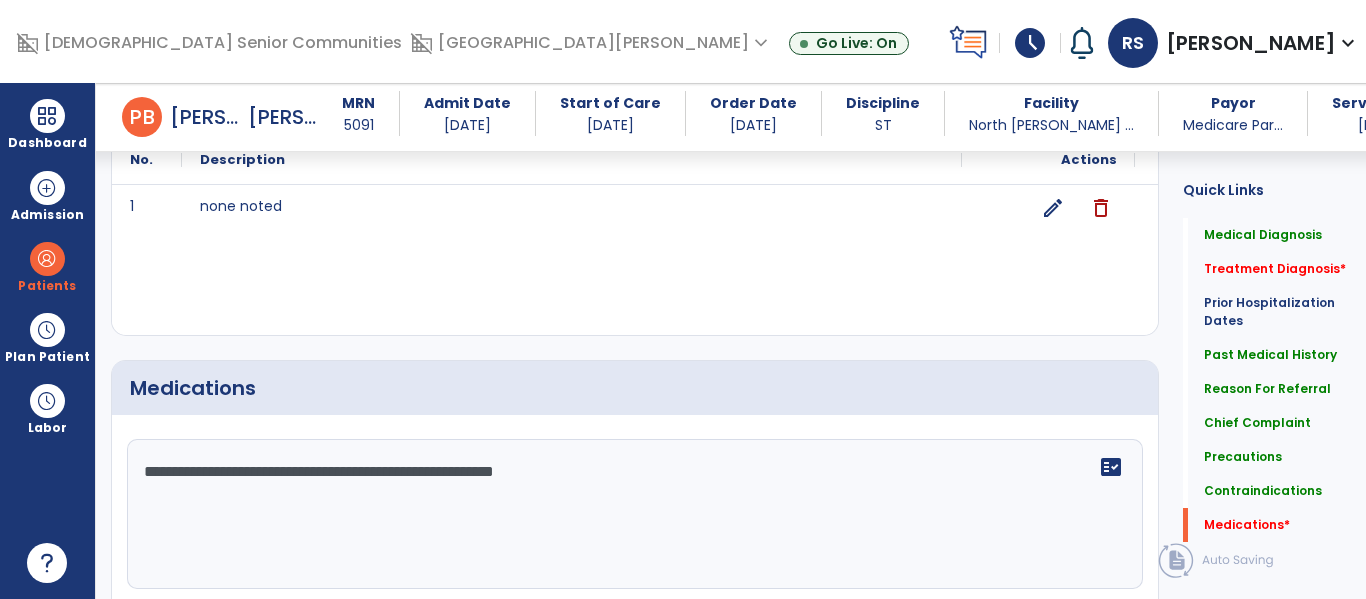 type on "**********" 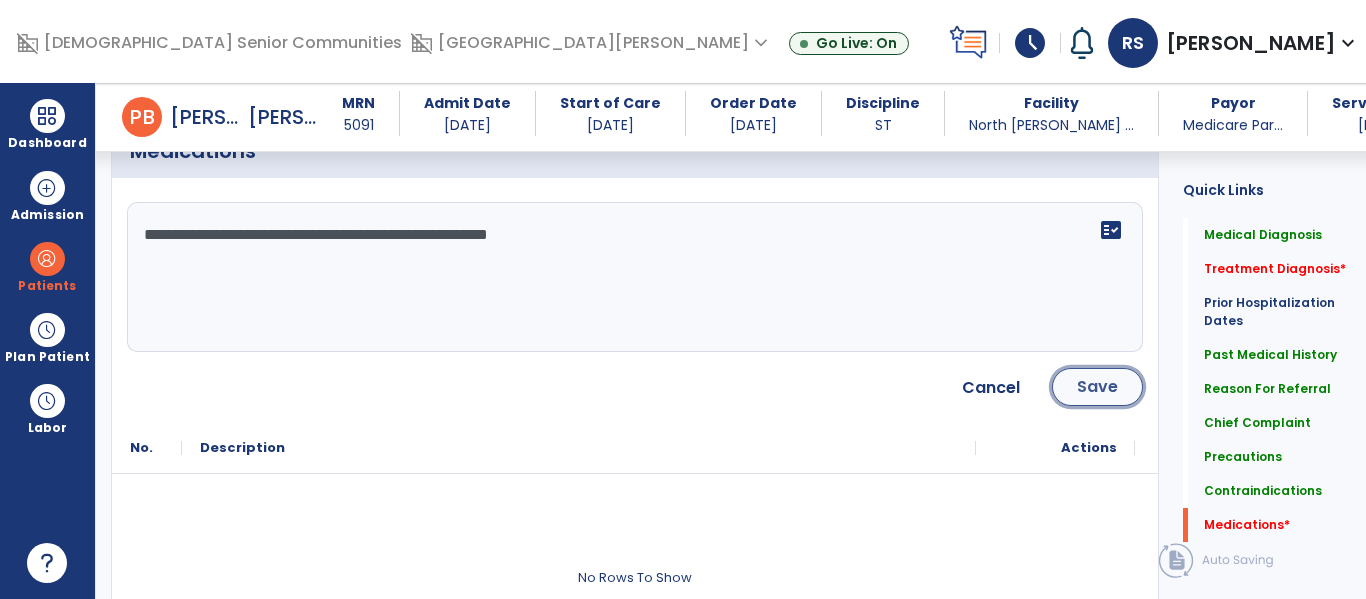 click on "Save" 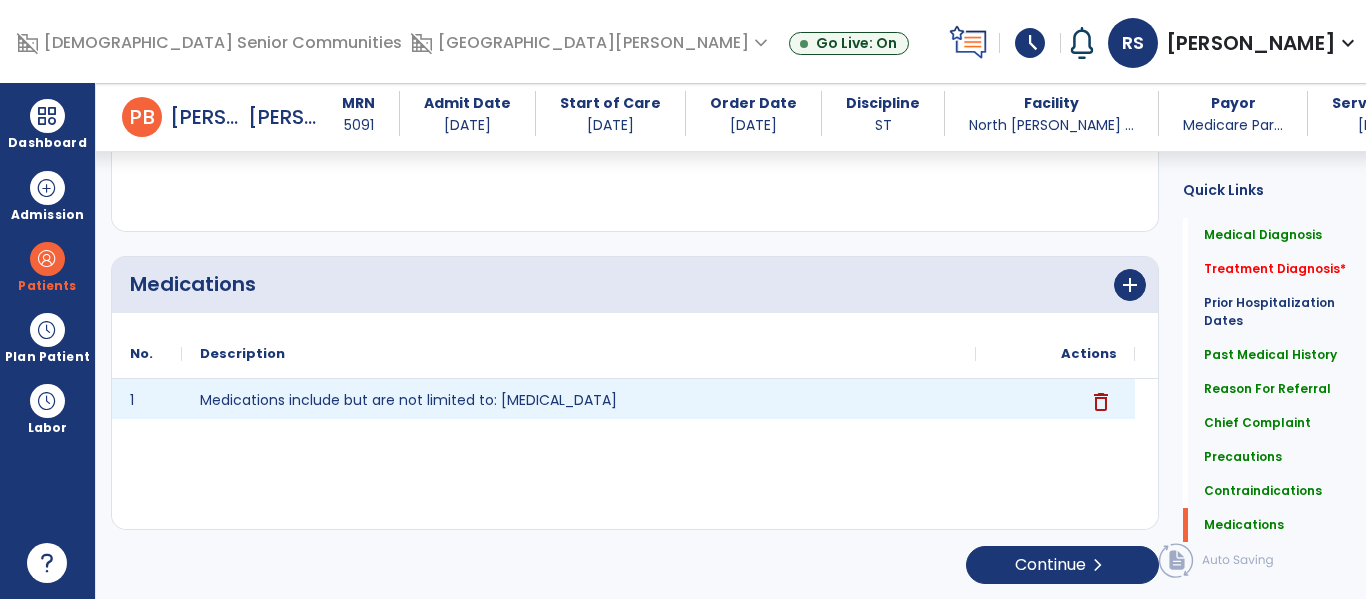 scroll, scrollTop: 2222, scrollLeft: 0, axis: vertical 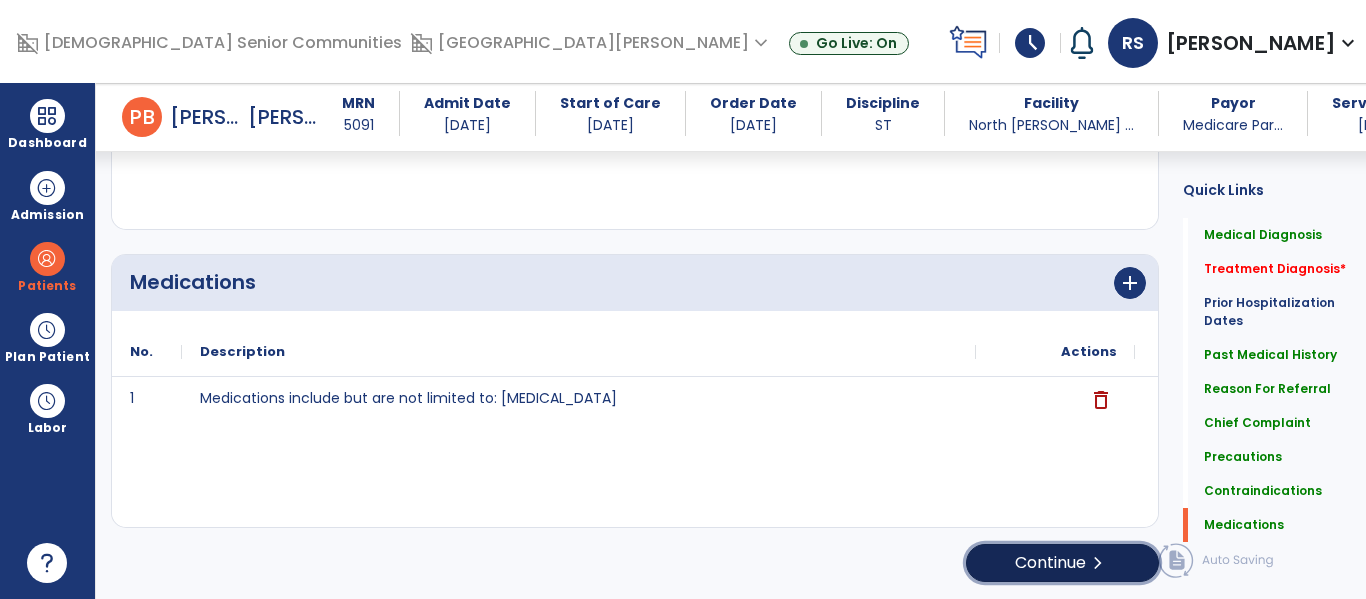 click on "Continue  chevron_right" 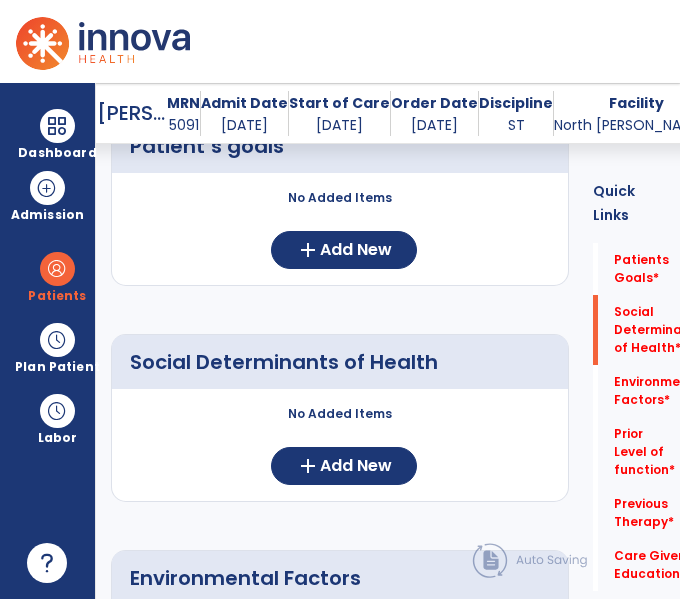 scroll, scrollTop: 295, scrollLeft: 0, axis: vertical 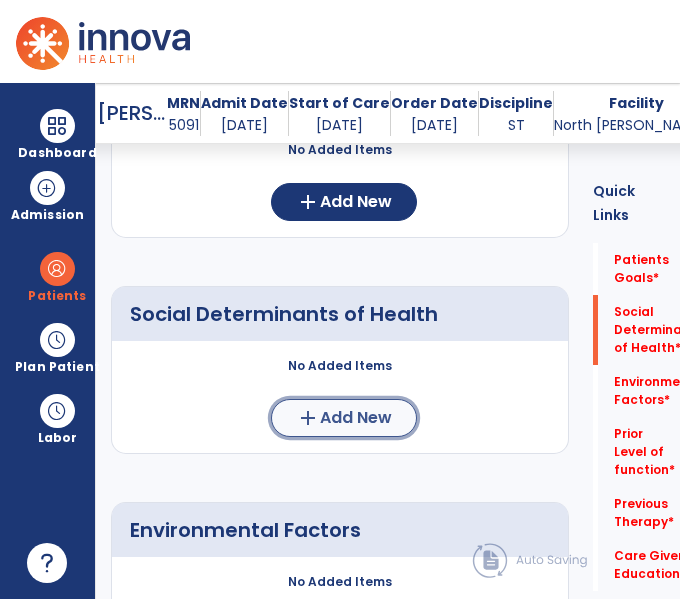 click on "add" 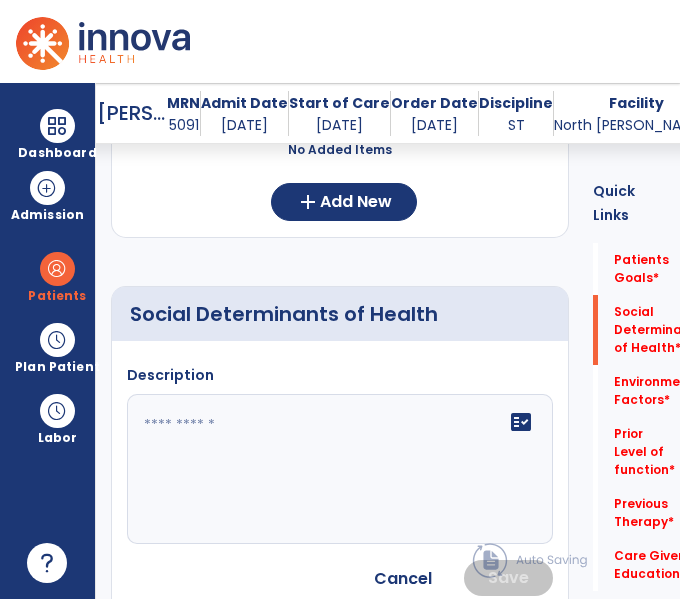 click 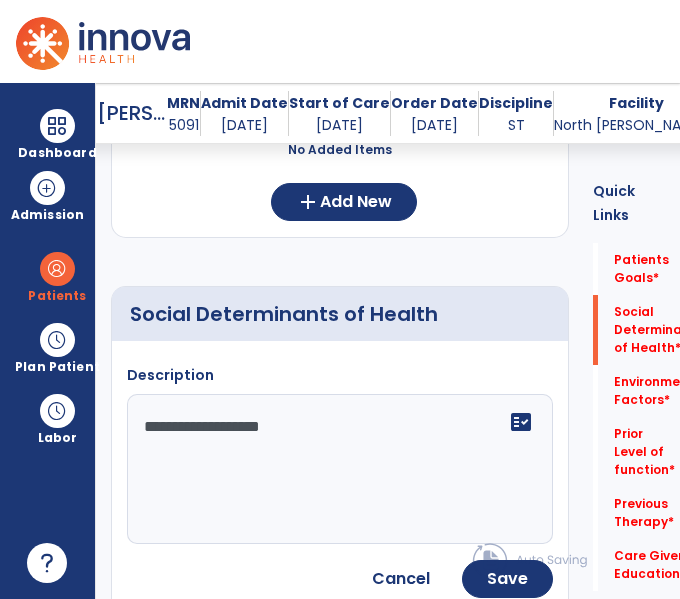 type on "**********" 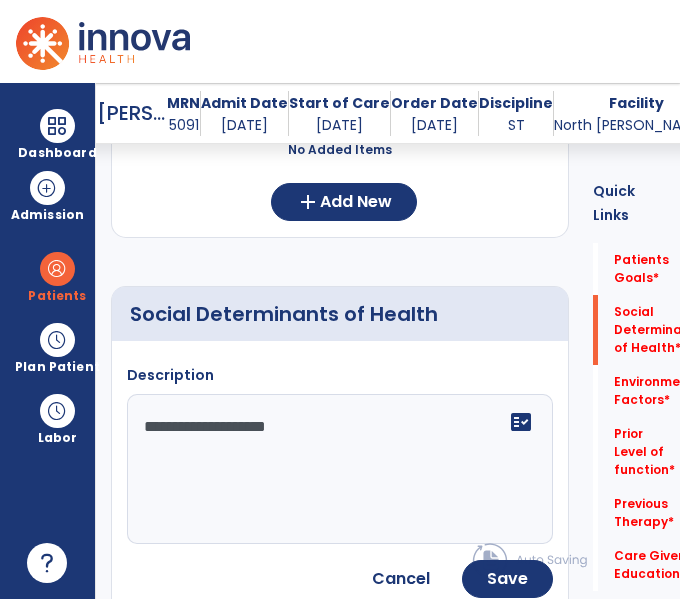 scroll, scrollTop: 383, scrollLeft: 0, axis: vertical 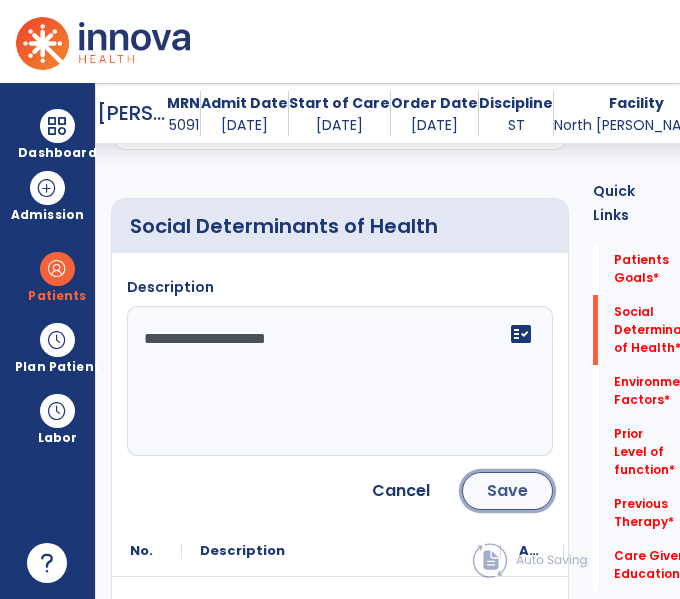click on "Save" 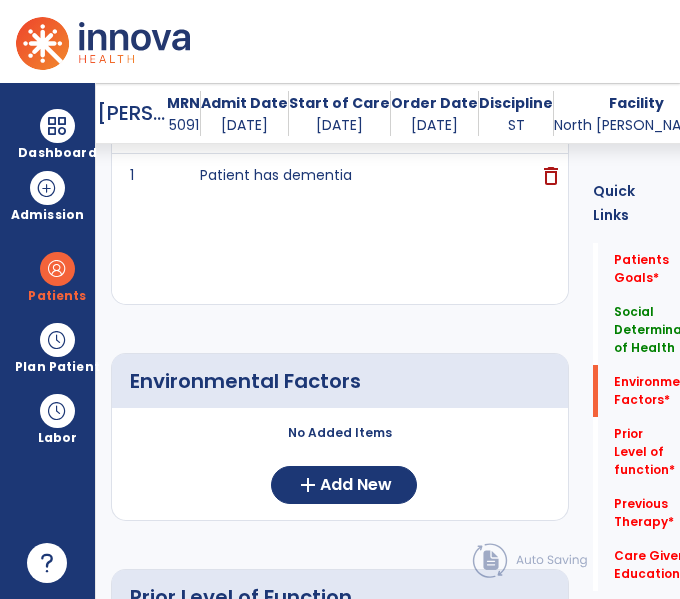 scroll, scrollTop: 623, scrollLeft: 0, axis: vertical 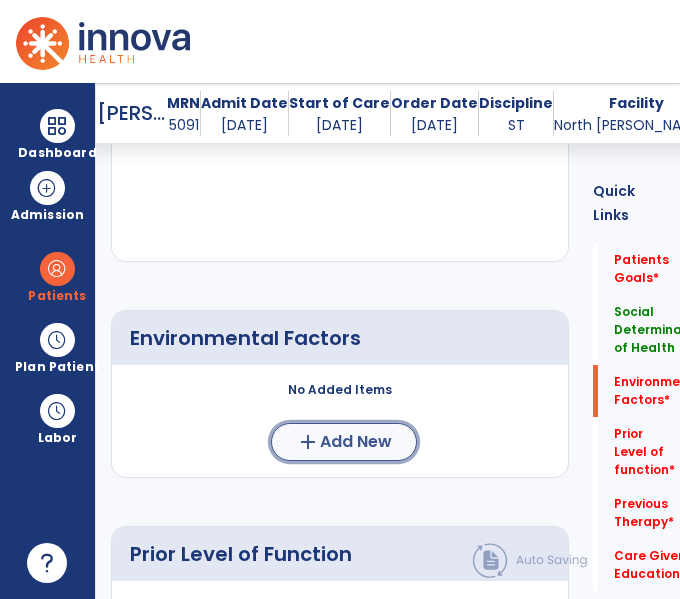 click on "Add New" 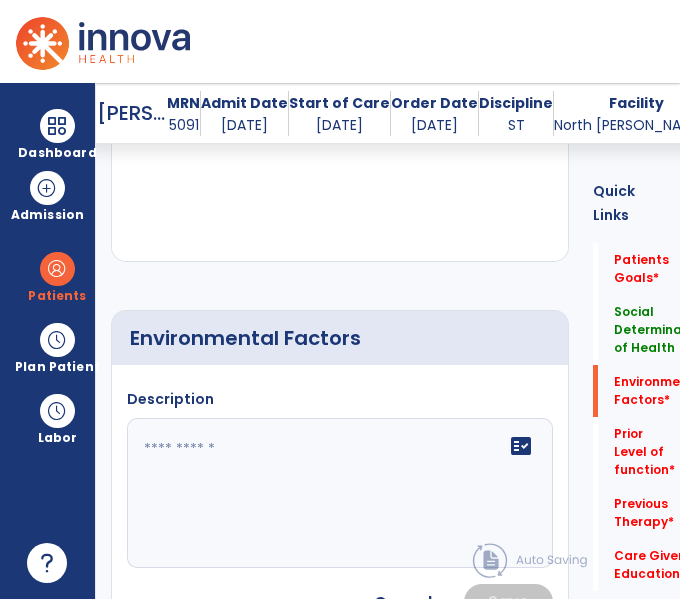 click 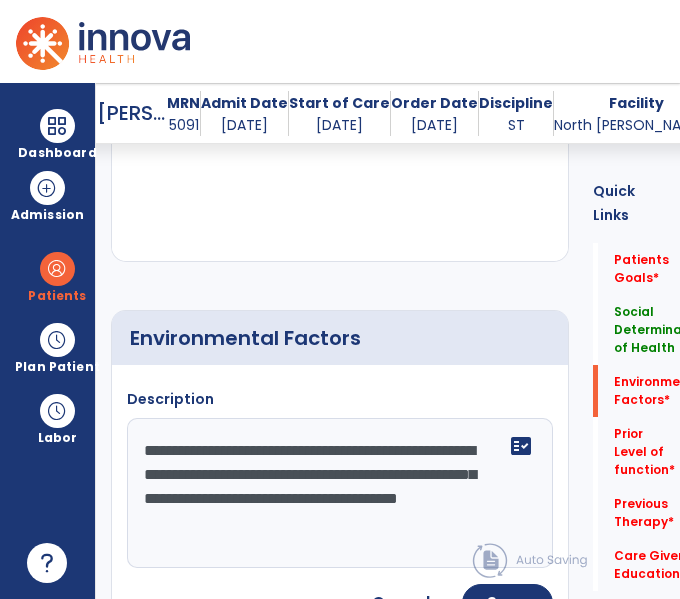 type on "**********" 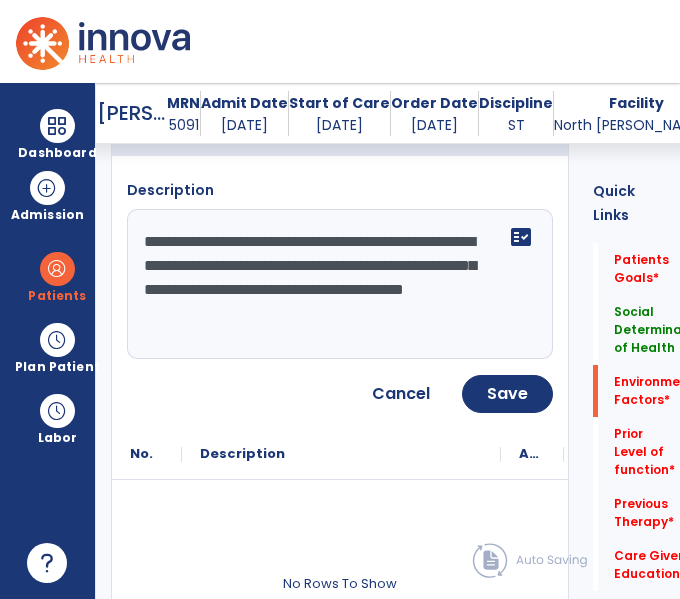 scroll, scrollTop: 836, scrollLeft: 0, axis: vertical 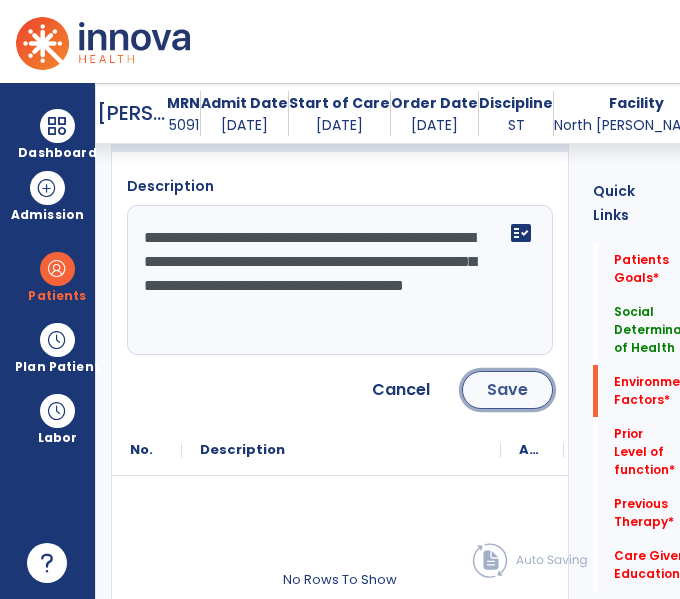 click on "Save" 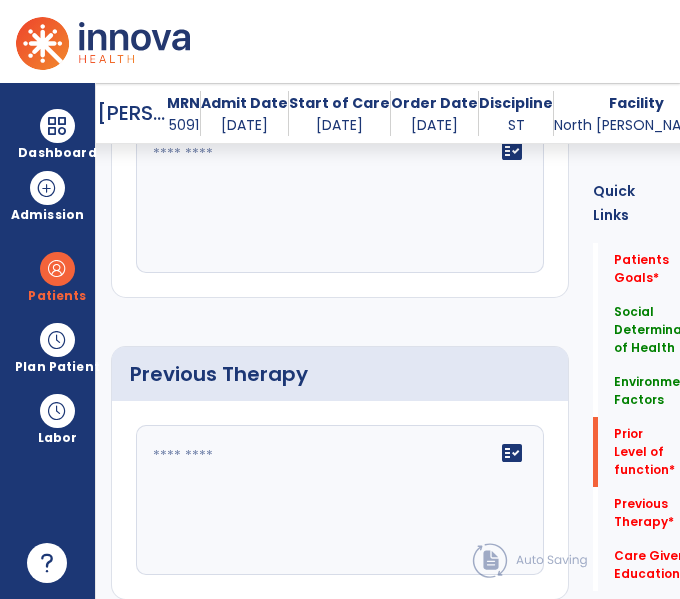 scroll, scrollTop: 1302, scrollLeft: 0, axis: vertical 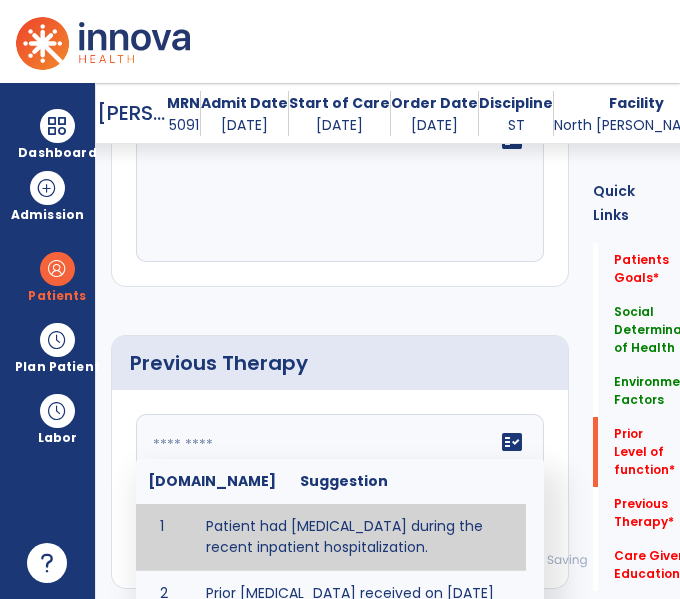 click 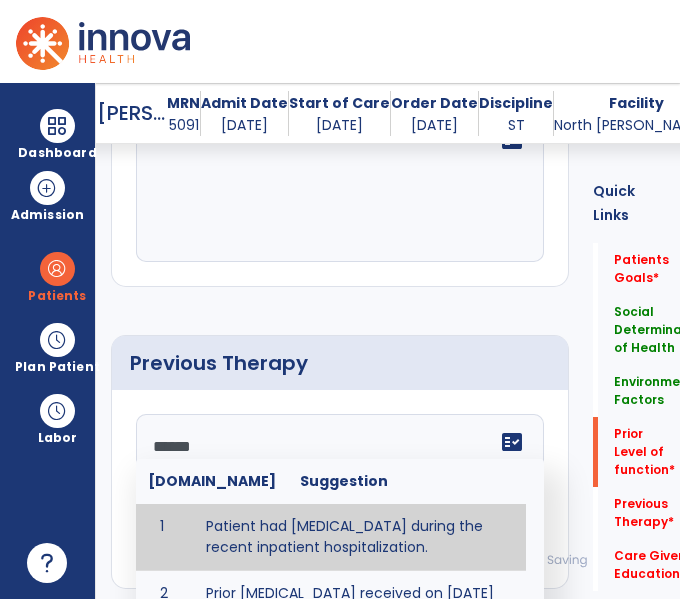 type on "*******" 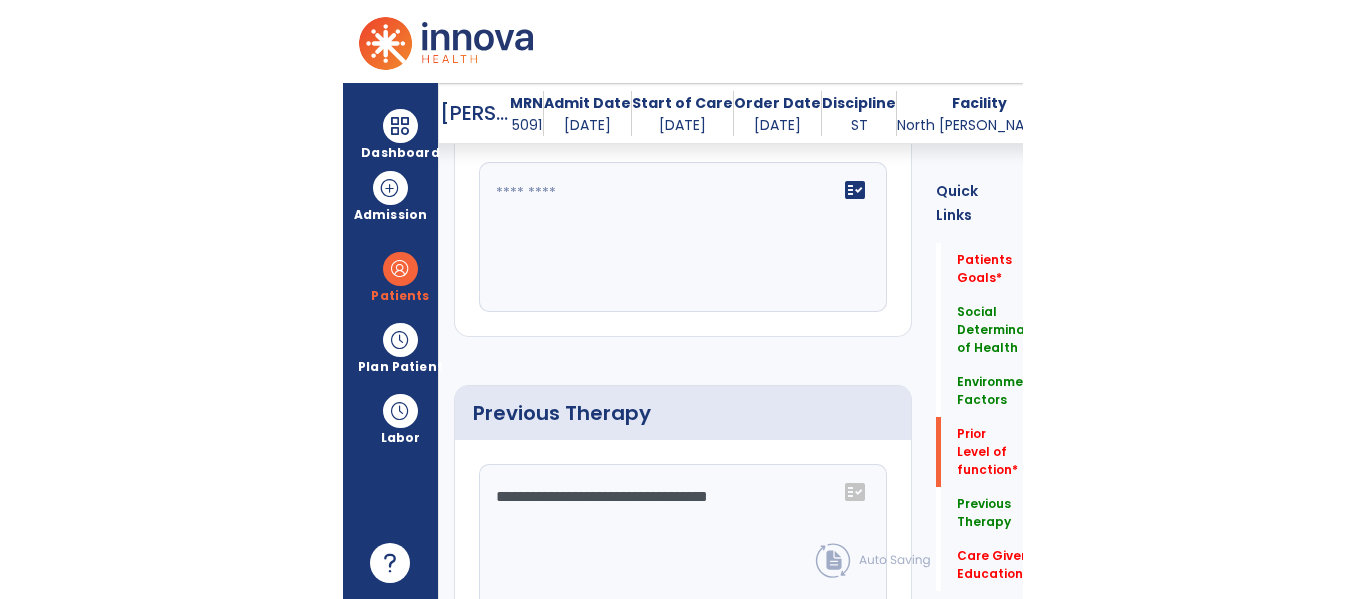 scroll, scrollTop: 1302, scrollLeft: 0, axis: vertical 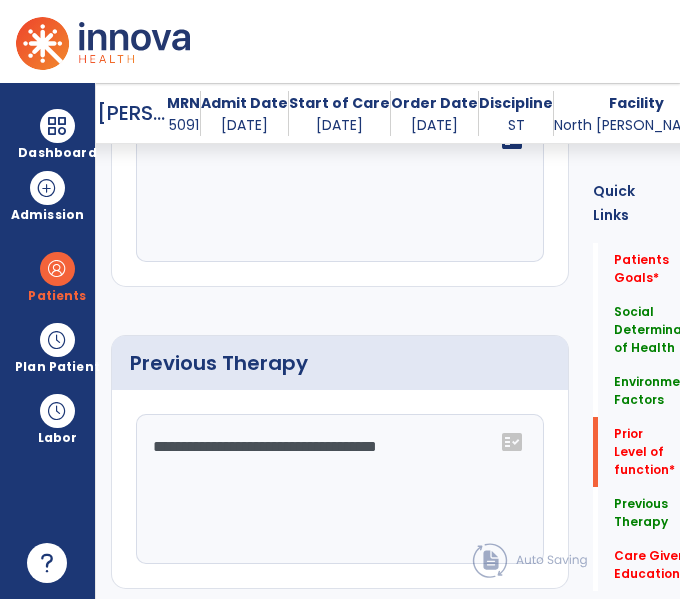 type on "**********" 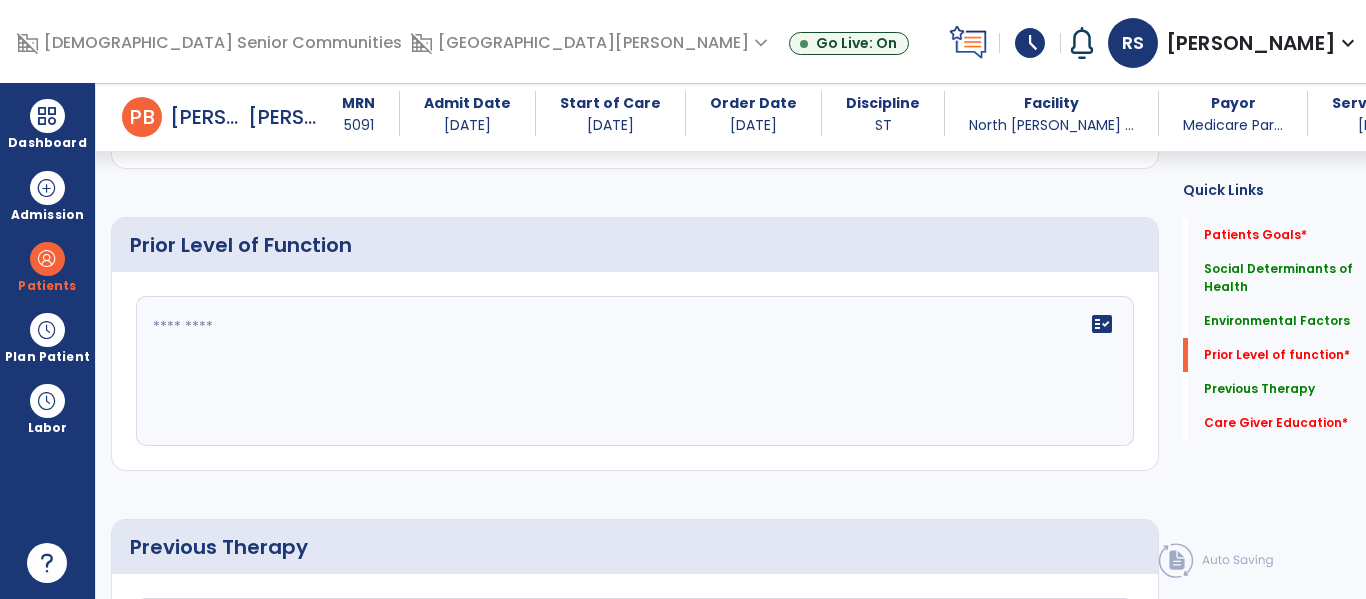 scroll, scrollTop: 970, scrollLeft: 0, axis: vertical 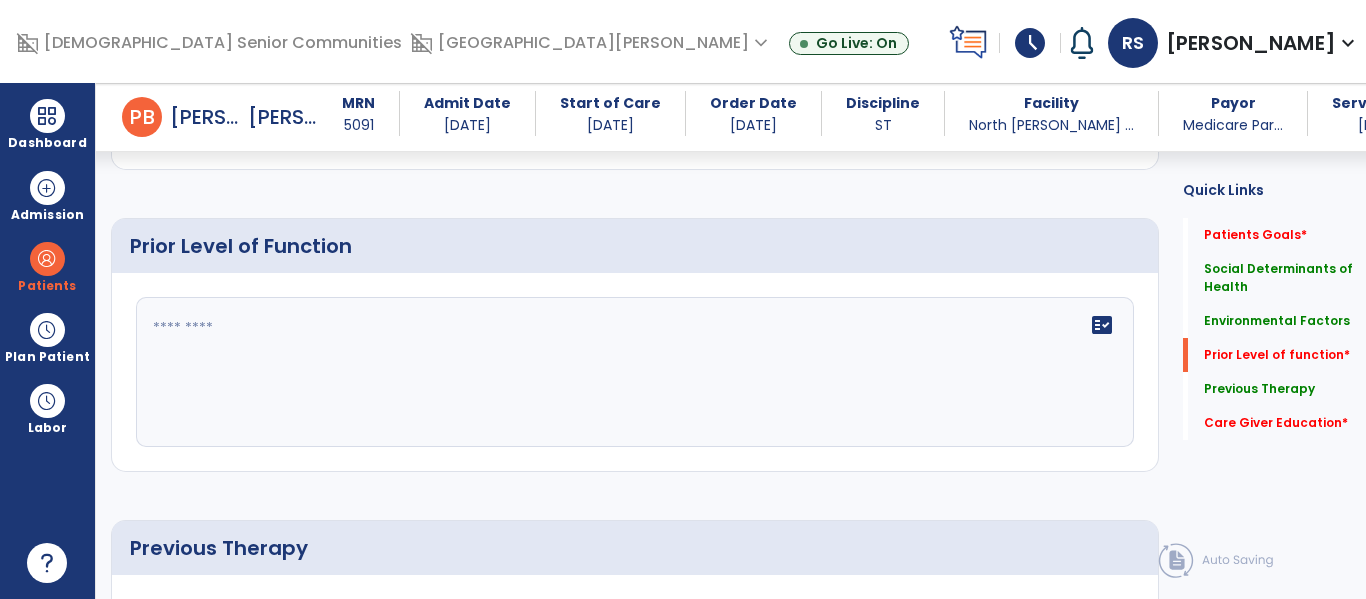click 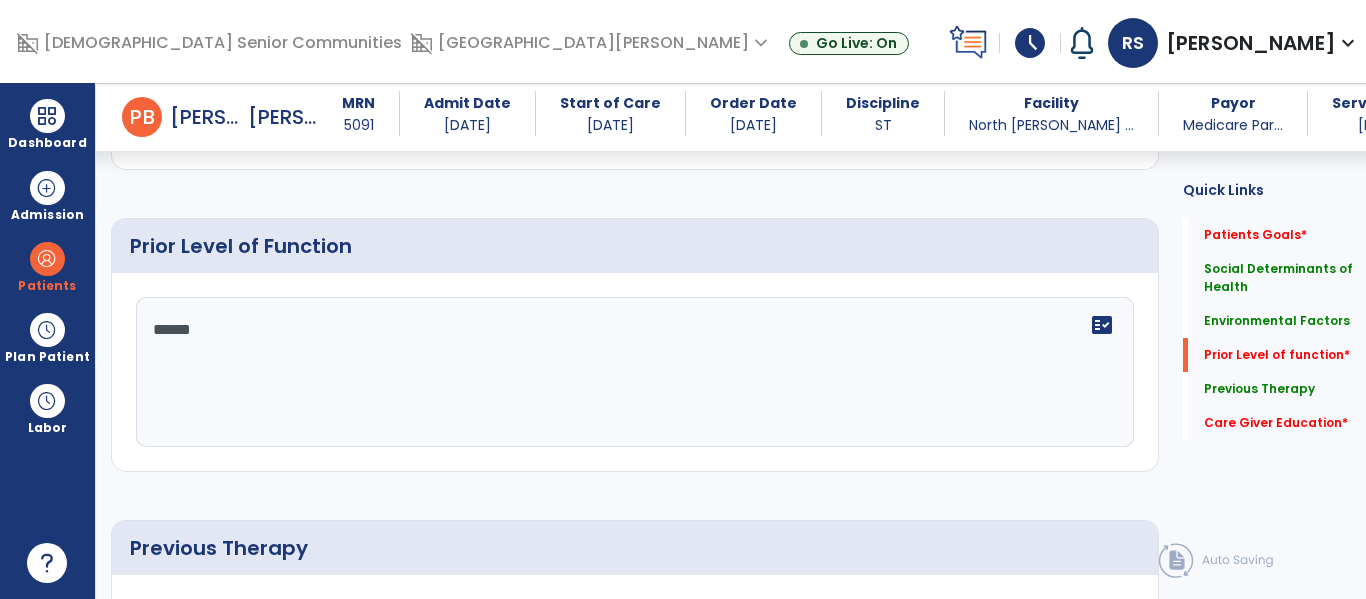 type on "*******" 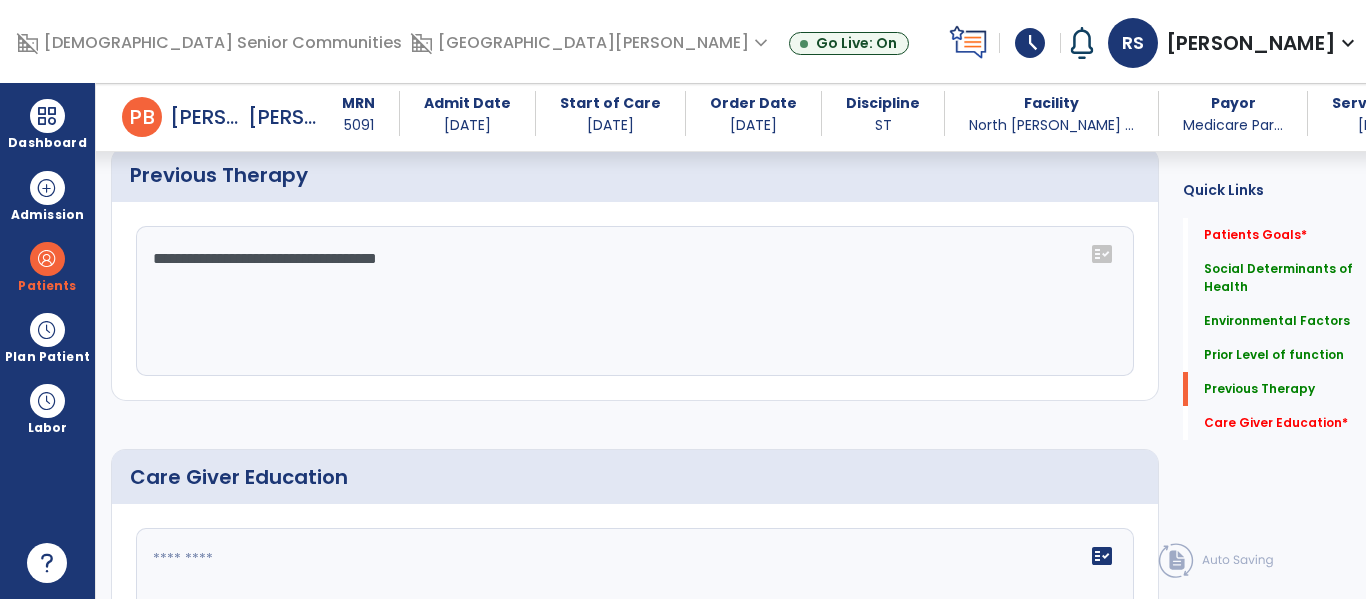 scroll, scrollTop: 1517, scrollLeft: 0, axis: vertical 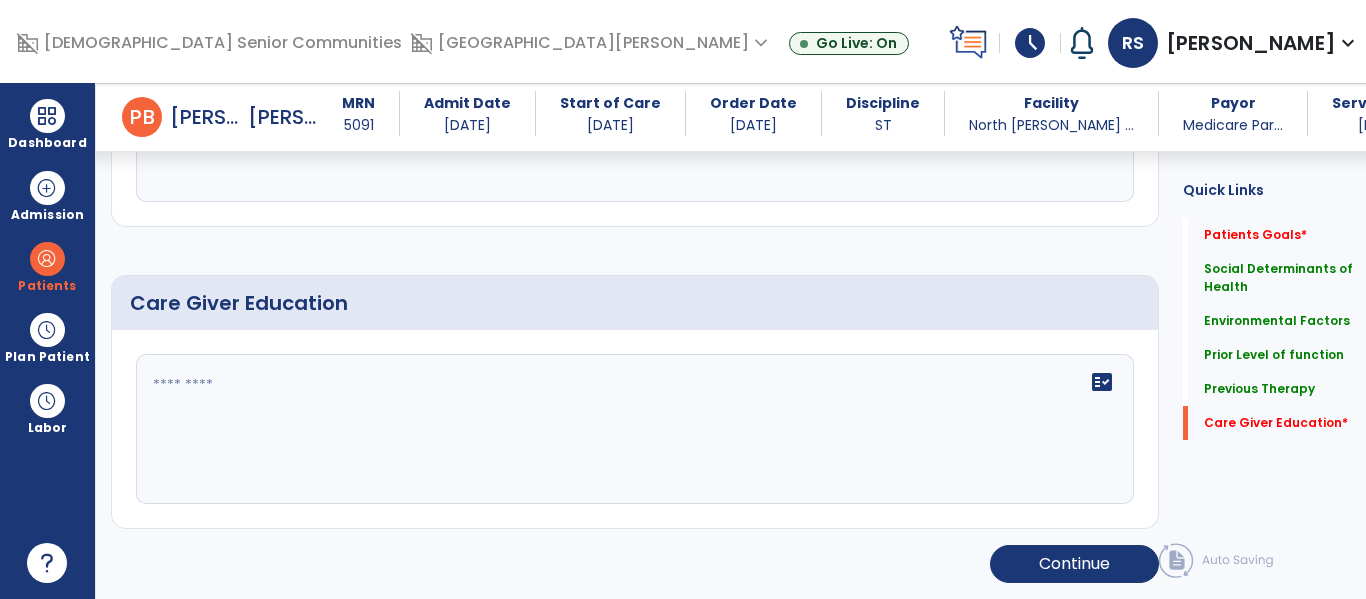 type on "**********" 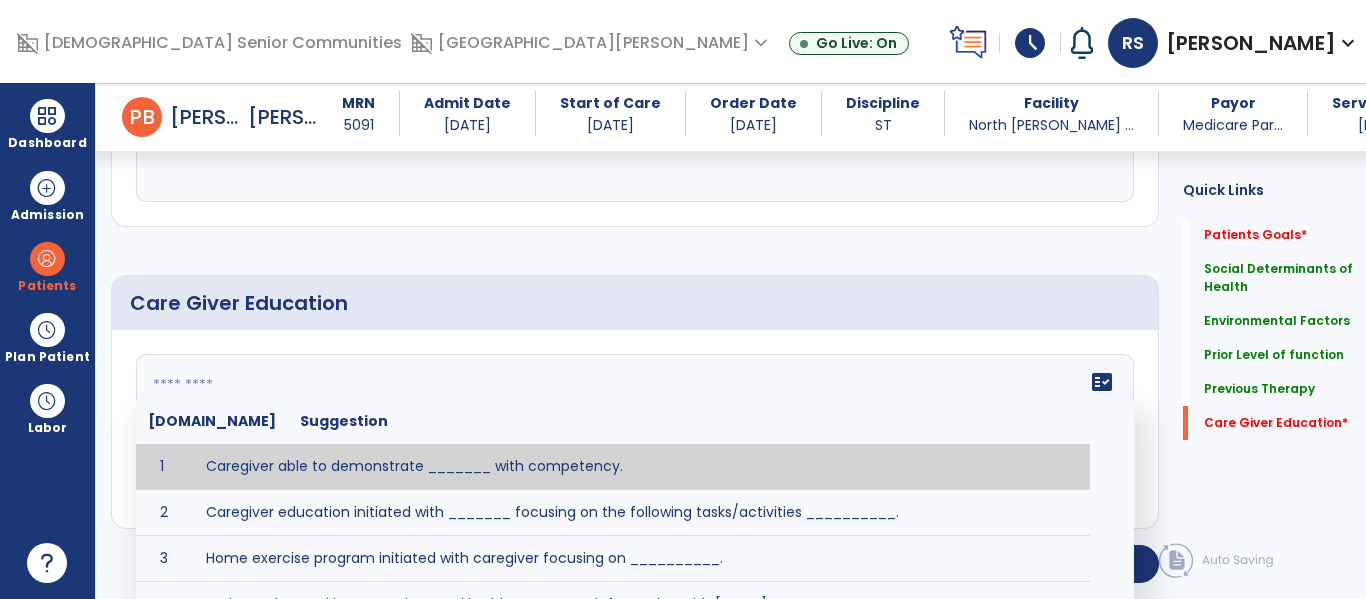 click on "Care Giver Education" 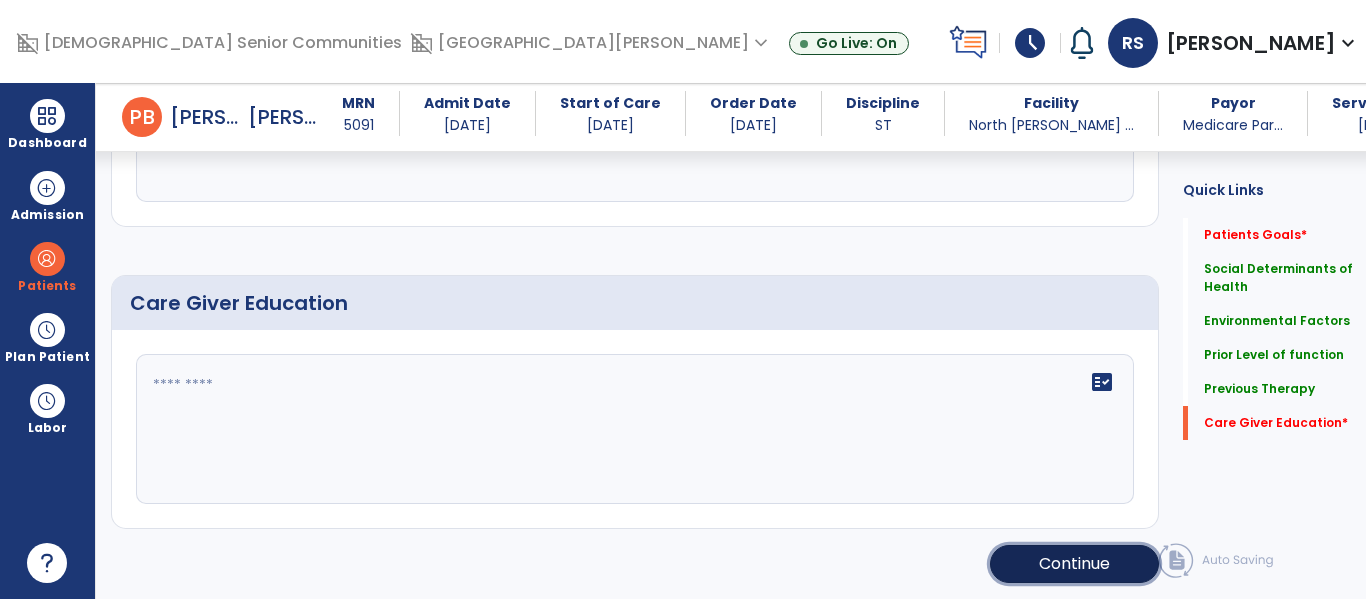 click on "Continue" 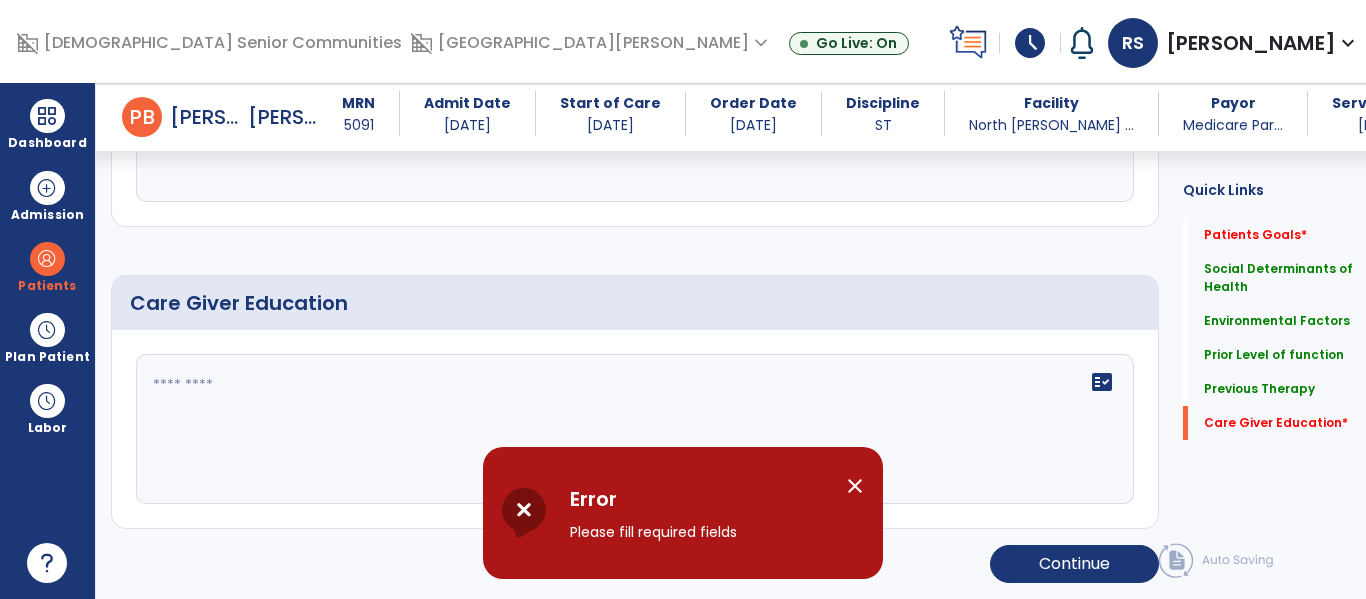 click on "close" at bounding box center (855, 486) 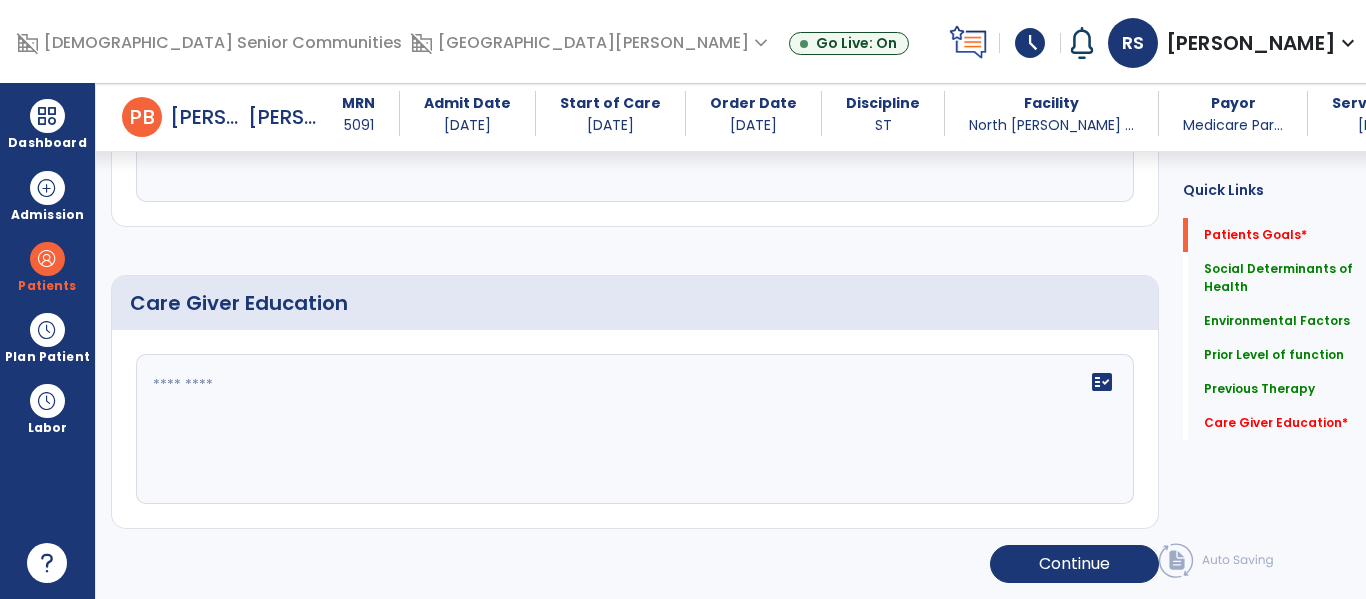 scroll, scrollTop: 0, scrollLeft: 0, axis: both 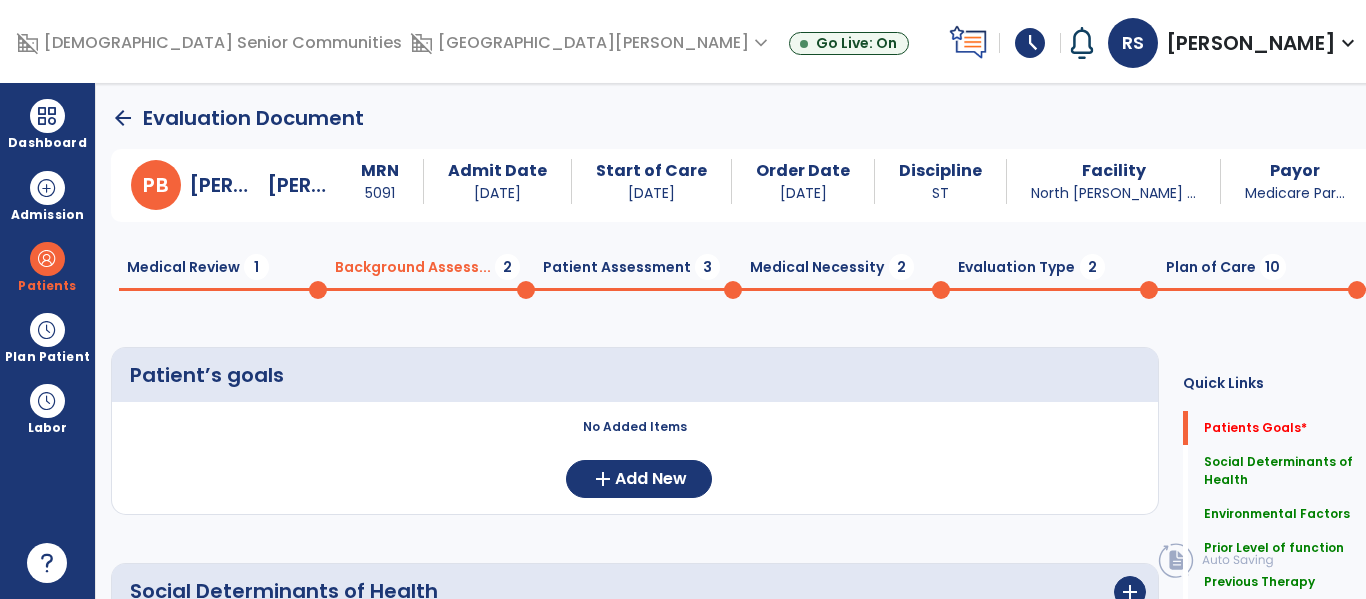 click on "Medical Necessity  2" 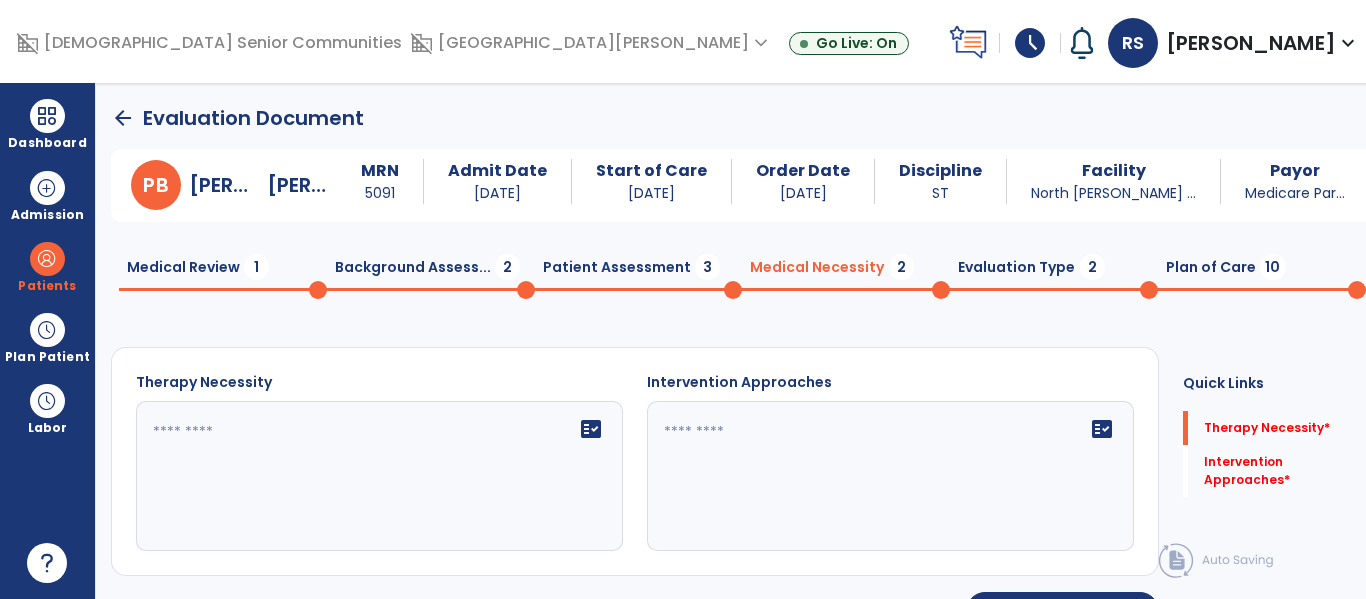 click 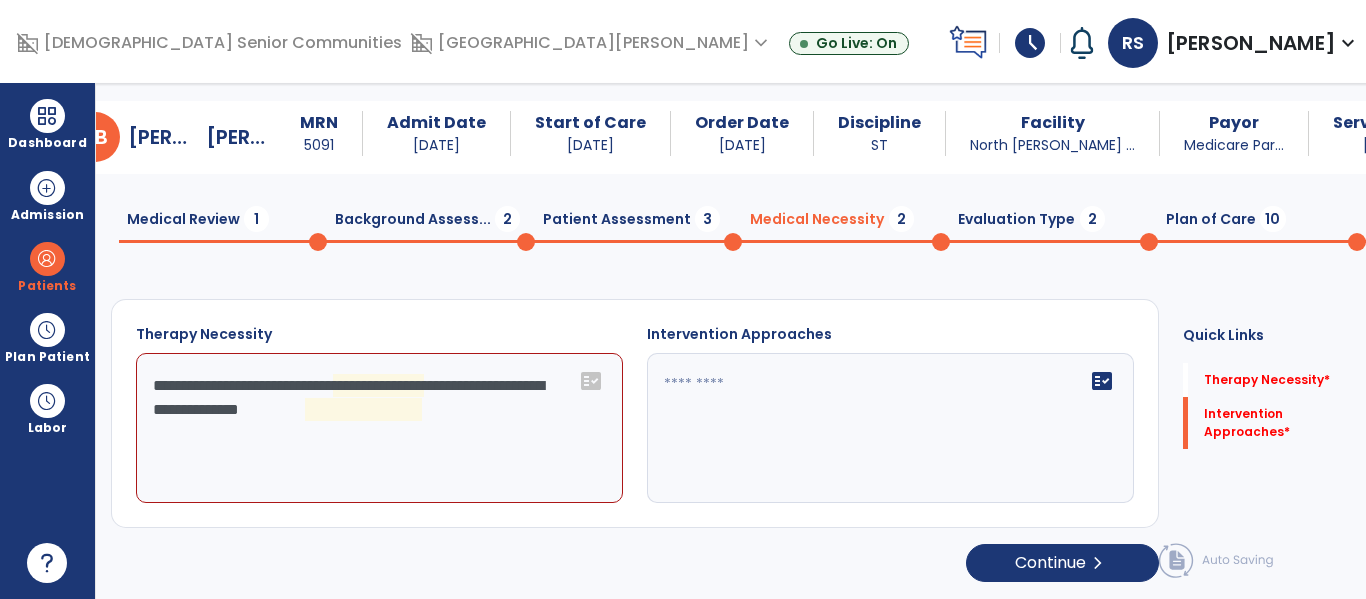scroll, scrollTop: 29, scrollLeft: 0, axis: vertical 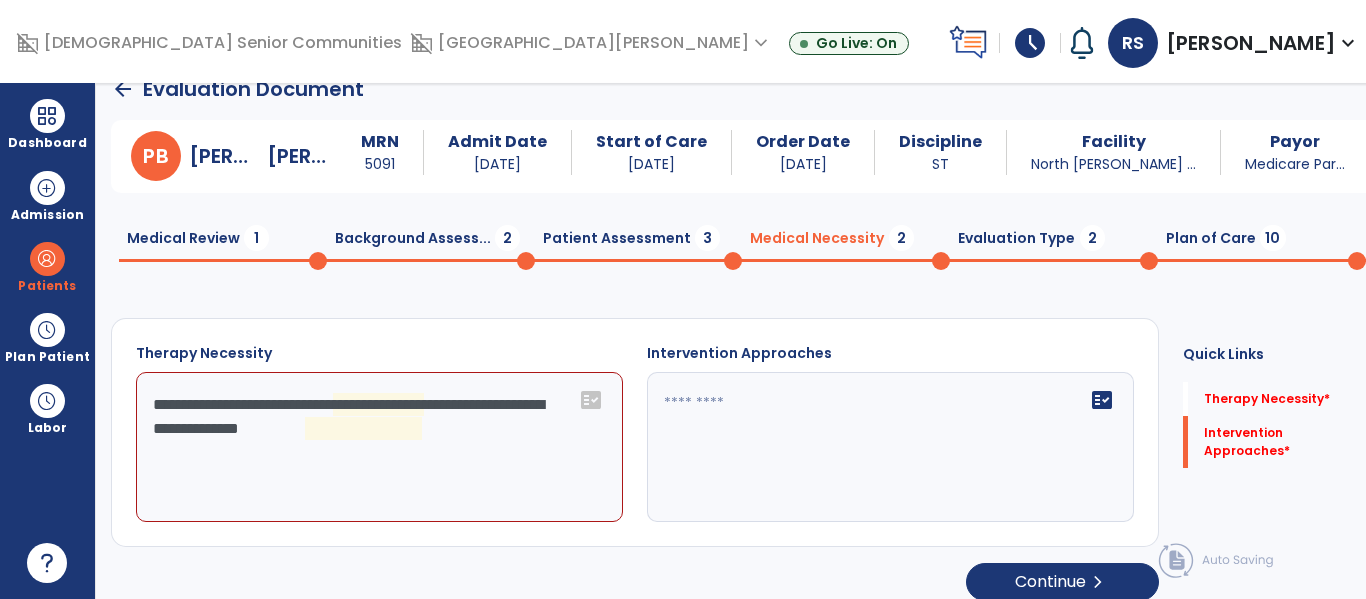 click on "**********" 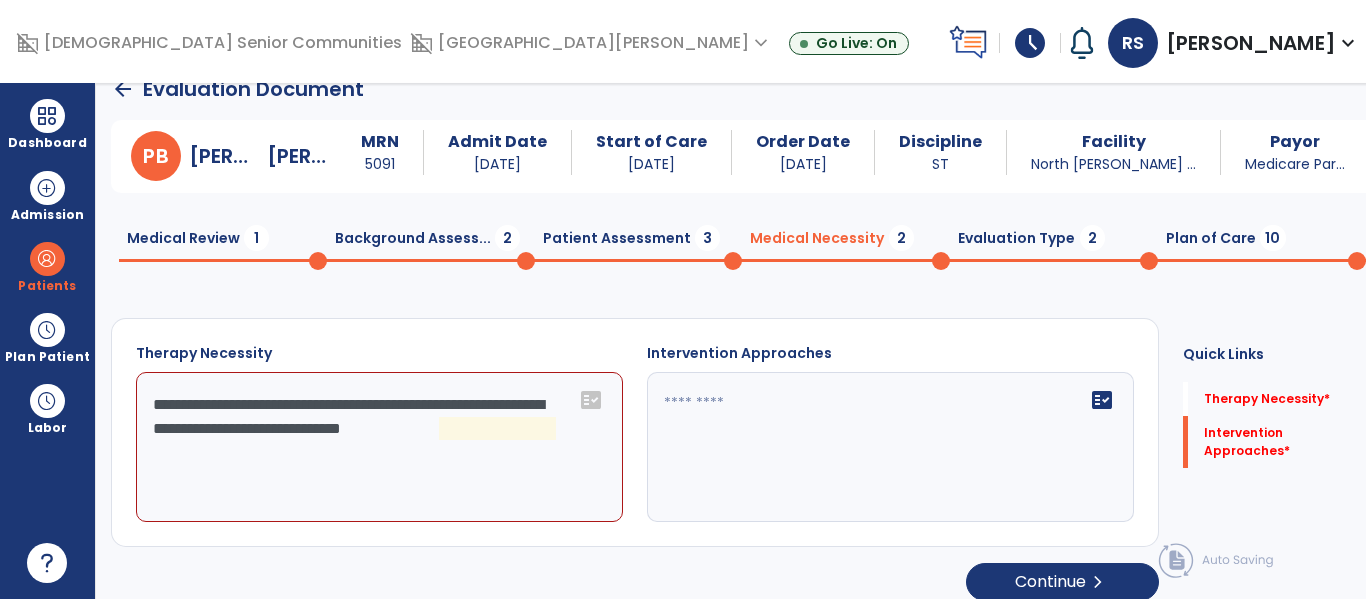 click on "**********" 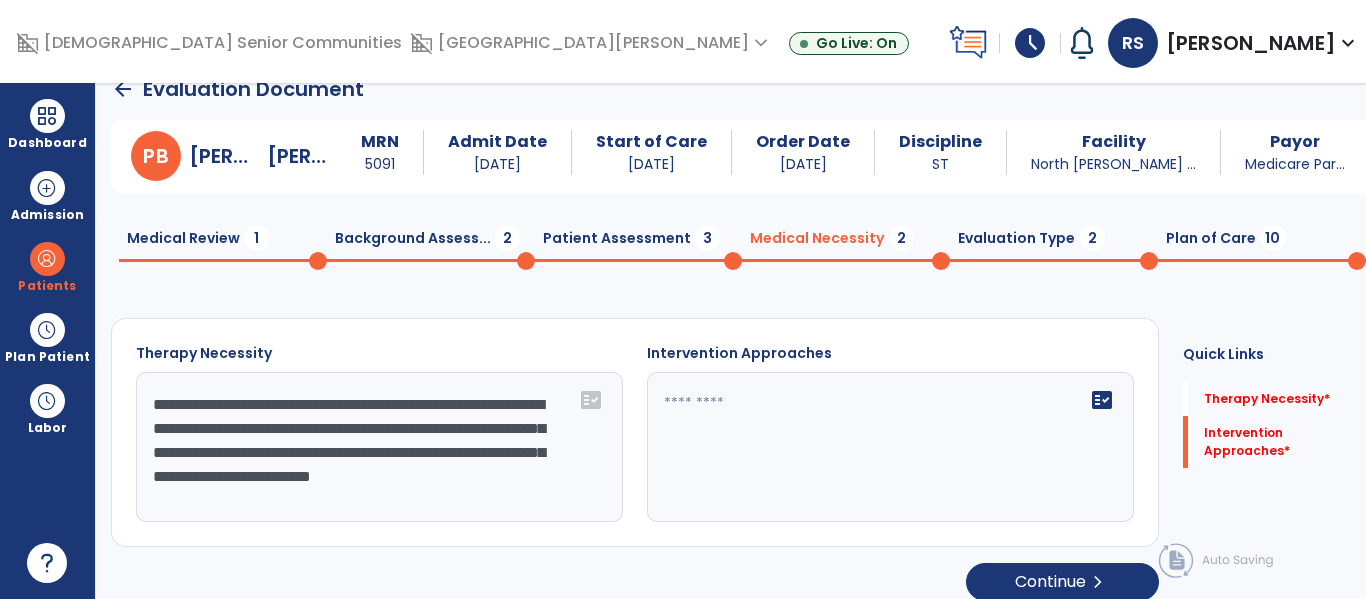 click on "**********" 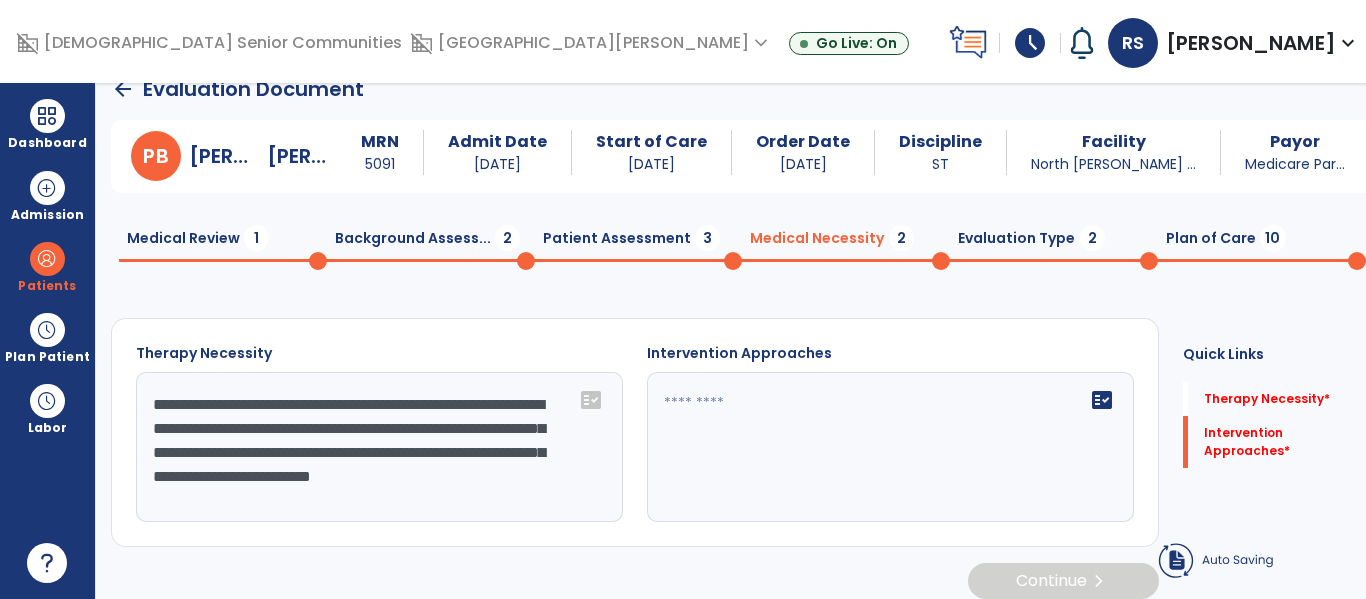 click on "**********" 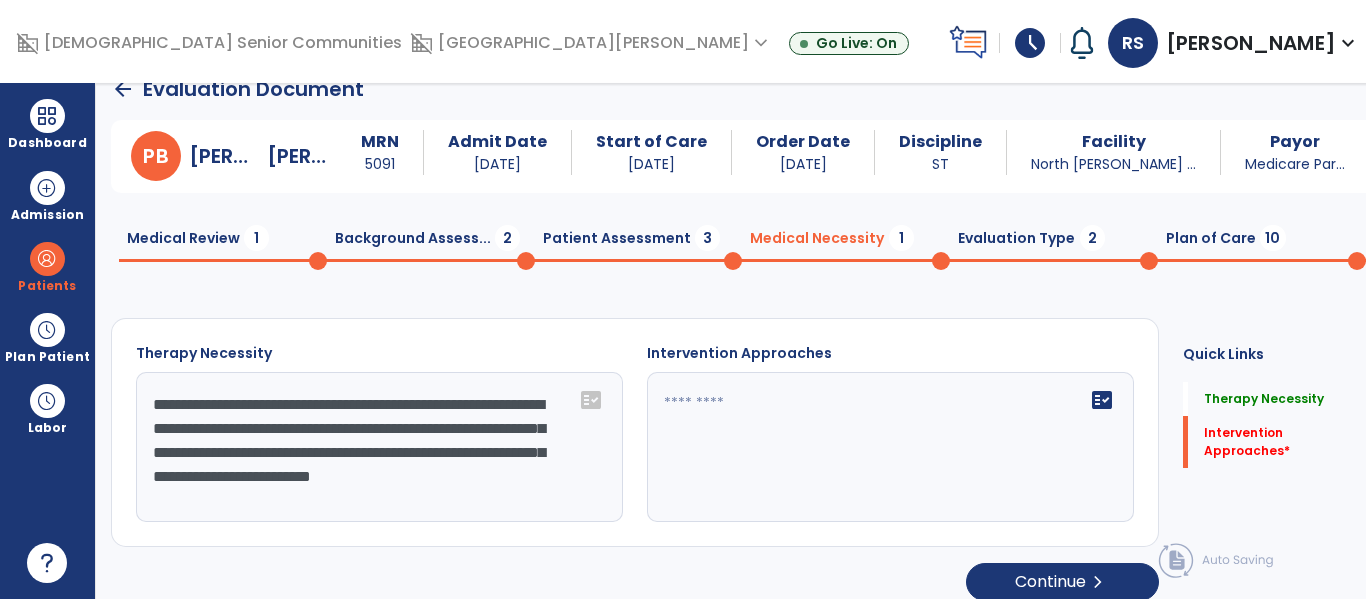 type on "**********" 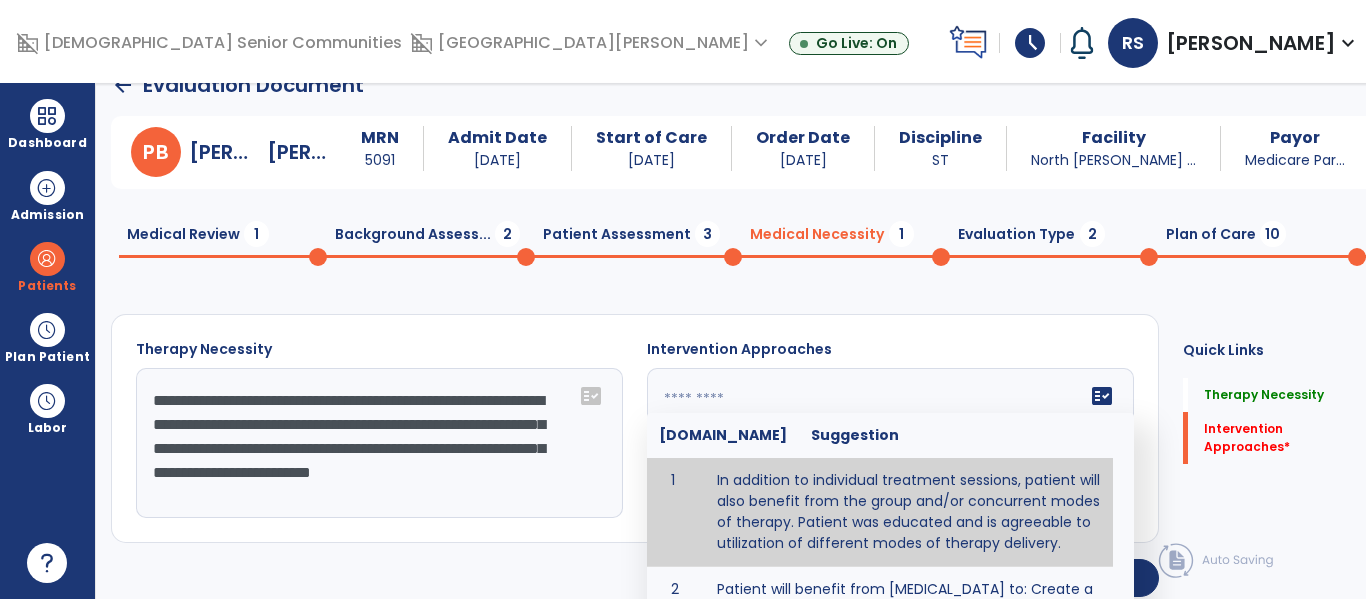 scroll, scrollTop: 139, scrollLeft: 0, axis: vertical 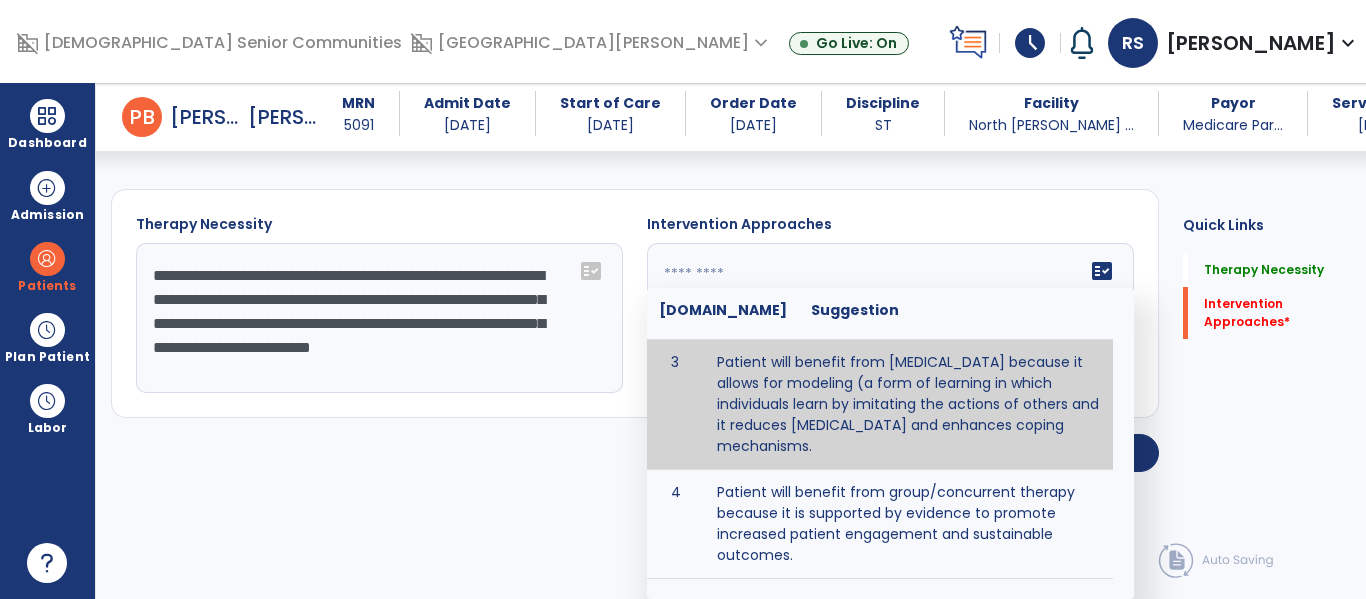 type on "**********" 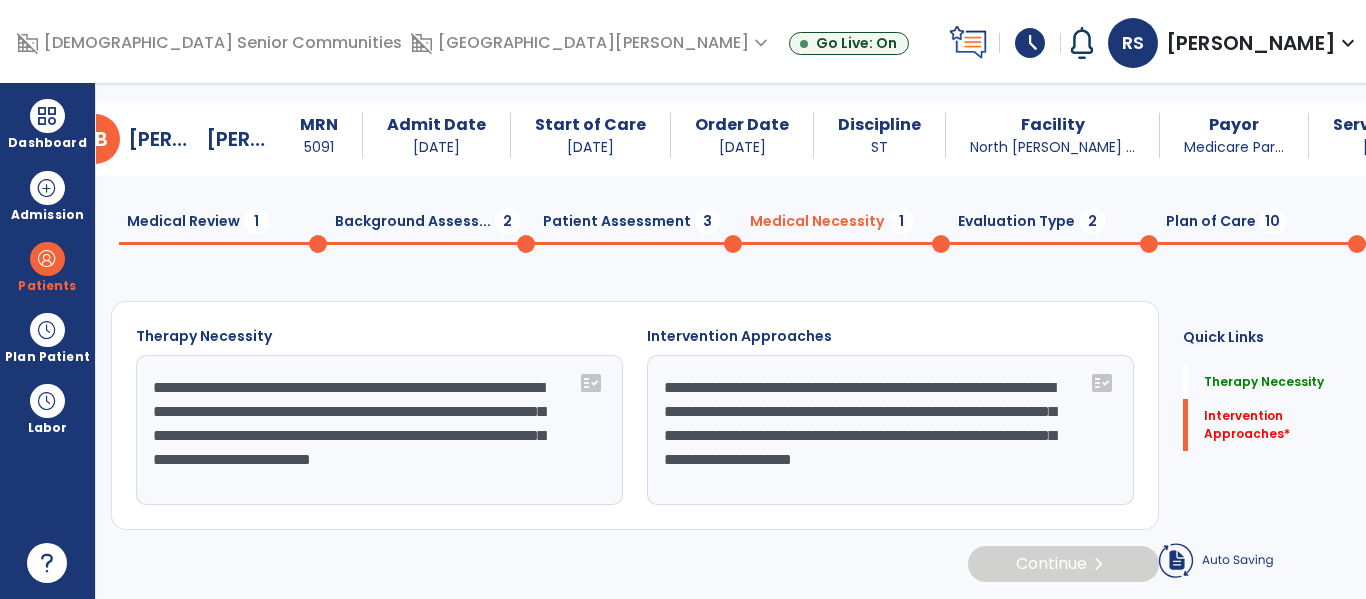 scroll, scrollTop: 27, scrollLeft: 0, axis: vertical 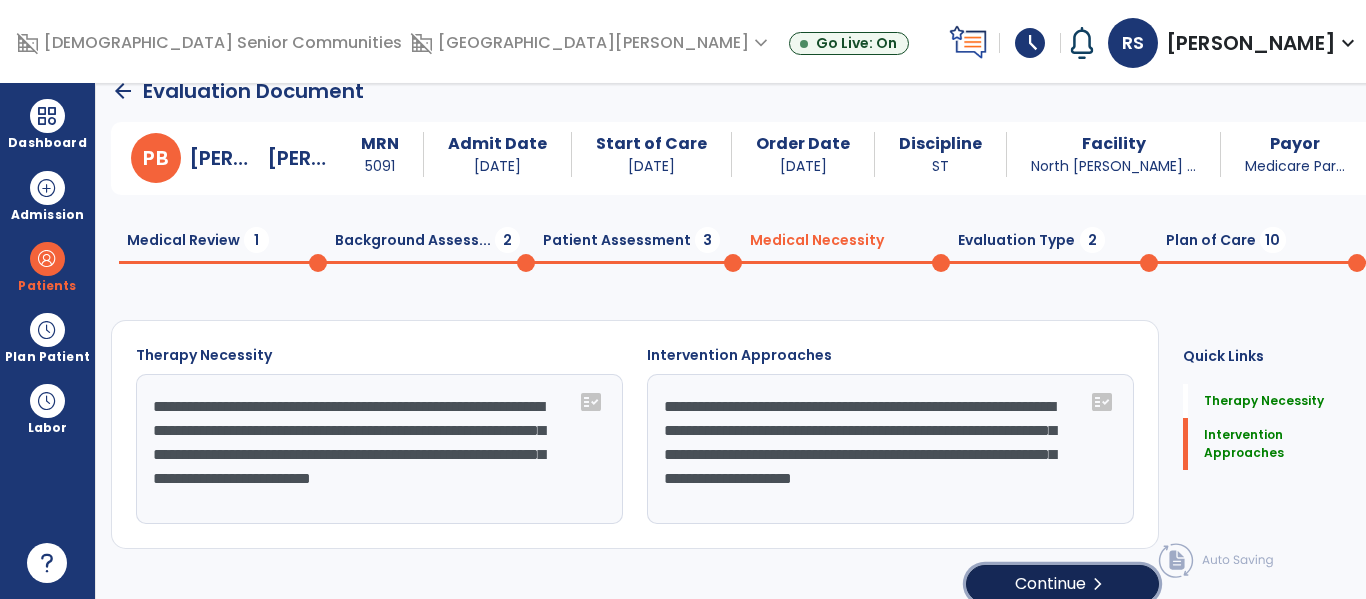click on "Continue  chevron_right" 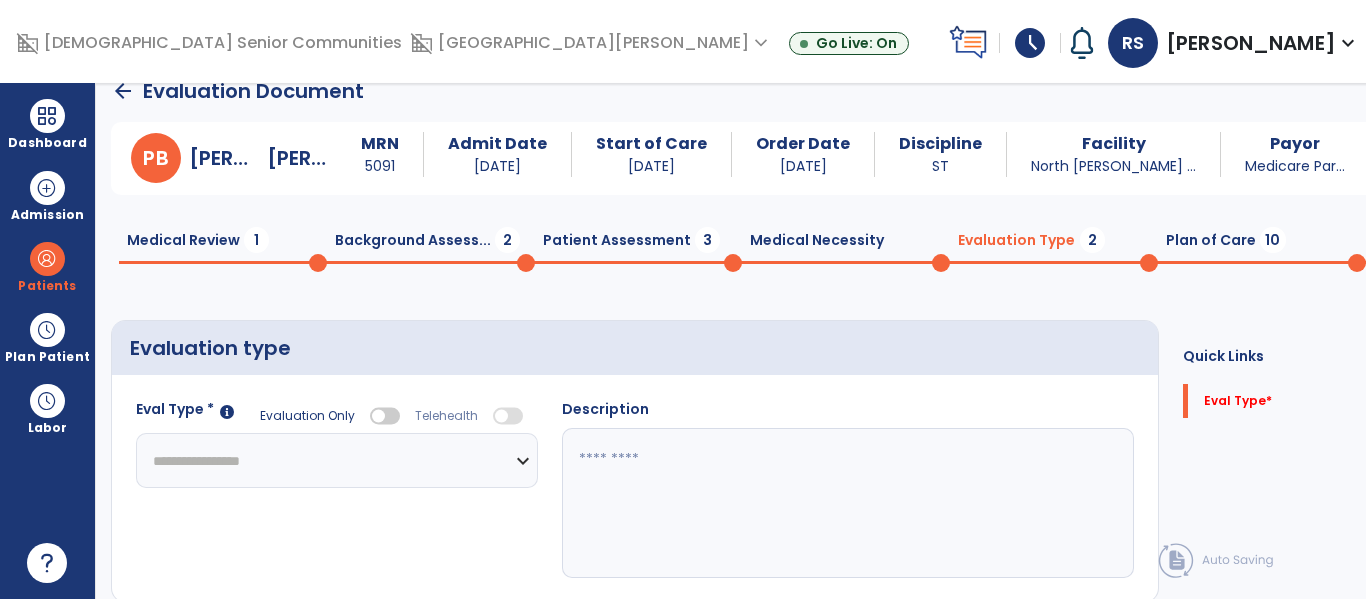 click on "**********" 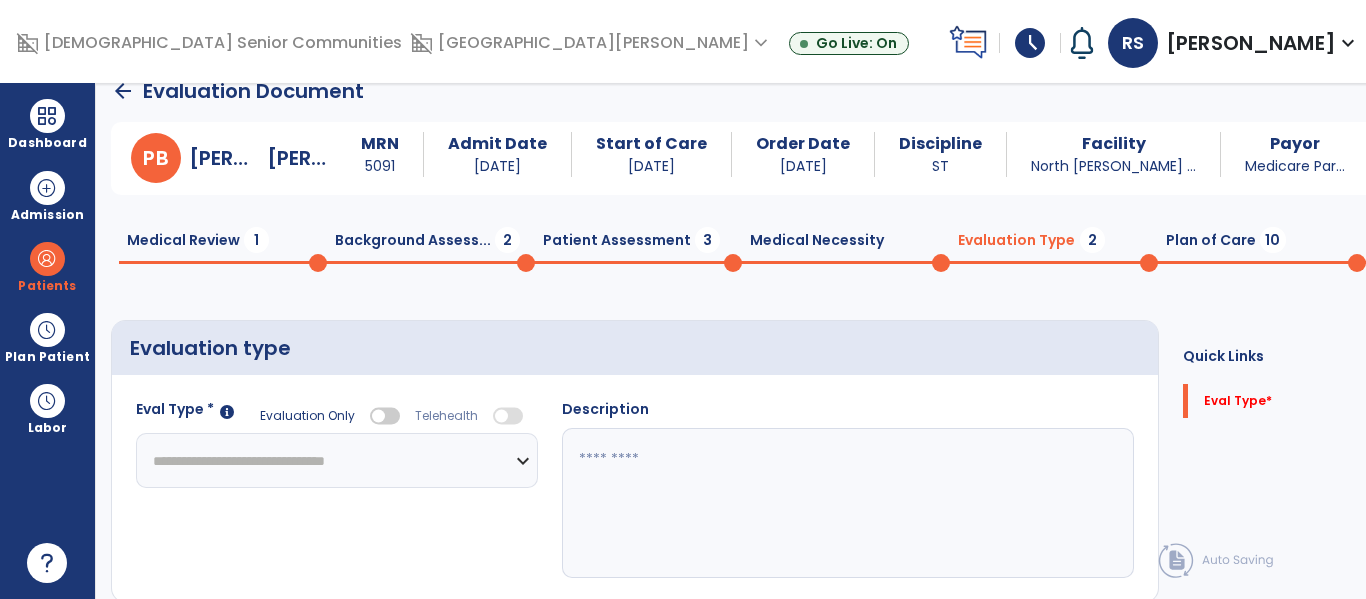 click on "**********" 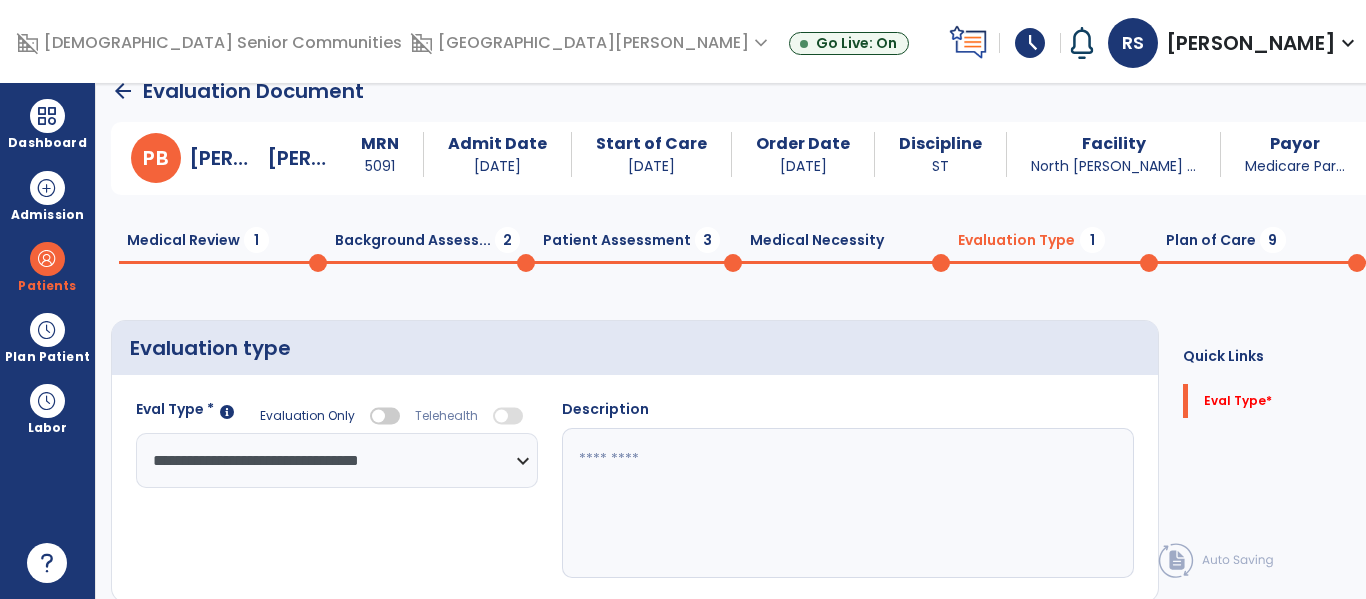 click 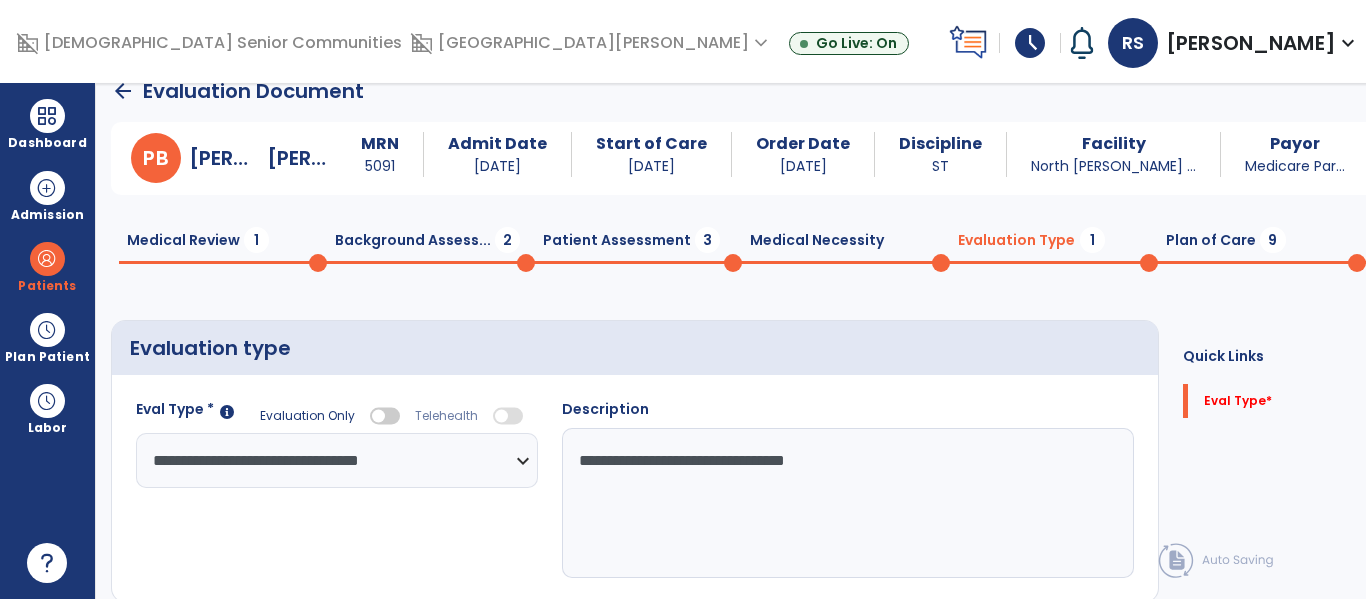 click on "**********" 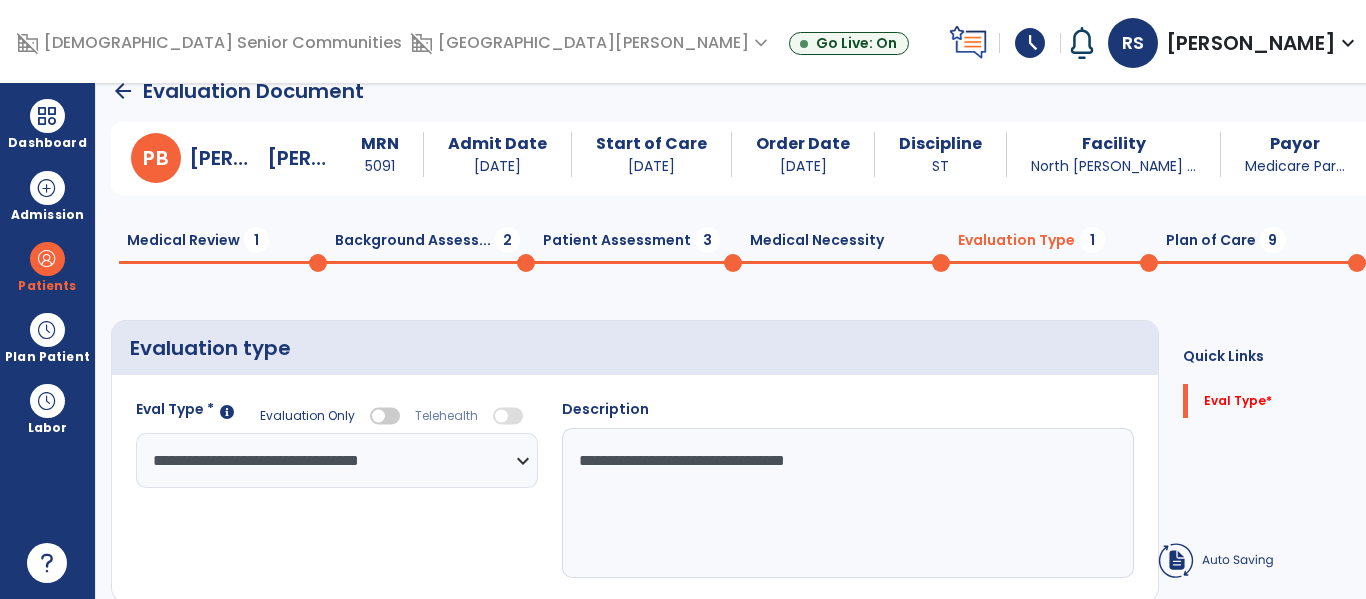 click on "**********" 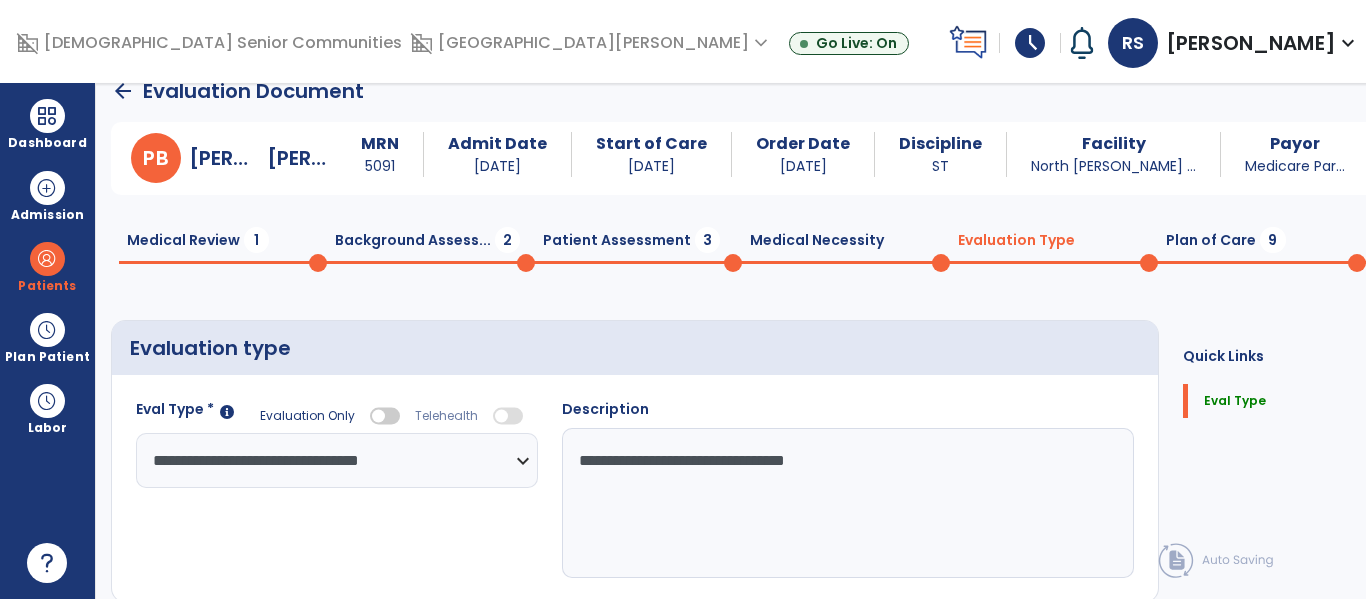 type on "**********" 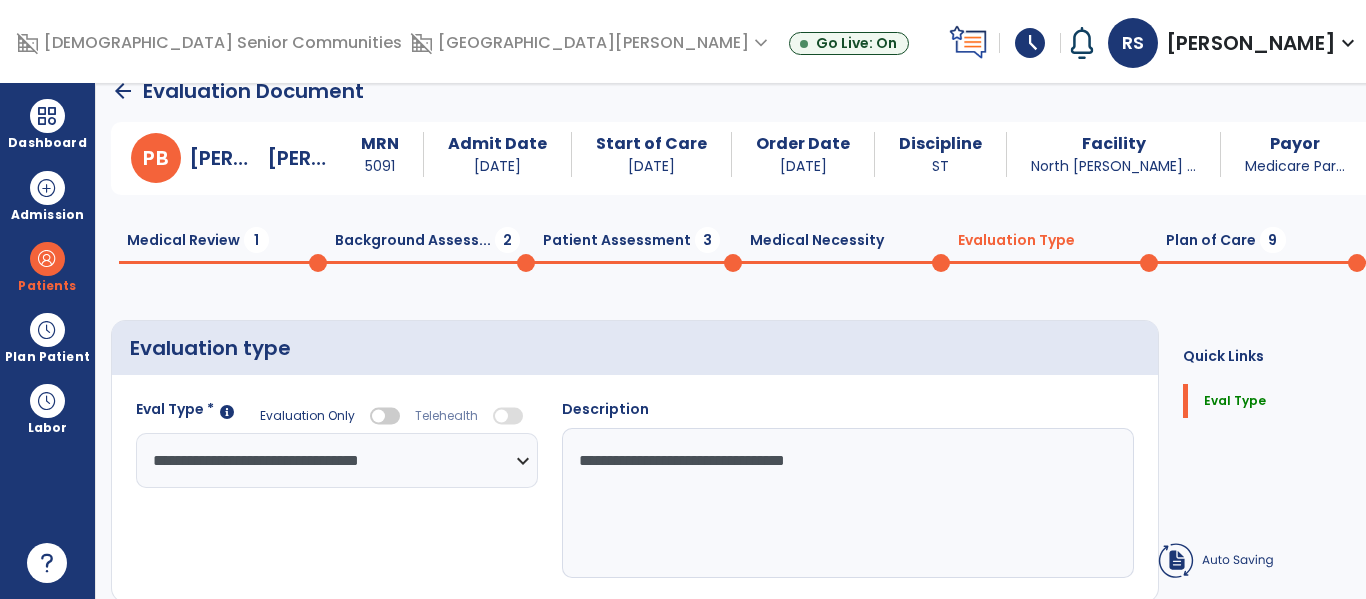 click on "Medical Review  1" 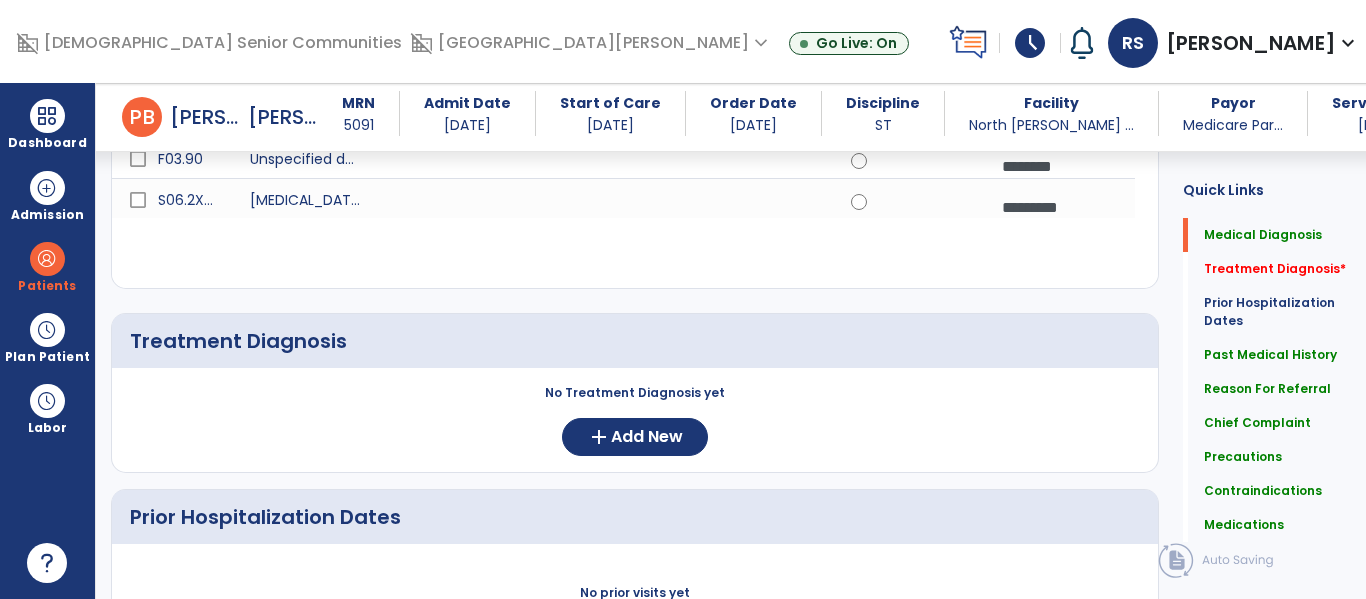 scroll, scrollTop: 295, scrollLeft: 0, axis: vertical 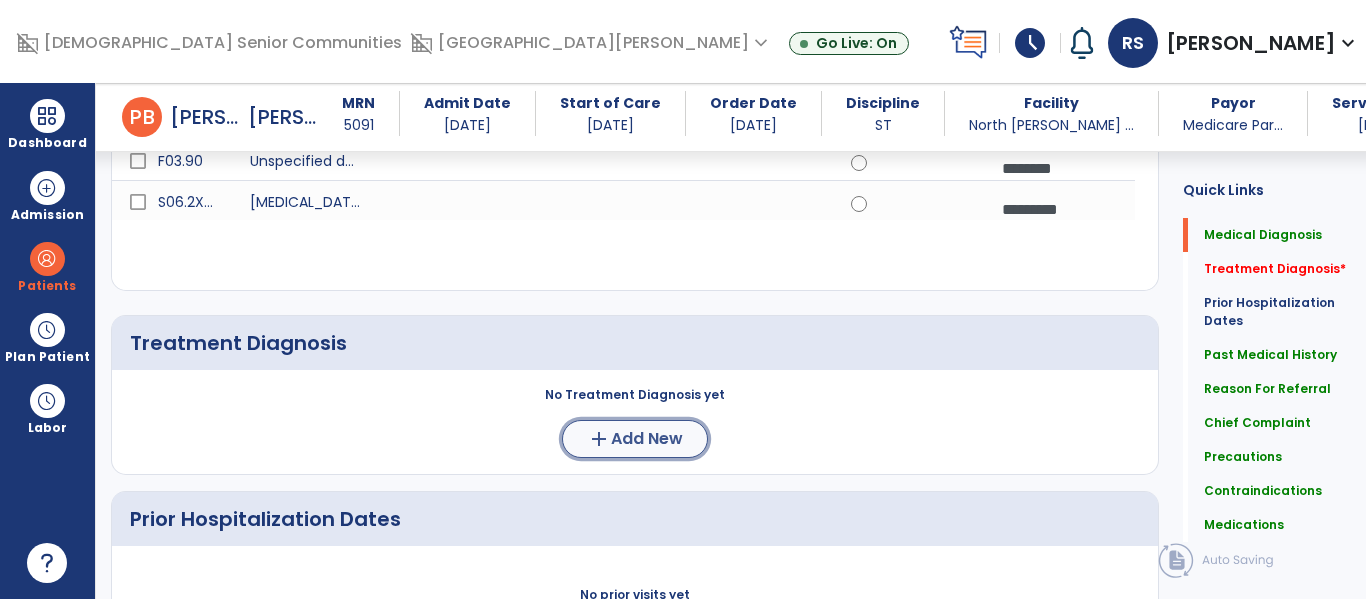 click on "add" 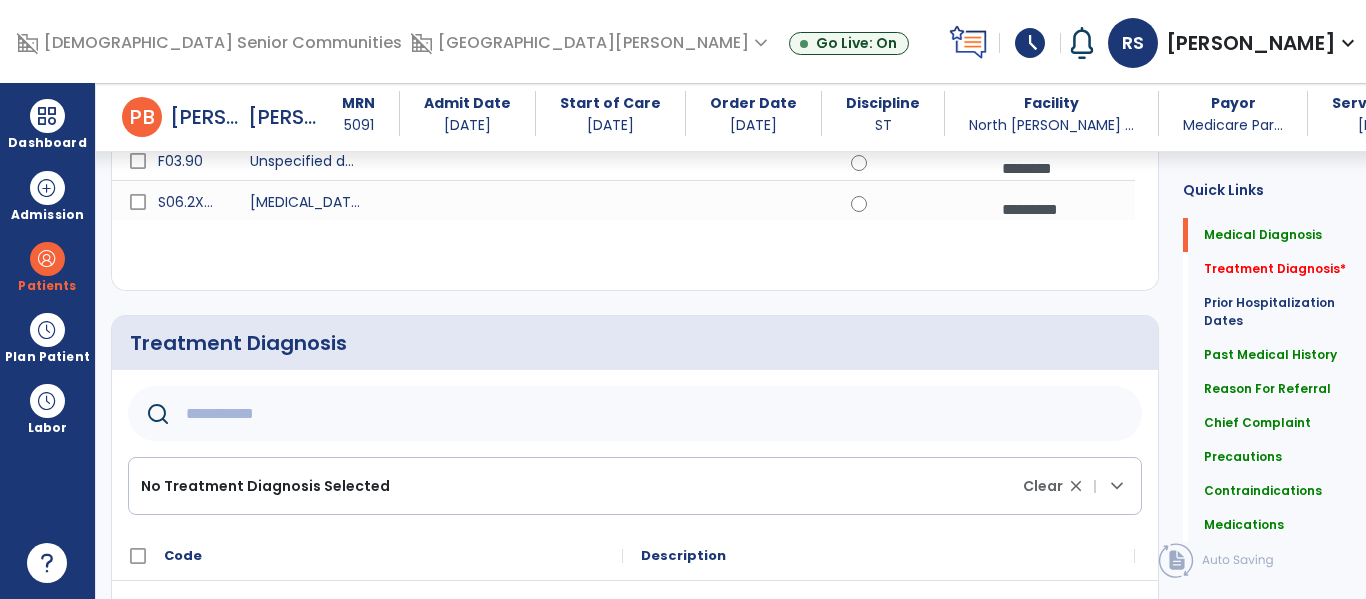 click 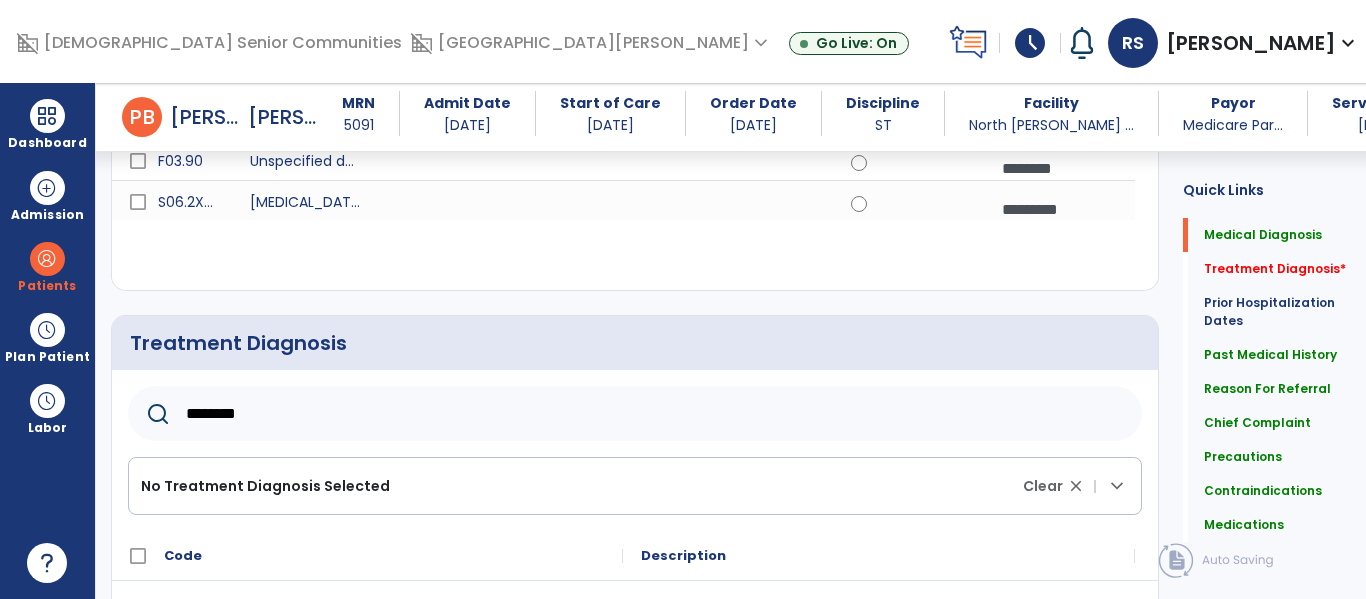 type on "*********" 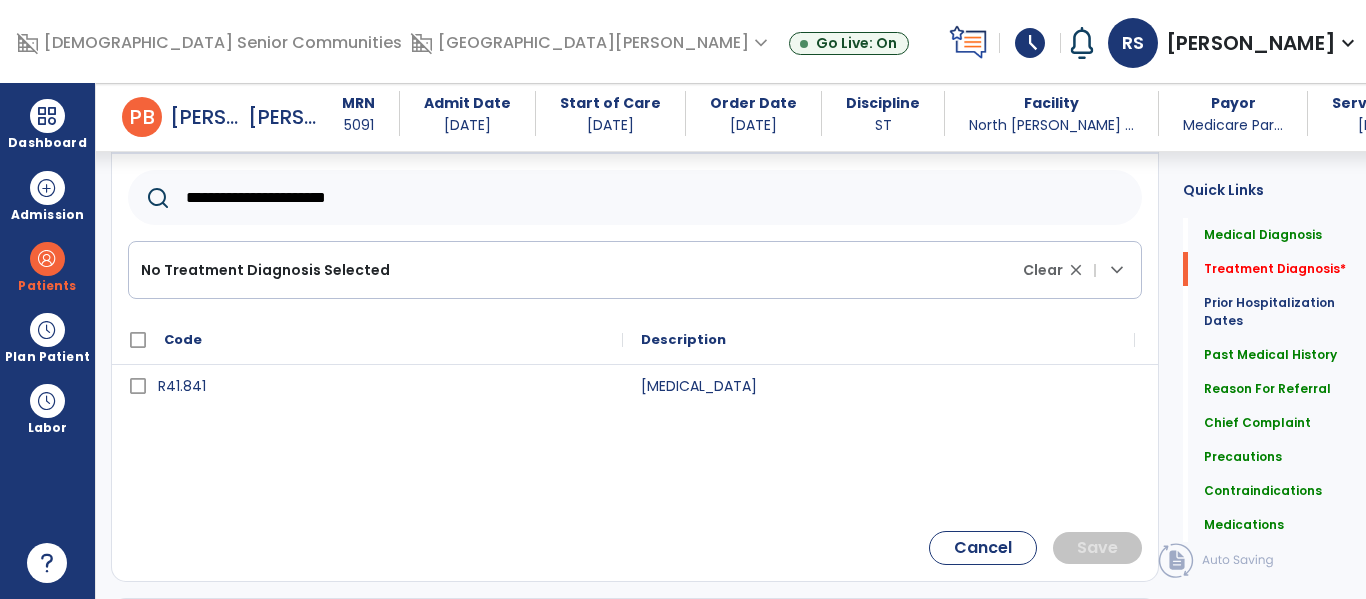 scroll, scrollTop: 514, scrollLeft: 0, axis: vertical 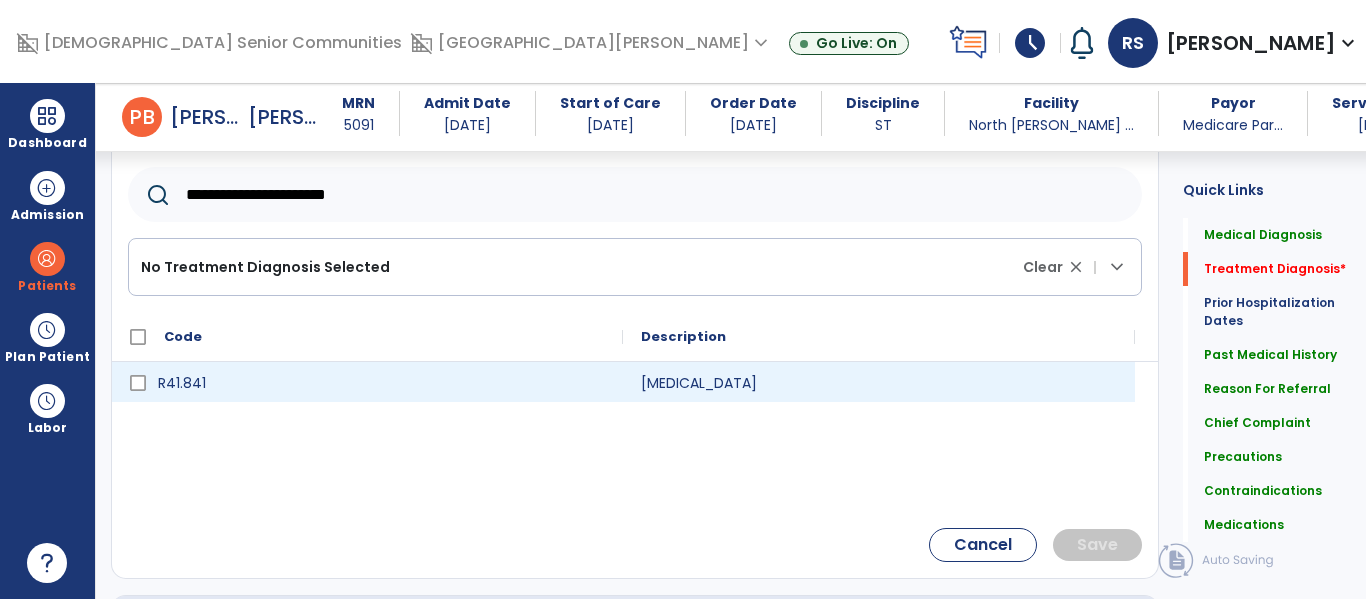 type on "**********" 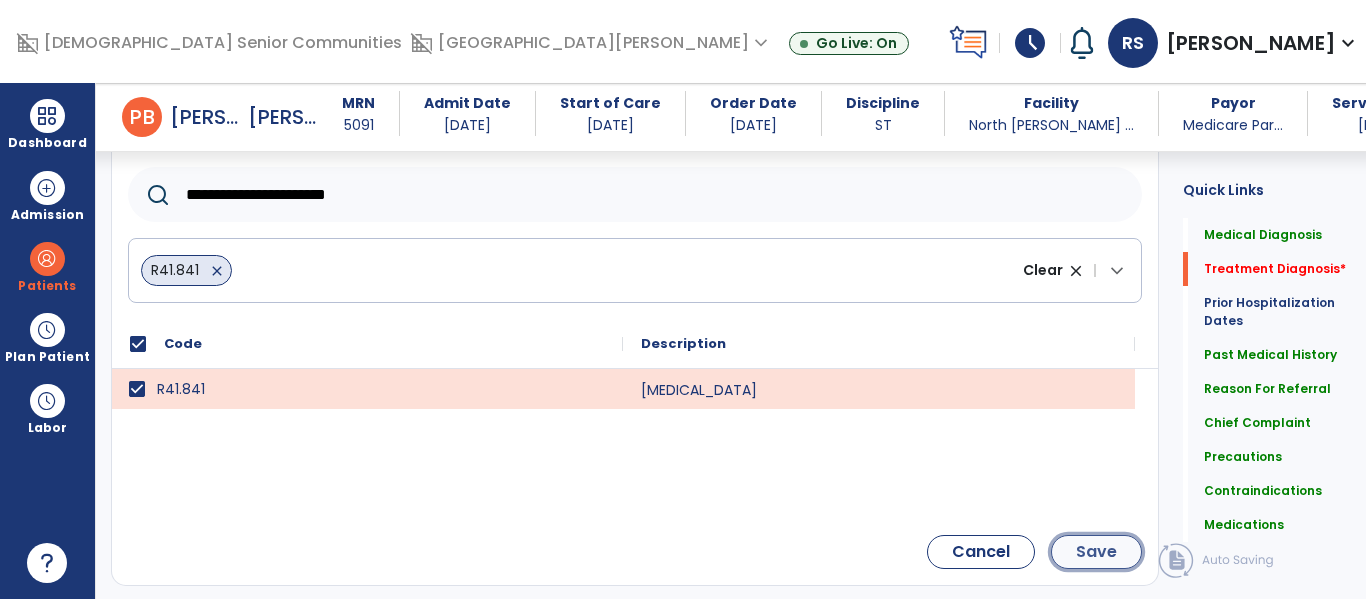 click on "Save" 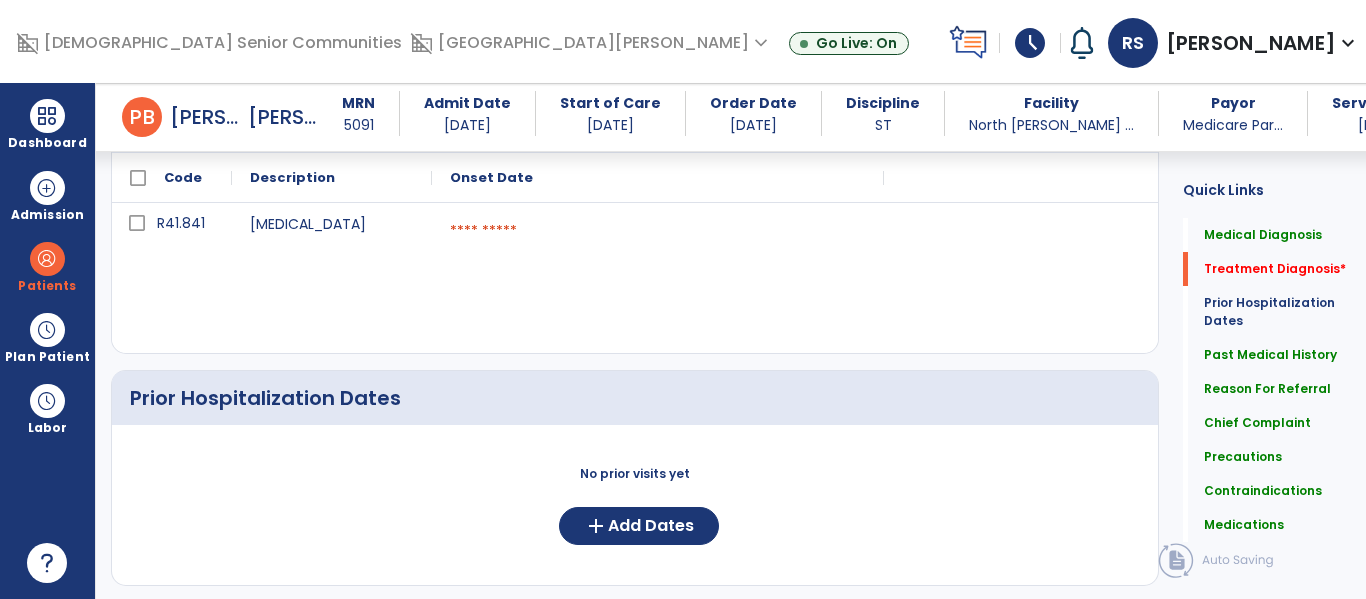 click at bounding box center [658, 231] 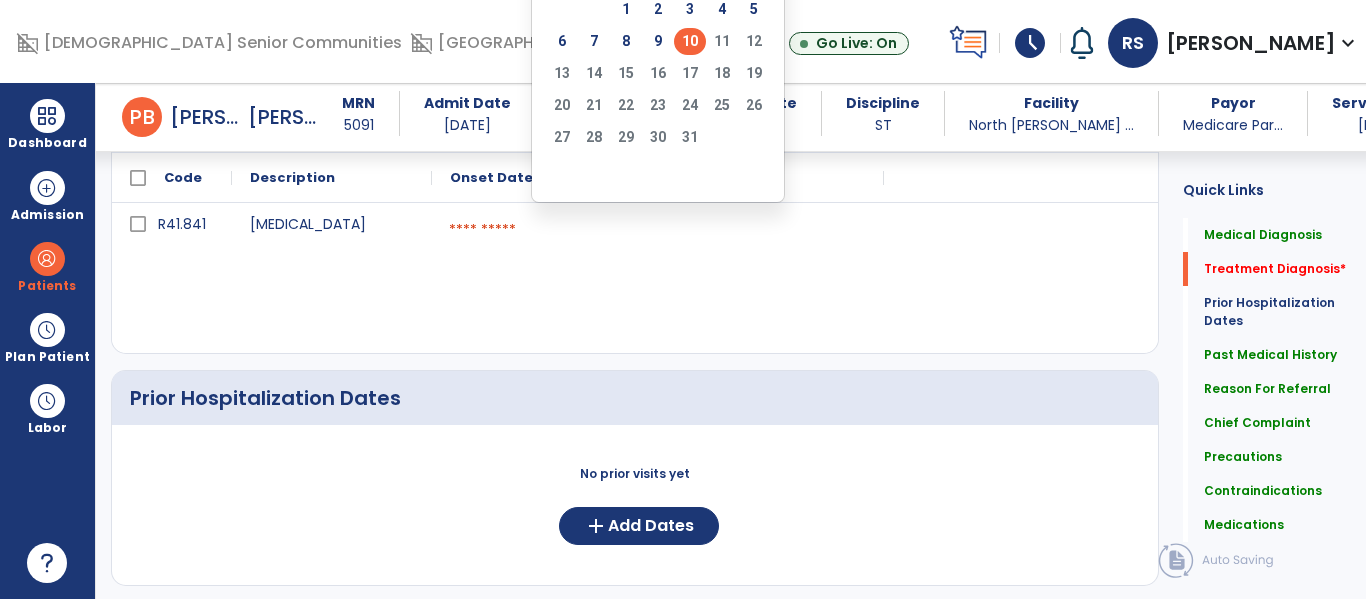 click on "10" 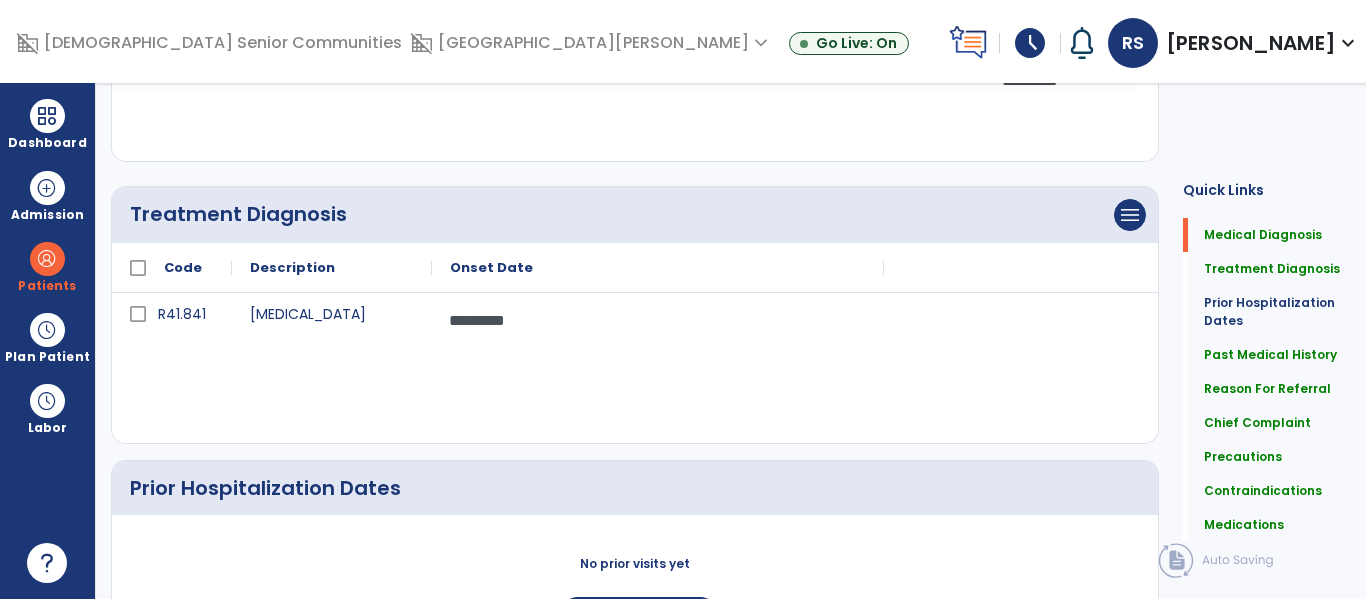 scroll, scrollTop: 0, scrollLeft: 0, axis: both 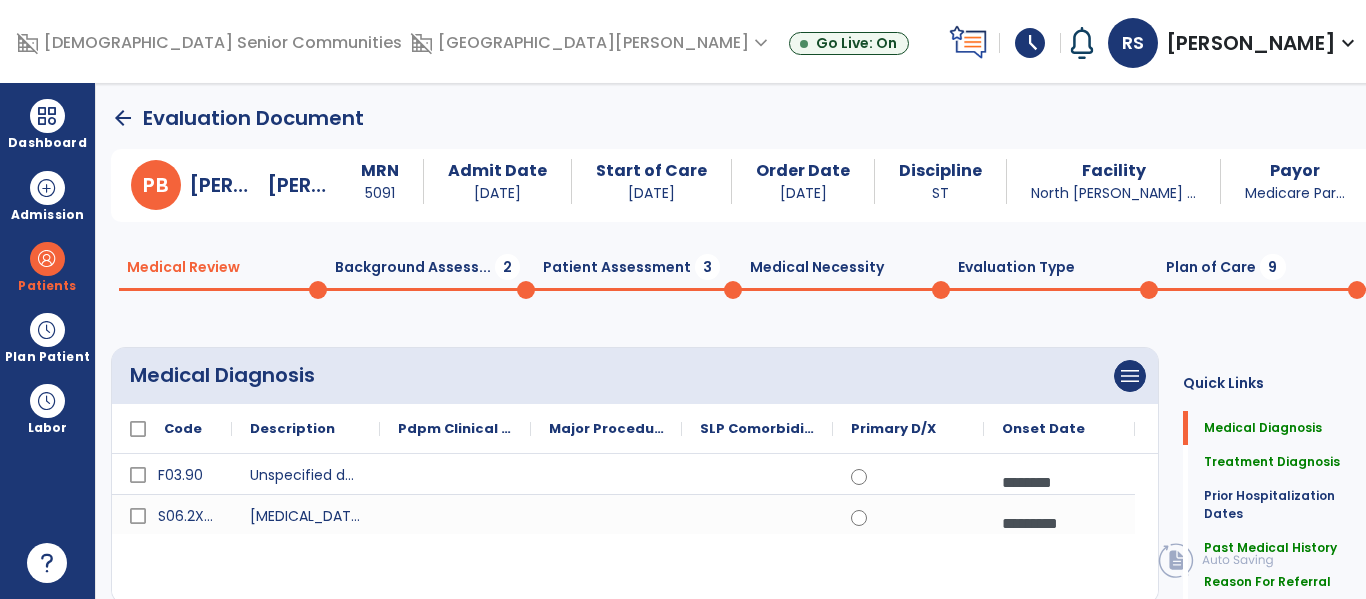 click on "Background Assess...  2" 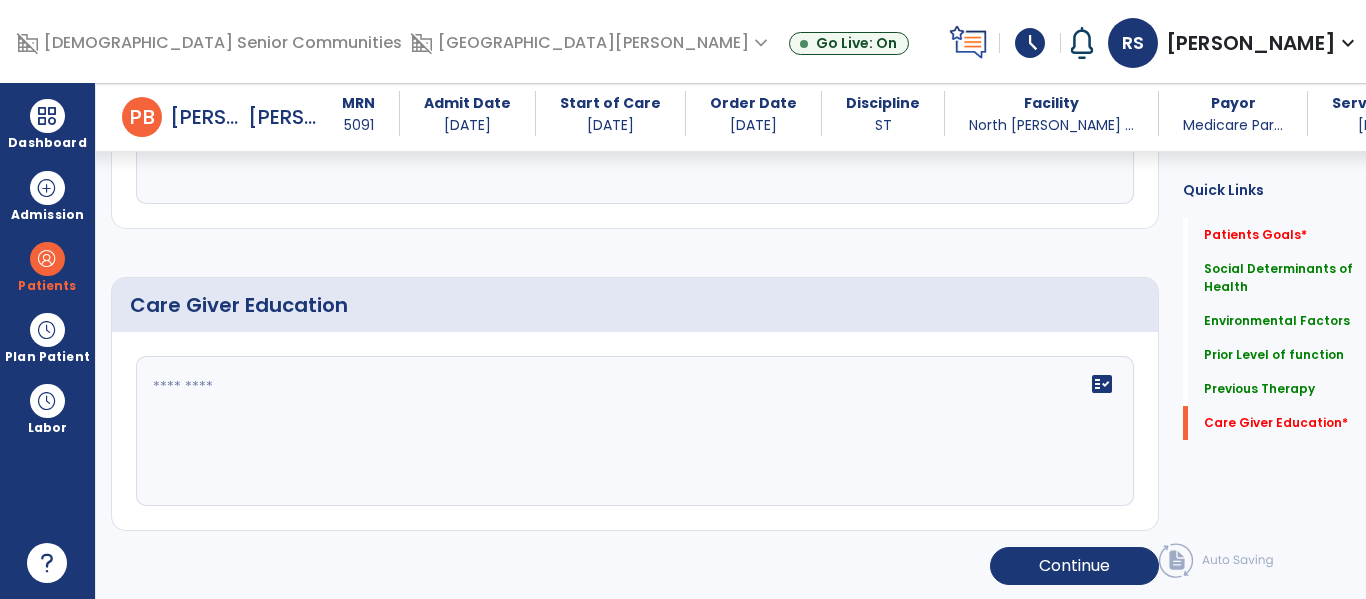 scroll, scrollTop: 1517, scrollLeft: 0, axis: vertical 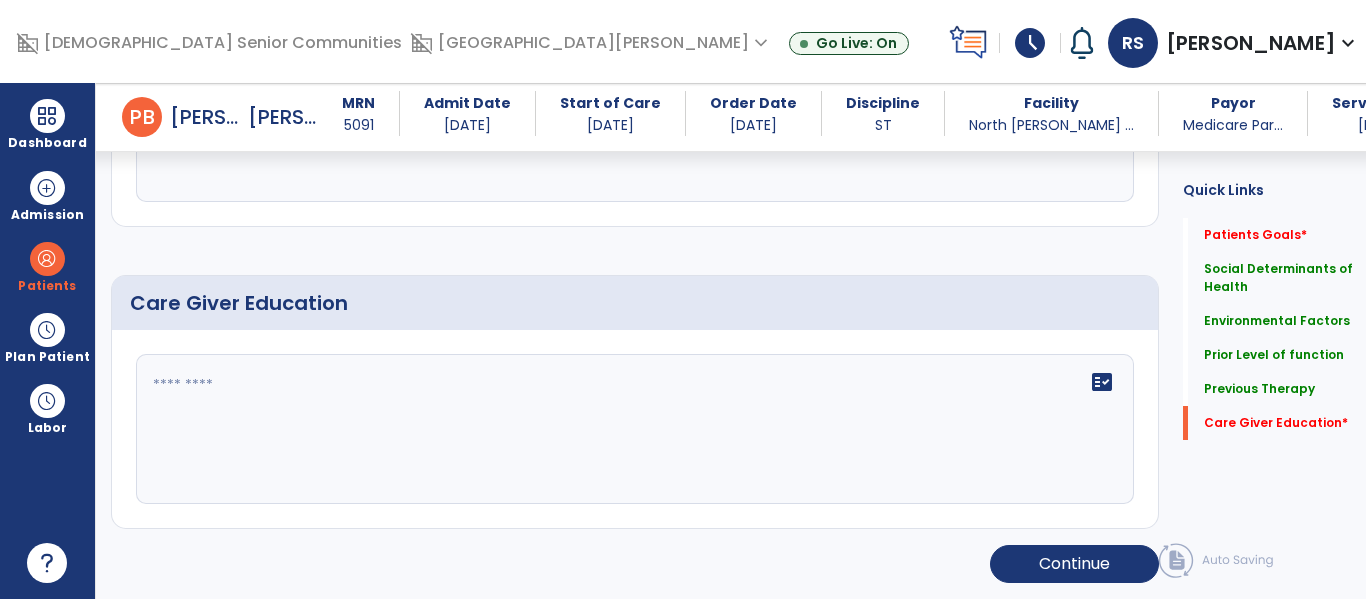 click on "fact_check" 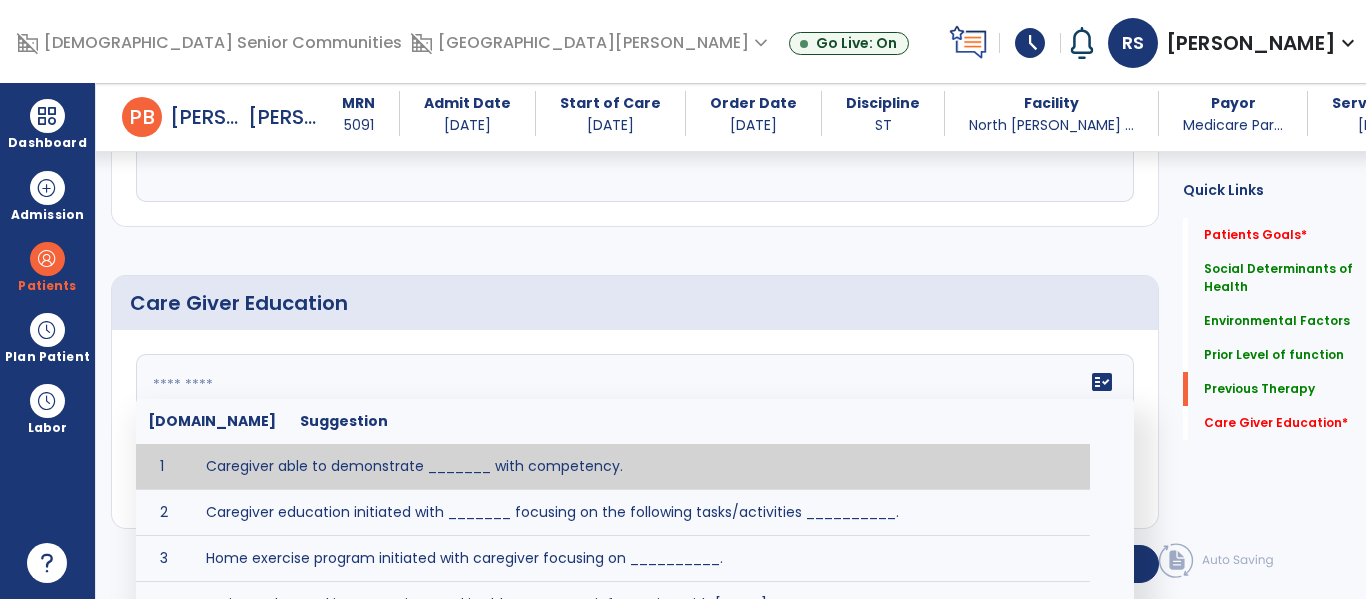 scroll, scrollTop: 0, scrollLeft: 0, axis: both 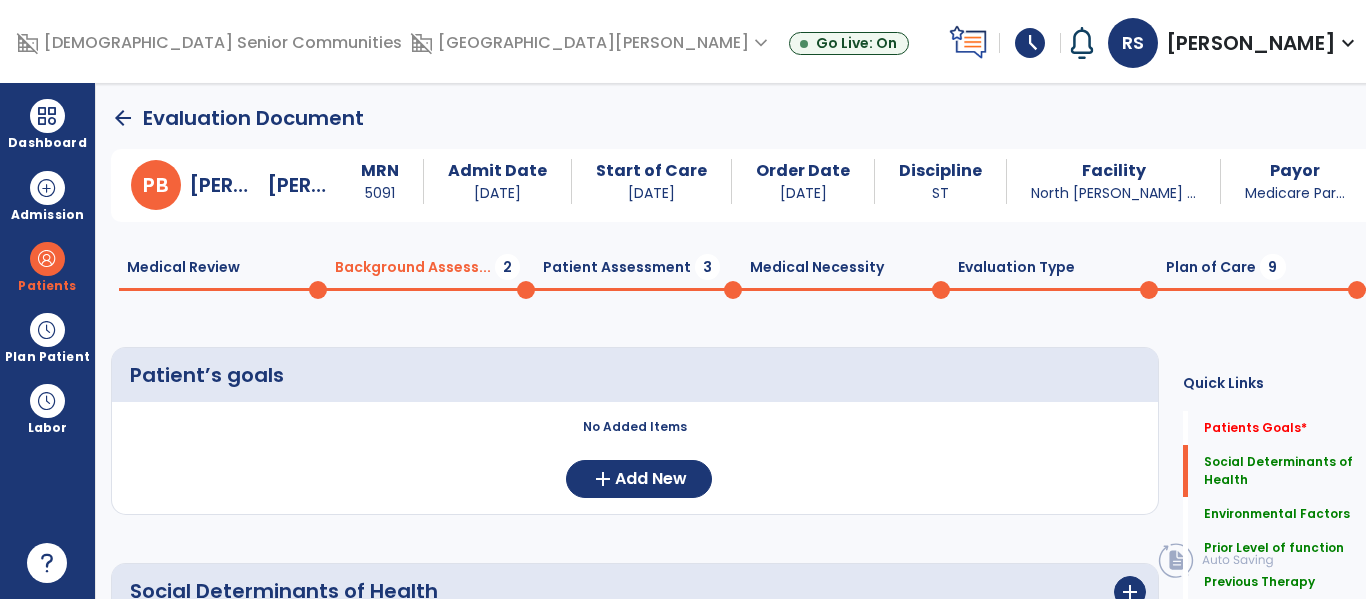 click on "Patient Assessment  3" 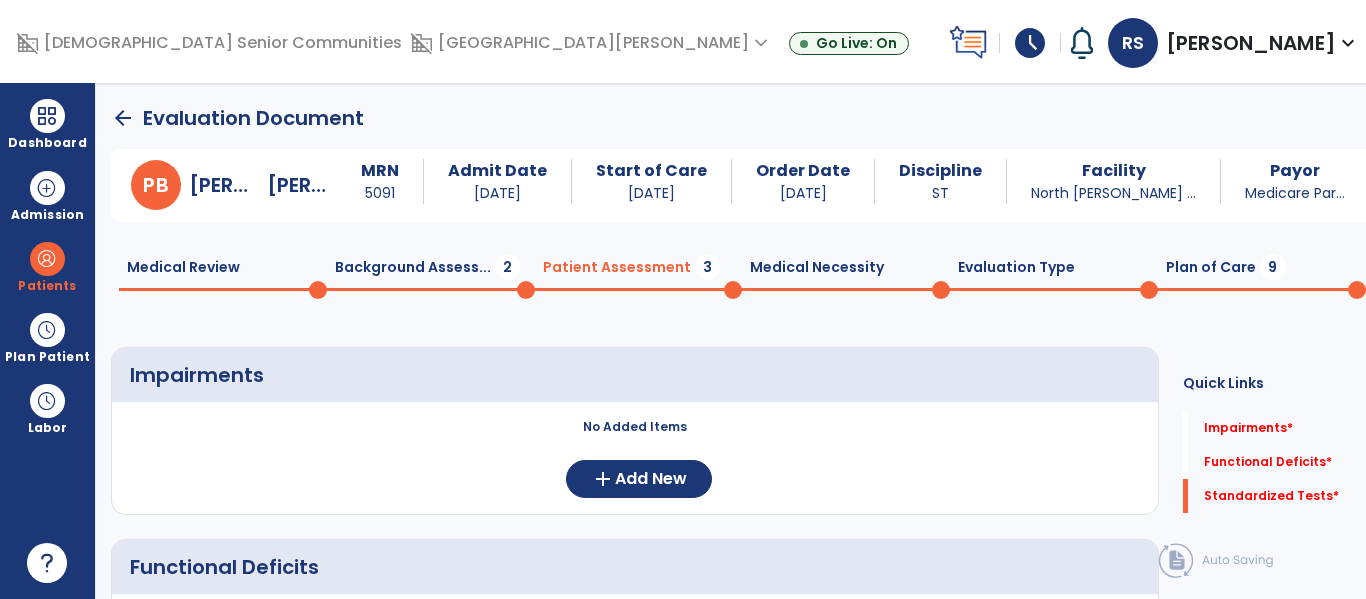 scroll, scrollTop: 351, scrollLeft: 0, axis: vertical 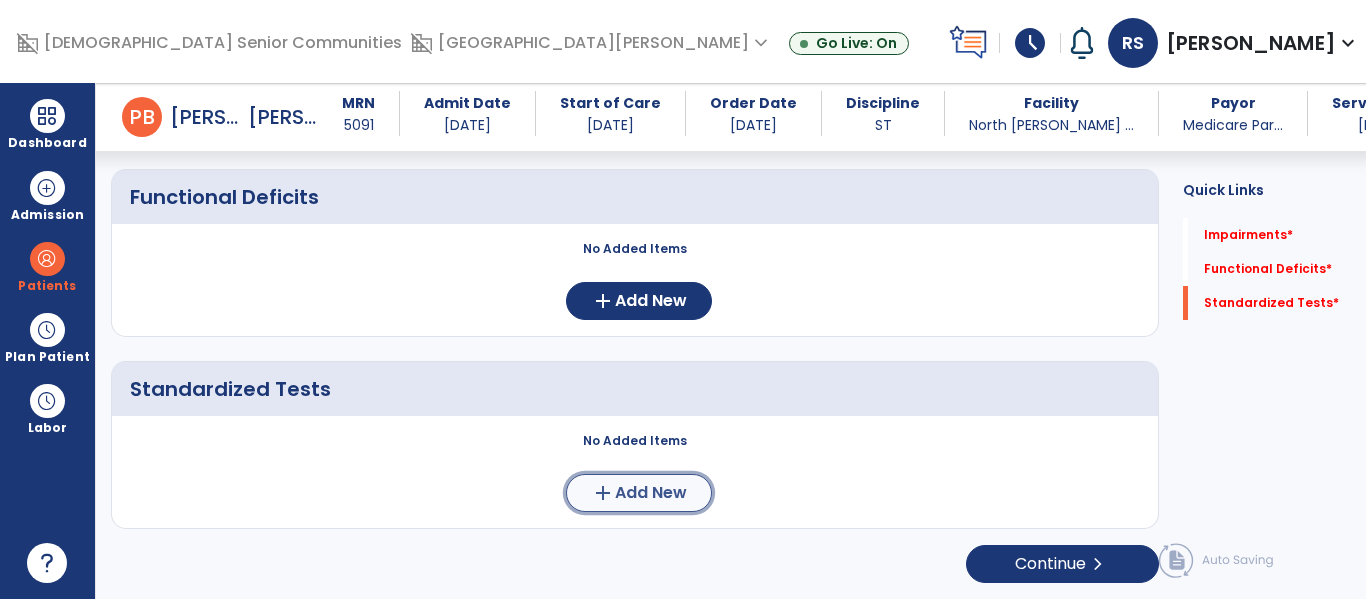 click on "add" 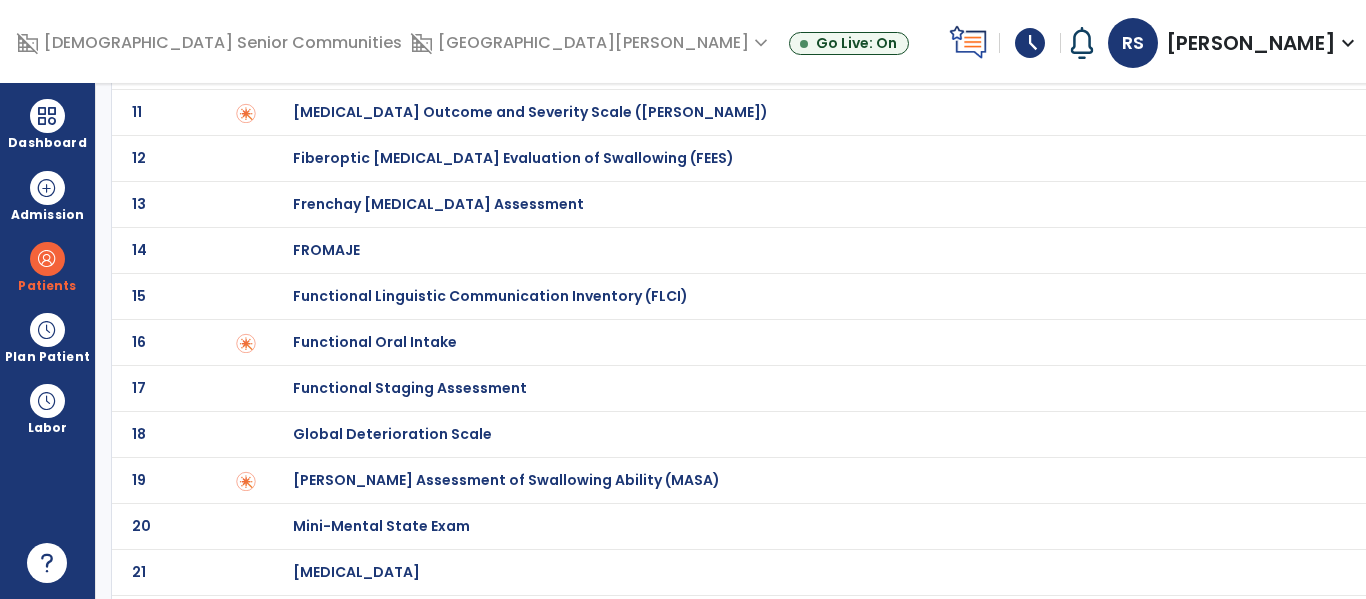 scroll, scrollTop: 532, scrollLeft: 0, axis: vertical 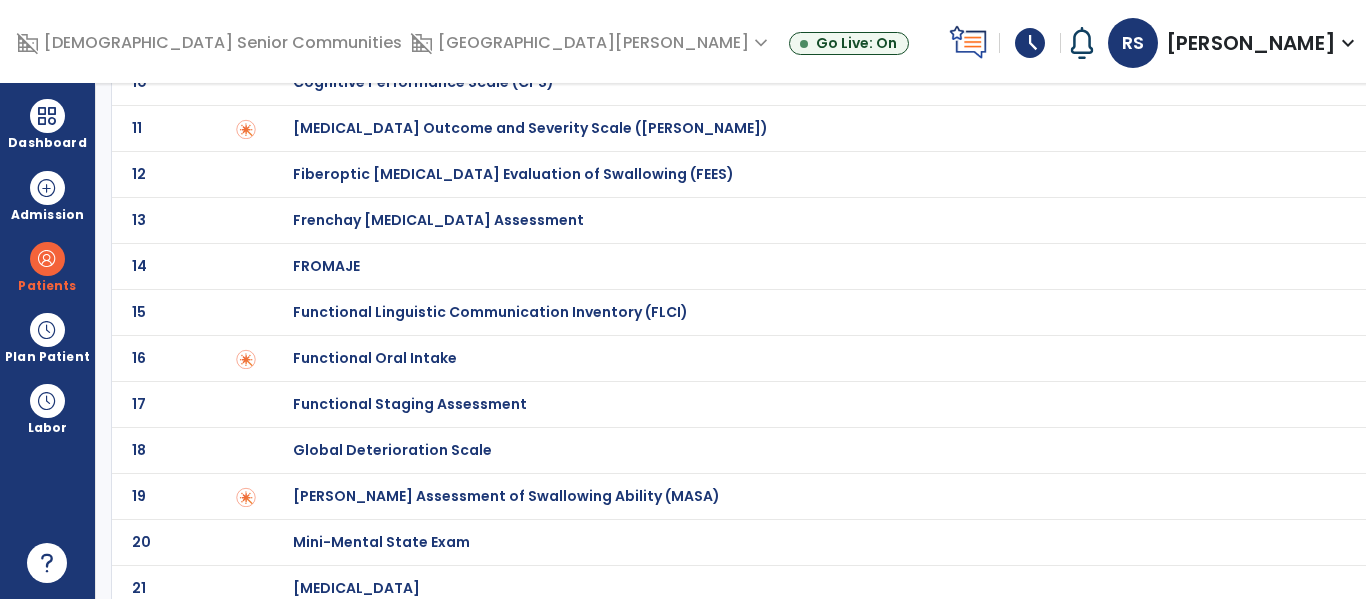 click on "15 Functional Linguistic Communication Inventory (FLCI)" 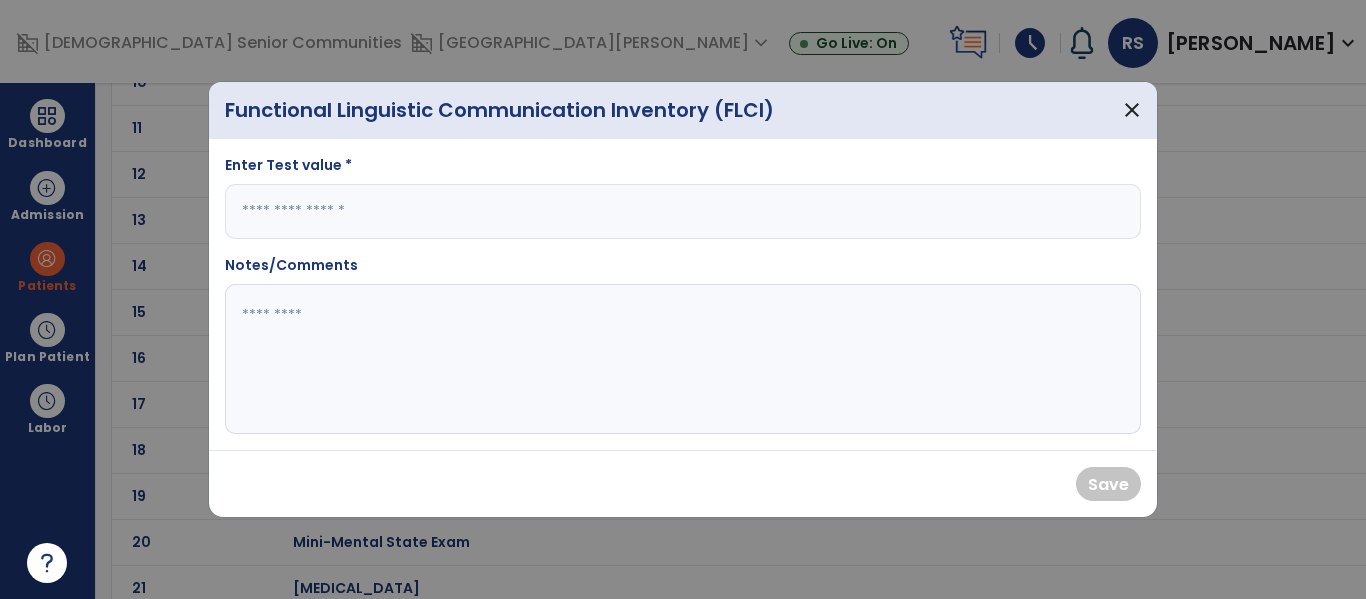 click at bounding box center (683, 211) 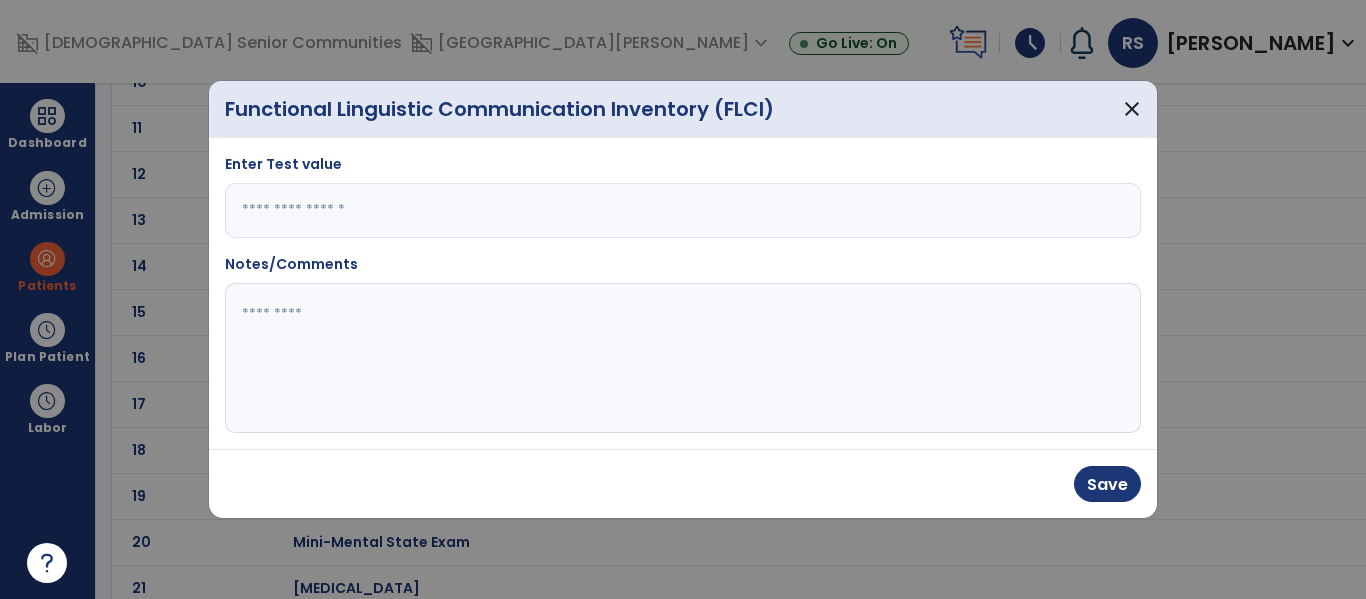 type on "*" 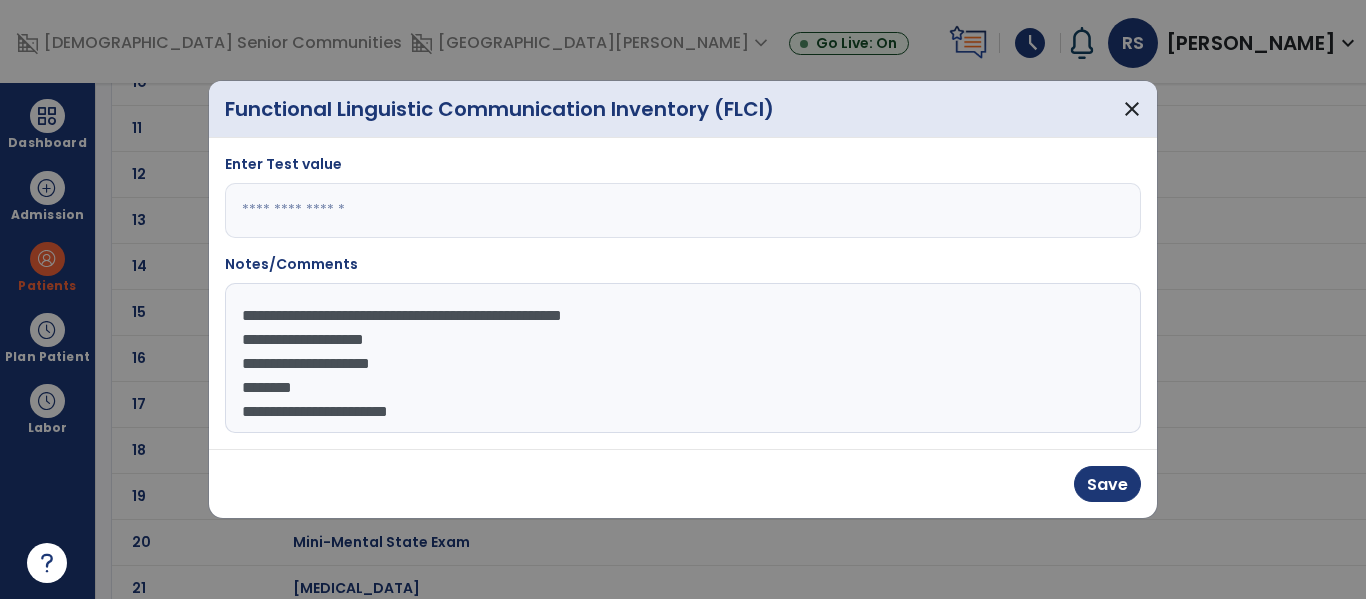 scroll, scrollTop: 15, scrollLeft: 0, axis: vertical 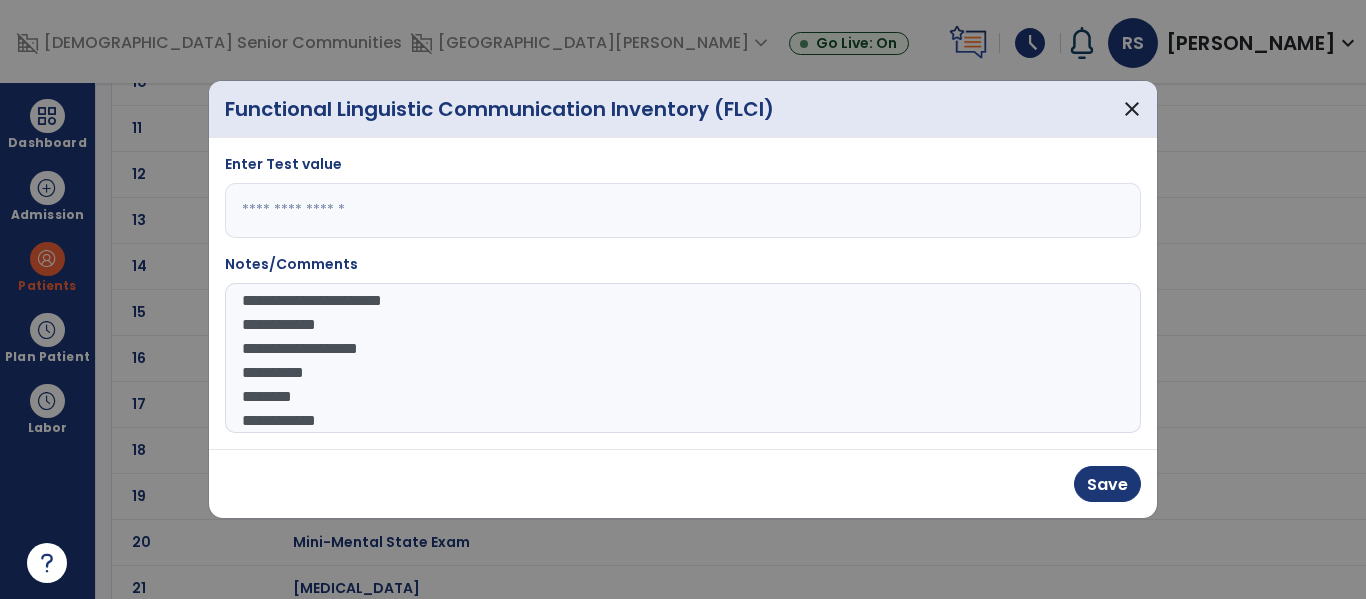 type on "**********" 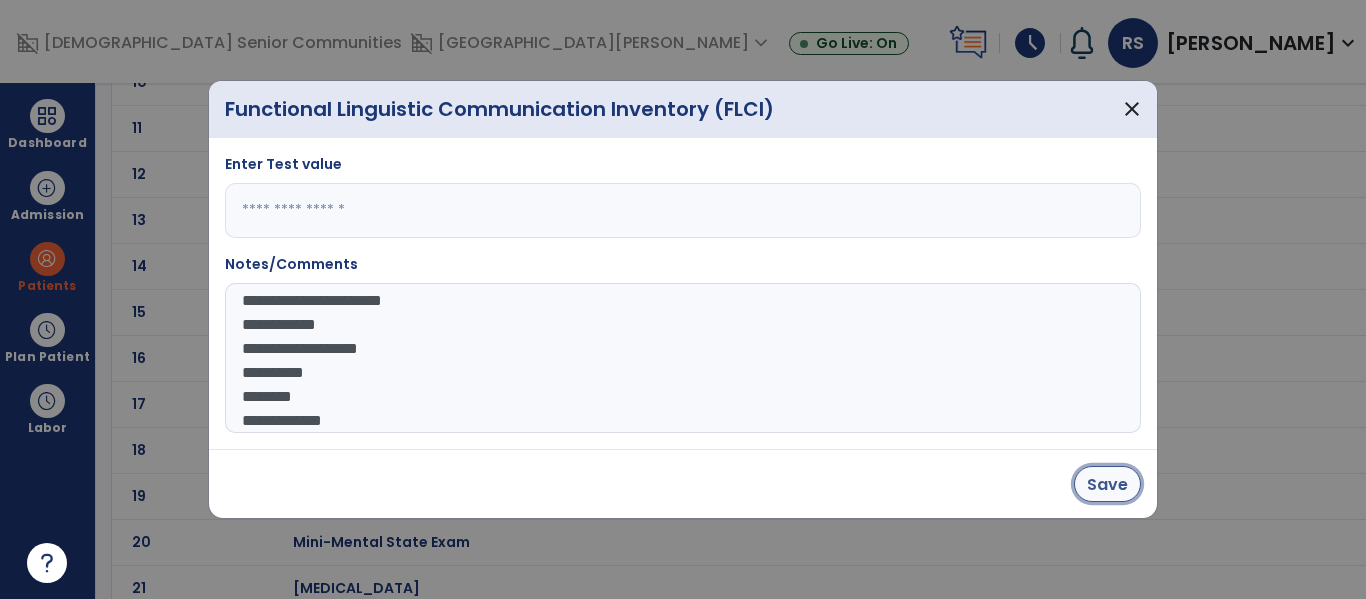 click on "Save" at bounding box center (1107, 484) 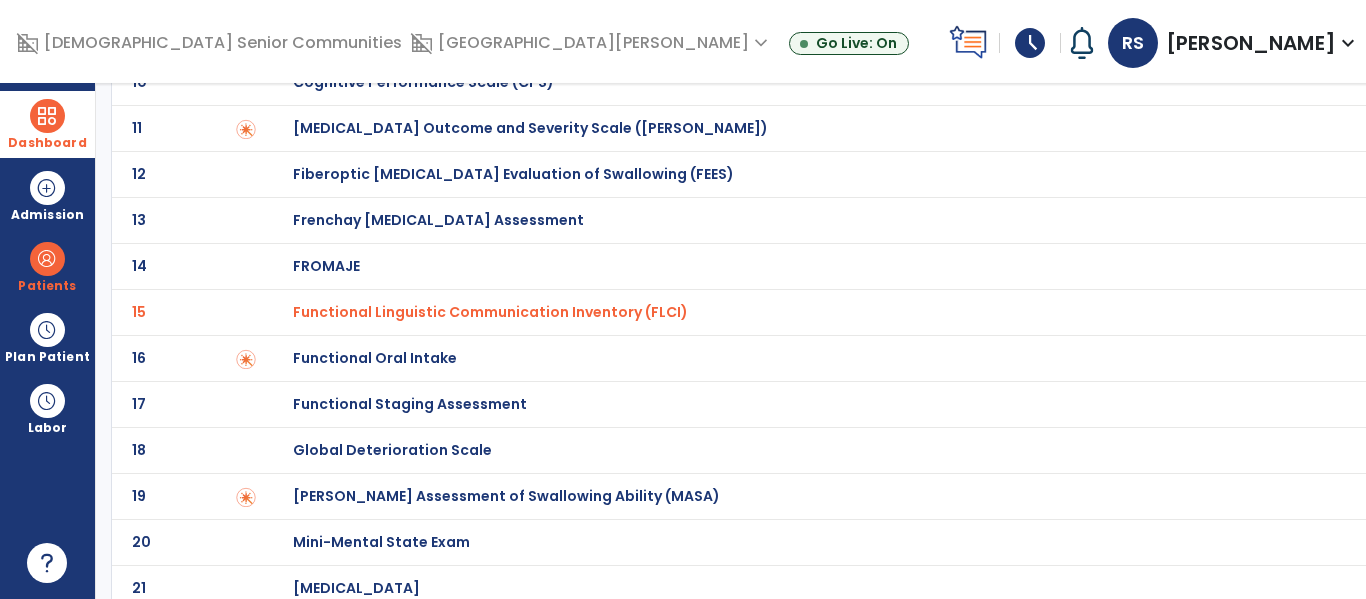 click on "Dashboard" at bounding box center (47, 143) 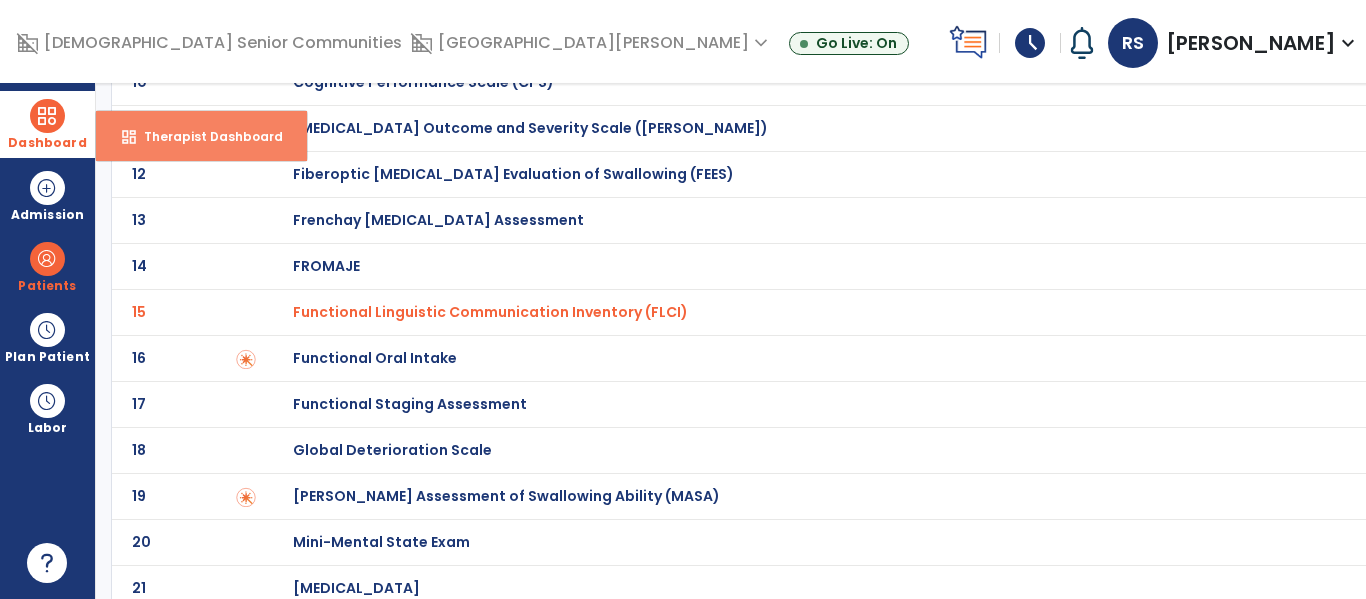 click on "dashboard  Therapist Dashboard" at bounding box center (201, 136) 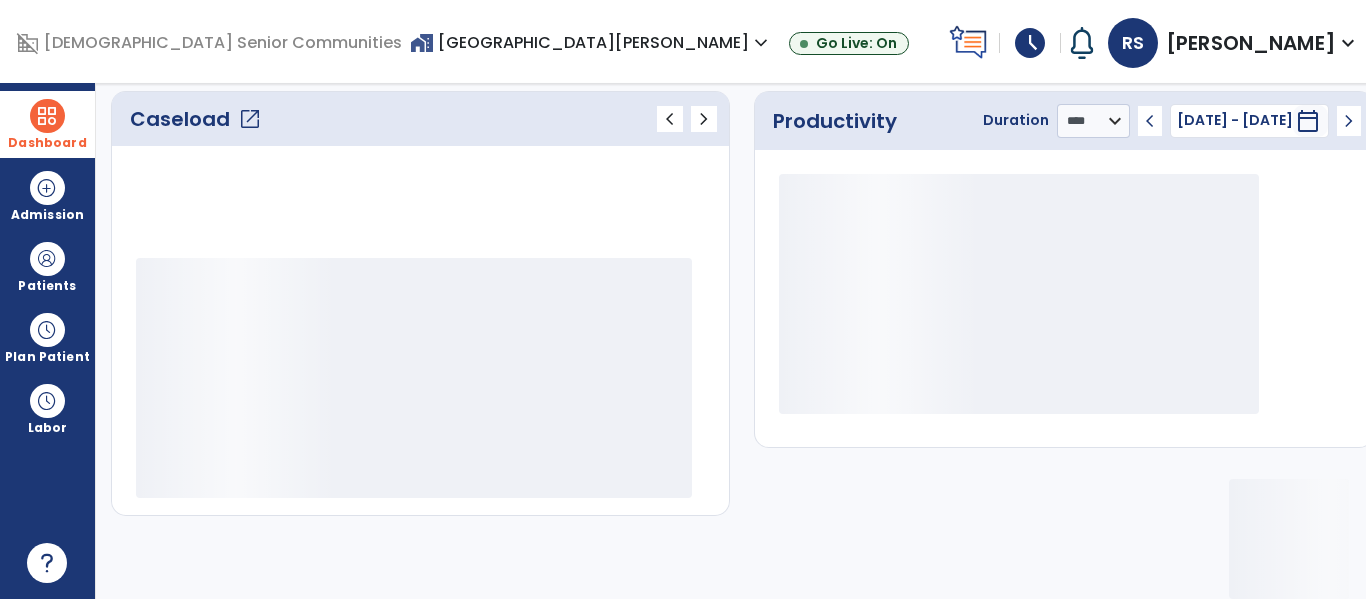 scroll, scrollTop: 20, scrollLeft: 0, axis: vertical 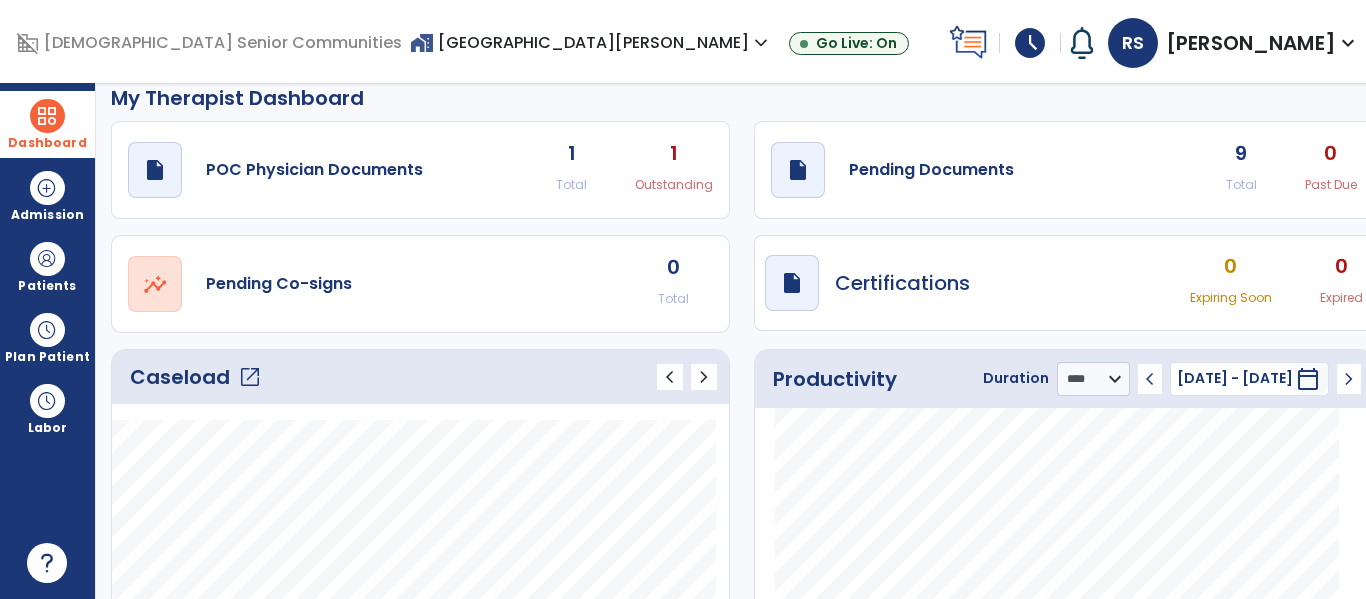 click on "9 Total" 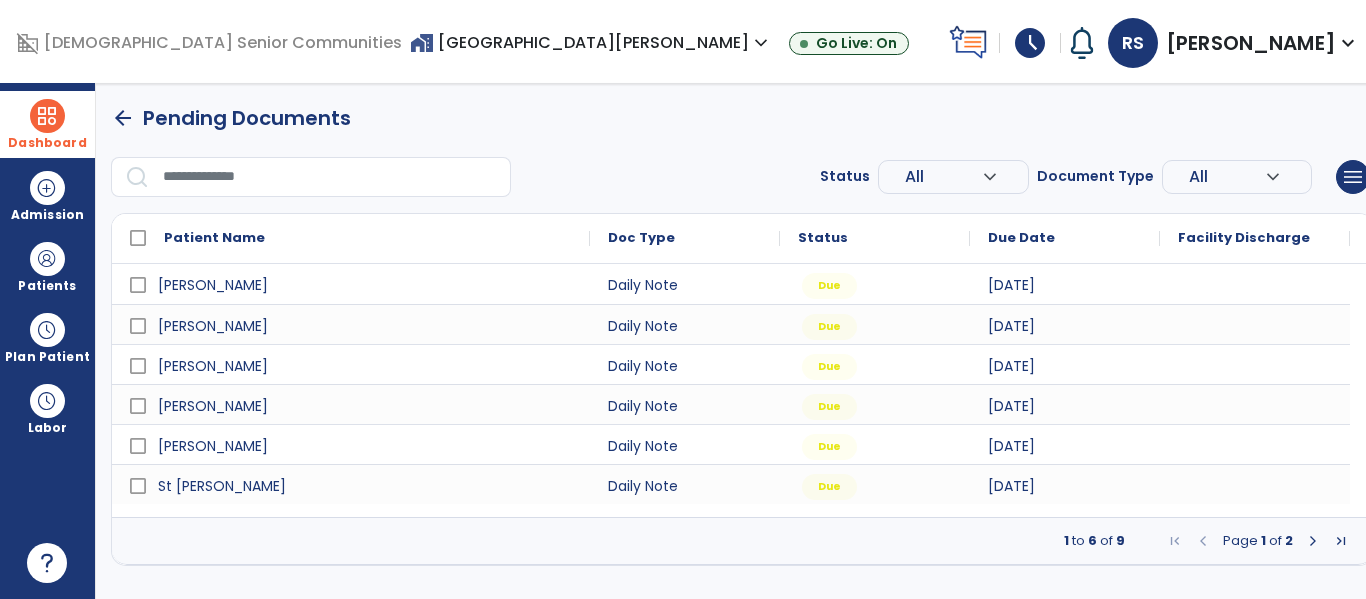 scroll, scrollTop: 0, scrollLeft: 0, axis: both 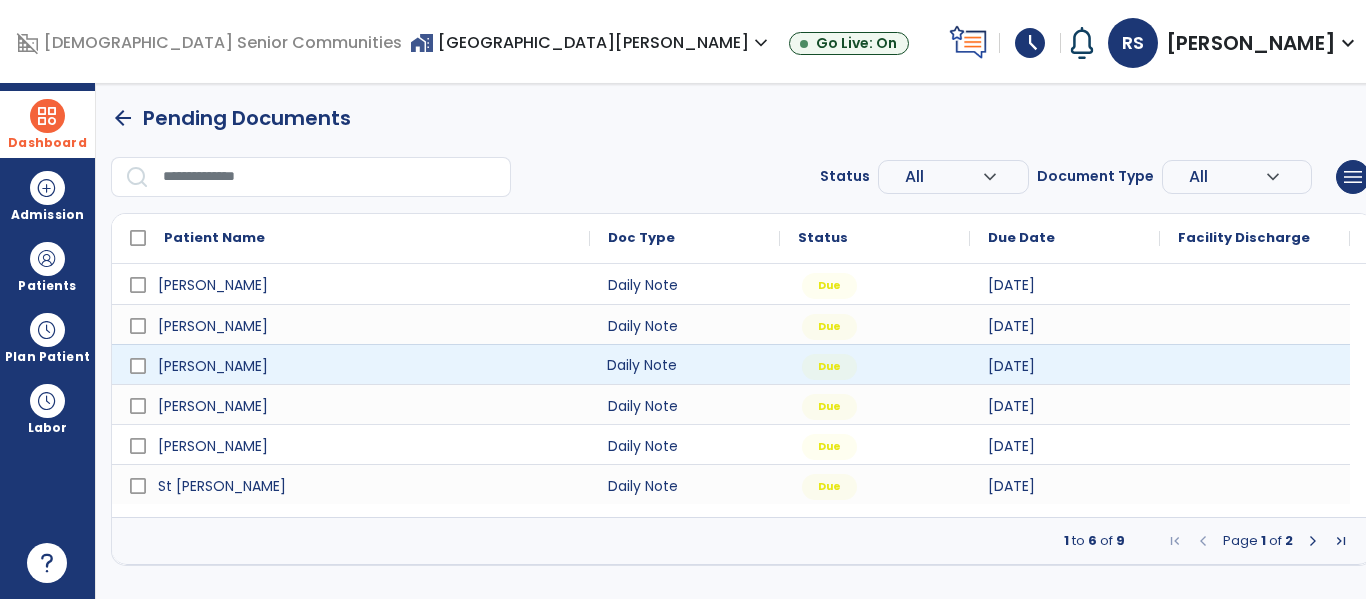 click on "Daily Note" at bounding box center (685, 364) 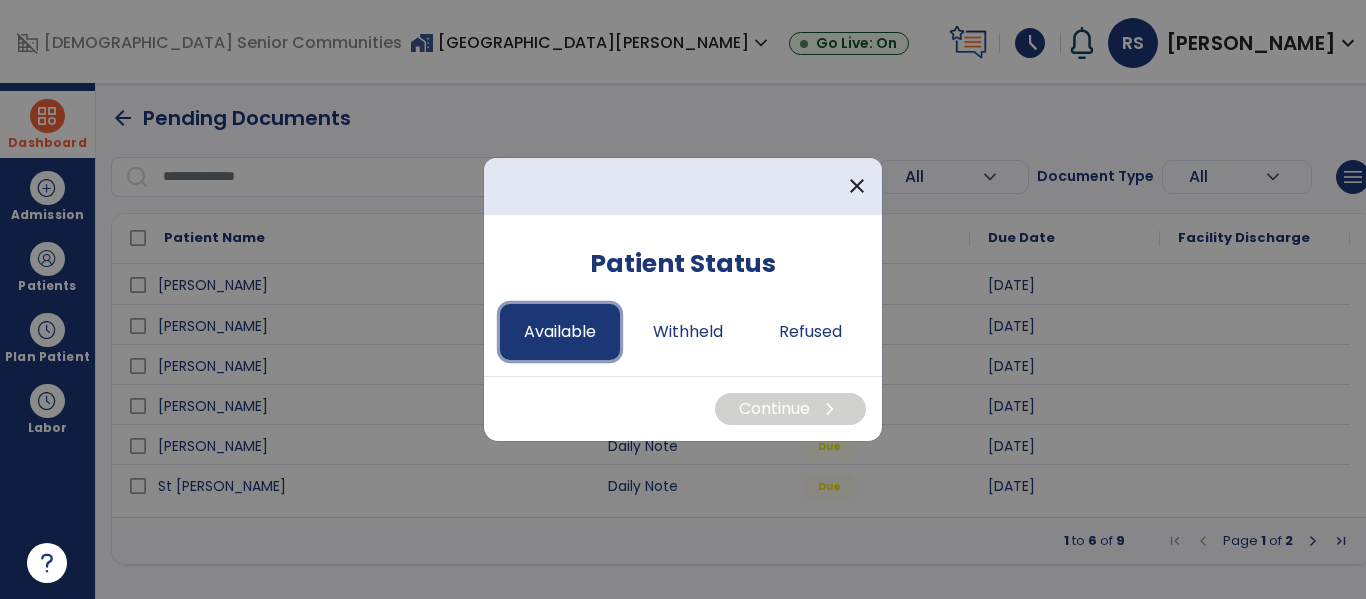 click on "Available" at bounding box center [560, 332] 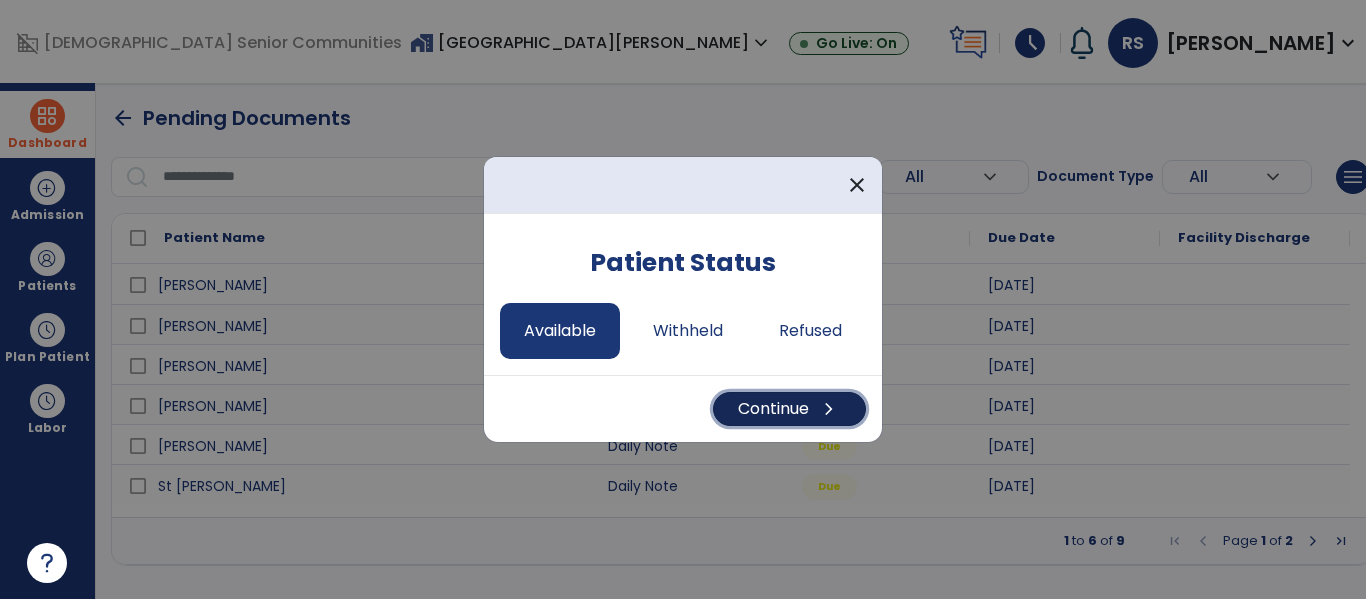 click on "Continue   chevron_right" at bounding box center [789, 409] 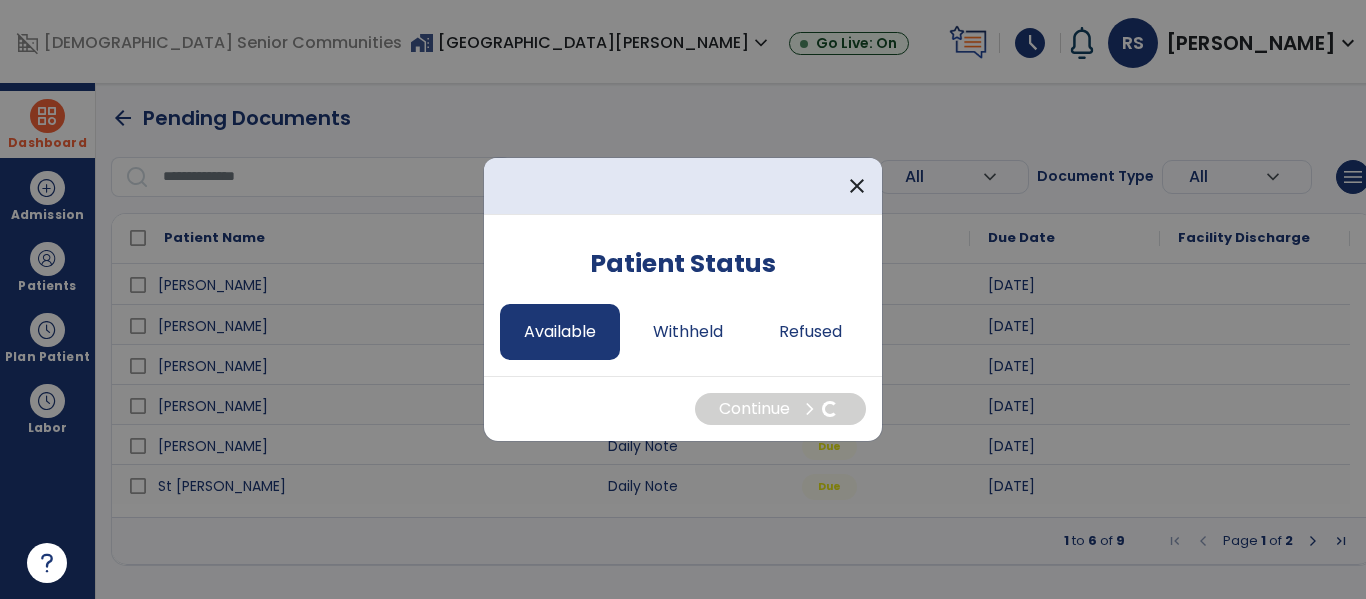 select on "*" 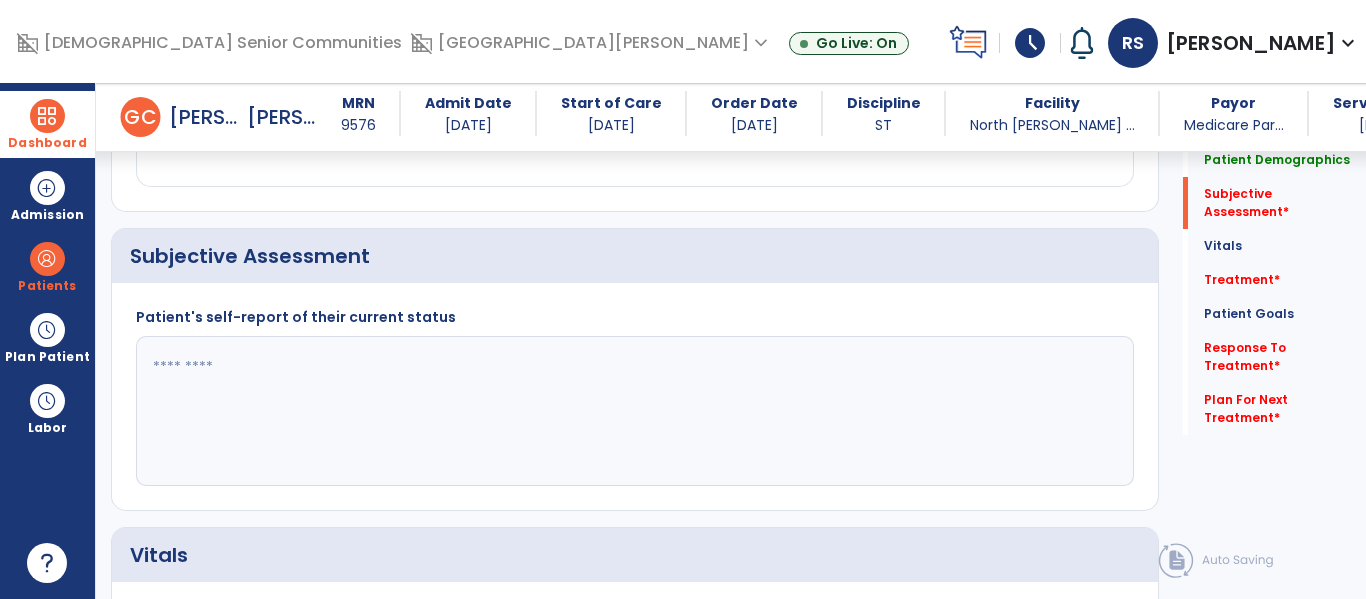 scroll, scrollTop: 417, scrollLeft: 0, axis: vertical 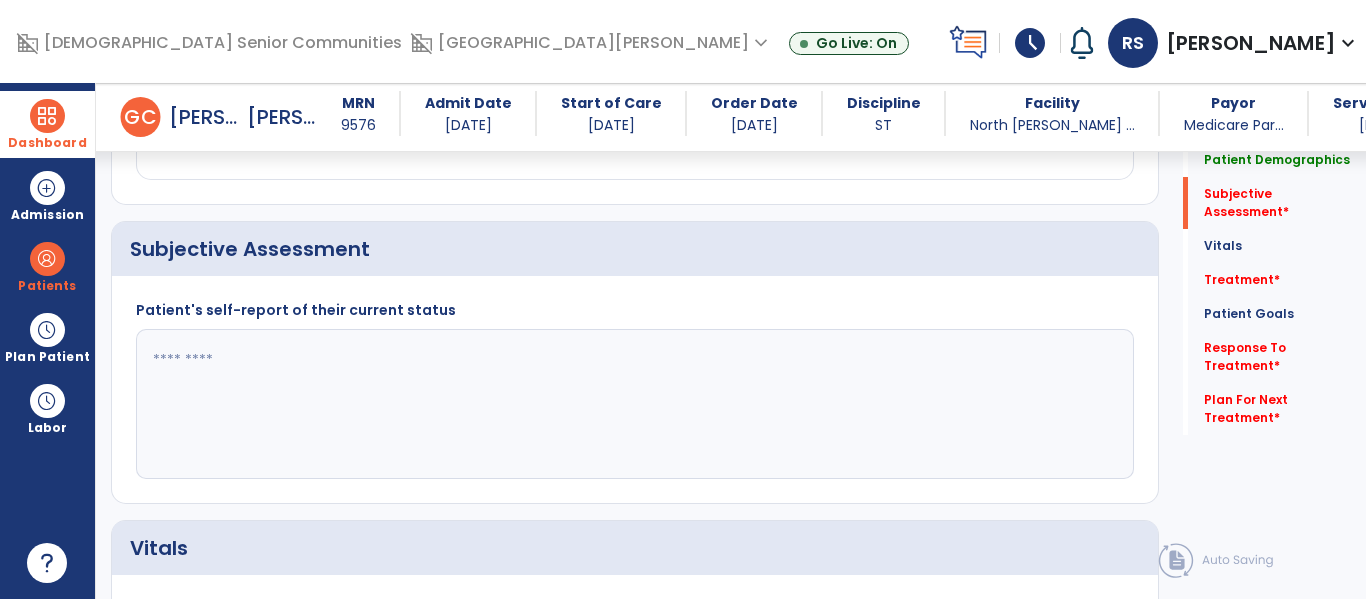 click on "Patient's self-report of their current status" 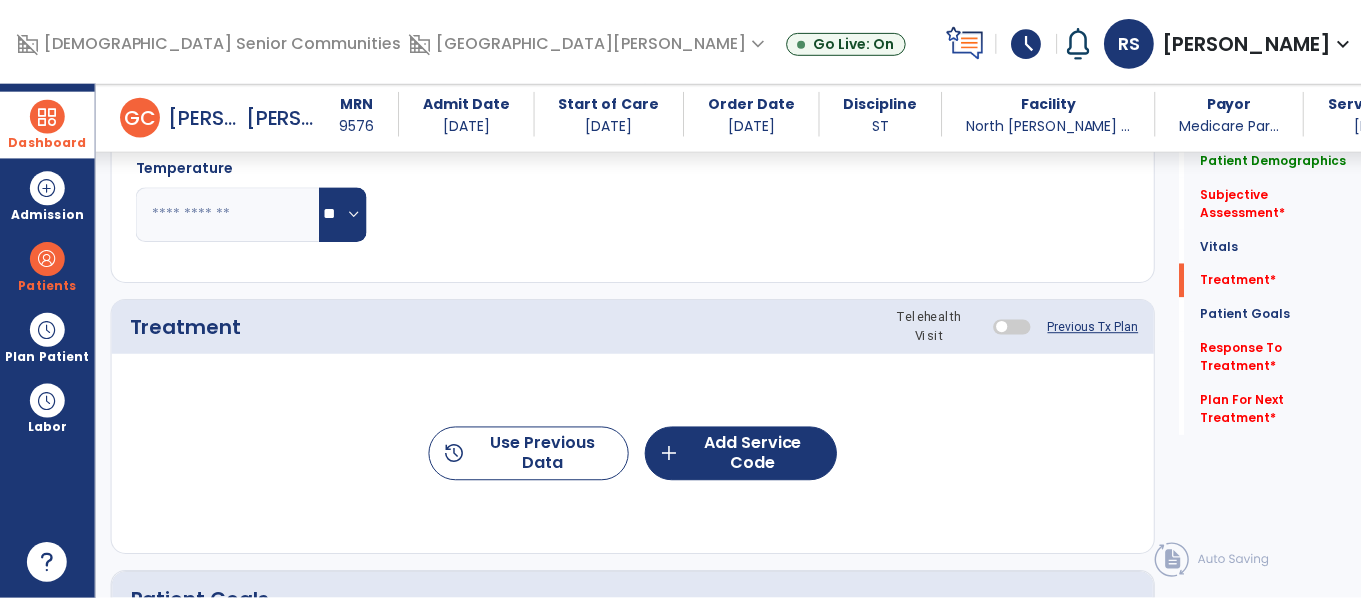 scroll, scrollTop: 1057, scrollLeft: 0, axis: vertical 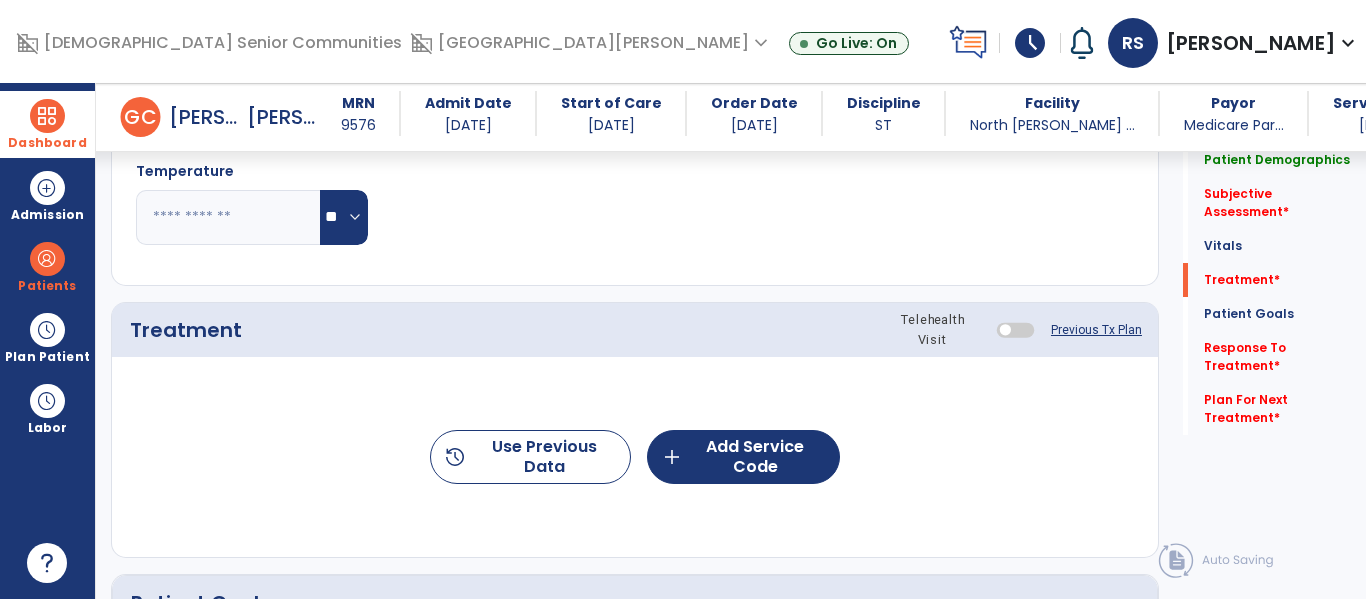 type on "**********" 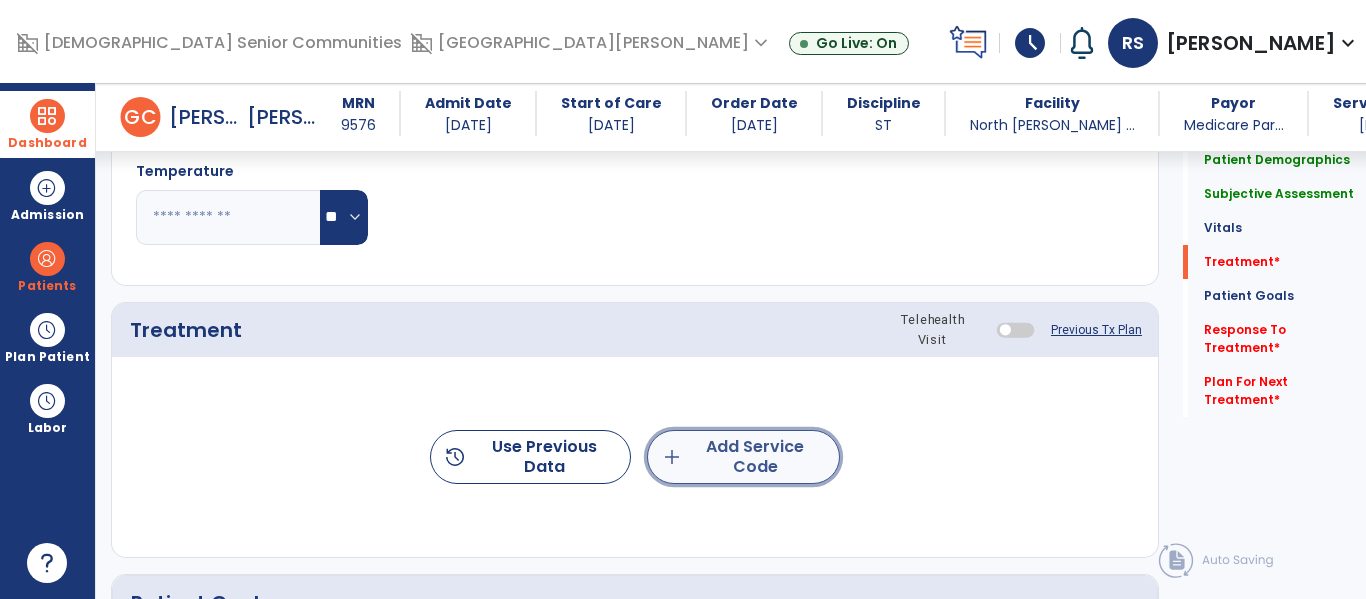 click on "add" 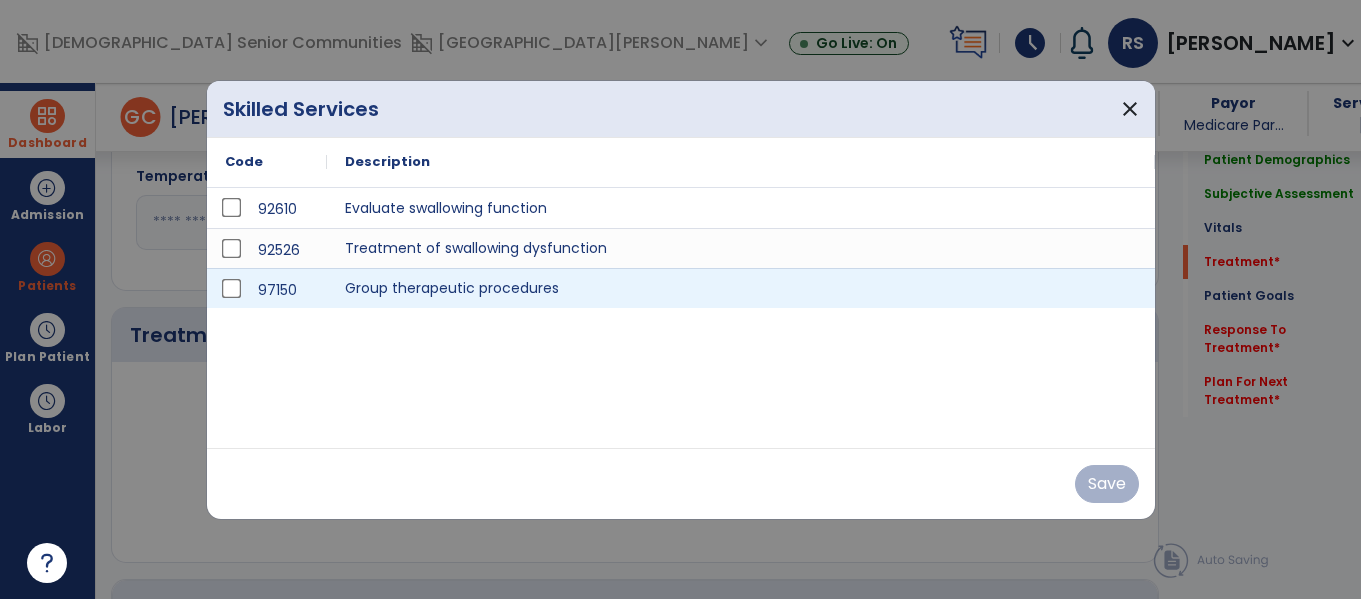 scroll, scrollTop: 1057, scrollLeft: 0, axis: vertical 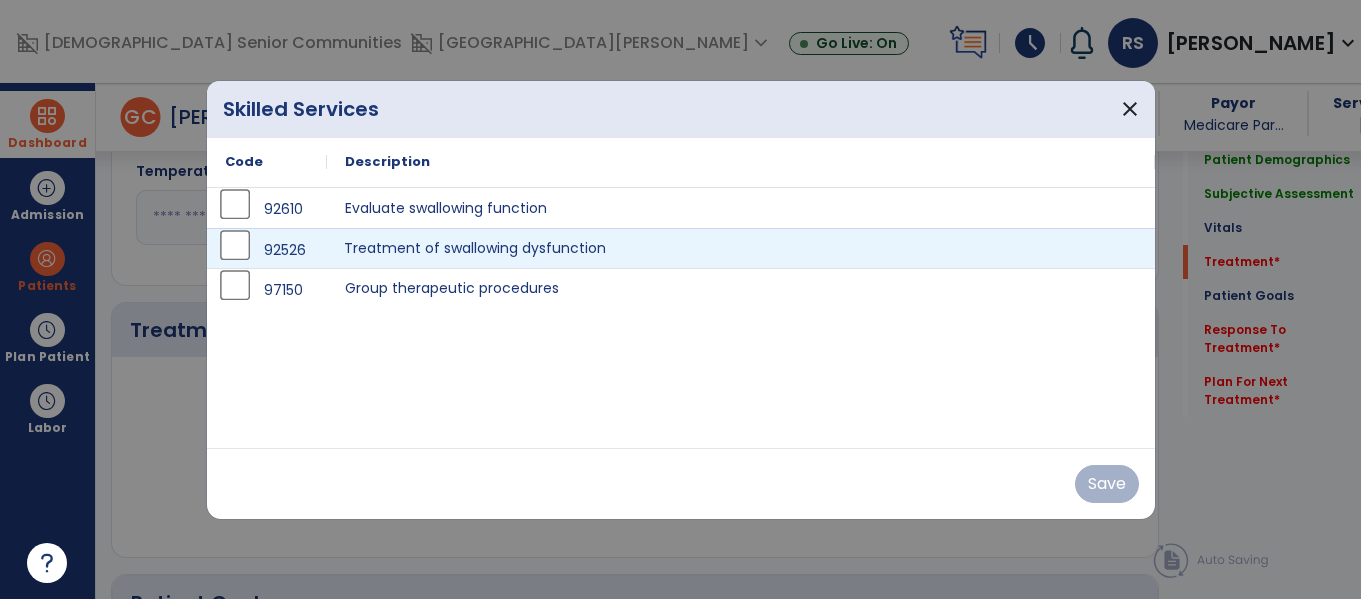 click on "Treatment of swallowing dysfunction" at bounding box center [741, 248] 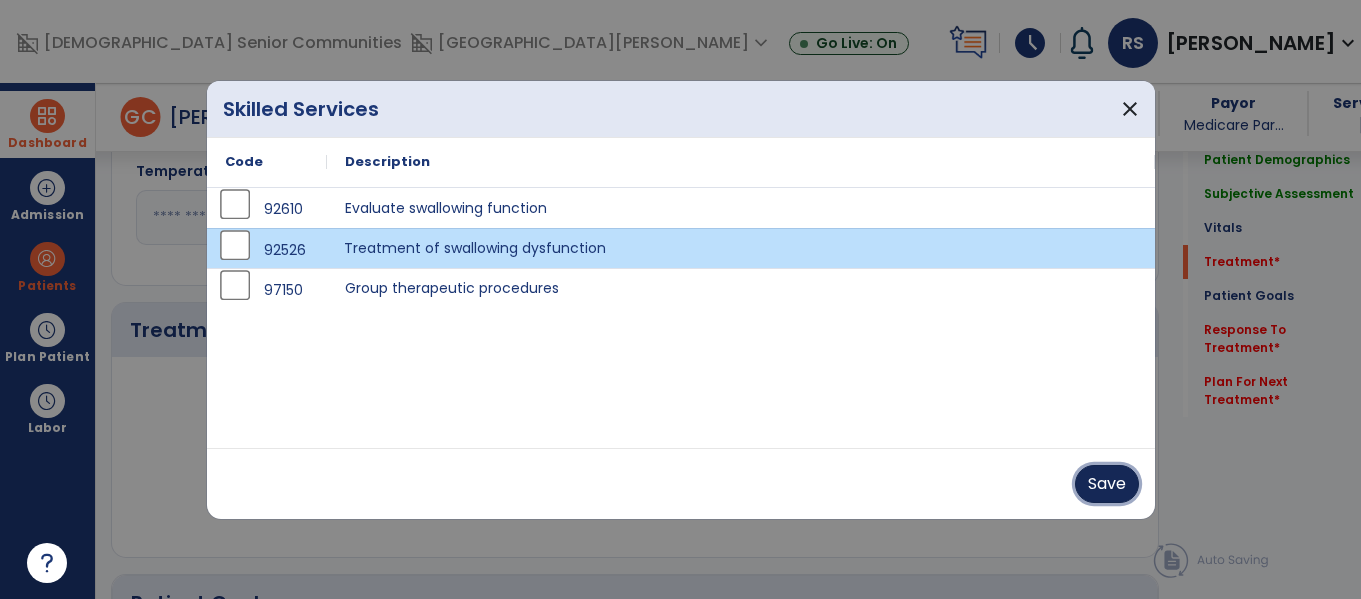 click on "Save" at bounding box center [1107, 484] 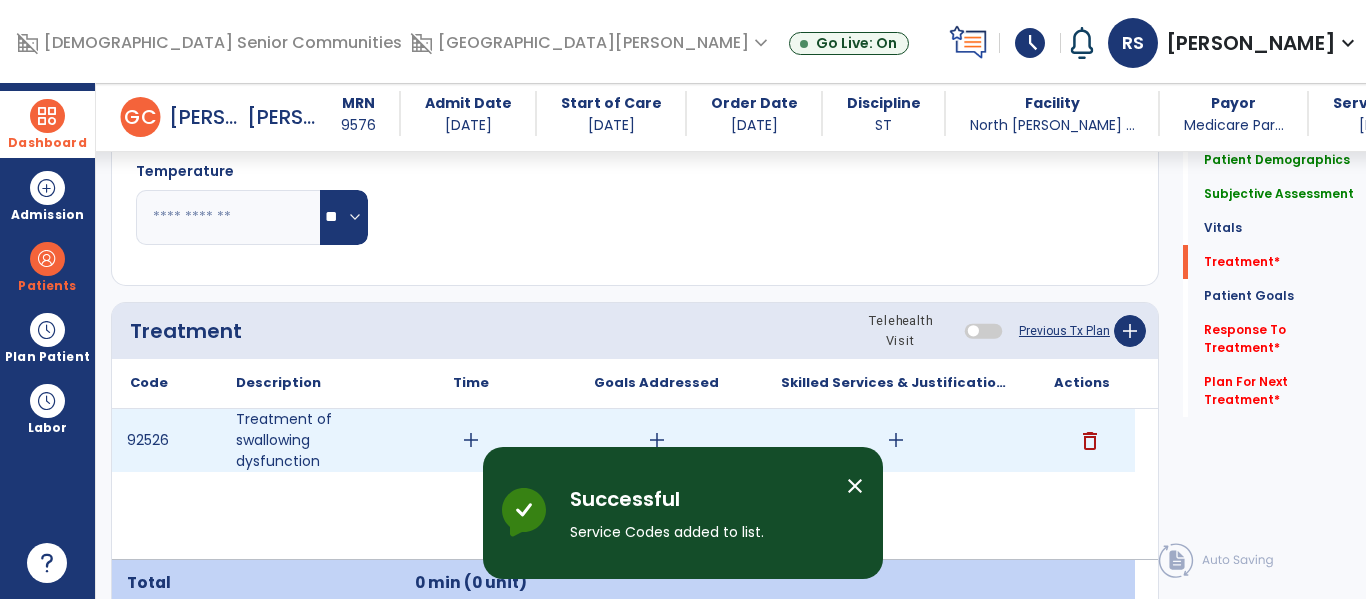 click on "add" at bounding box center [896, 440] 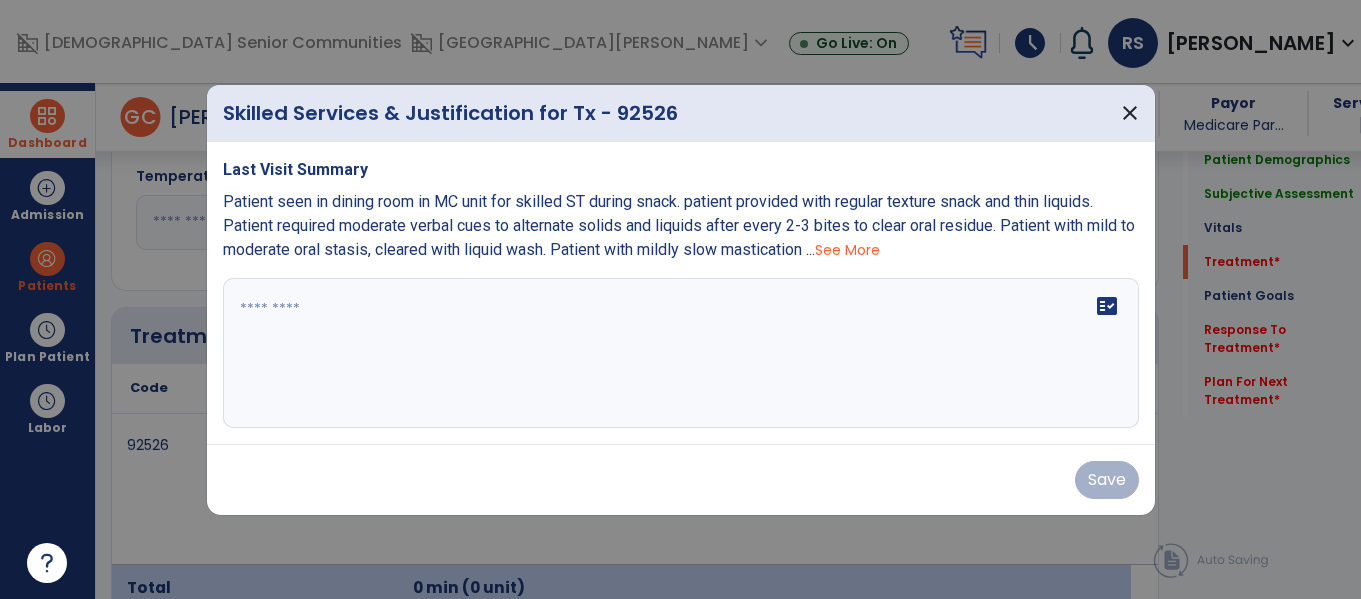 scroll, scrollTop: 1057, scrollLeft: 0, axis: vertical 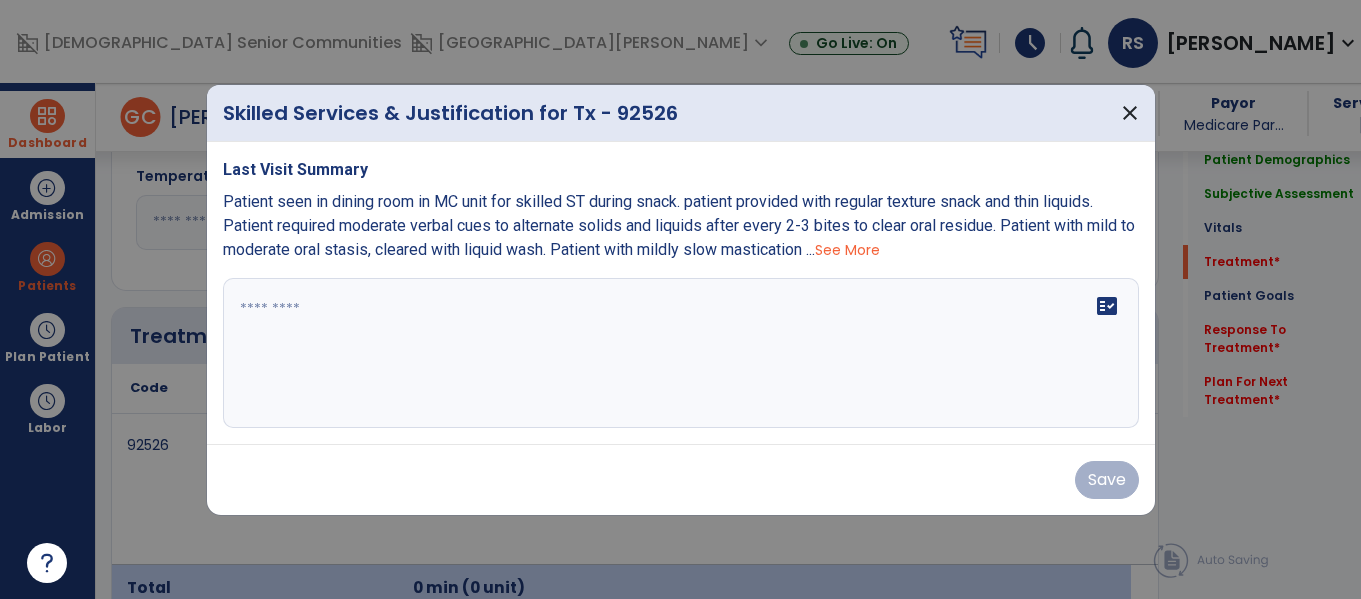 click on "fact_check" at bounding box center [681, 353] 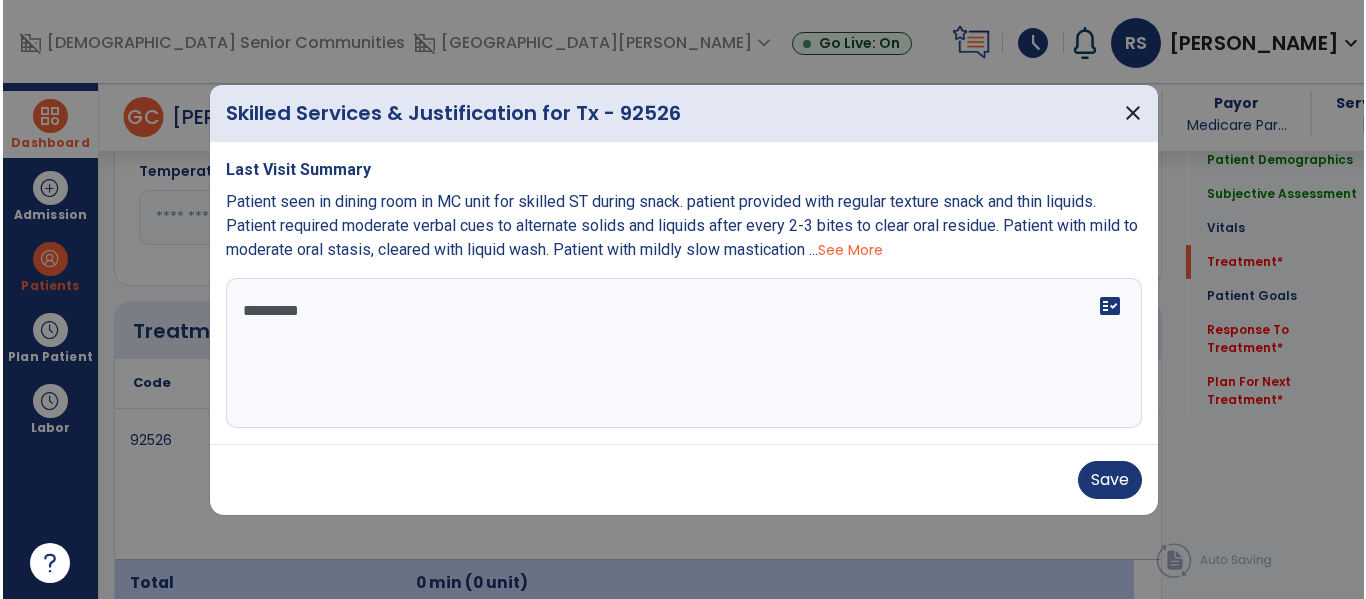 scroll, scrollTop: 0, scrollLeft: 0, axis: both 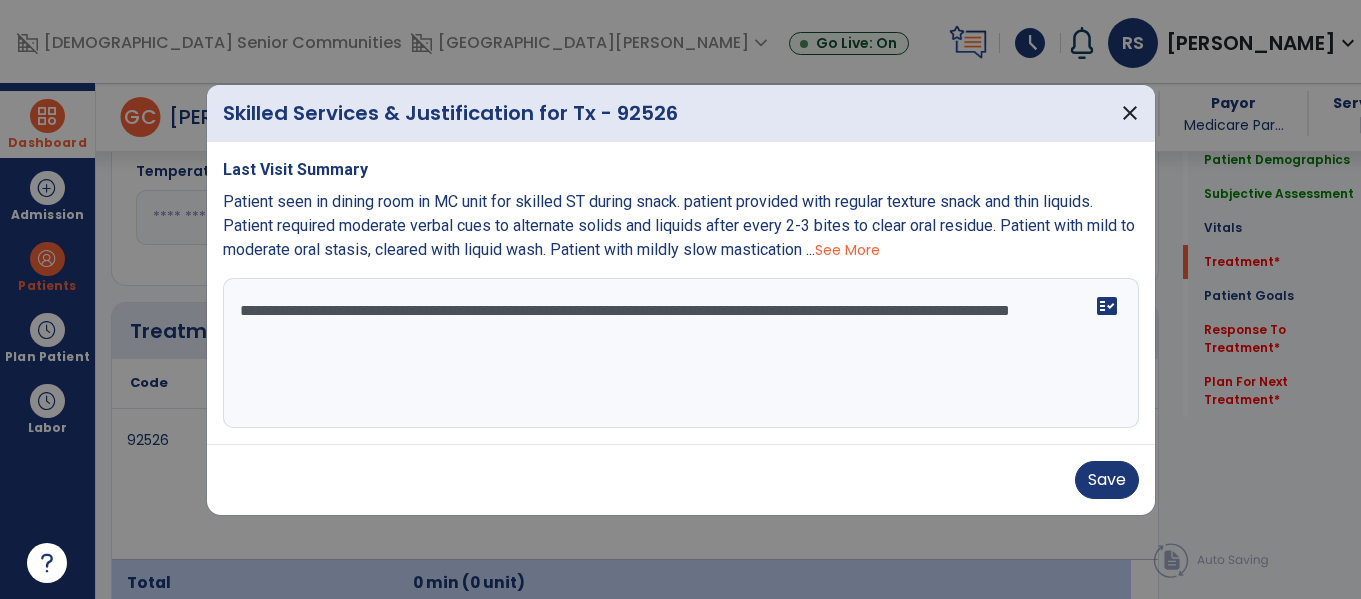 type on "**********" 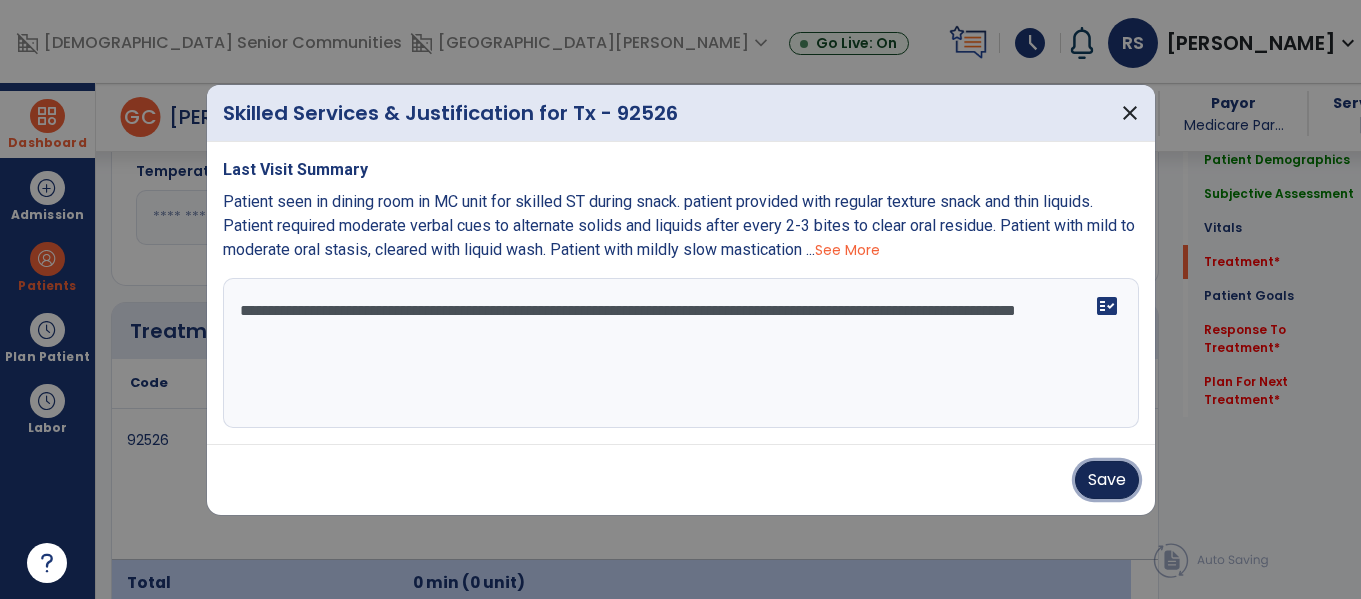 click on "Save" at bounding box center [1107, 480] 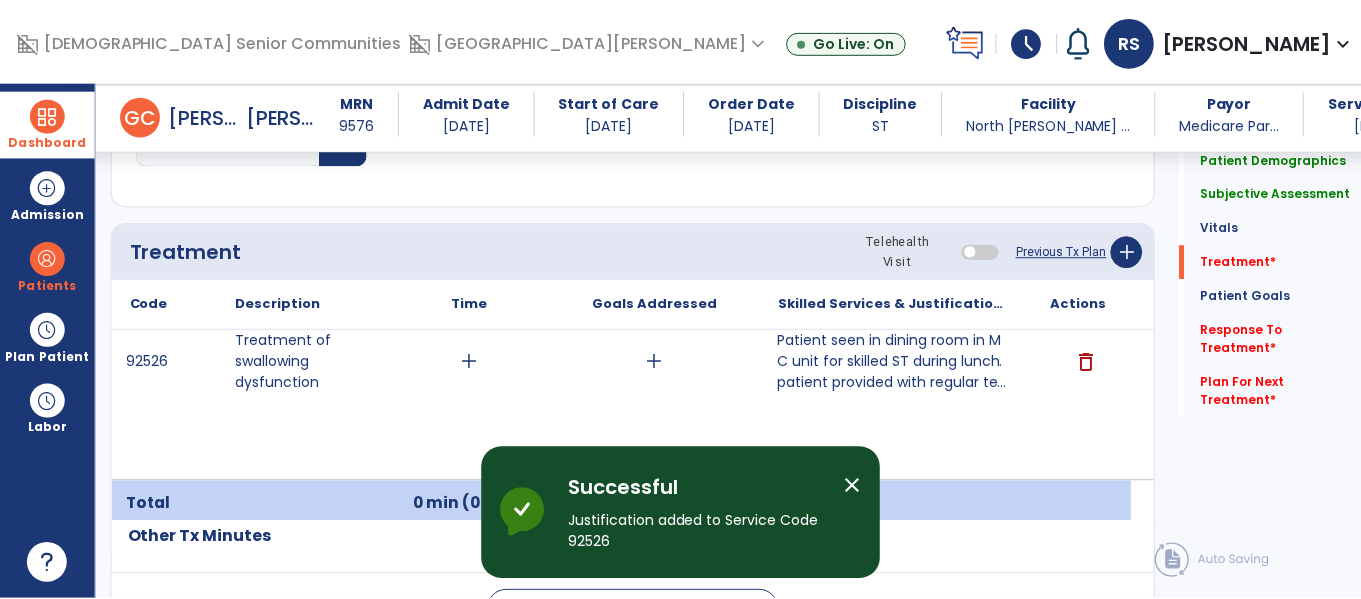scroll, scrollTop: 1134, scrollLeft: 0, axis: vertical 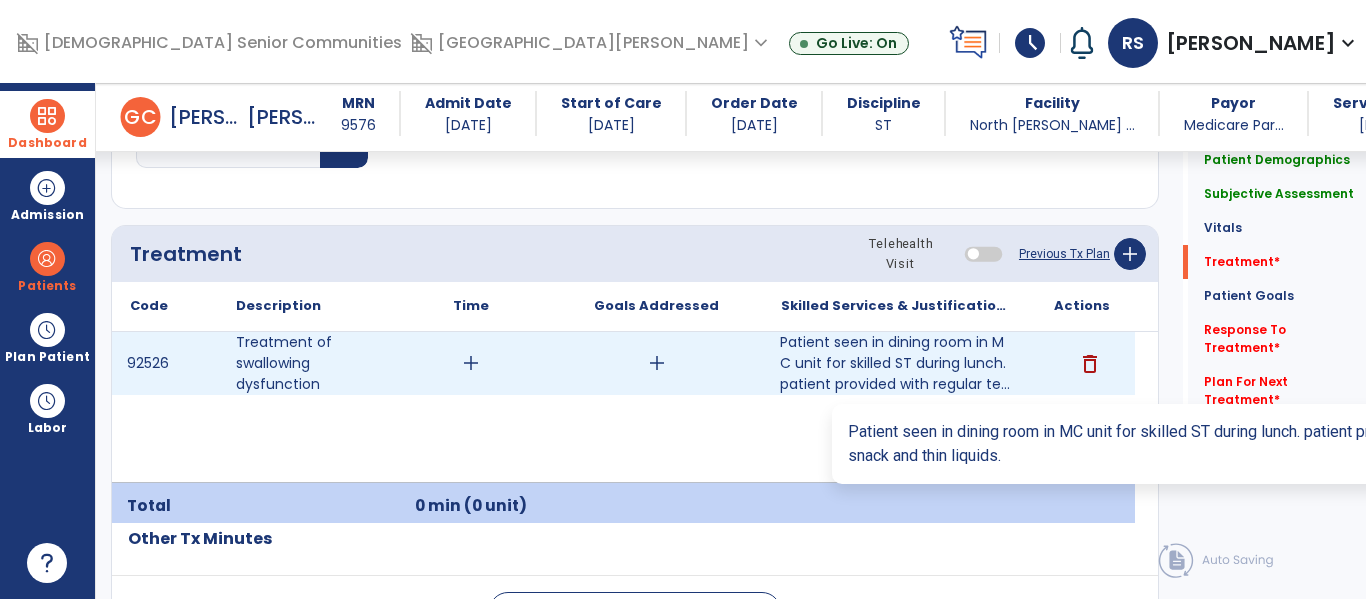 click on "Patient seen in dining room in MC unit for skilled ST during lunch. patient provided with regular te..." at bounding box center (896, 363) 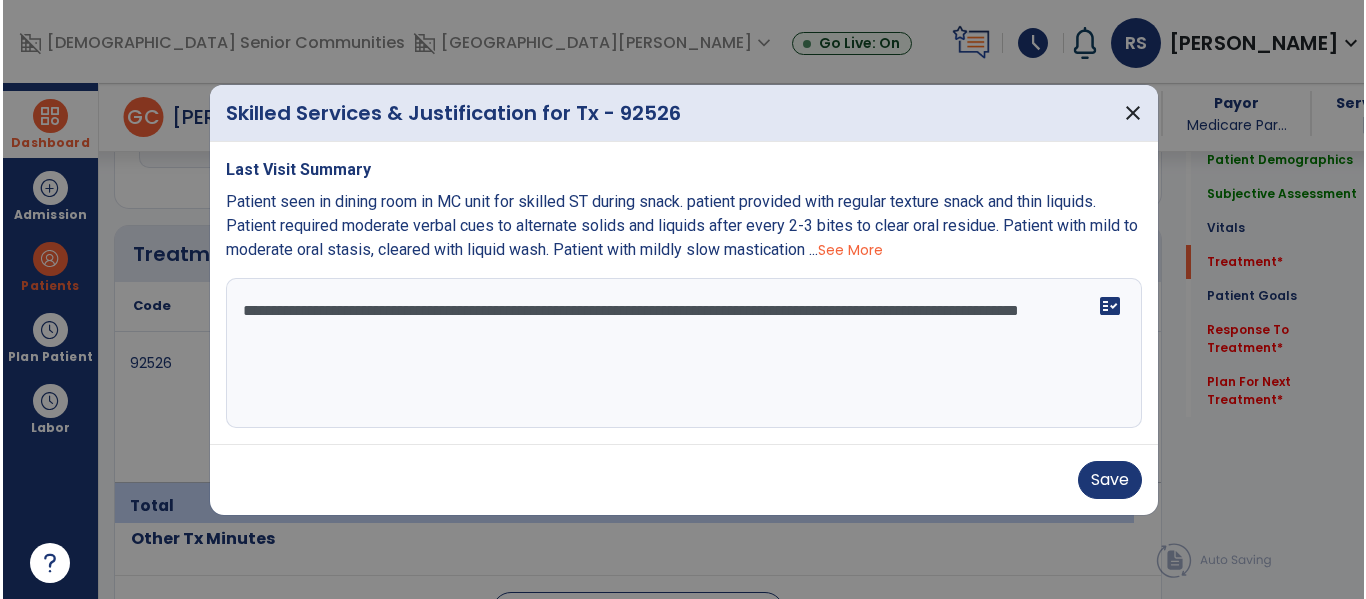 scroll, scrollTop: 1134, scrollLeft: 0, axis: vertical 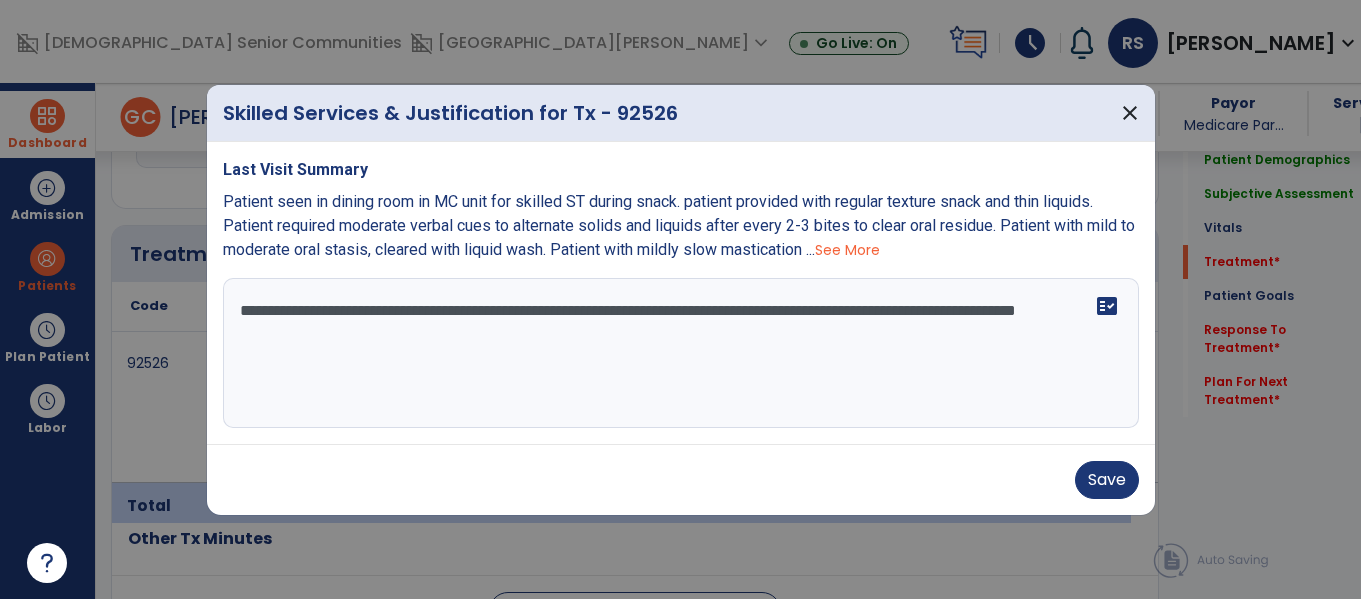 click on "**********" at bounding box center (681, 353) 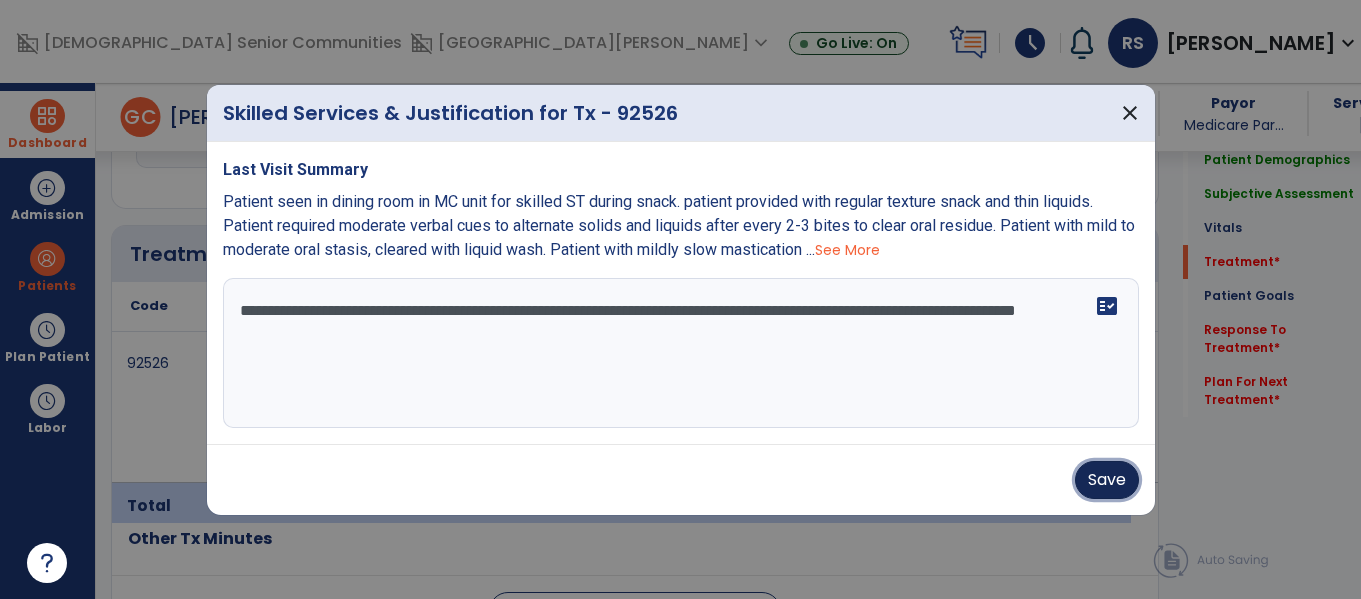 click on "Save" at bounding box center (1107, 480) 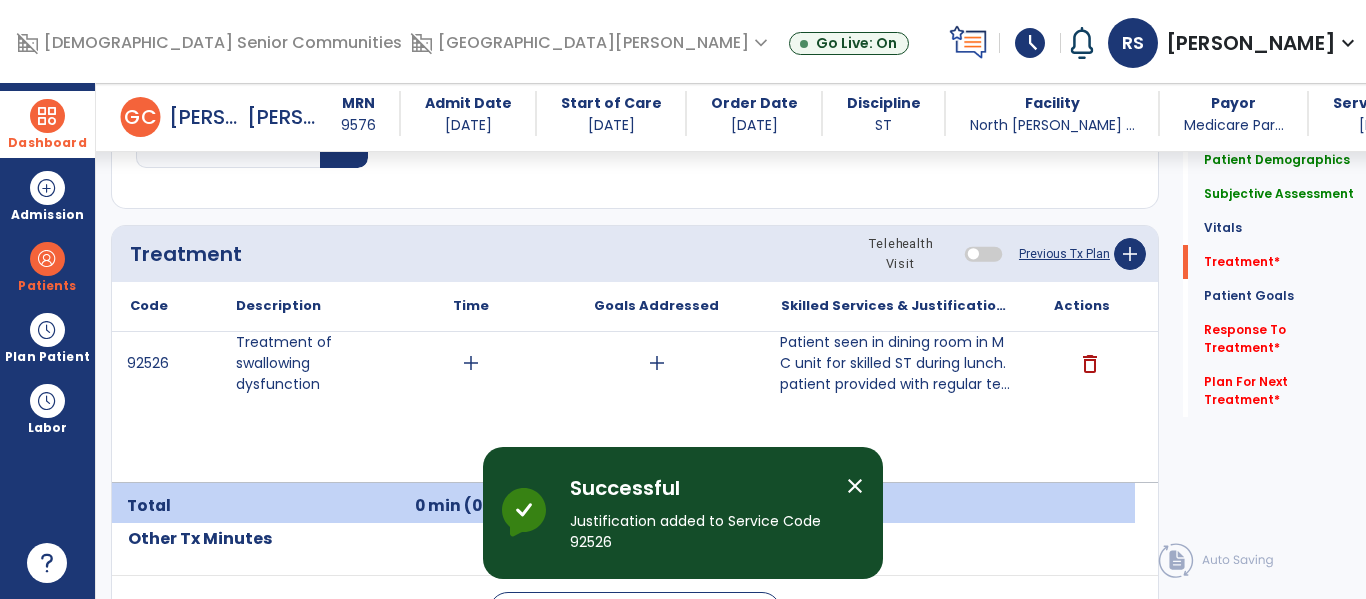 click at bounding box center (47, 116) 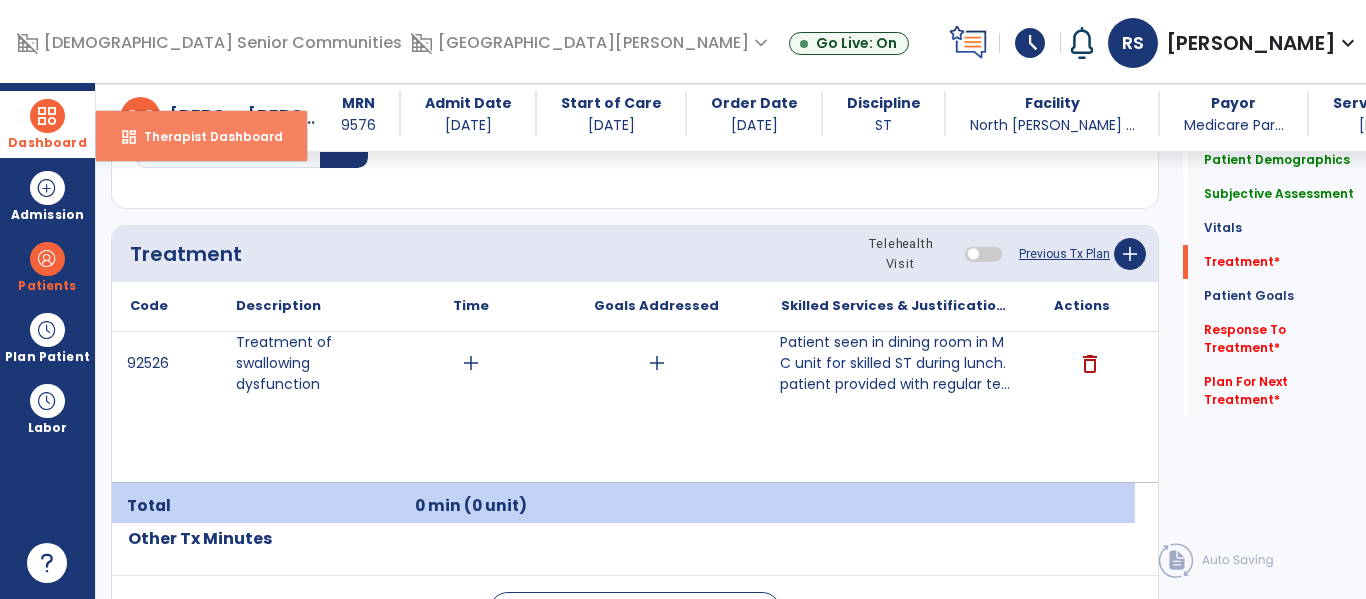click on "dashboard  Therapist Dashboard" at bounding box center (201, 136) 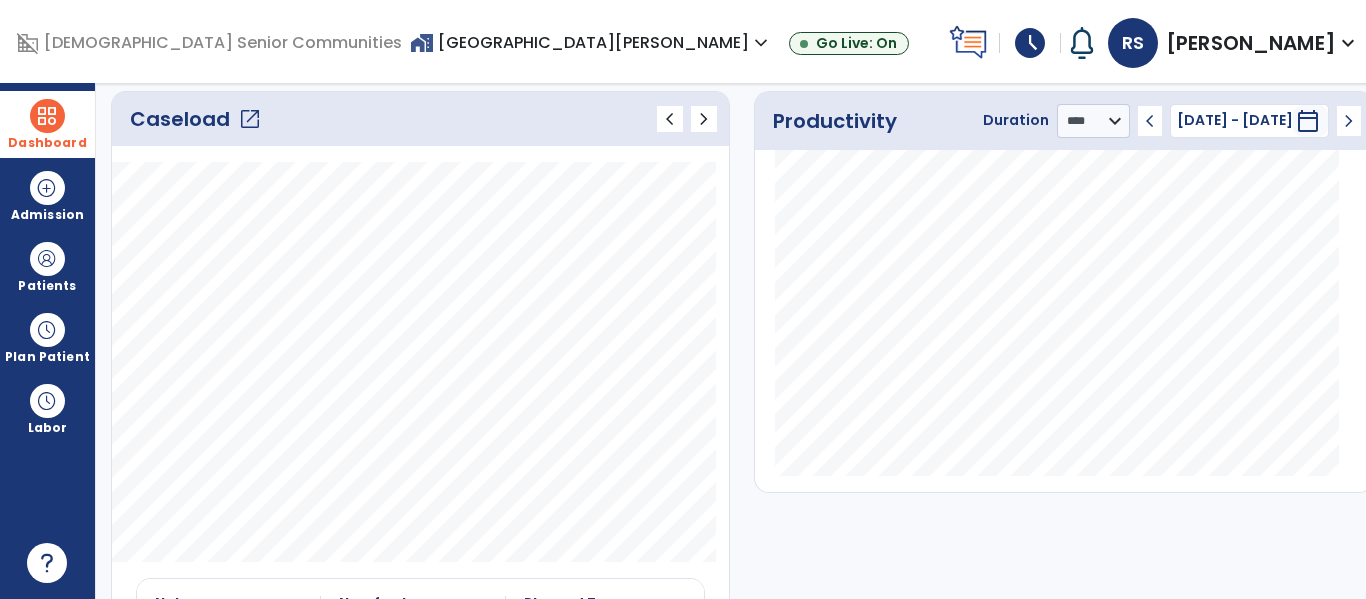 scroll, scrollTop: 0, scrollLeft: 0, axis: both 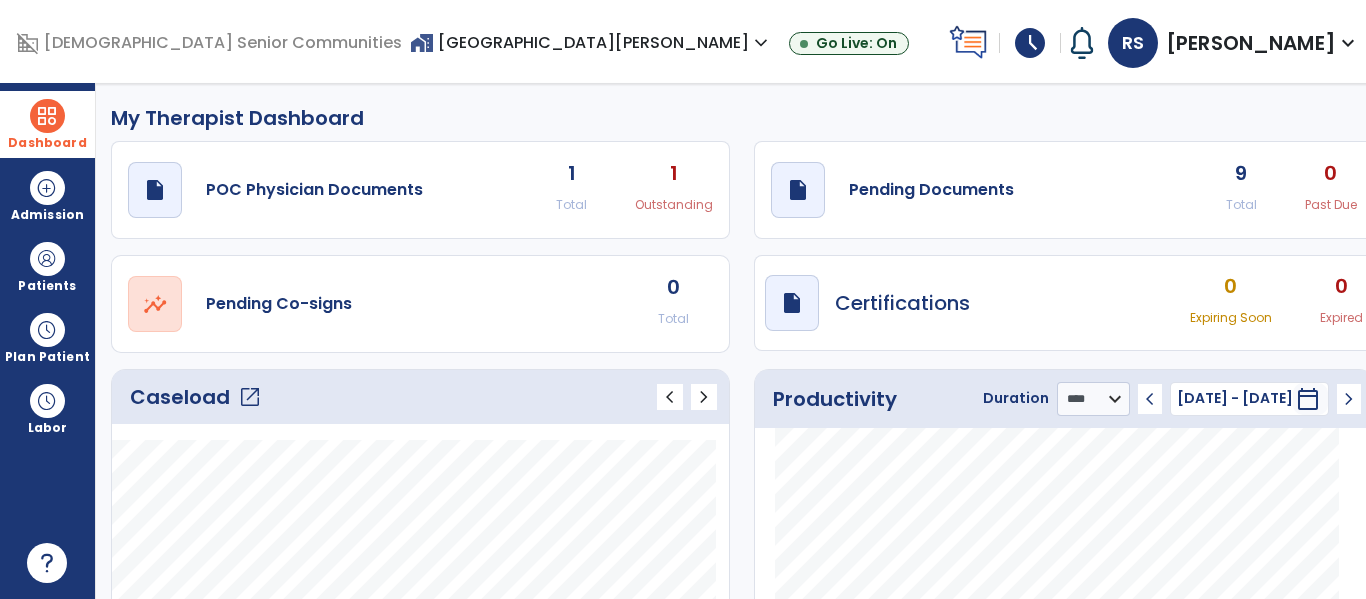 click on "9" 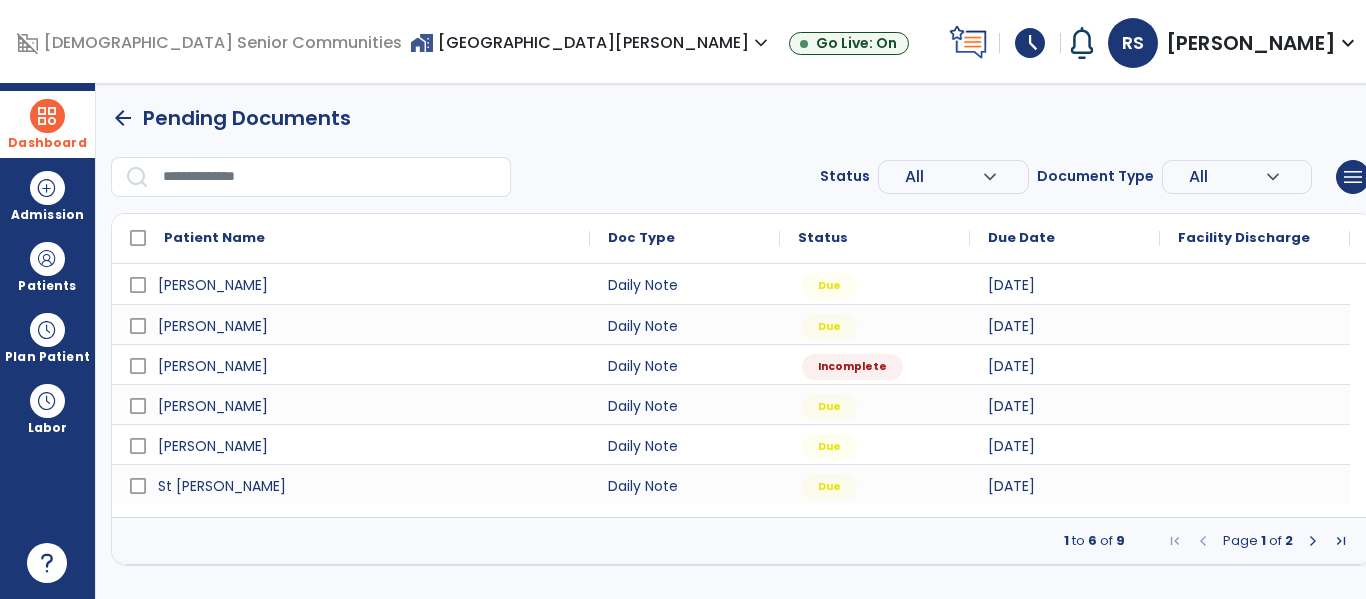 click at bounding box center [1313, 541] 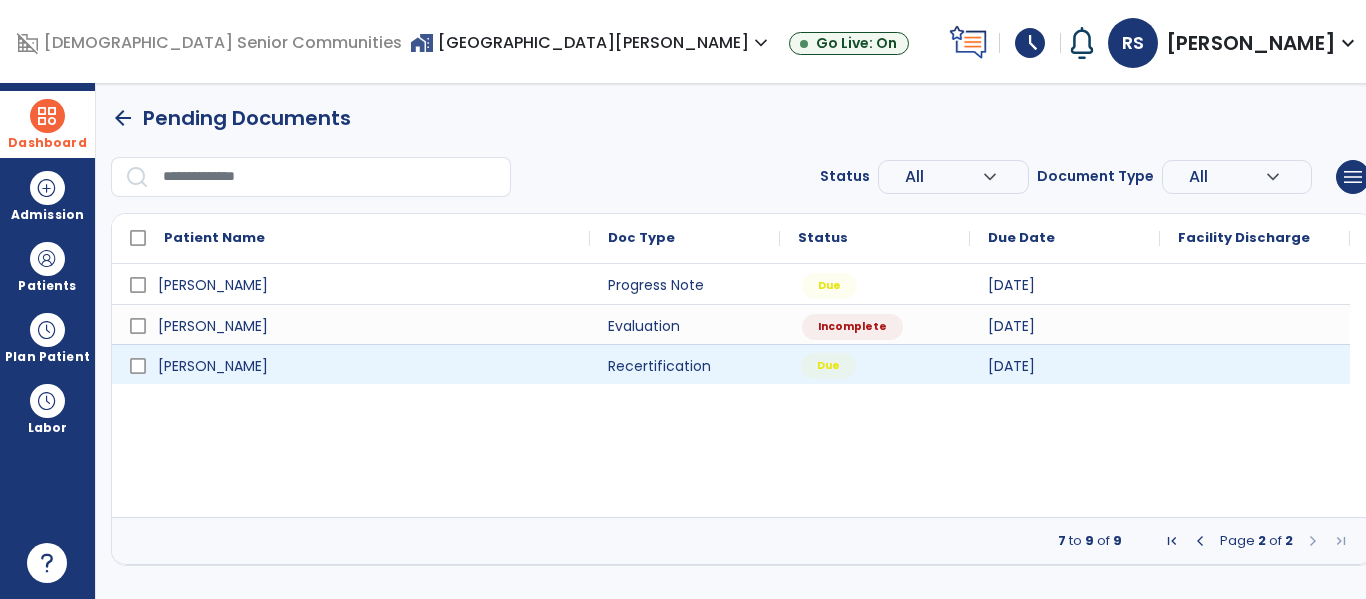click on "Due" at bounding box center [875, 364] 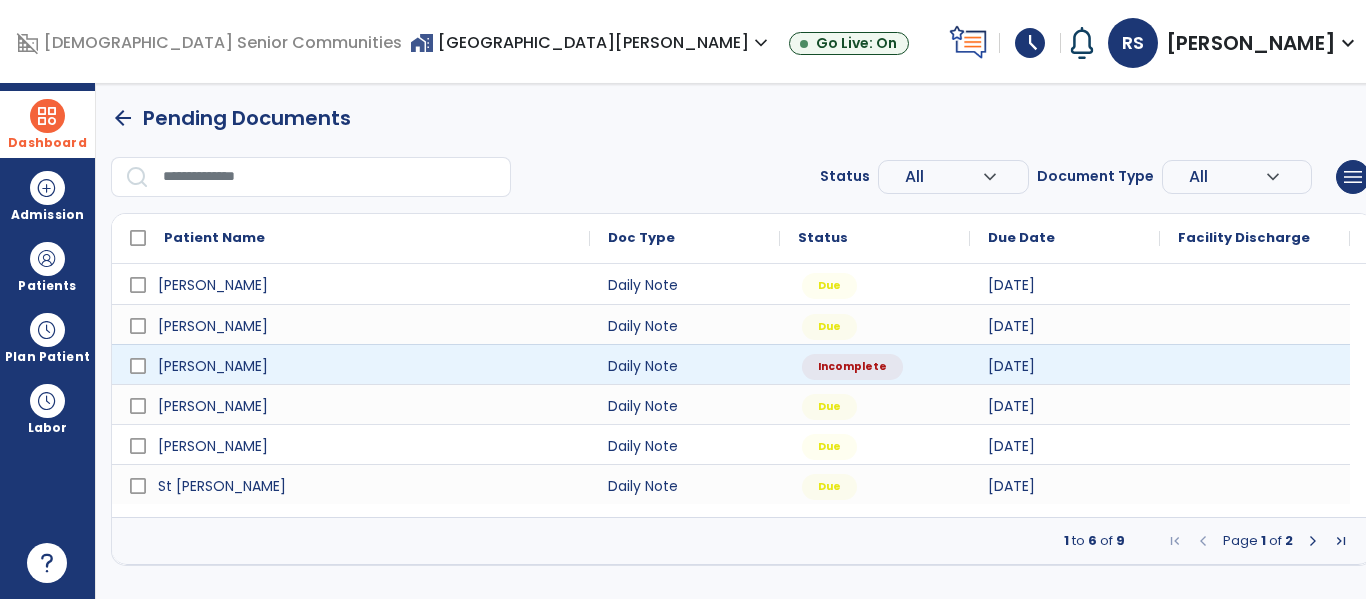 select on "**" 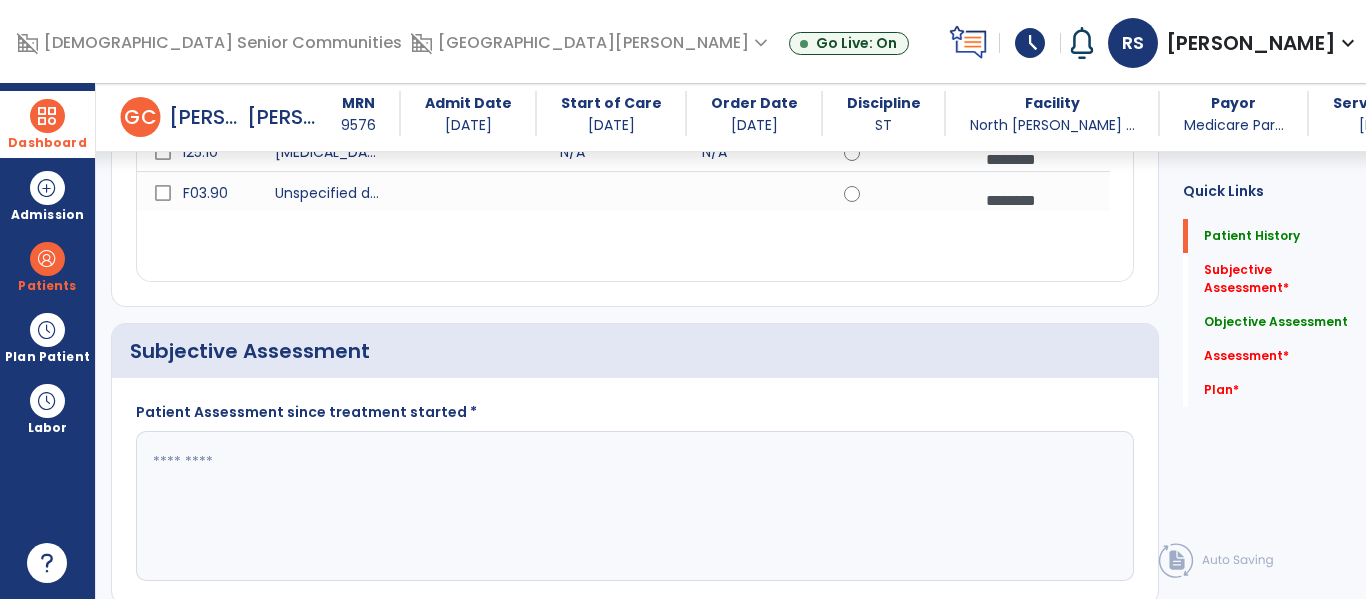 click 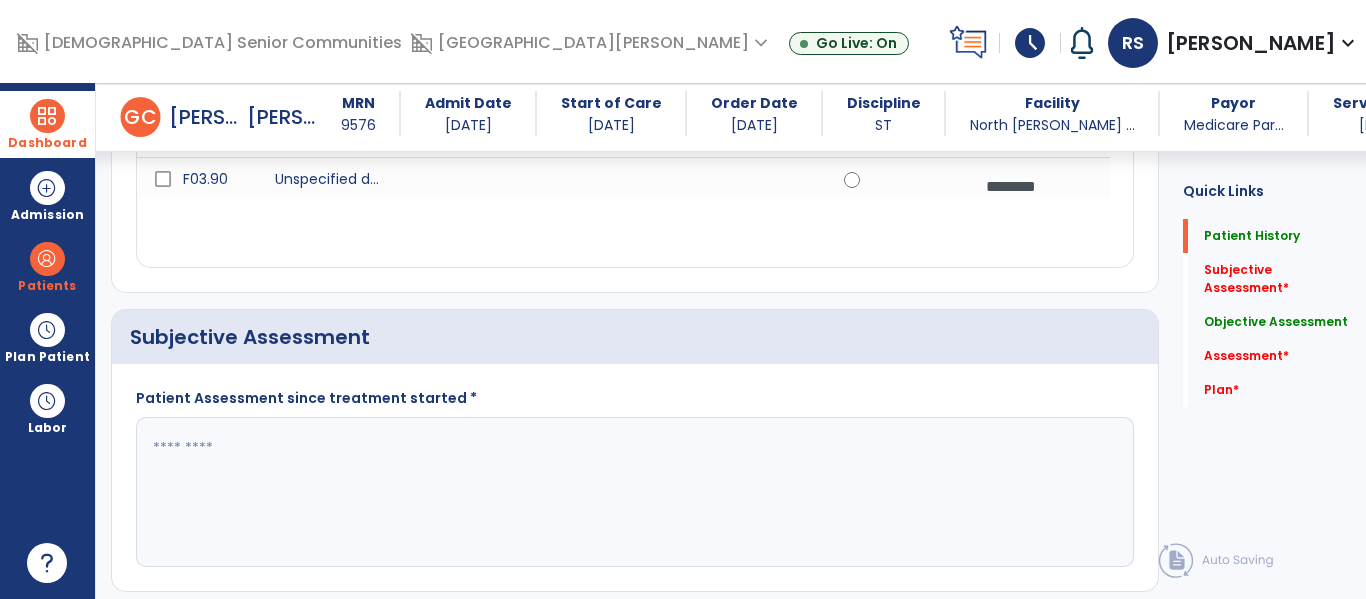 click 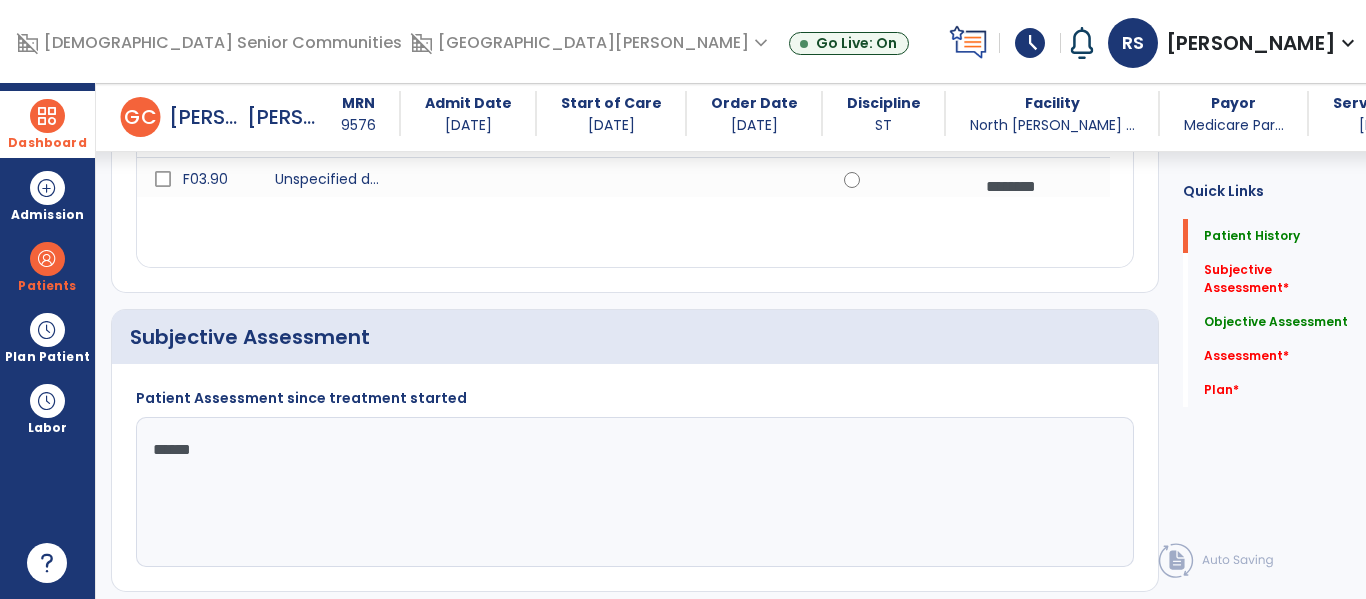 type on "*******" 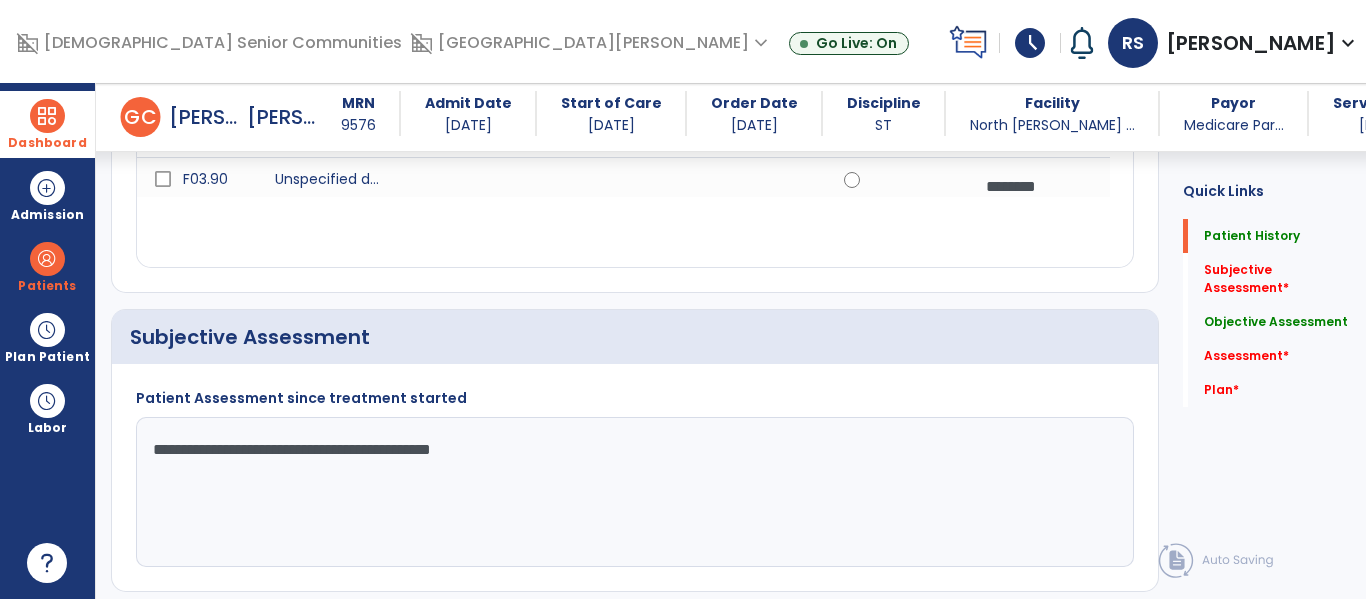 type on "**********" 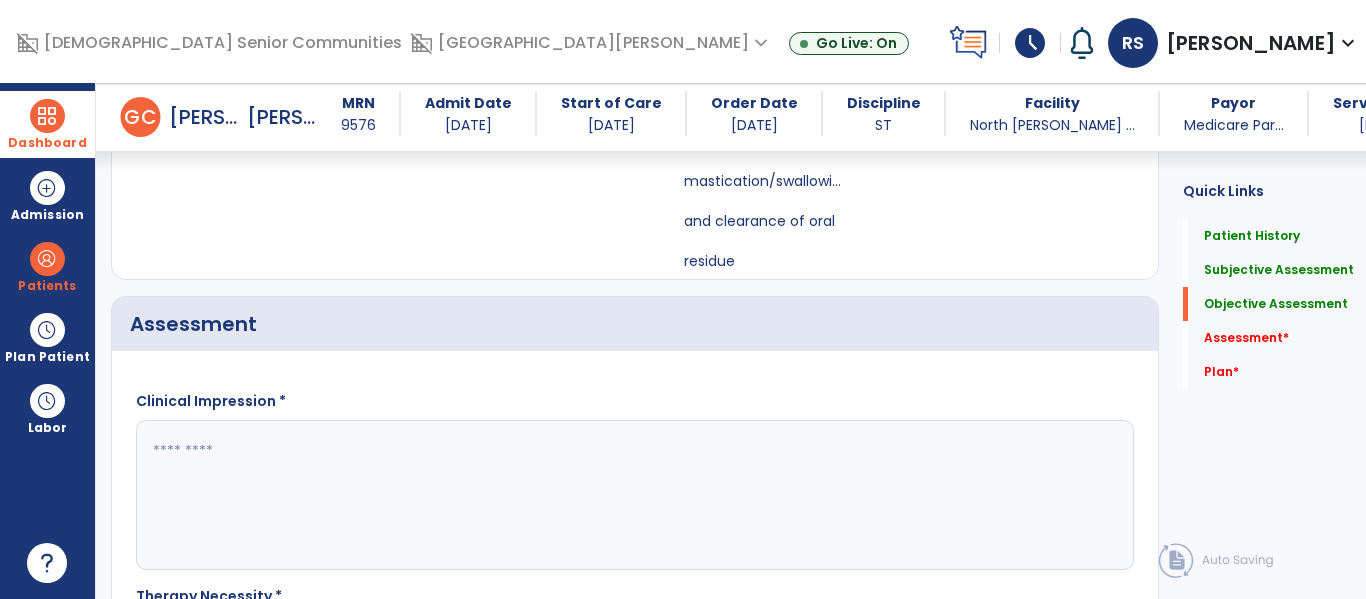 scroll, scrollTop: 5023, scrollLeft: 0, axis: vertical 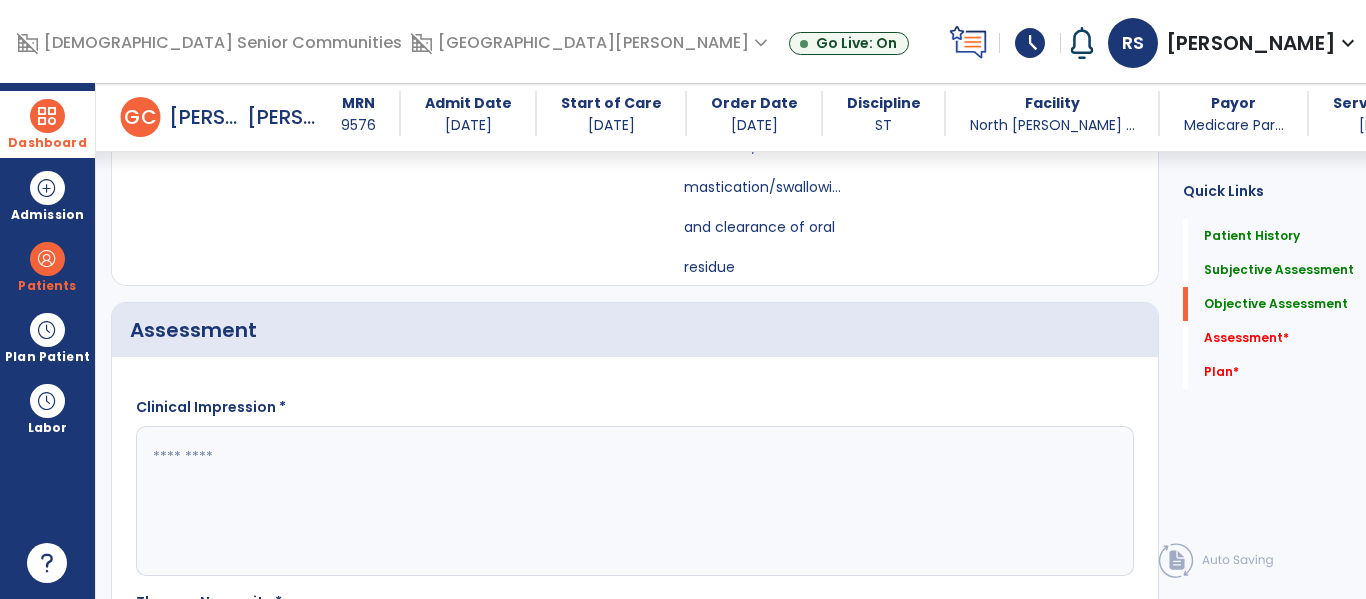 click 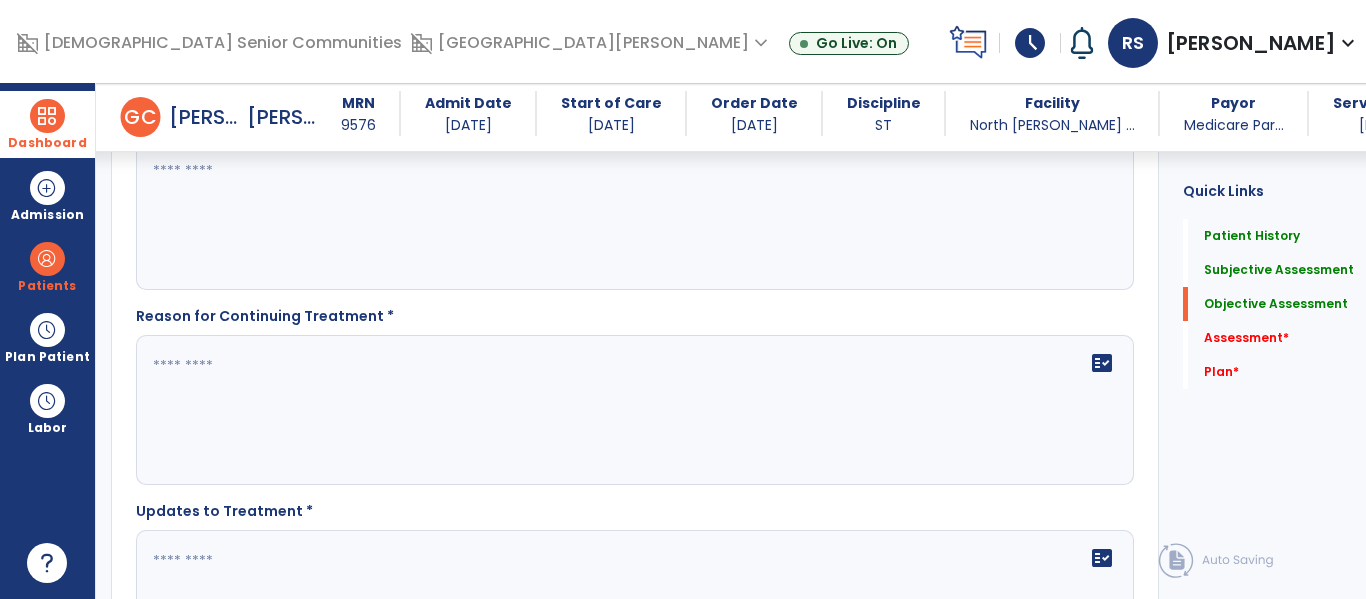 scroll, scrollTop: 5695, scrollLeft: 0, axis: vertical 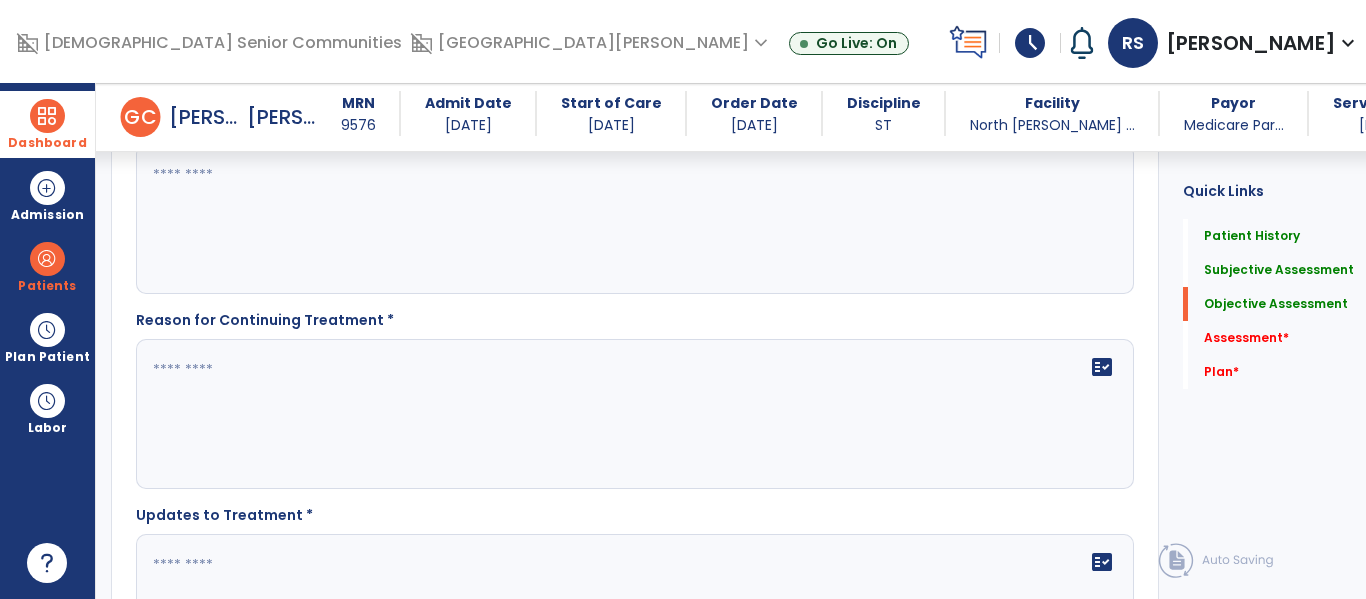 click on "fact_check" 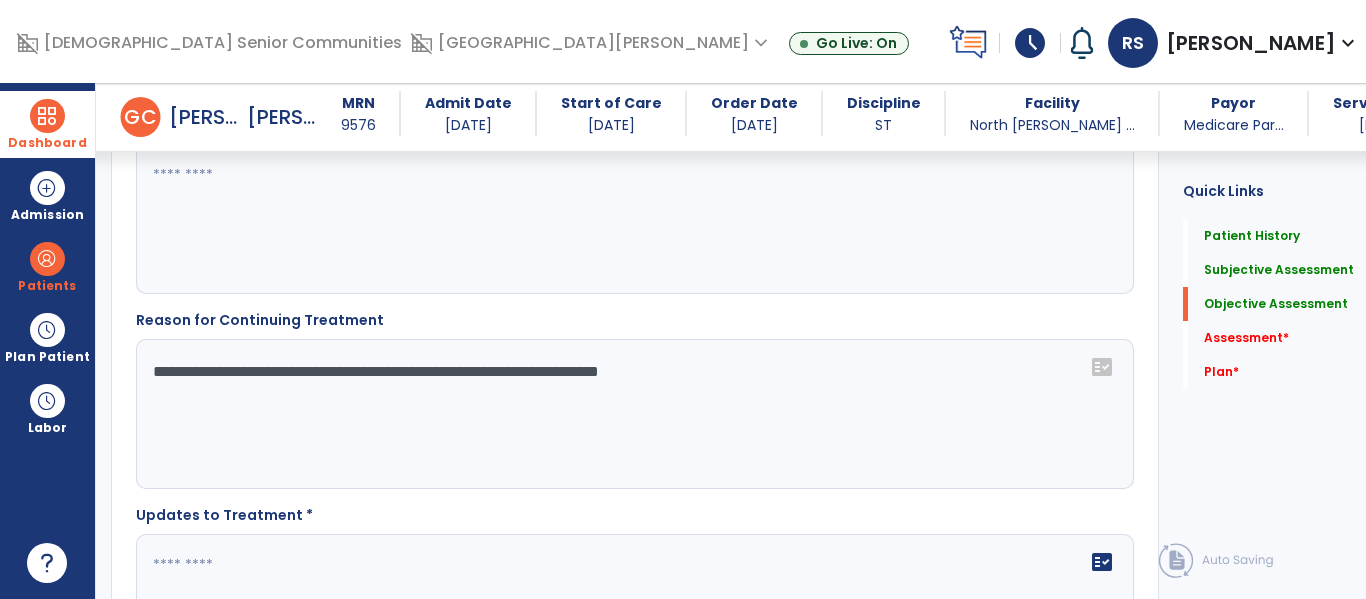 scroll, scrollTop: 5805, scrollLeft: 0, axis: vertical 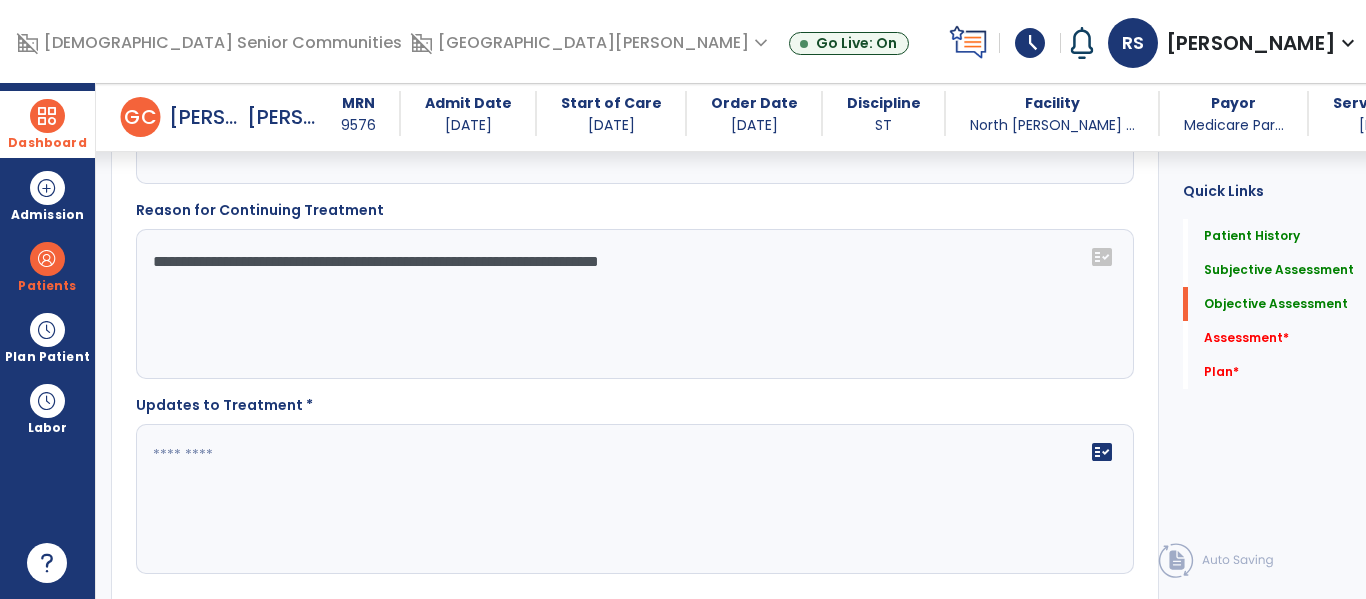 type on "**********" 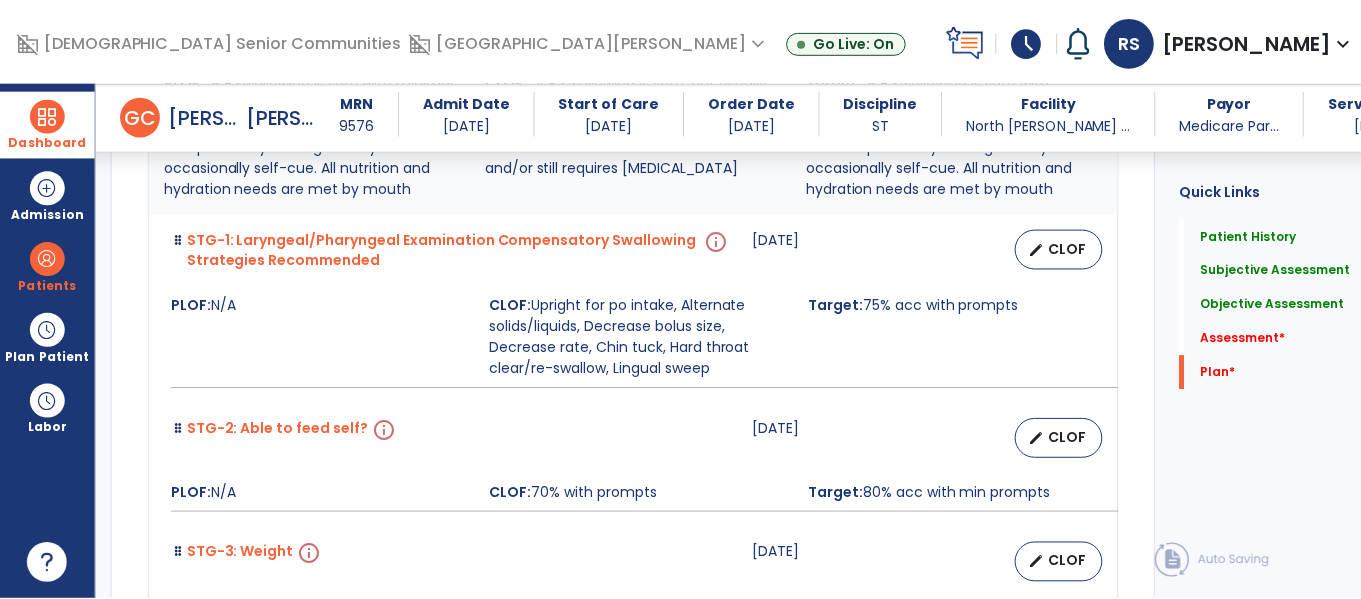 scroll, scrollTop: 7080, scrollLeft: 0, axis: vertical 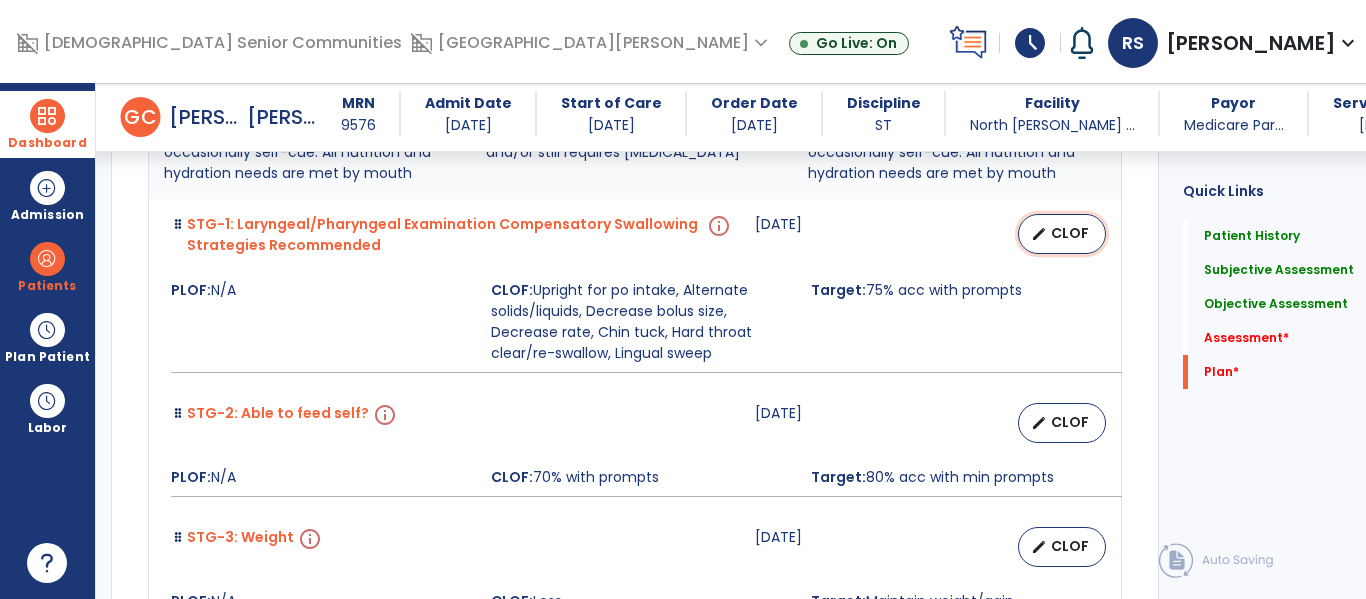 click on "edit   CLOF" at bounding box center [1062, 234] 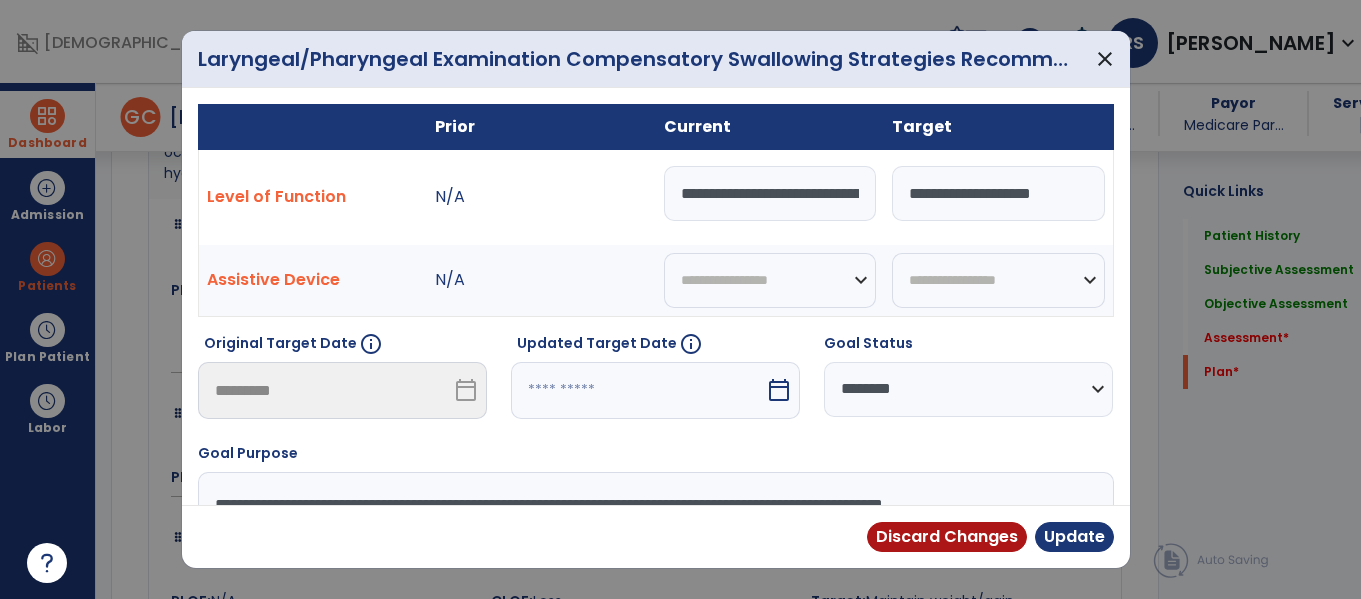 scroll, scrollTop: 7080, scrollLeft: 0, axis: vertical 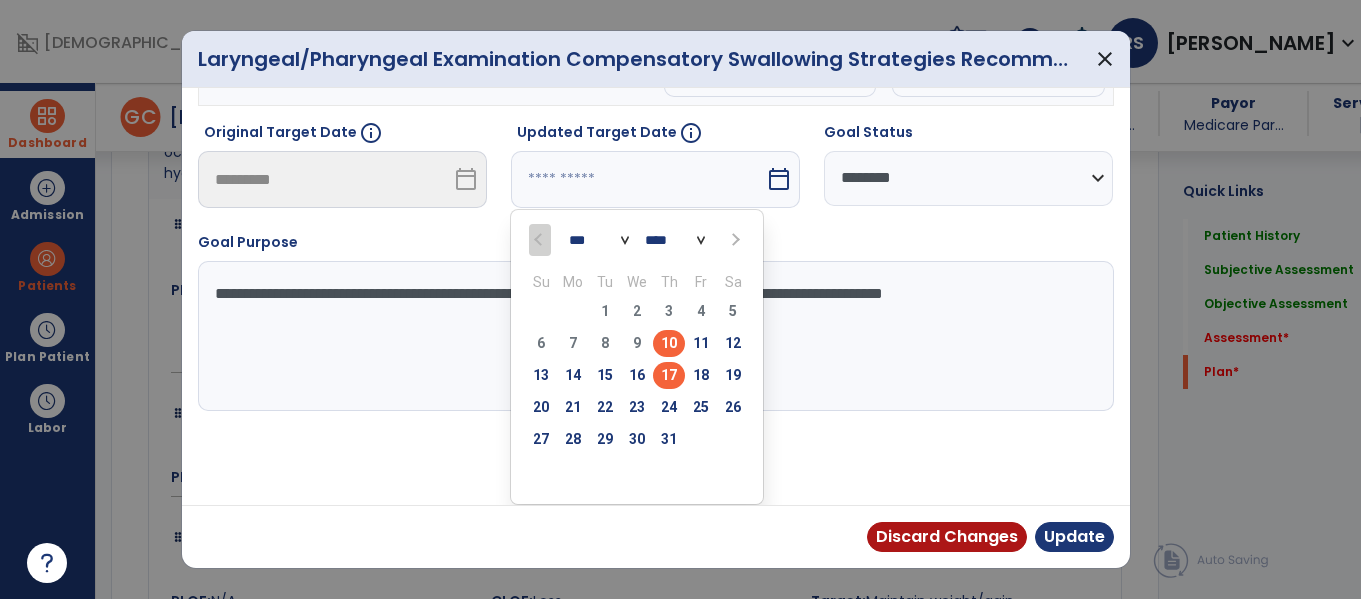 click on "17" at bounding box center [669, 375] 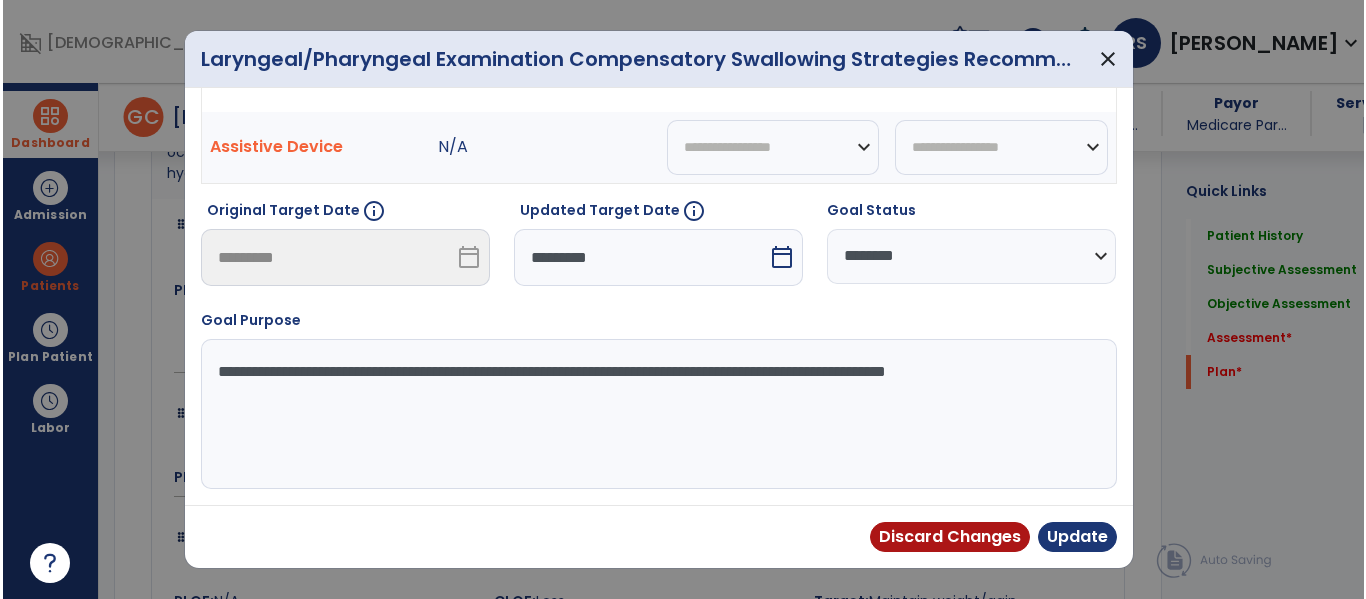 scroll, scrollTop: 133, scrollLeft: 0, axis: vertical 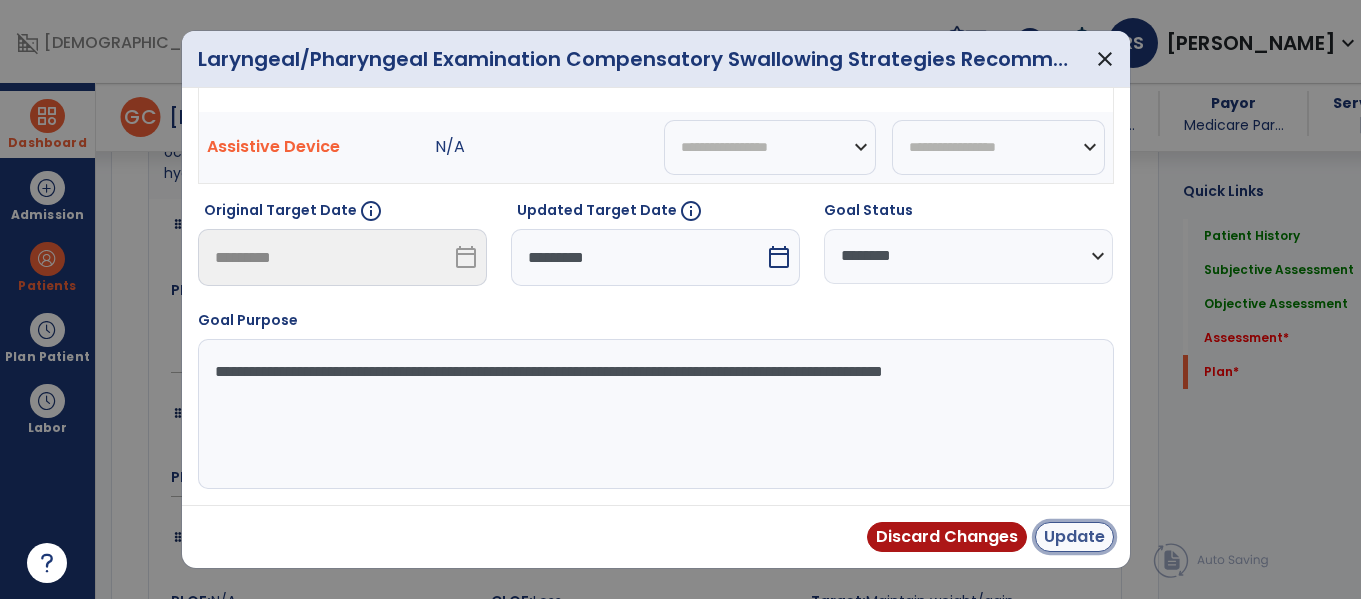 click on "Update" at bounding box center (1074, 537) 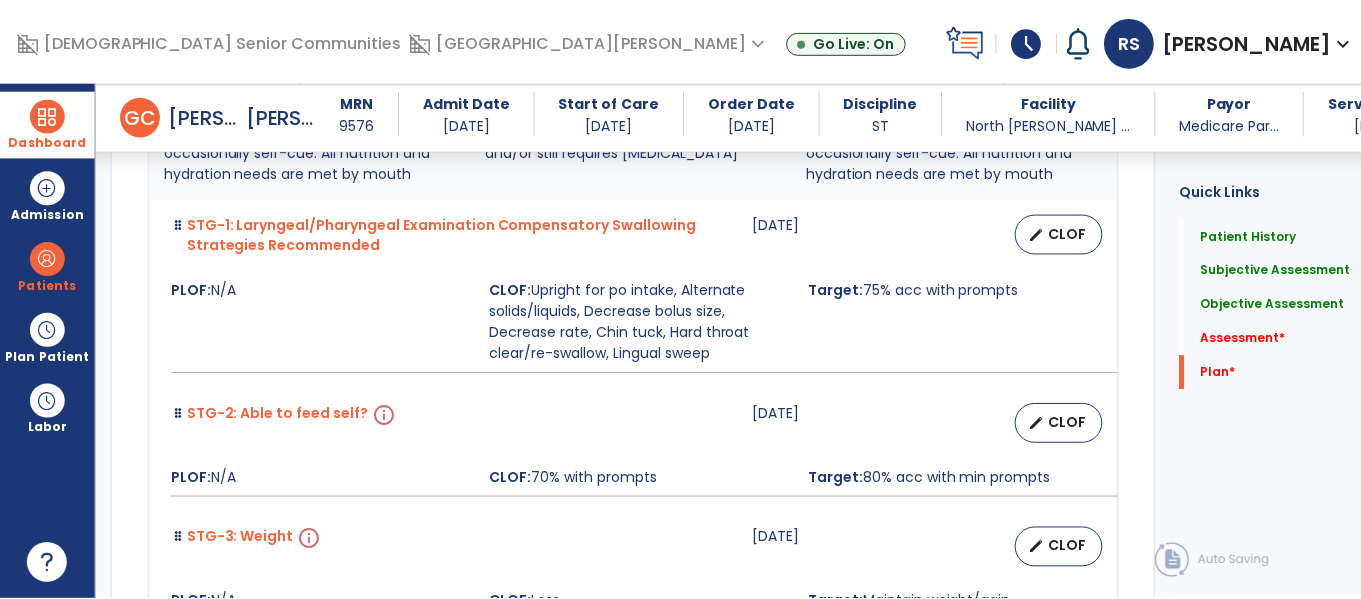 scroll, scrollTop: 7148, scrollLeft: 0, axis: vertical 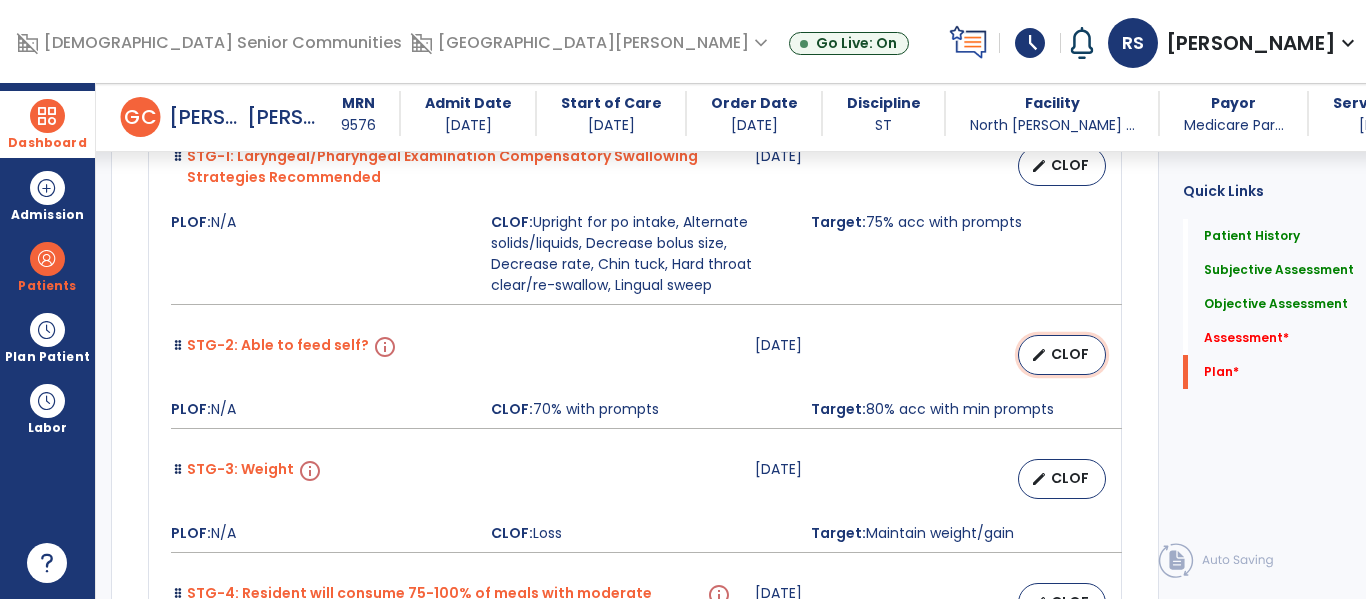 click on "edit" at bounding box center [1039, 355] 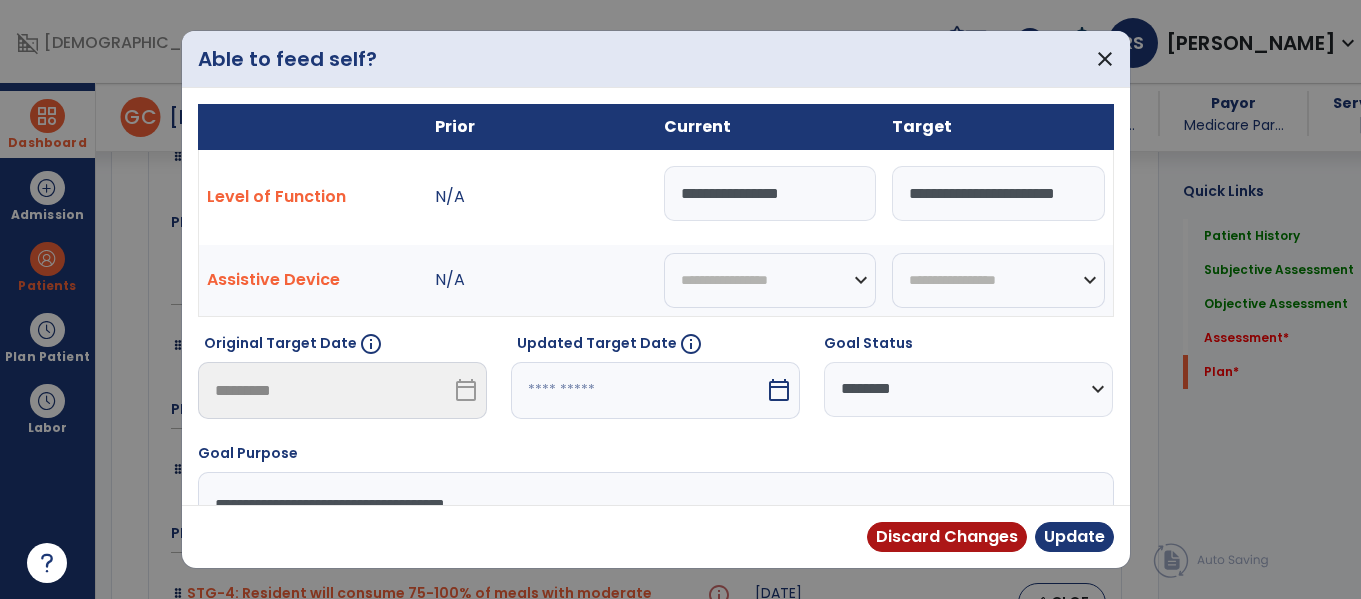 scroll, scrollTop: 7148, scrollLeft: 0, axis: vertical 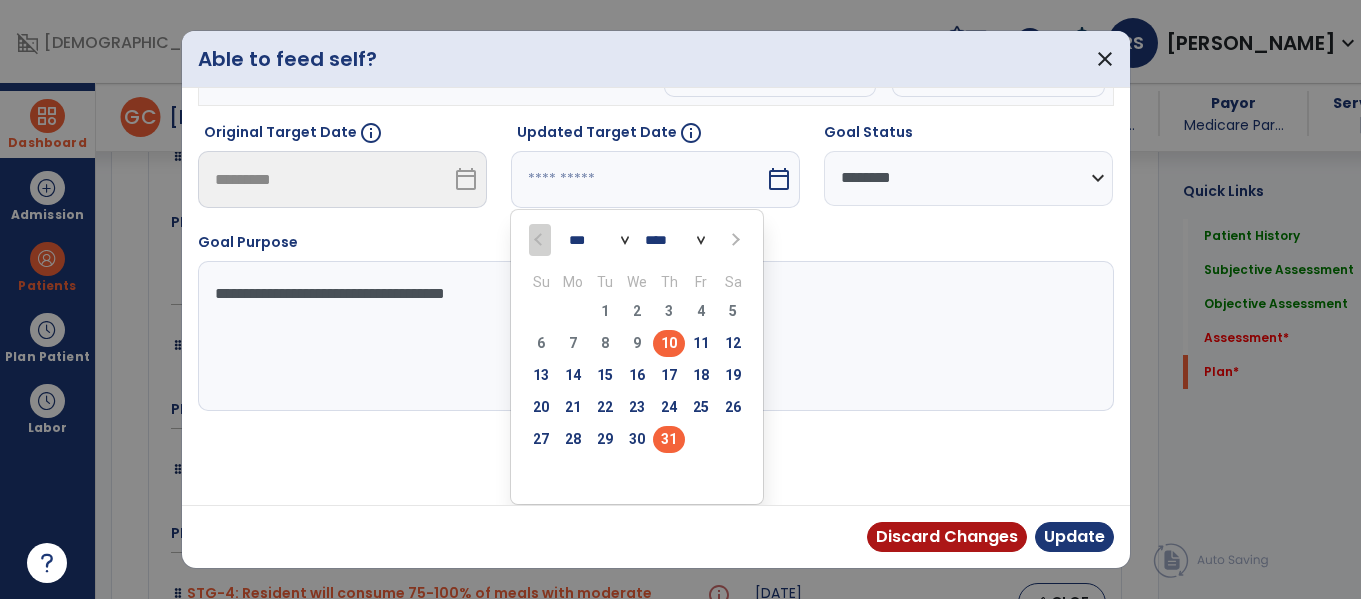 click on "31" at bounding box center (669, 439) 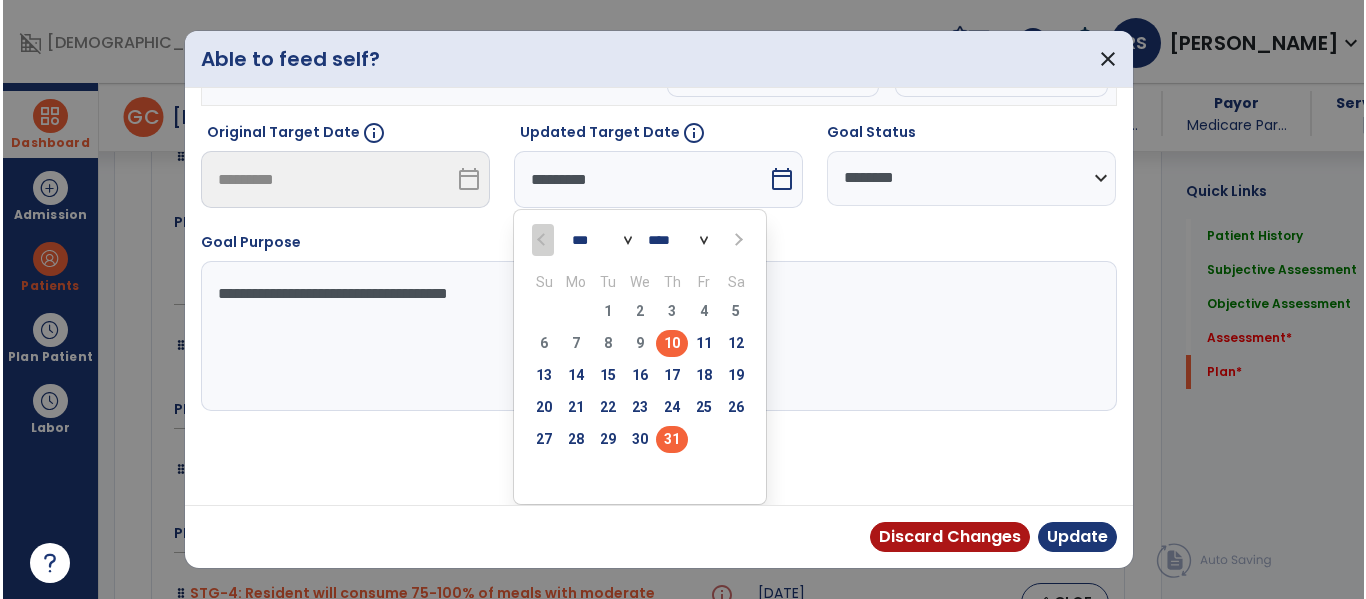 scroll, scrollTop: 133, scrollLeft: 0, axis: vertical 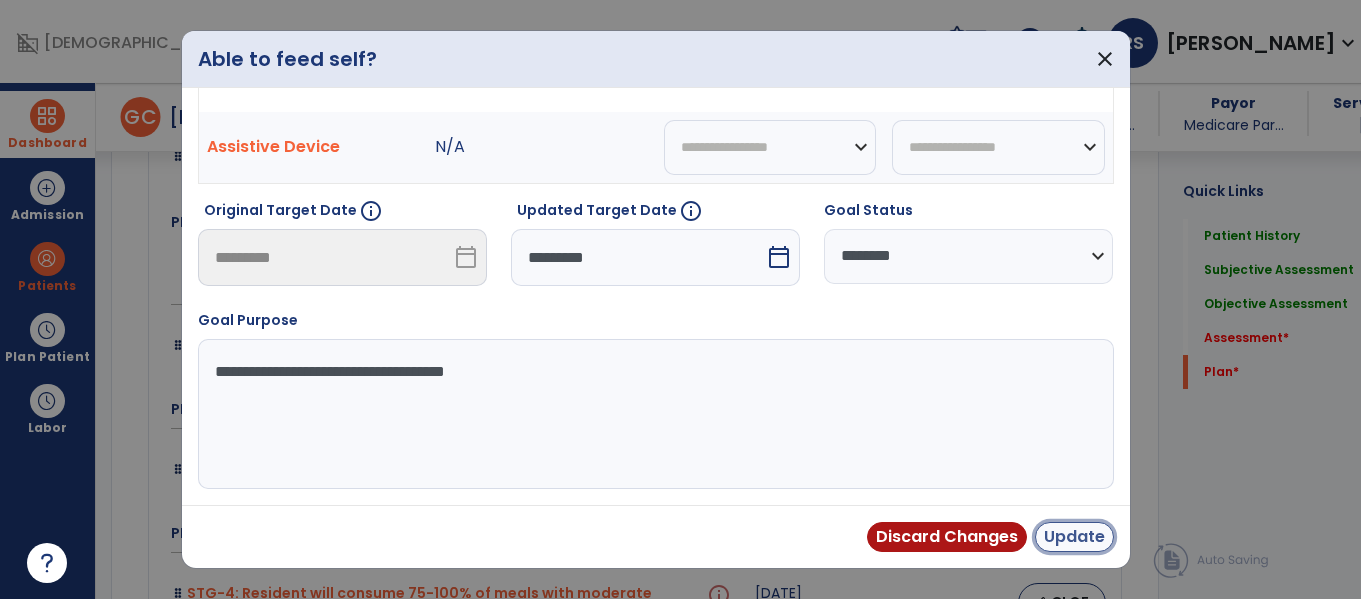 click on "Update" at bounding box center [1074, 537] 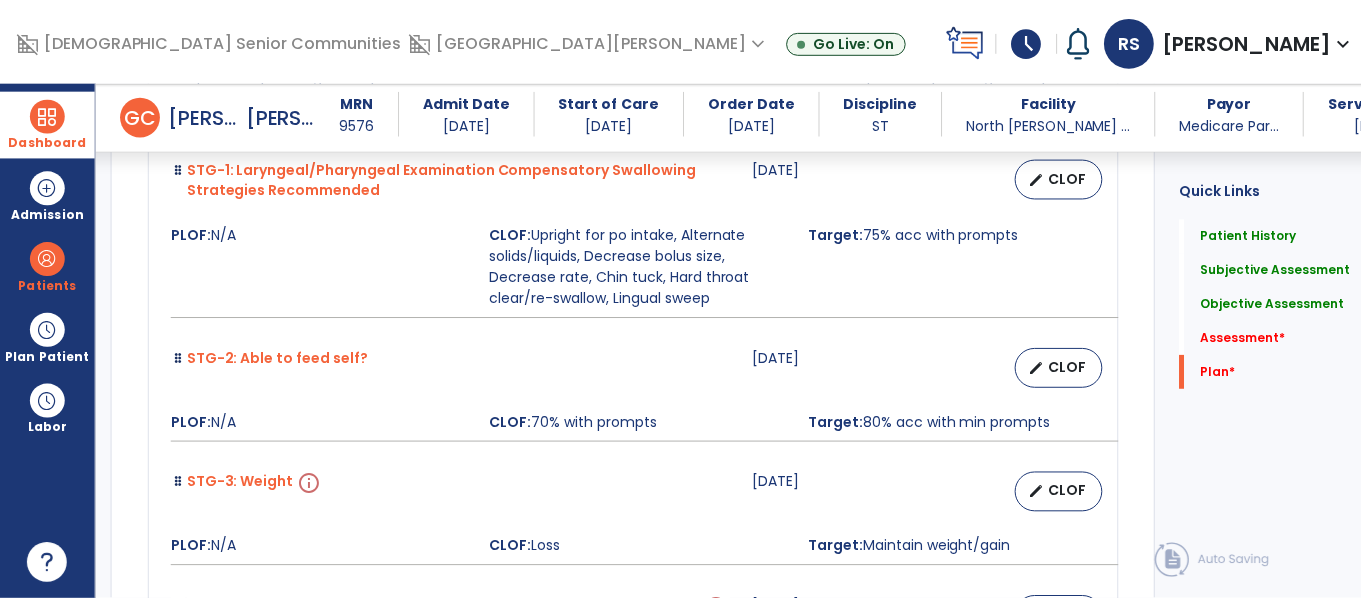 scroll, scrollTop: 7136, scrollLeft: 0, axis: vertical 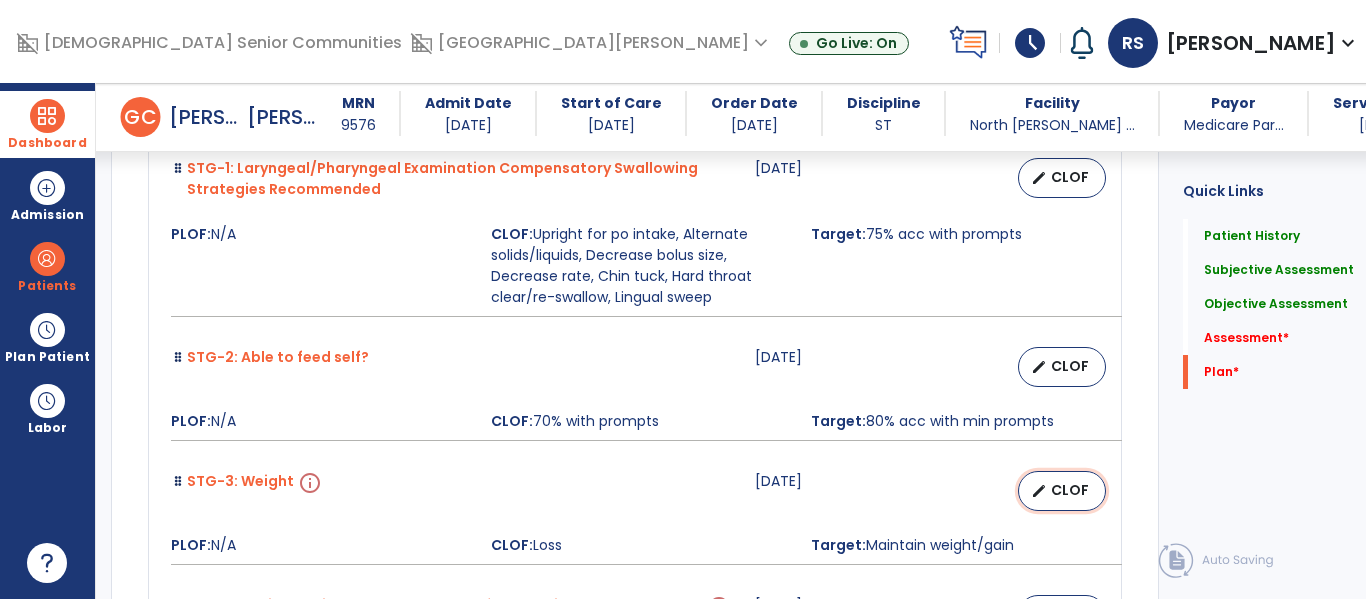 click on "CLOF" at bounding box center (1070, 490) 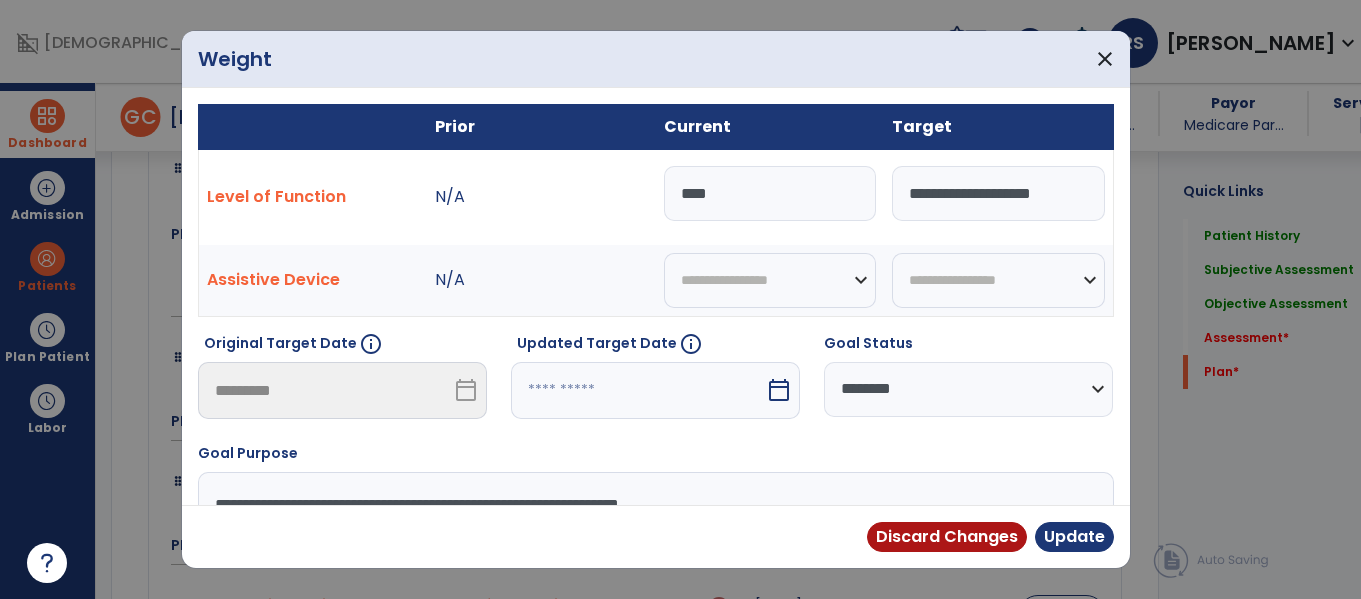 scroll, scrollTop: 7136, scrollLeft: 0, axis: vertical 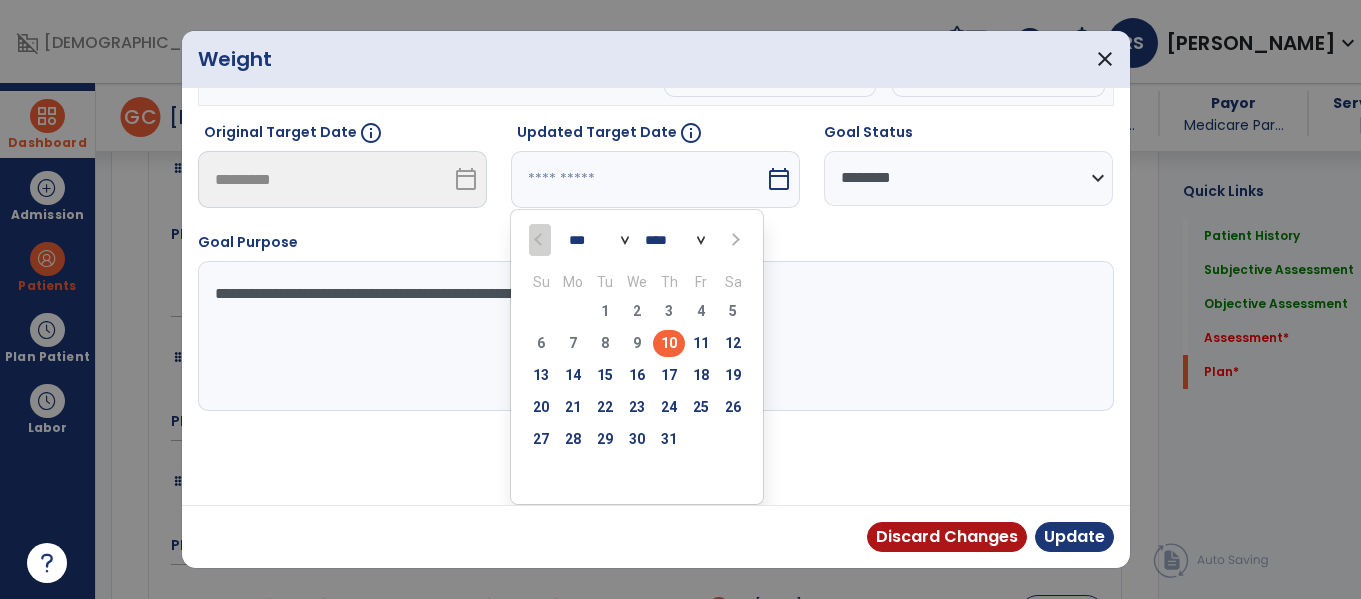 click at bounding box center (734, 240) 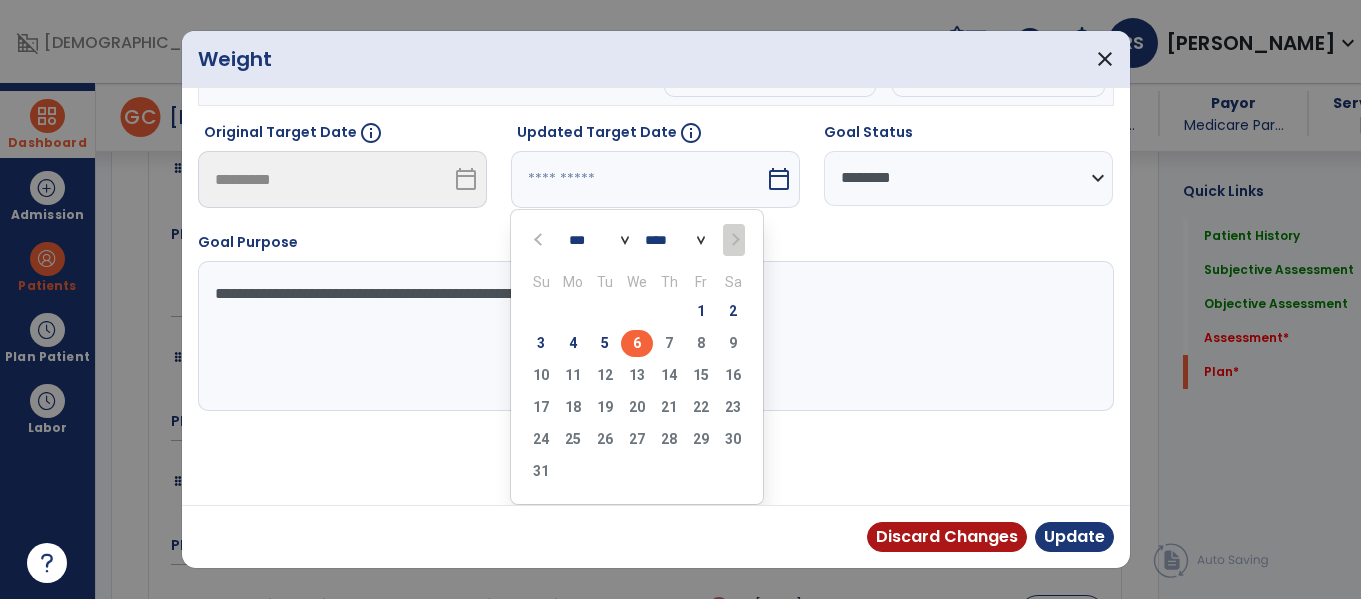 click on "6" at bounding box center (637, 343) 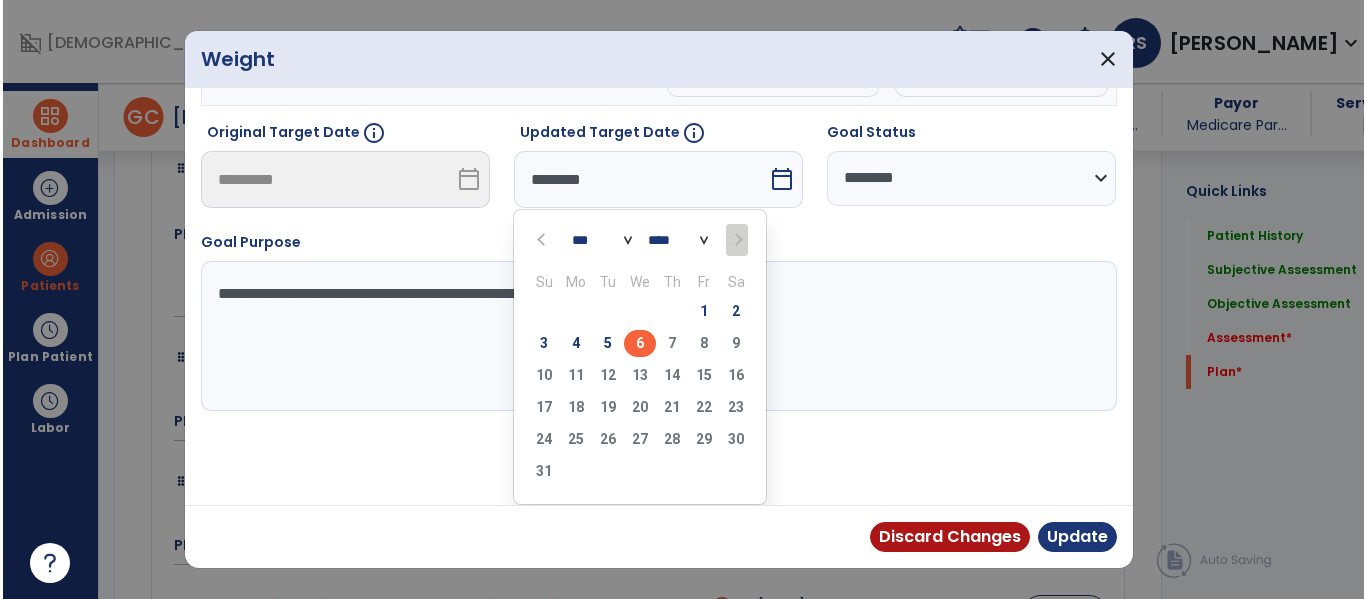 scroll, scrollTop: 133, scrollLeft: 0, axis: vertical 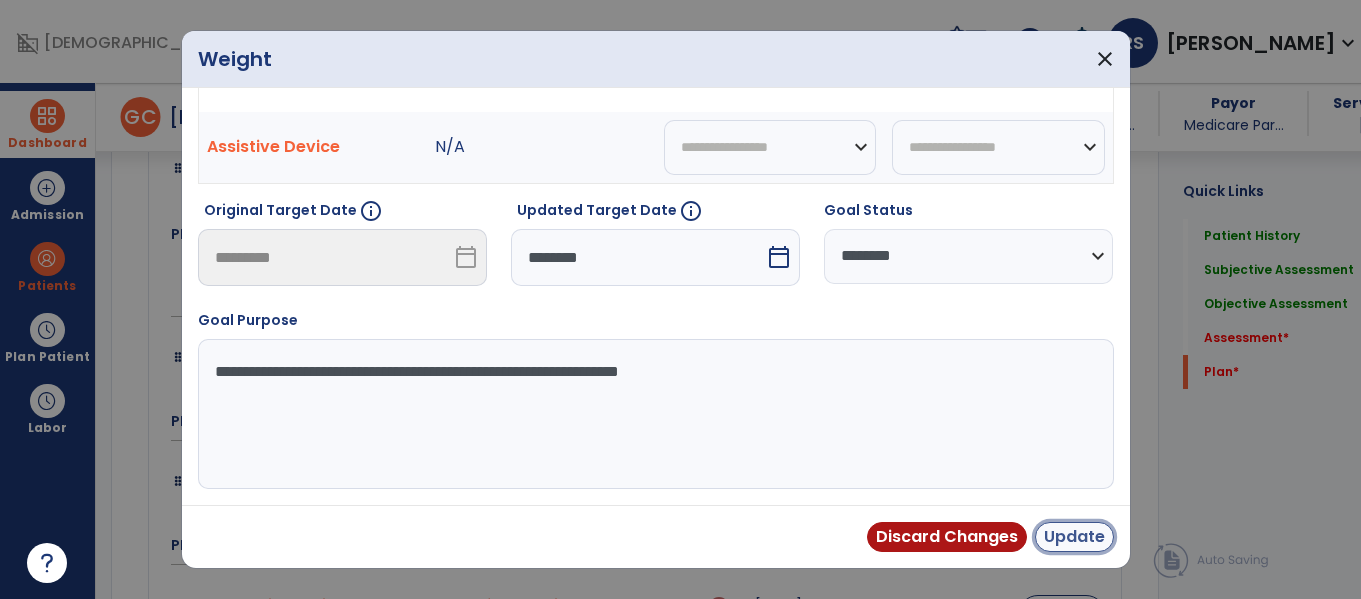 click on "Update" at bounding box center [1074, 537] 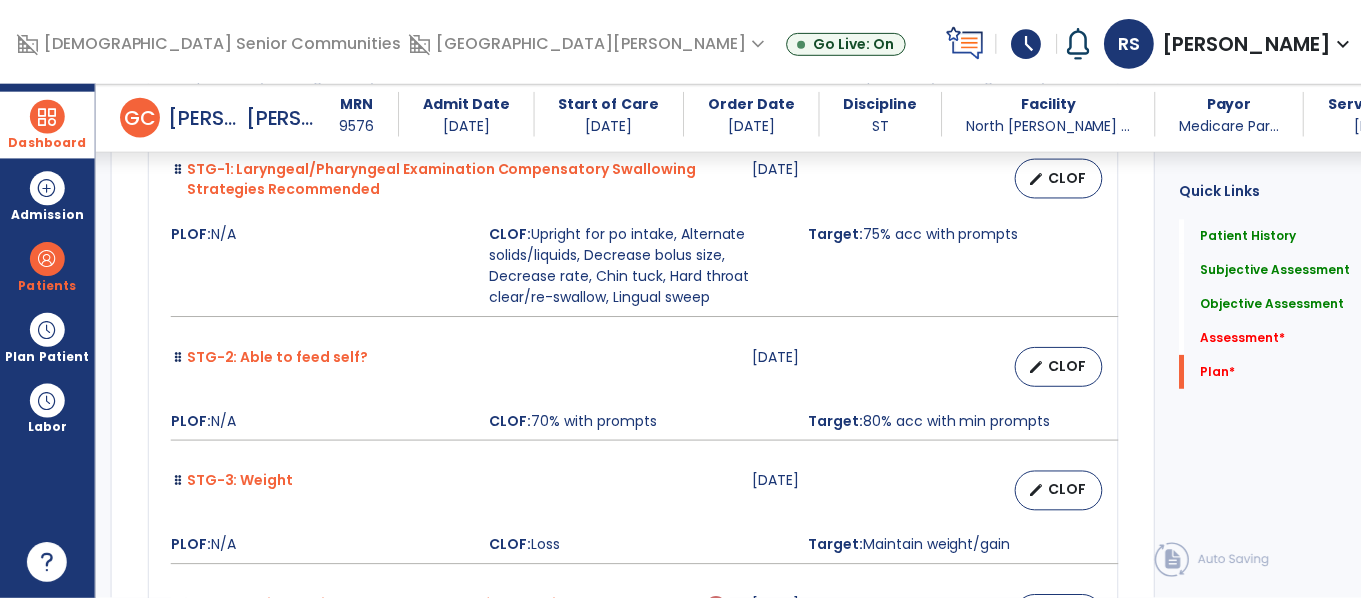 scroll, scrollTop: 7301, scrollLeft: 0, axis: vertical 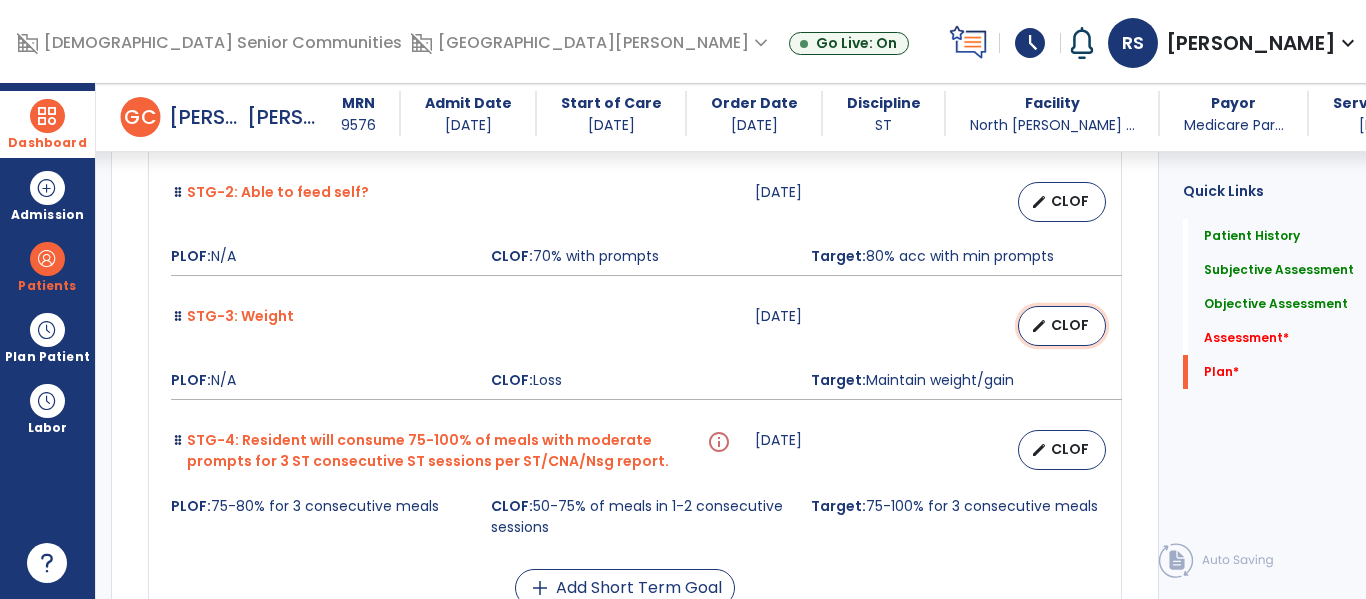 click on "edit   CLOF" at bounding box center (1062, 326) 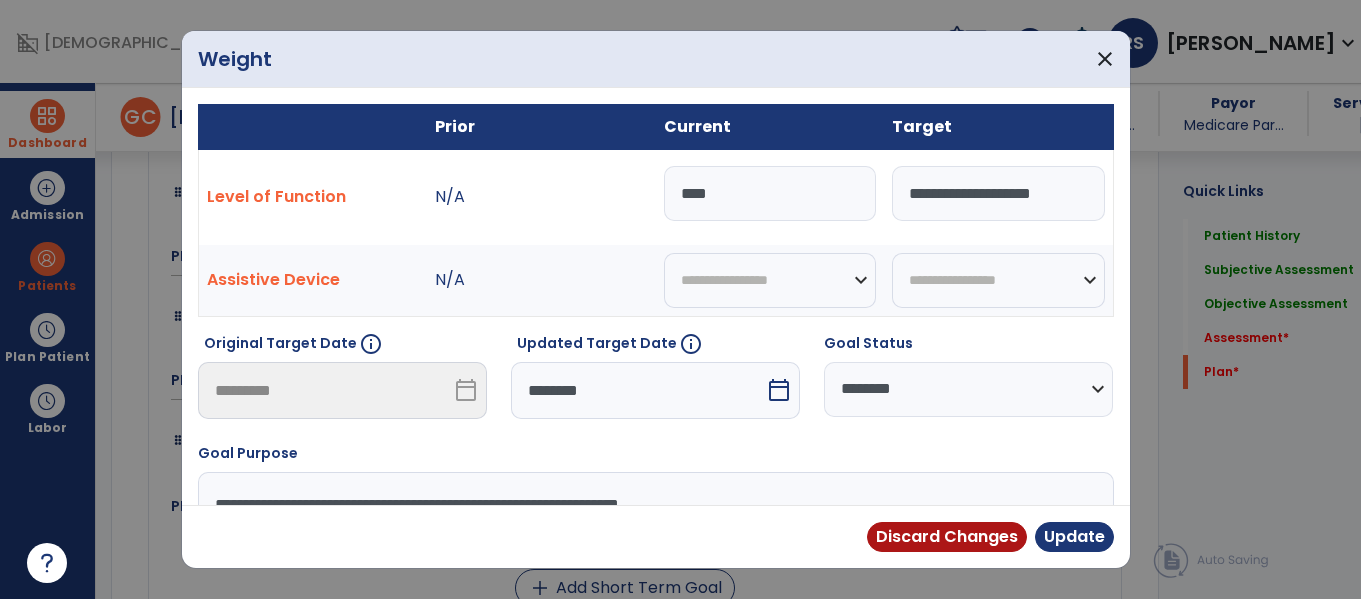 scroll, scrollTop: 7301, scrollLeft: 0, axis: vertical 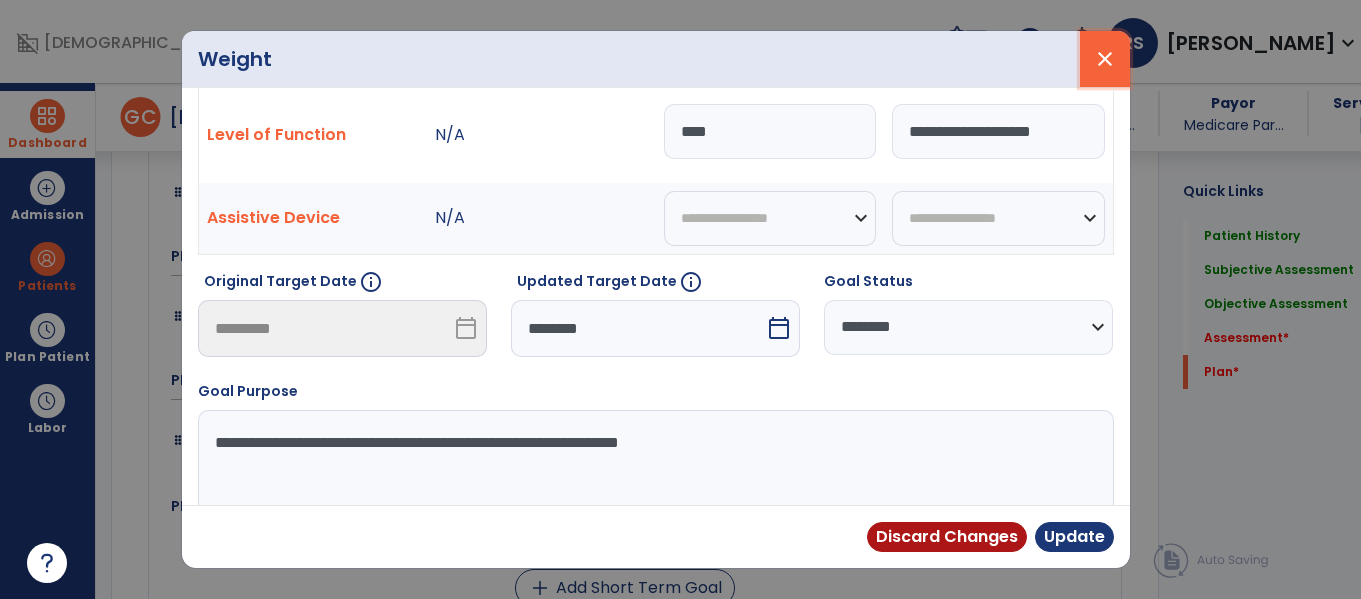 click on "close" at bounding box center (1105, 59) 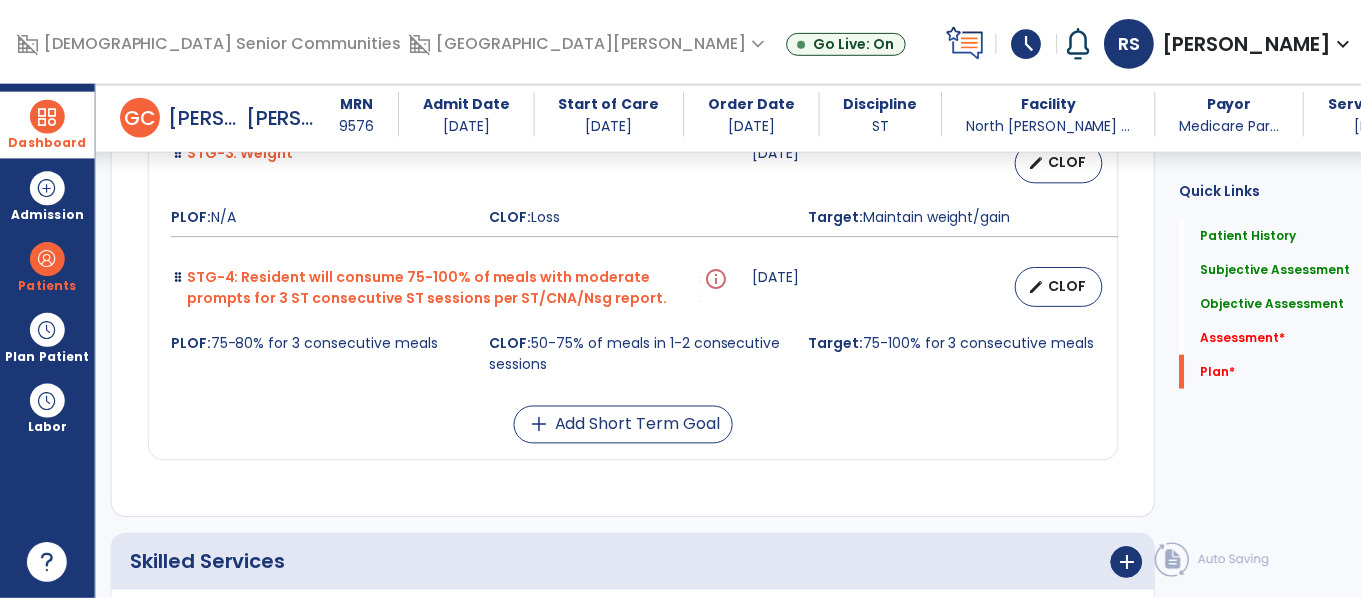 scroll, scrollTop: 7472, scrollLeft: 0, axis: vertical 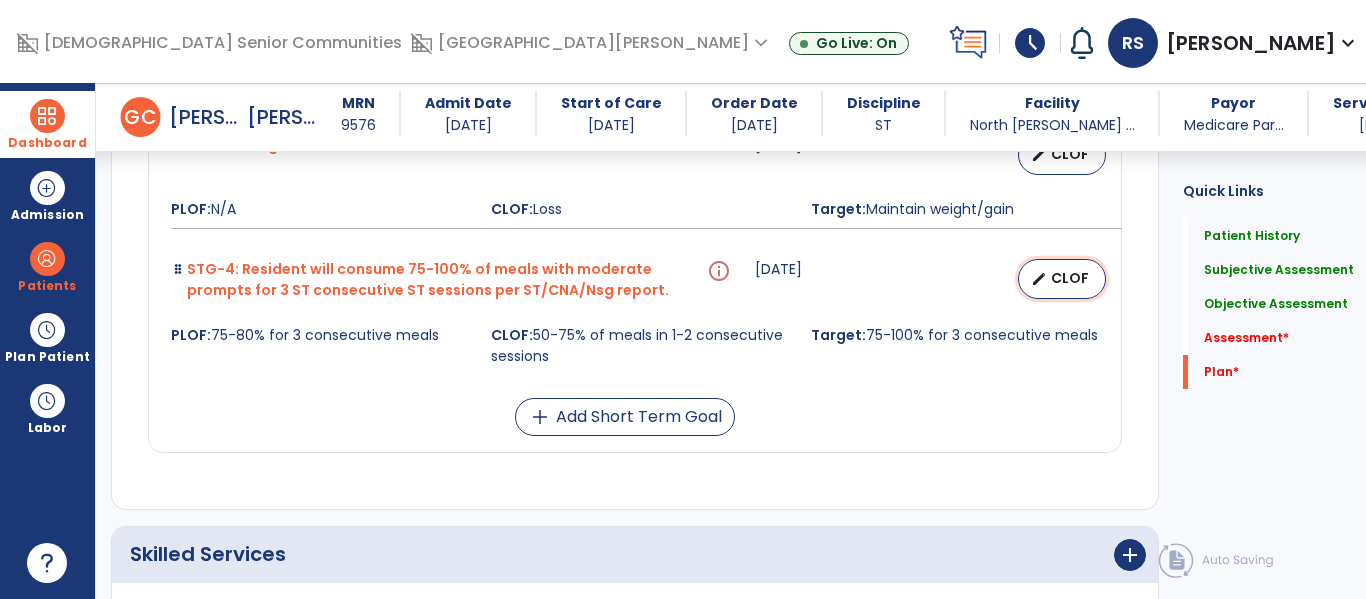 click on "edit   CLOF" at bounding box center (1062, 279) 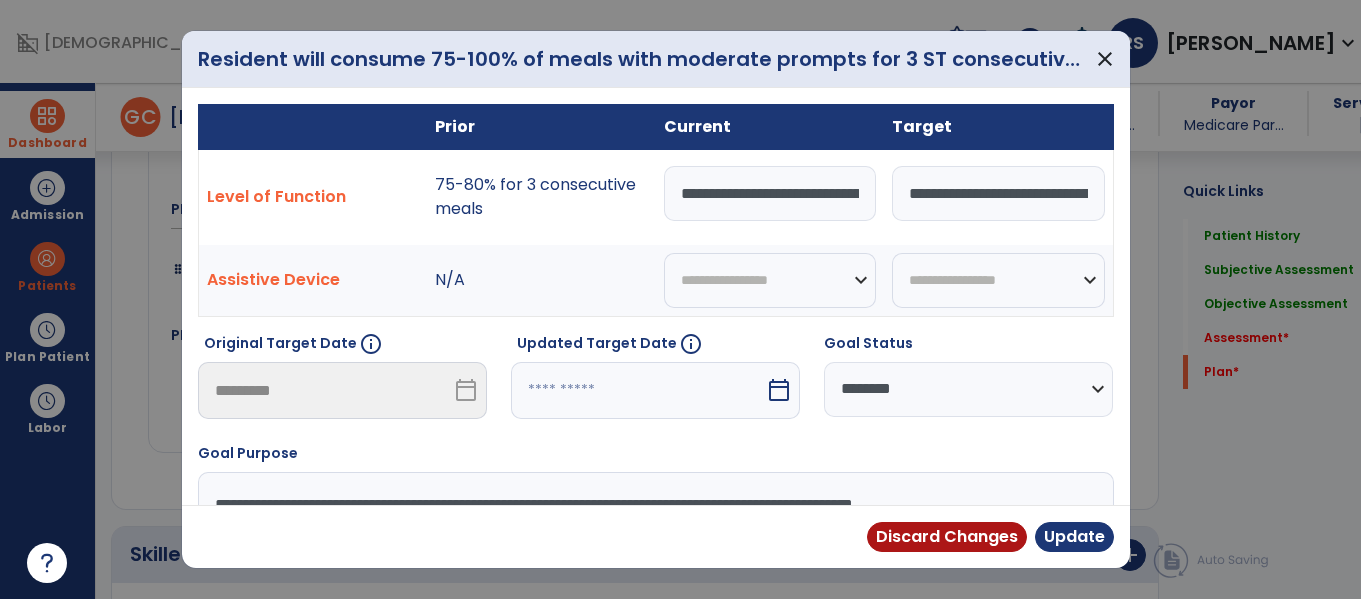 scroll, scrollTop: 7472, scrollLeft: 0, axis: vertical 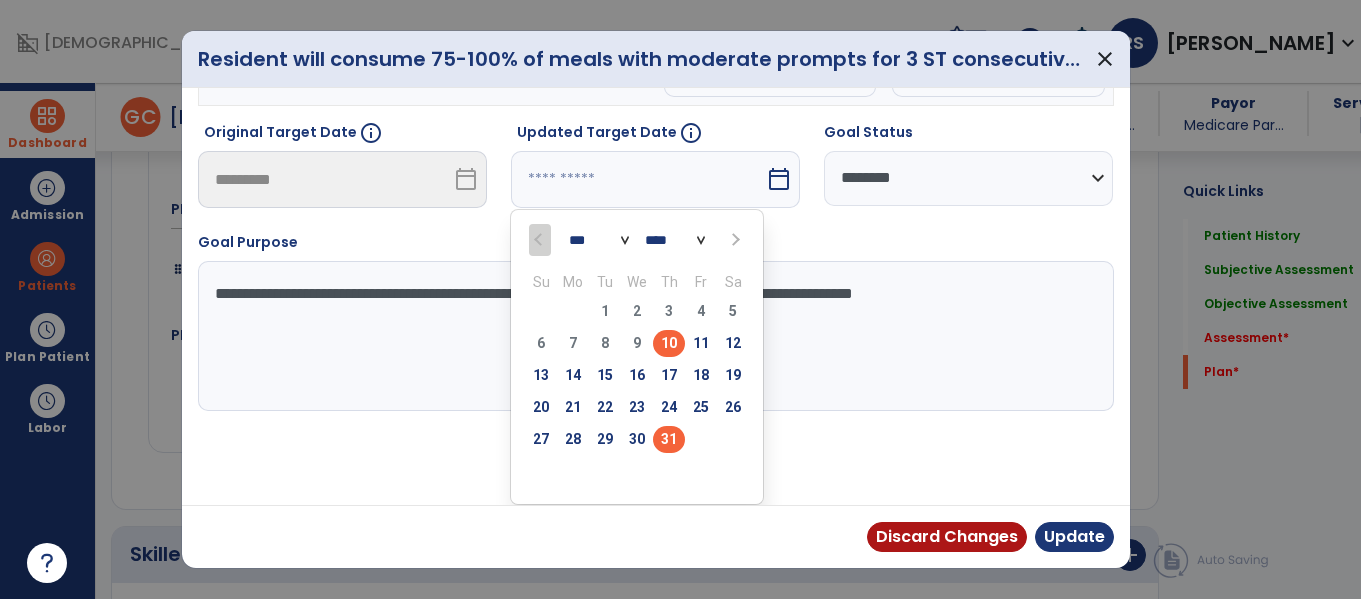 click on "31" at bounding box center (669, 439) 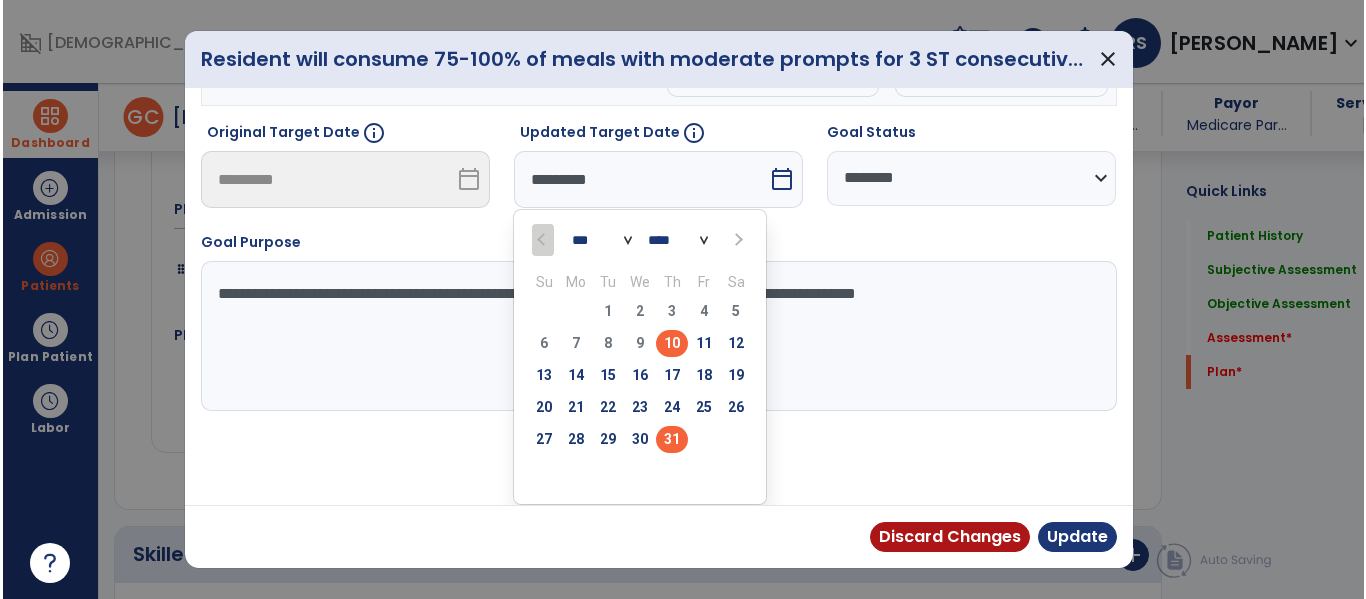 scroll, scrollTop: 133, scrollLeft: 0, axis: vertical 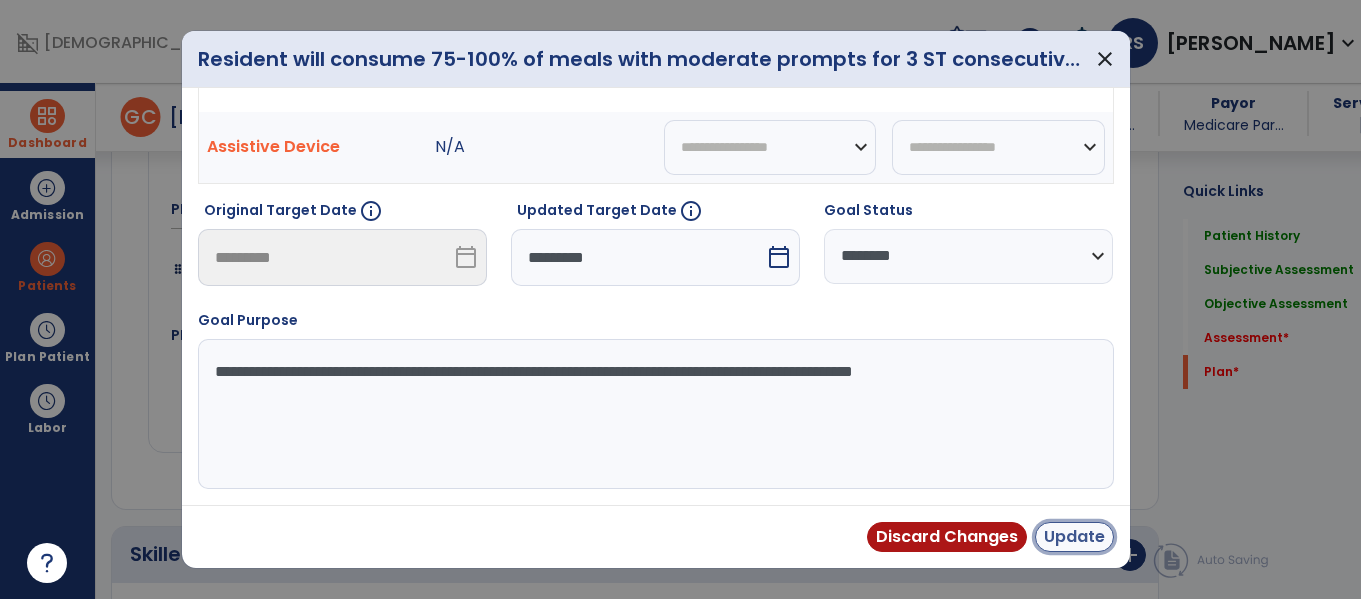 click on "Update" at bounding box center [1074, 537] 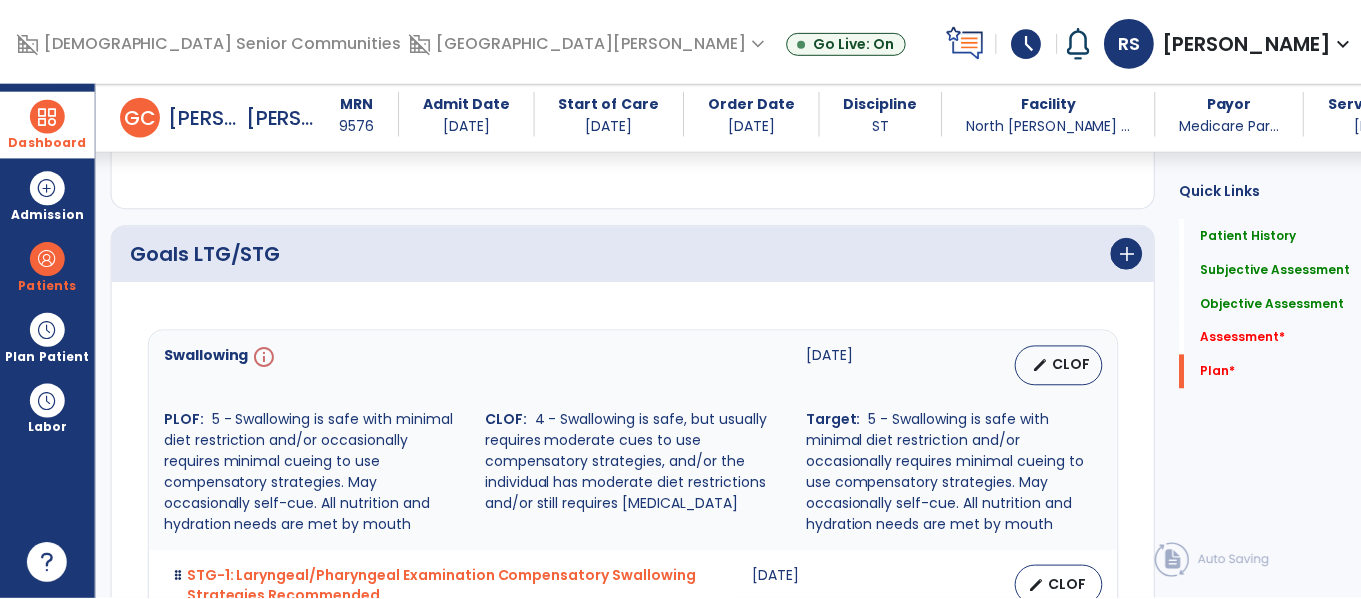 scroll, scrollTop: 6740, scrollLeft: 0, axis: vertical 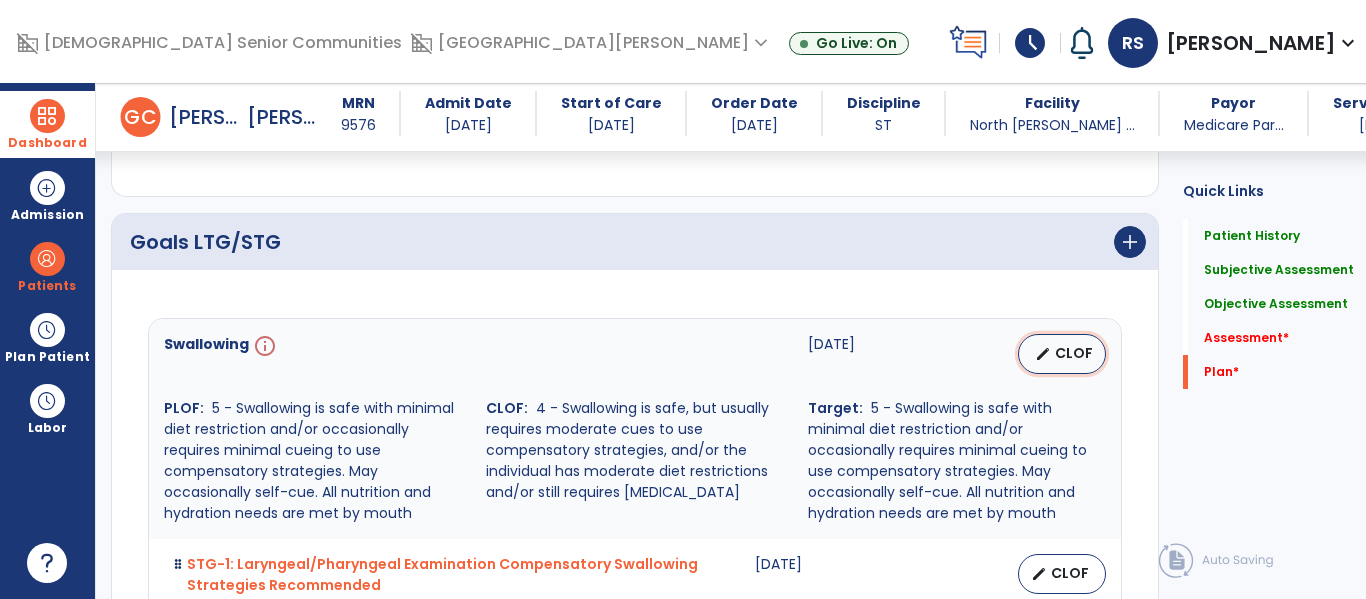 click on "edit   CLOF" at bounding box center (1062, 354) 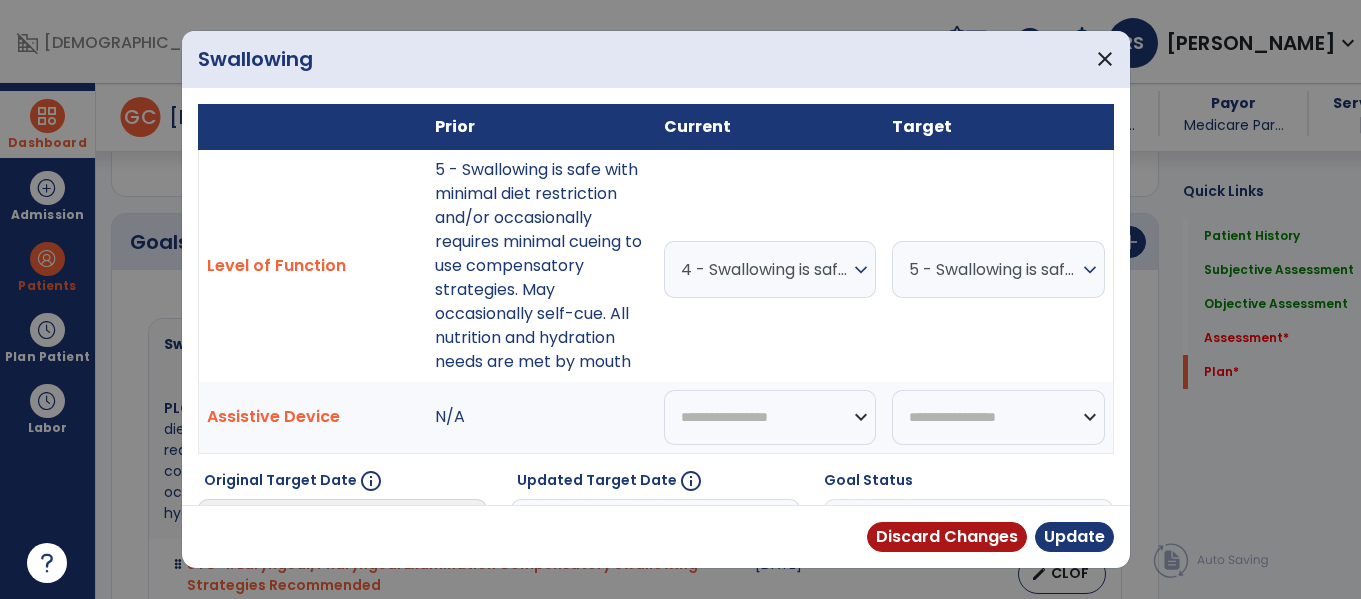 scroll, scrollTop: 6740, scrollLeft: 0, axis: vertical 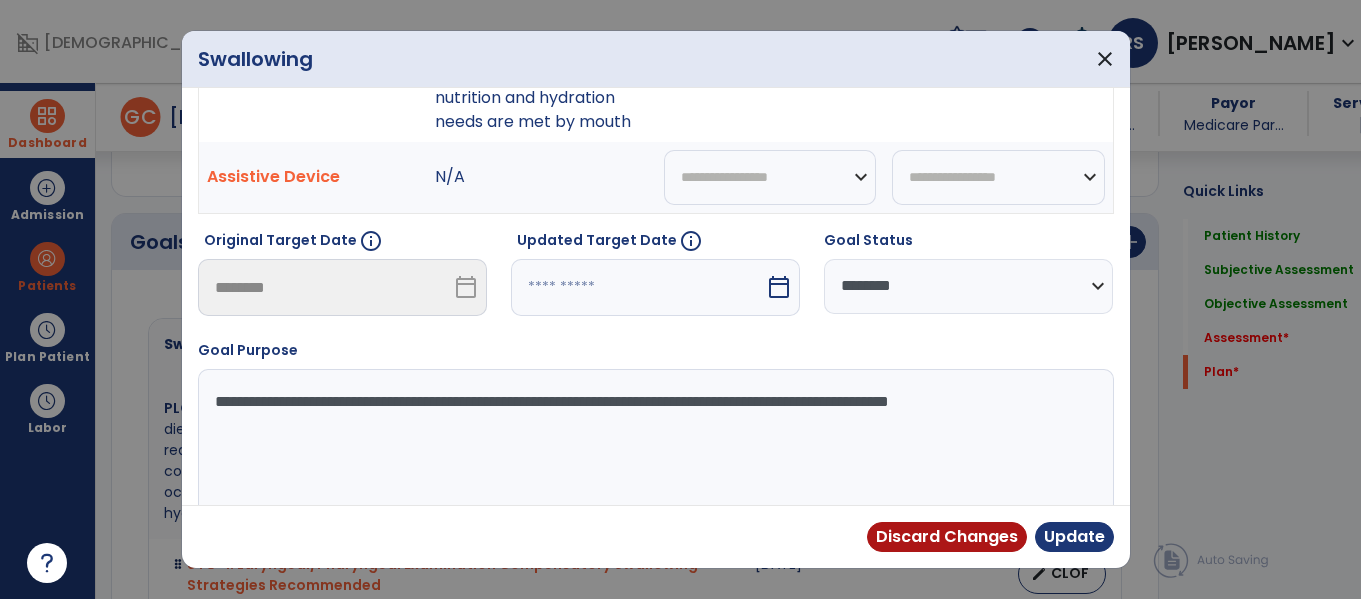 click at bounding box center (638, 287) 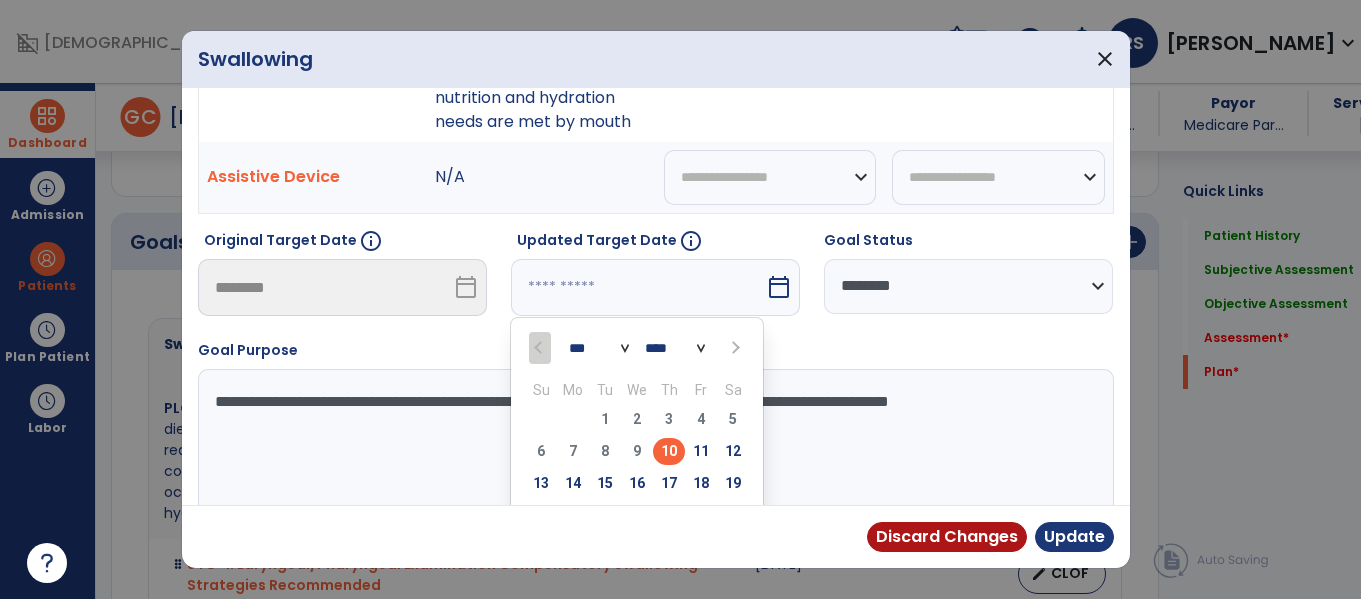 click at bounding box center [734, 348] 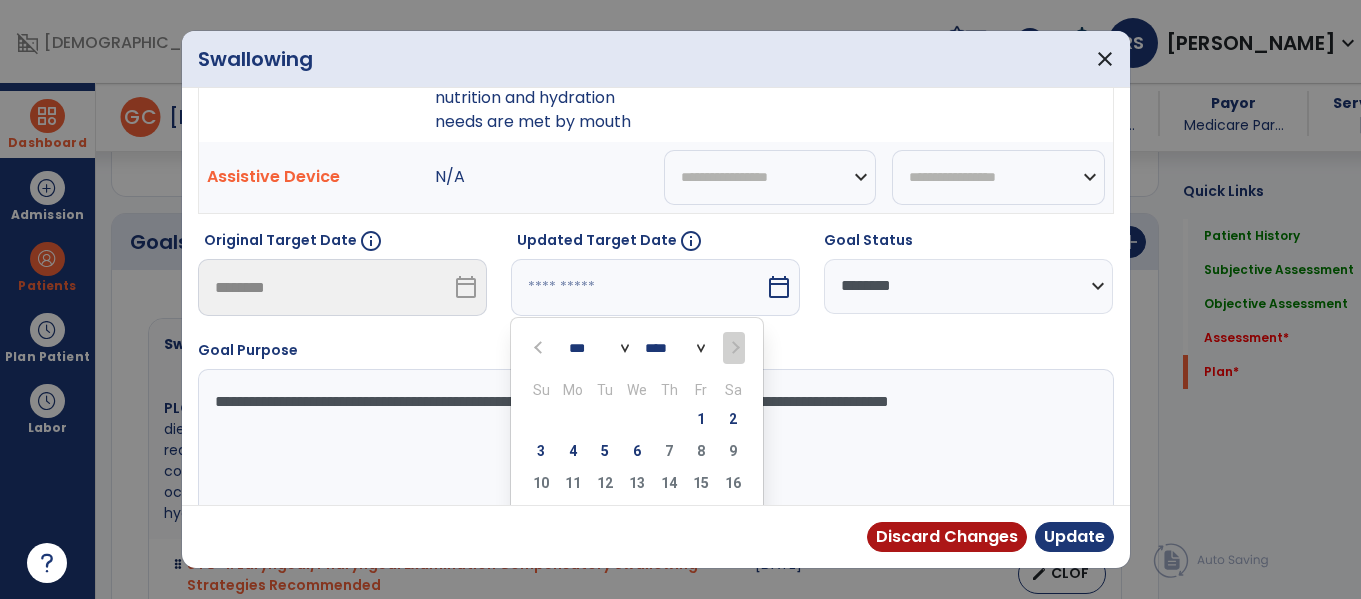 click at bounding box center [733, 348] 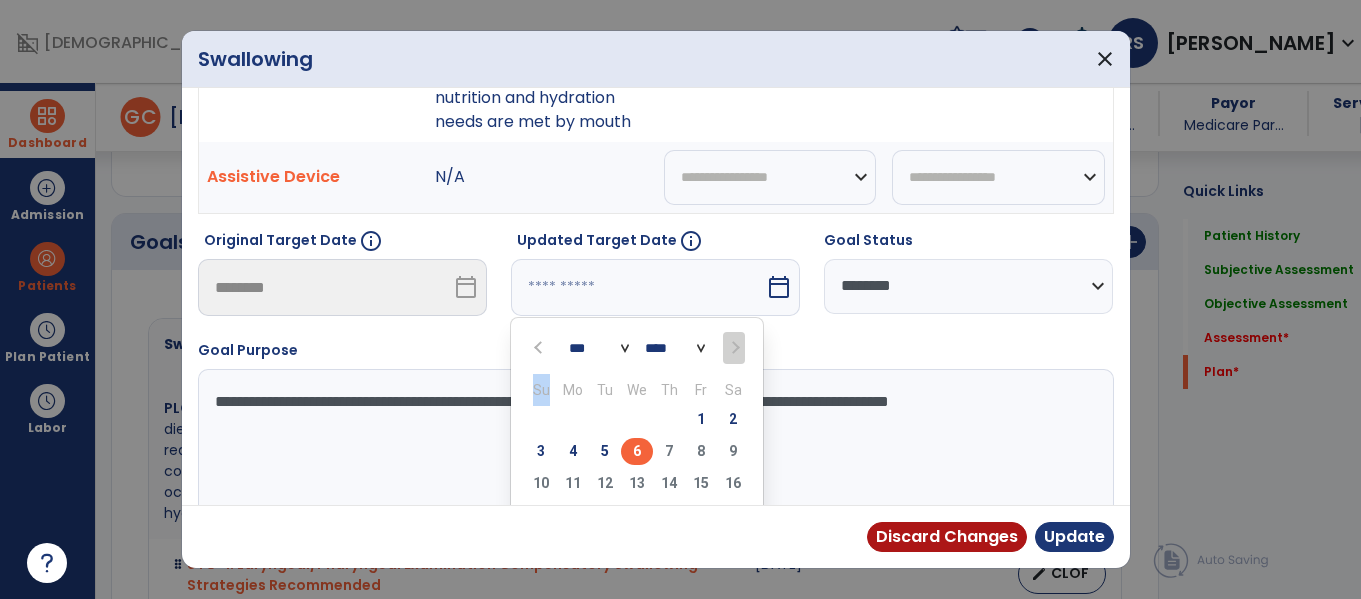 click on "6" at bounding box center (637, 451) 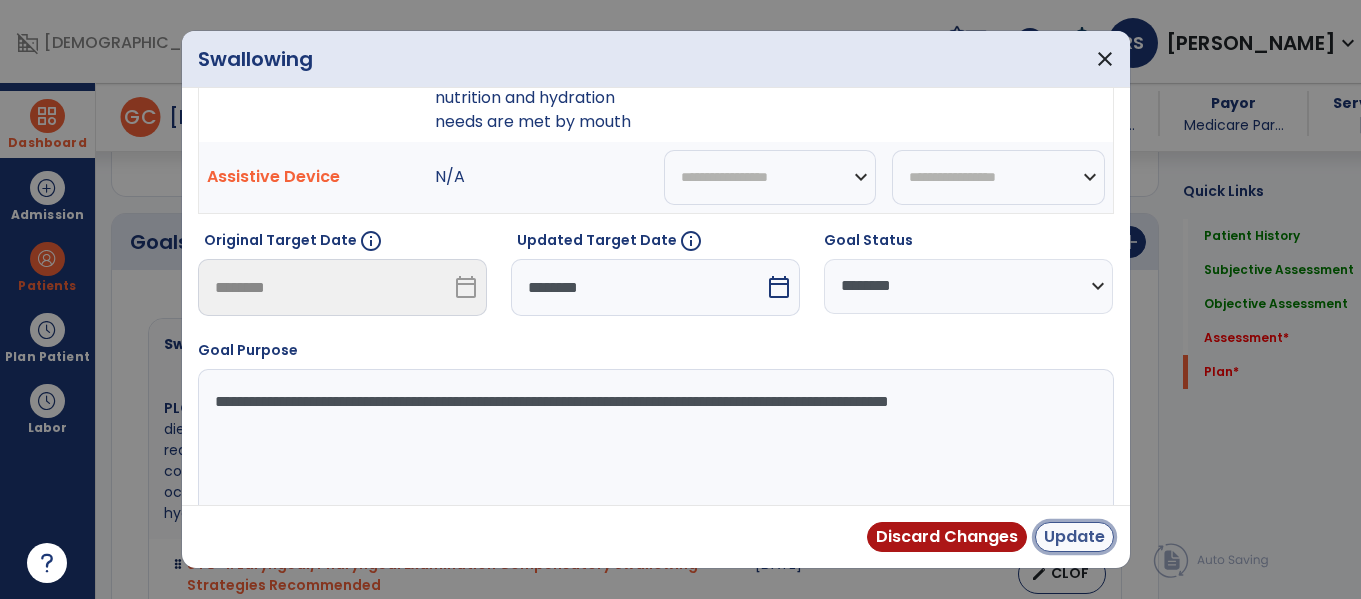 click on "Update" at bounding box center (1074, 537) 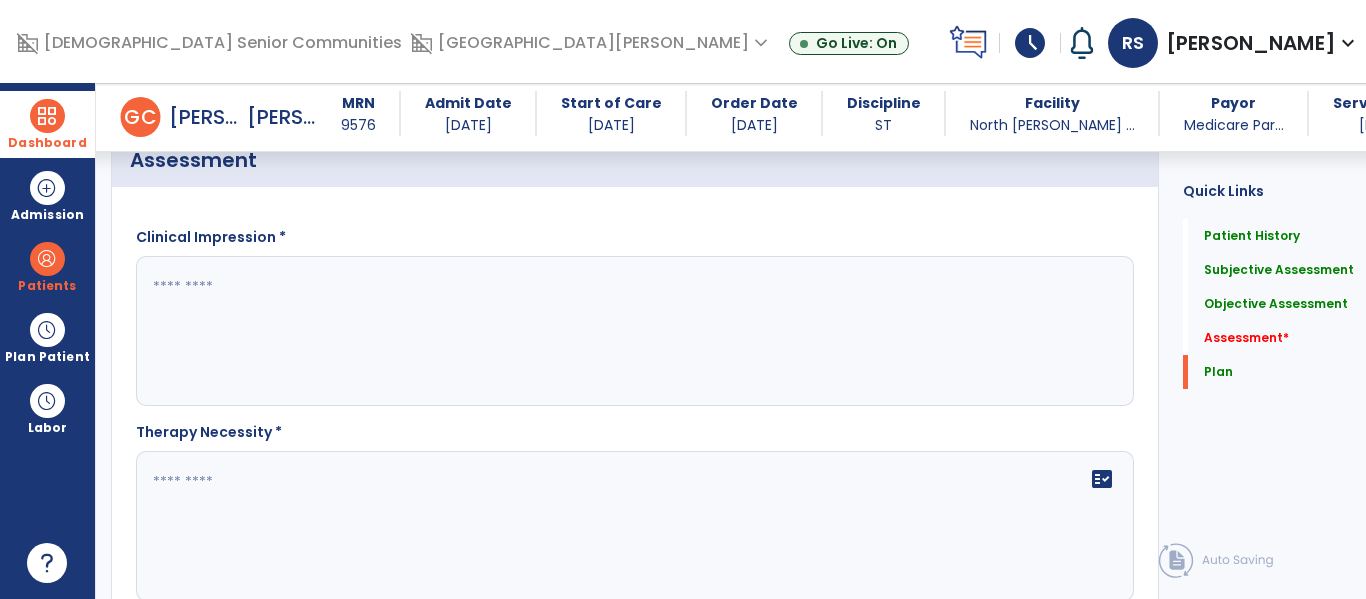 scroll, scrollTop: 5205, scrollLeft: 0, axis: vertical 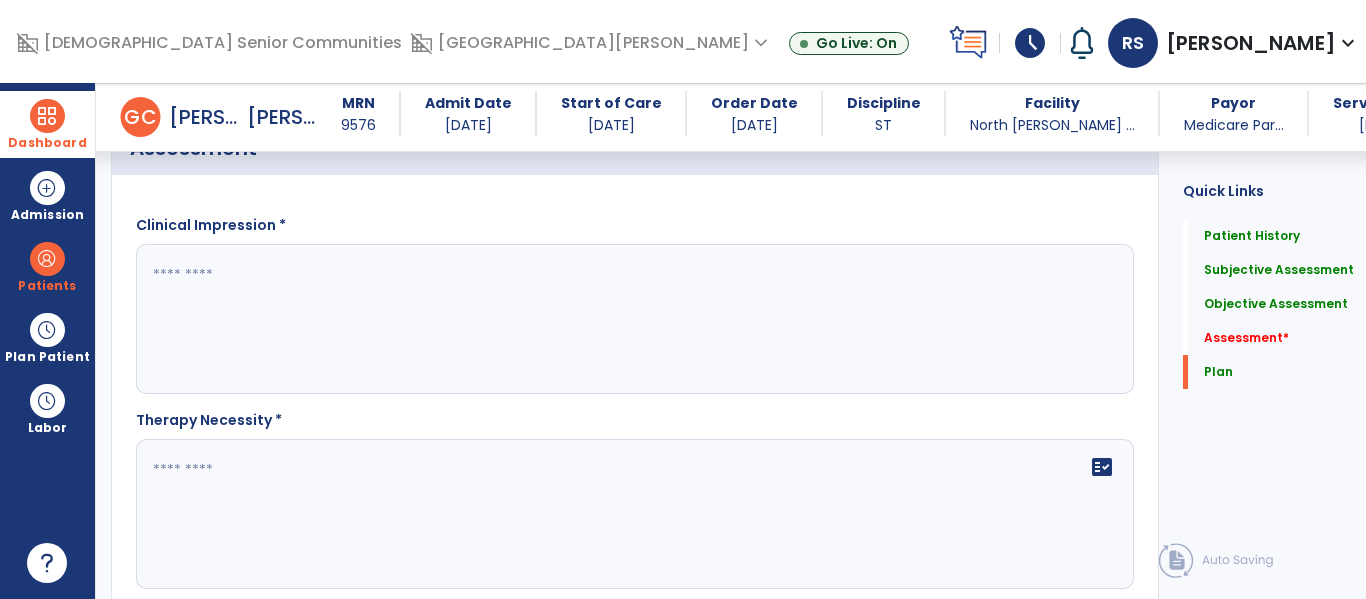 click 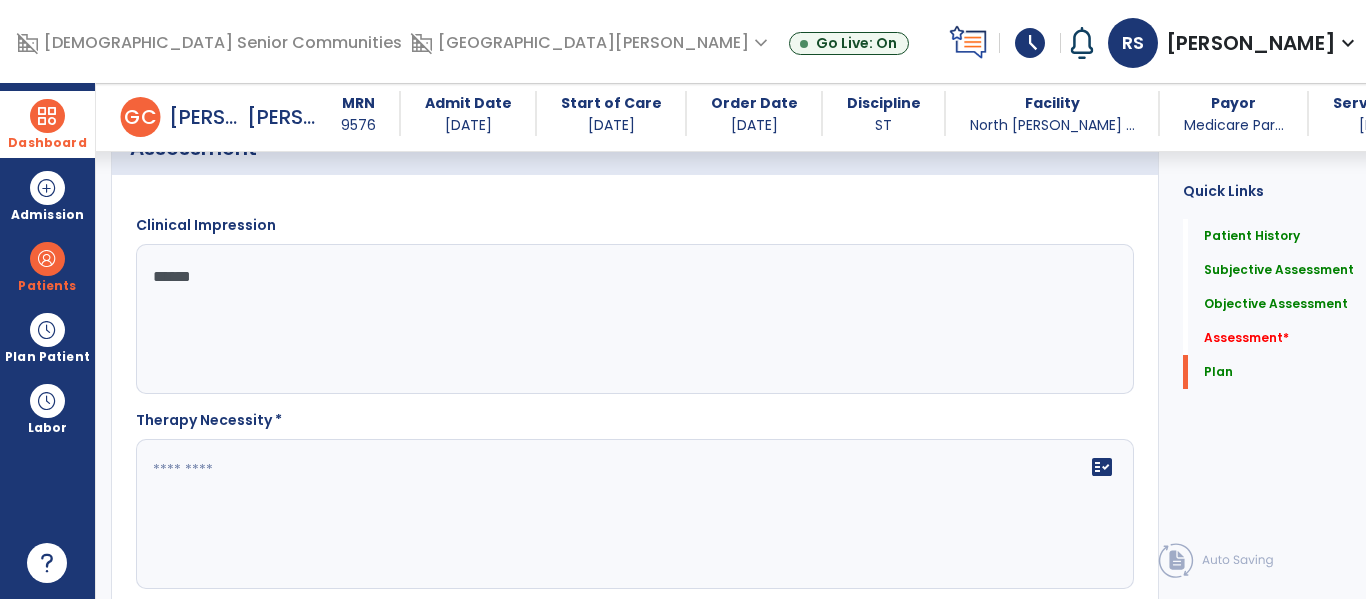 type on "*******" 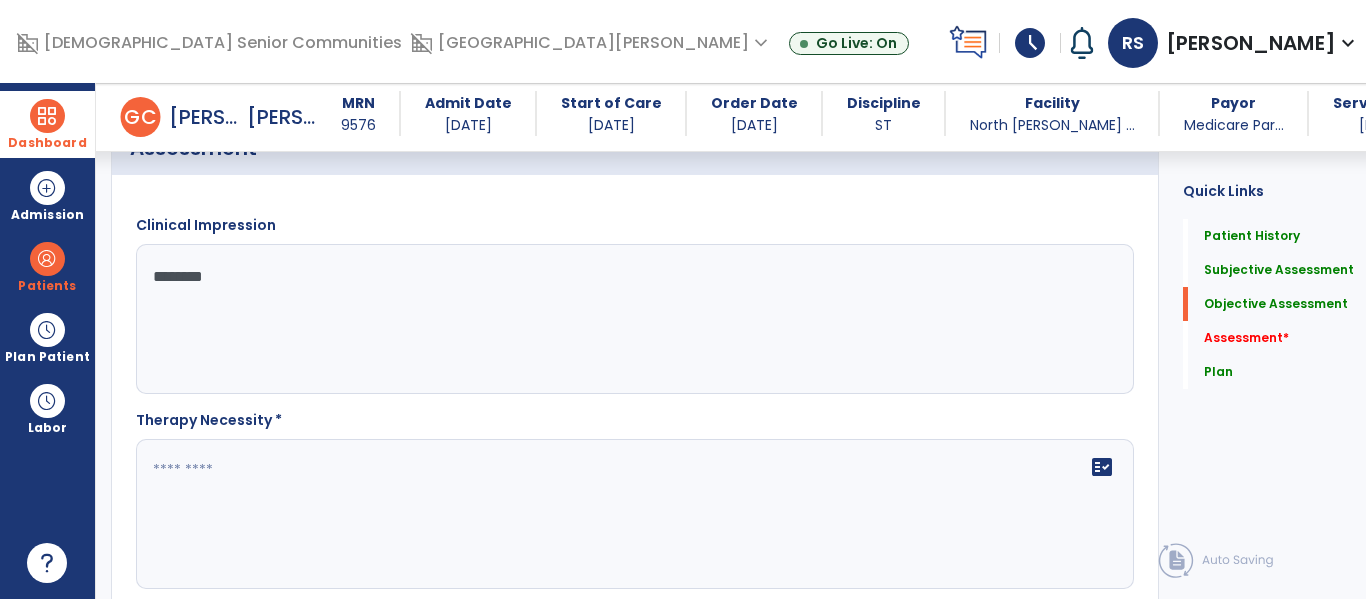 scroll, scrollTop: 4975, scrollLeft: 0, axis: vertical 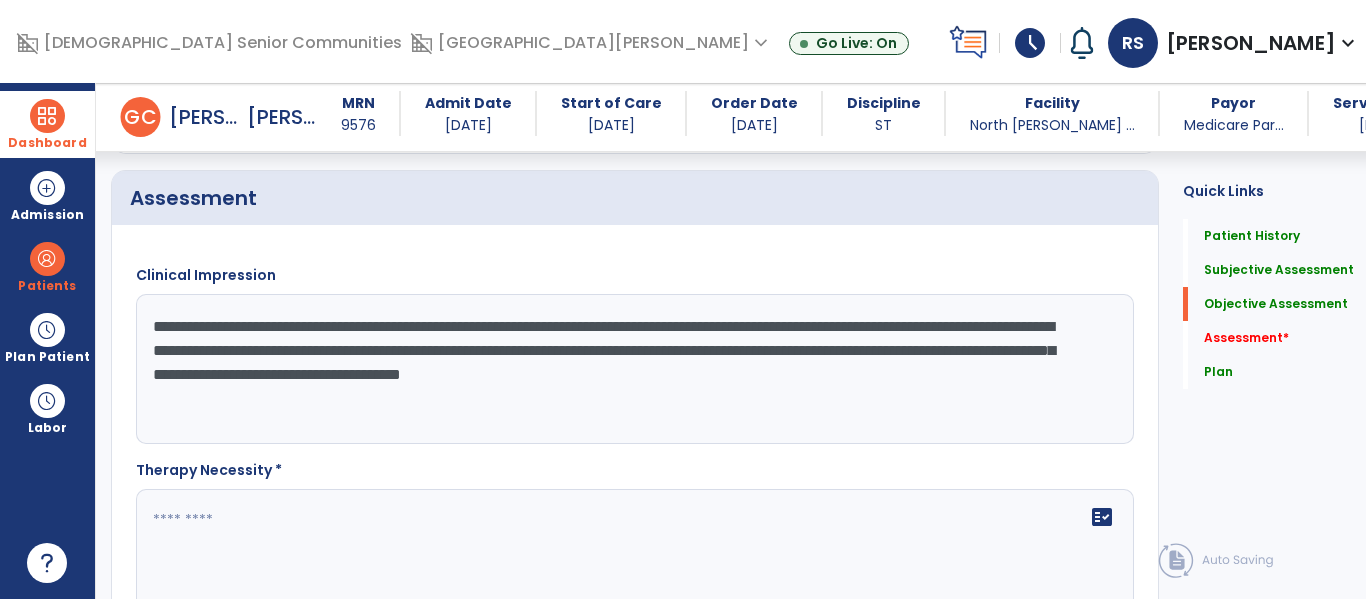 paste on "**********" 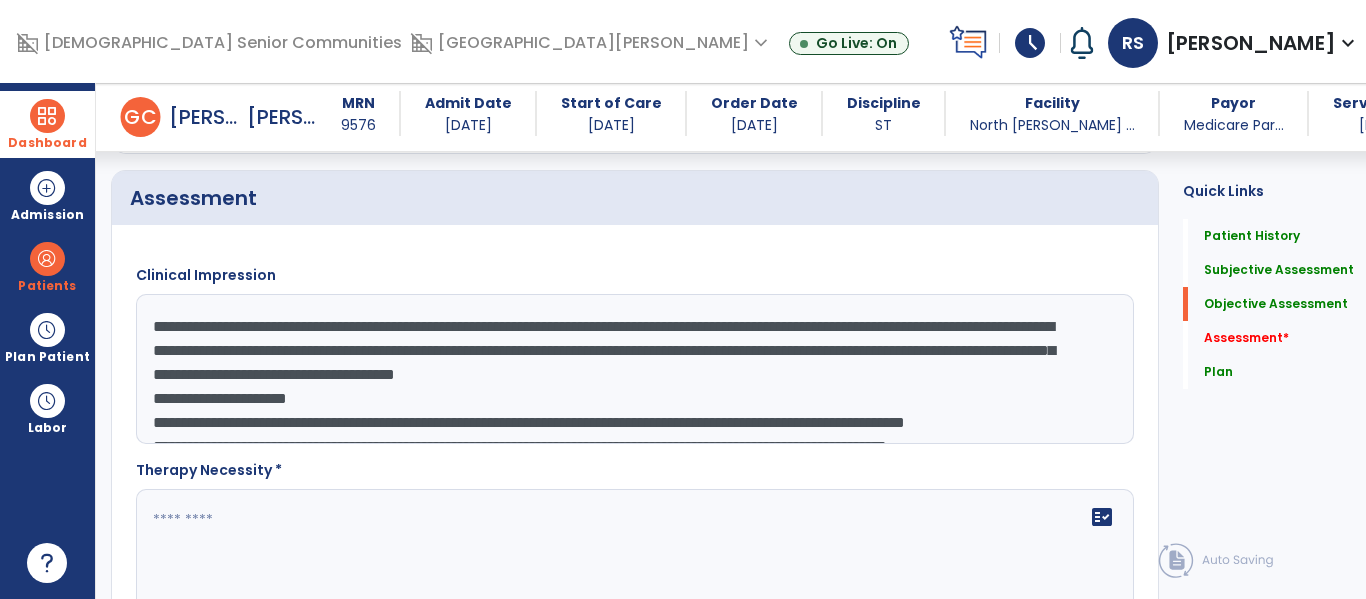 scroll, scrollTop: 255, scrollLeft: 0, axis: vertical 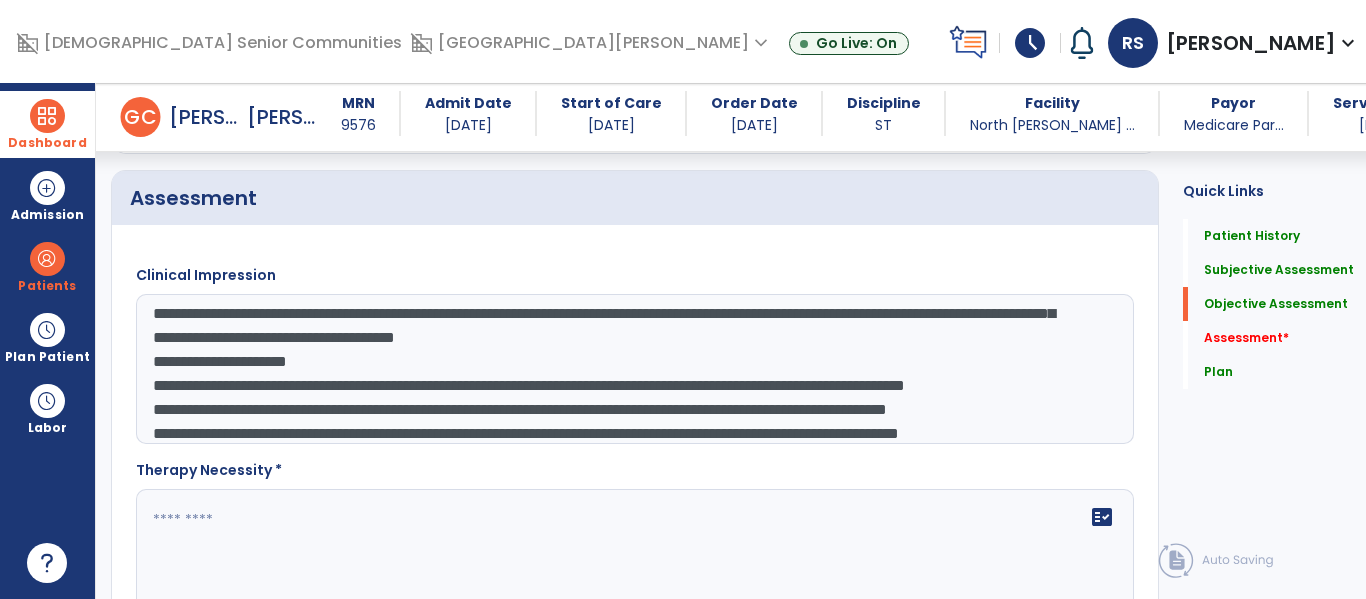 click on "**********" 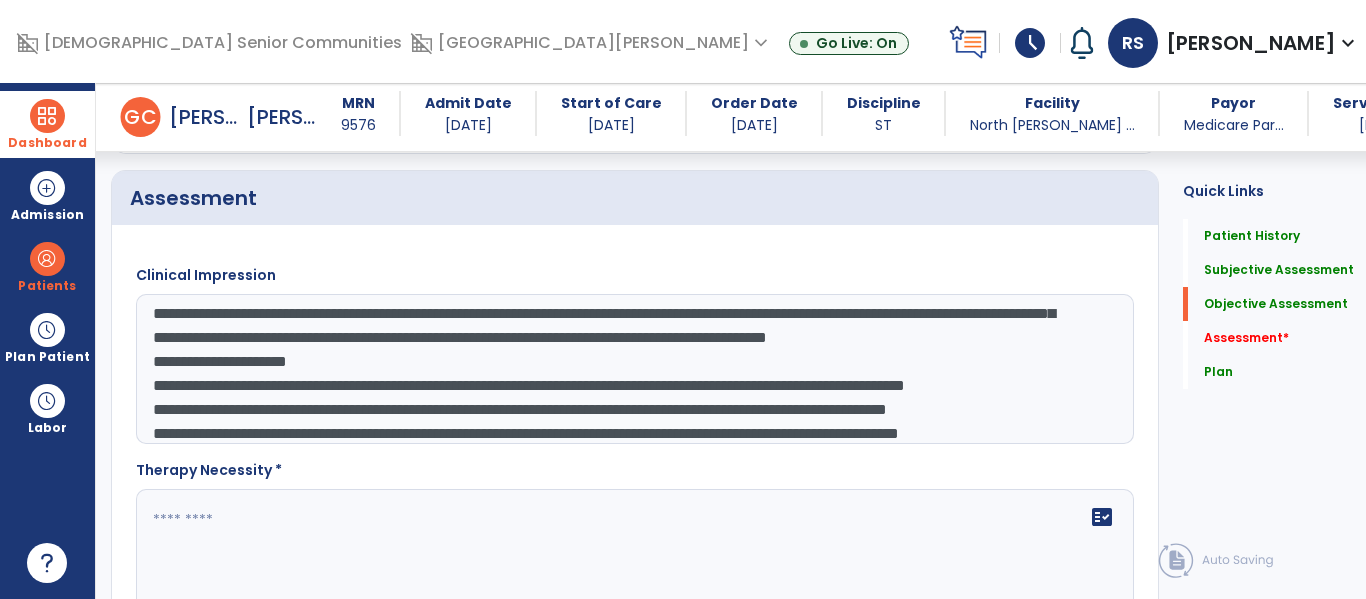 scroll, scrollTop: 50, scrollLeft: 0, axis: vertical 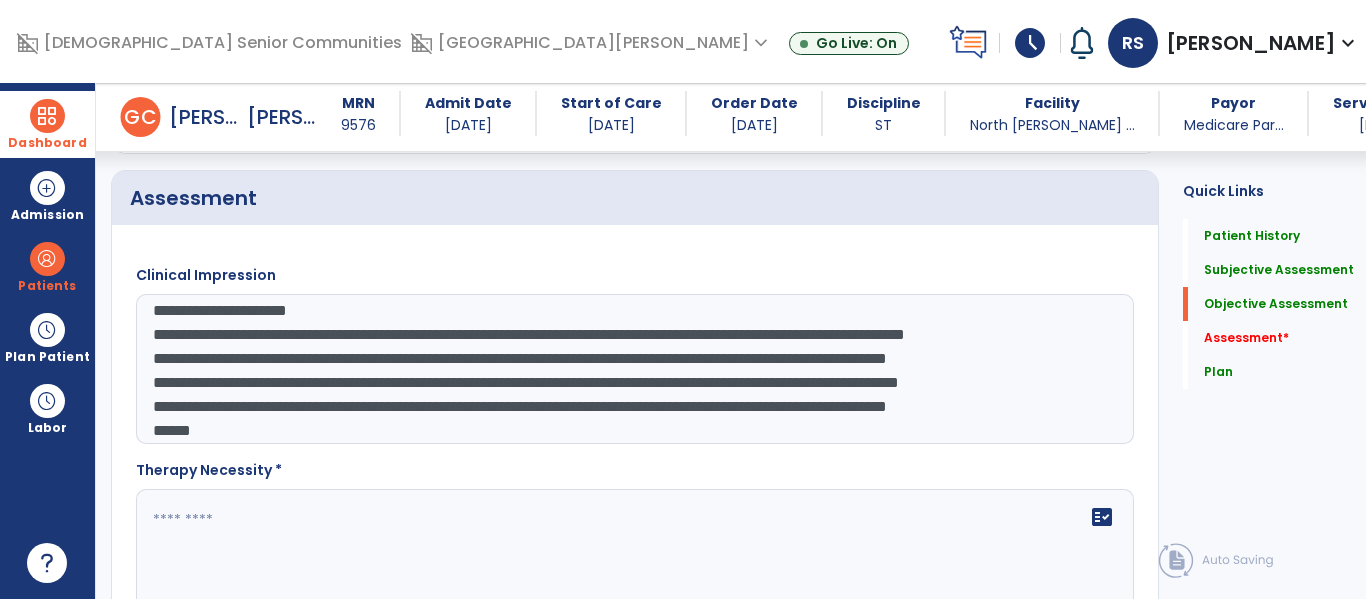 drag, startPoint x: 160, startPoint y: 386, endPoint x: 236, endPoint y: 431, distance: 88.32327 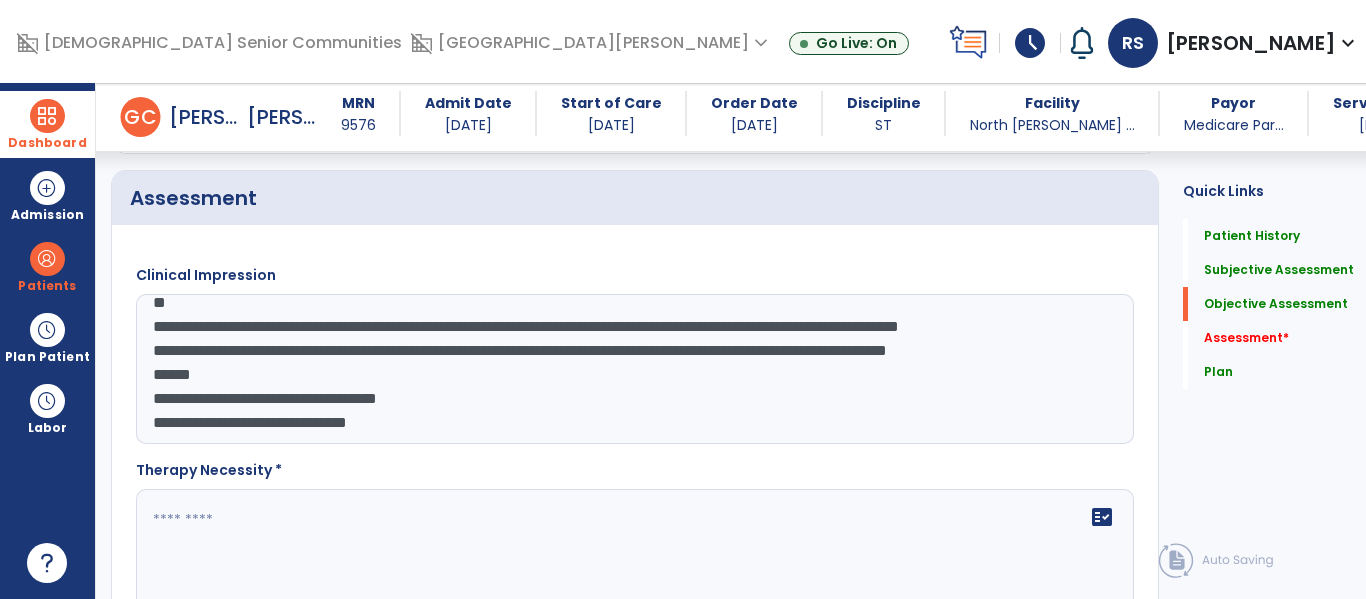 scroll, scrollTop: 61, scrollLeft: 0, axis: vertical 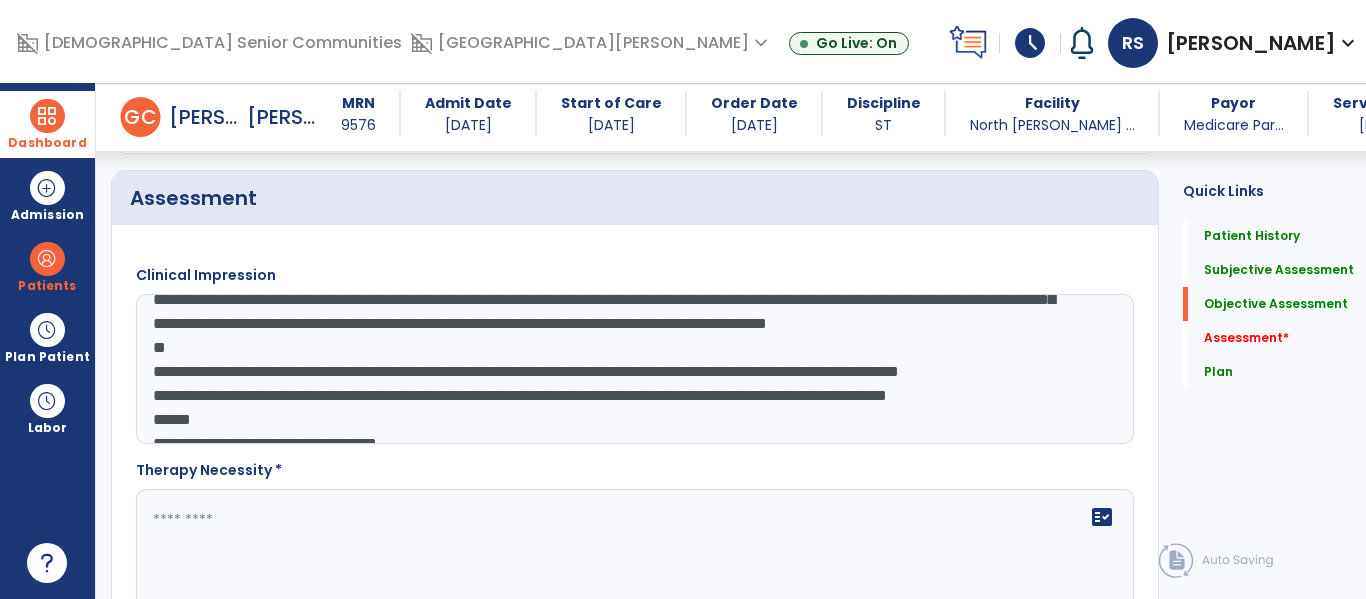 click on "**********" 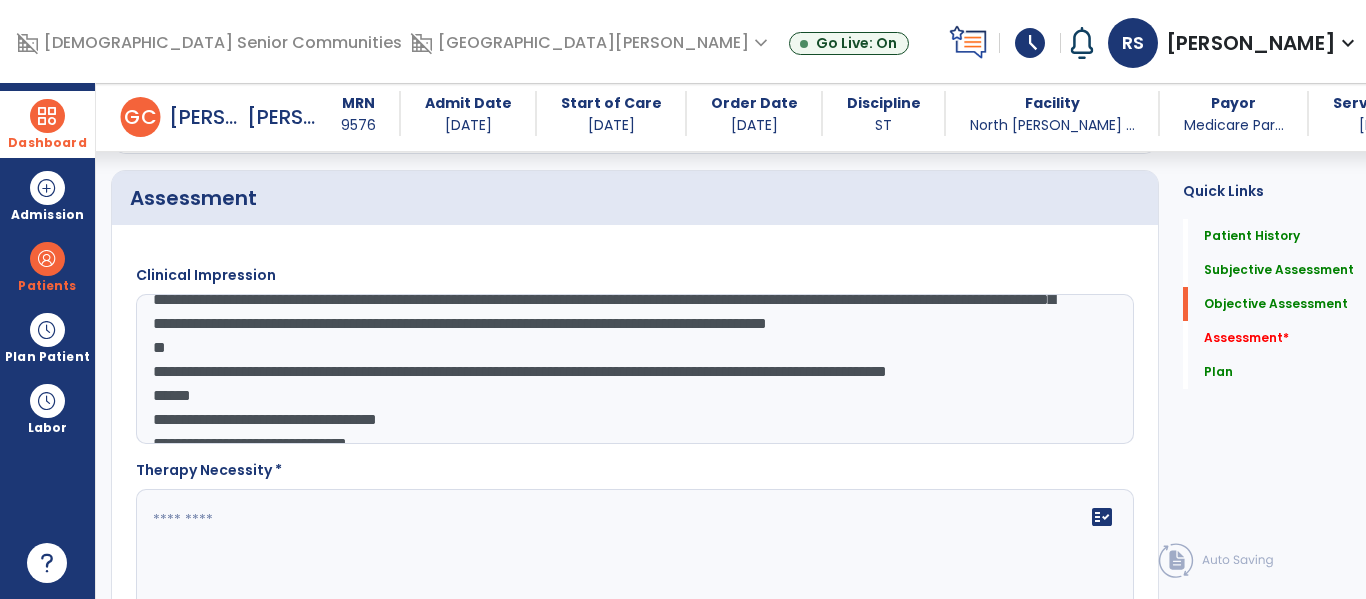 scroll, scrollTop: 120, scrollLeft: 0, axis: vertical 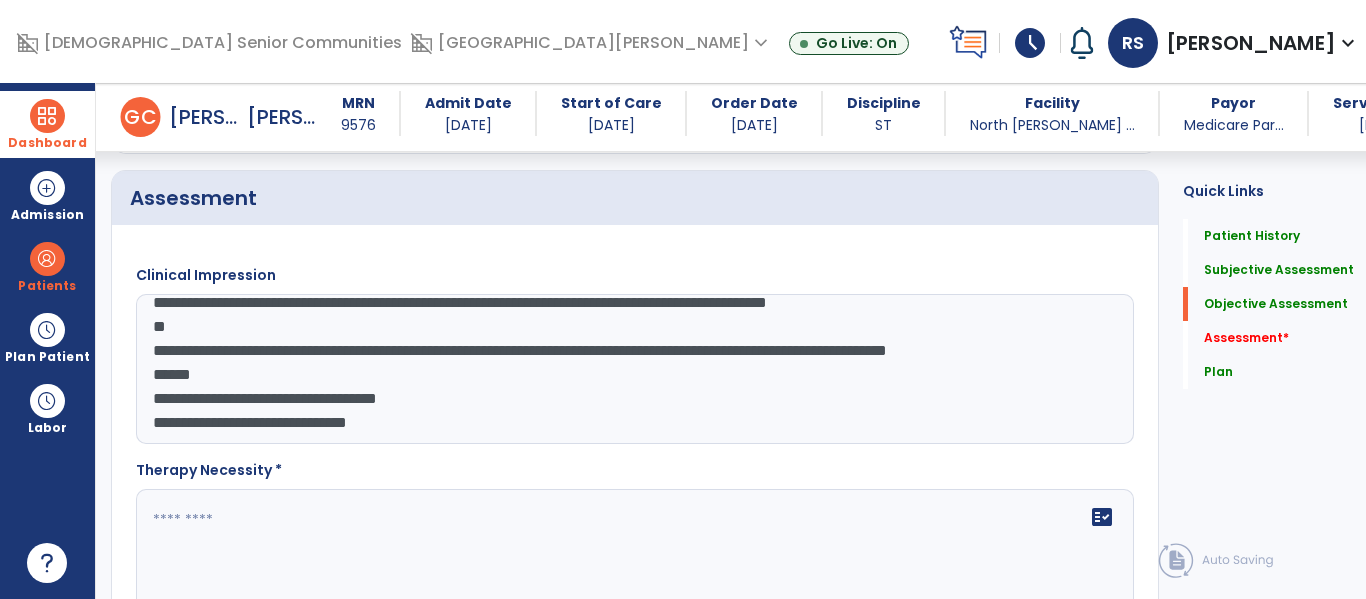 drag, startPoint x: 228, startPoint y: 379, endPoint x: 461, endPoint y: 450, distance: 243.5775 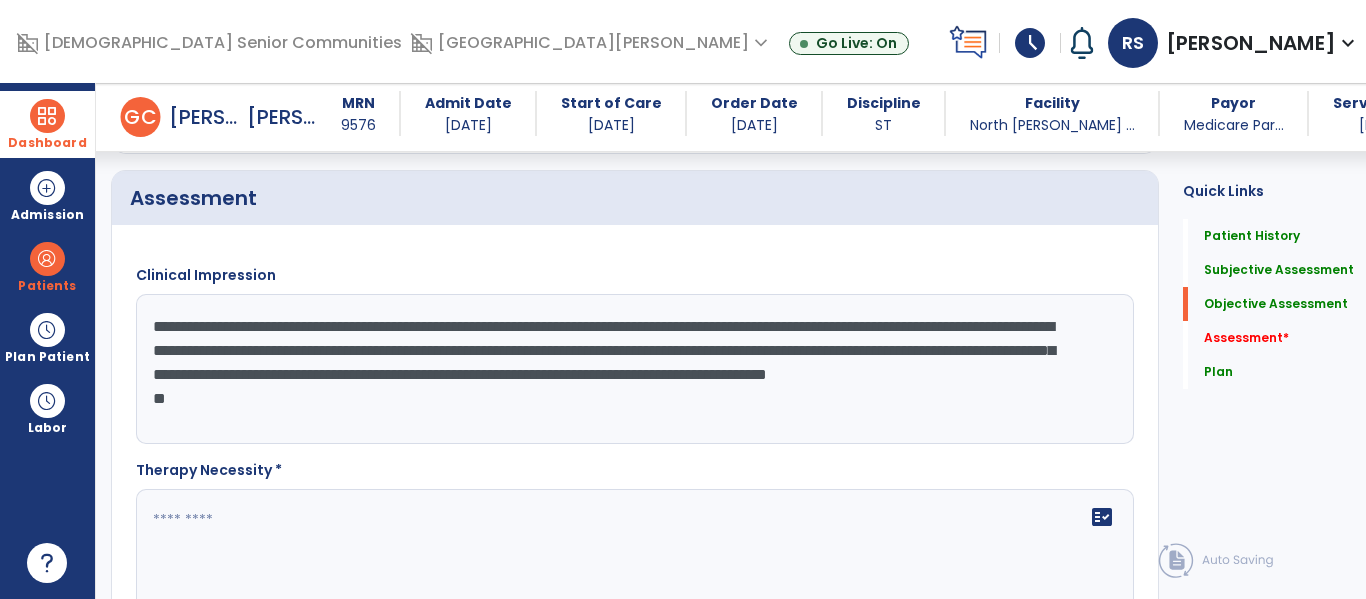 scroll, scrollTop: 0, scrollLeft: 0, axis: both 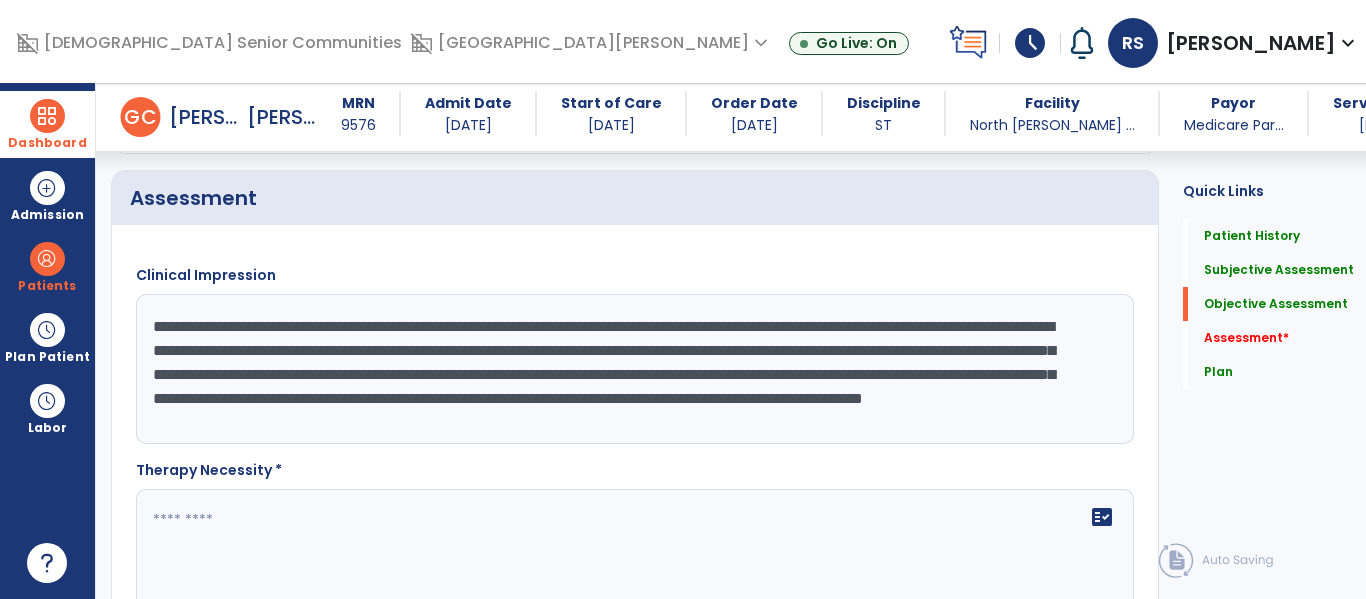click on "**********" 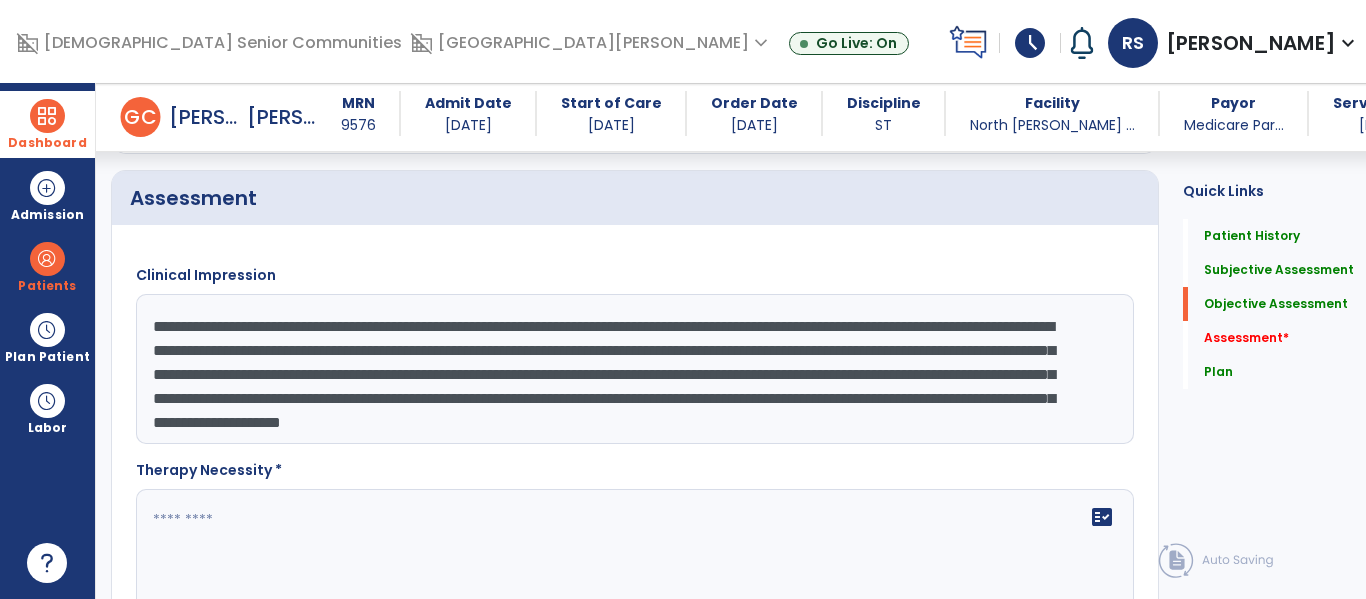 click on "**********" 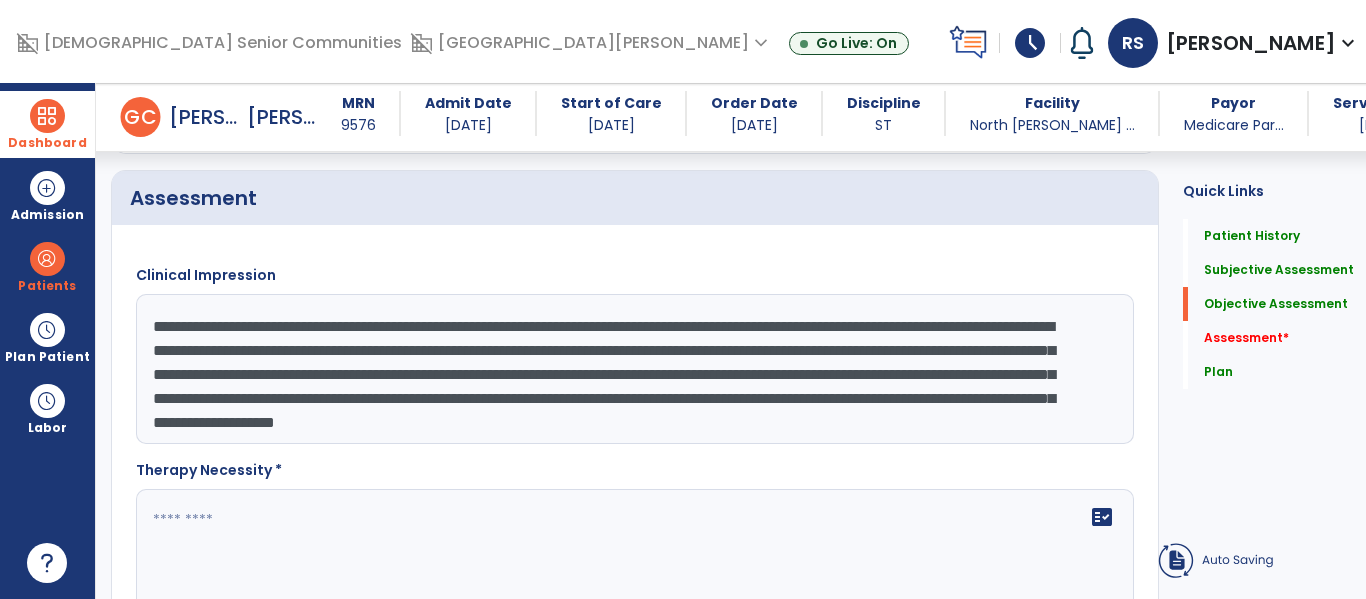 click on "**********" 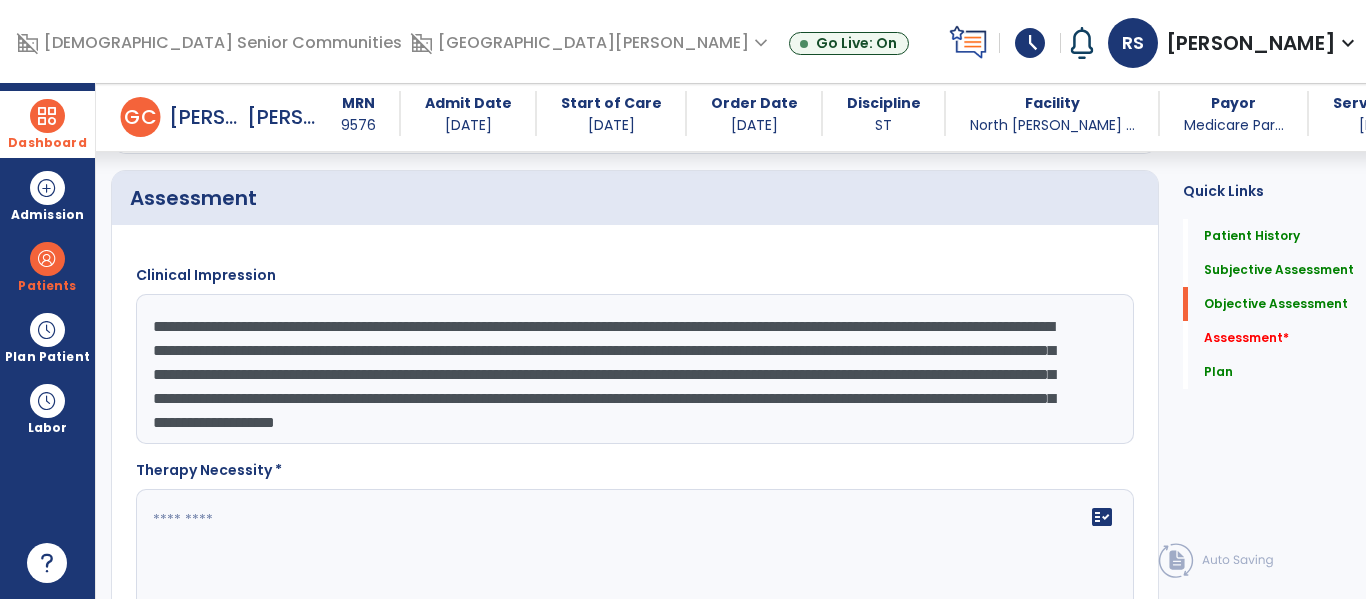 scroll, scrollTop: 24, scrollLeft: 0, axis: vertical 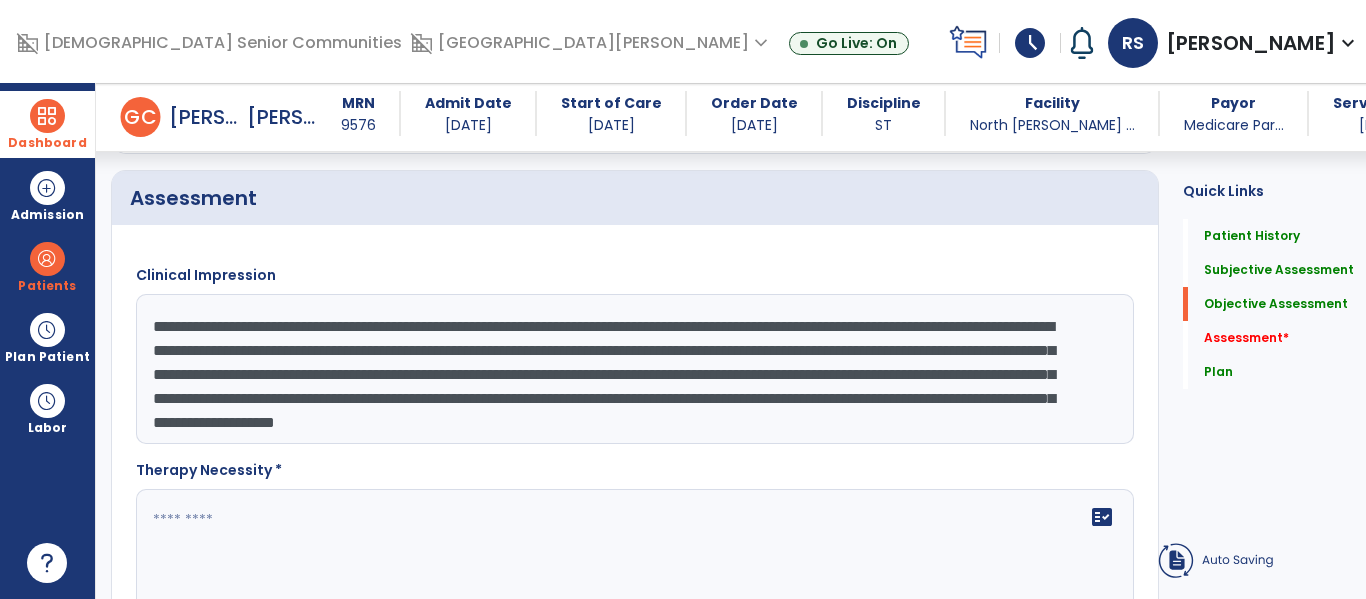 type on "**********" 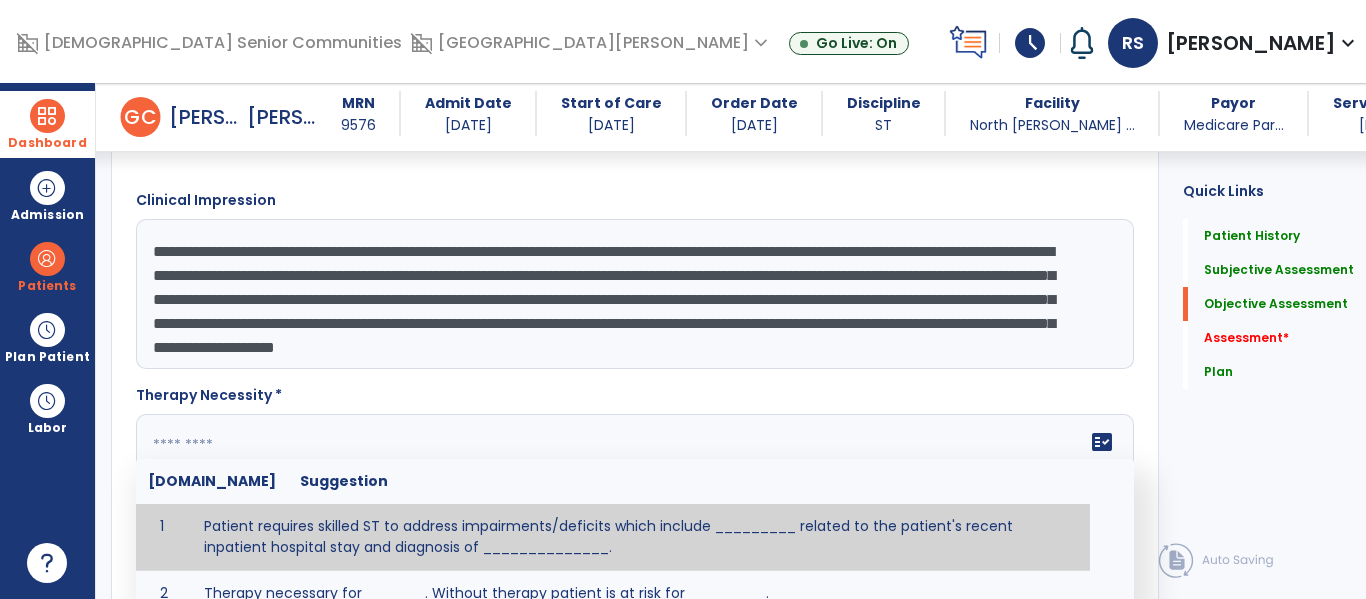 scroll, scrollTop: 5313, scrollLeft: 0, axis: vertical 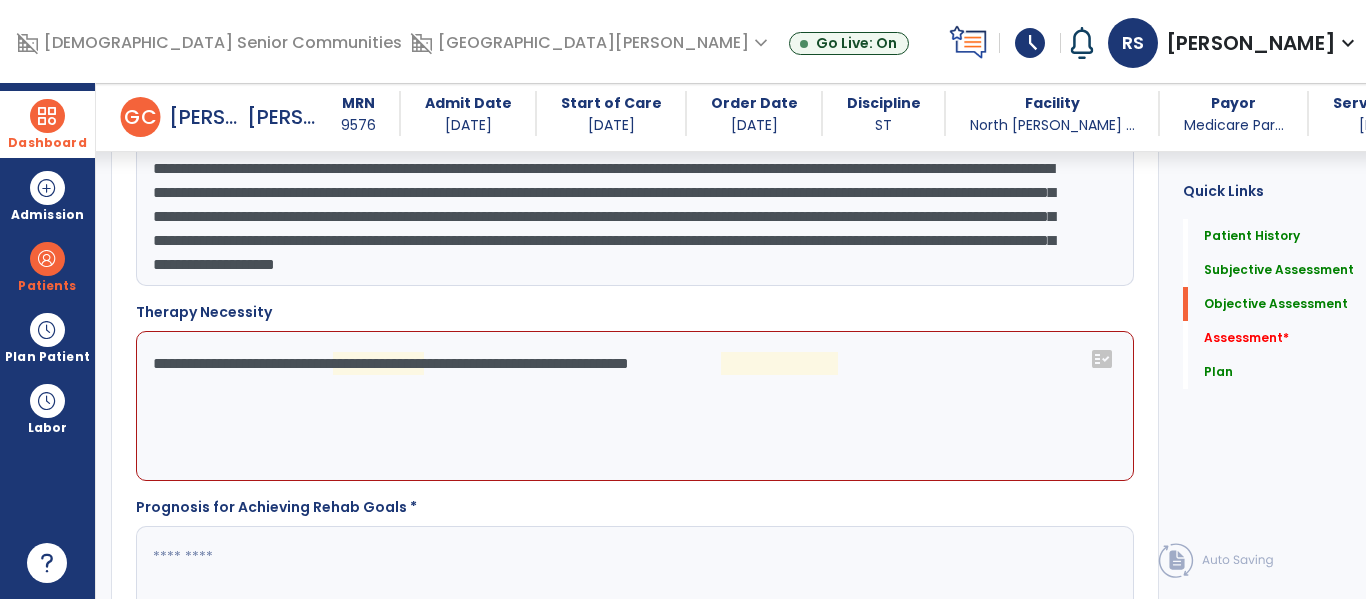 click on "**********" 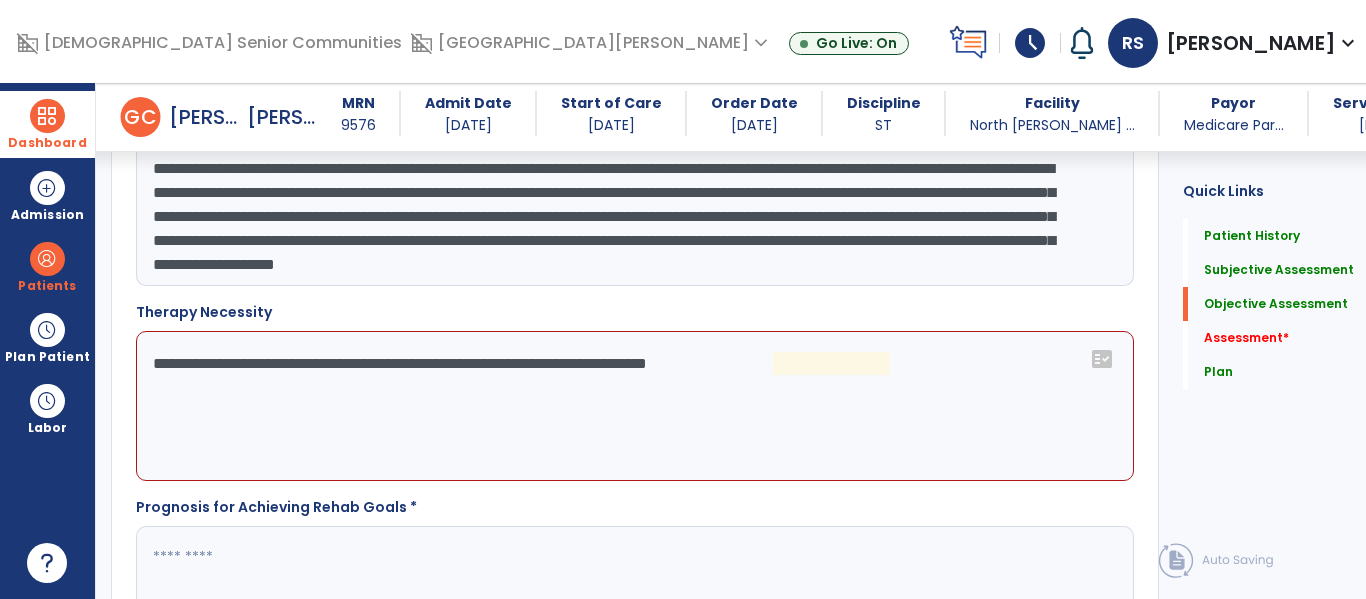 click on "**********" 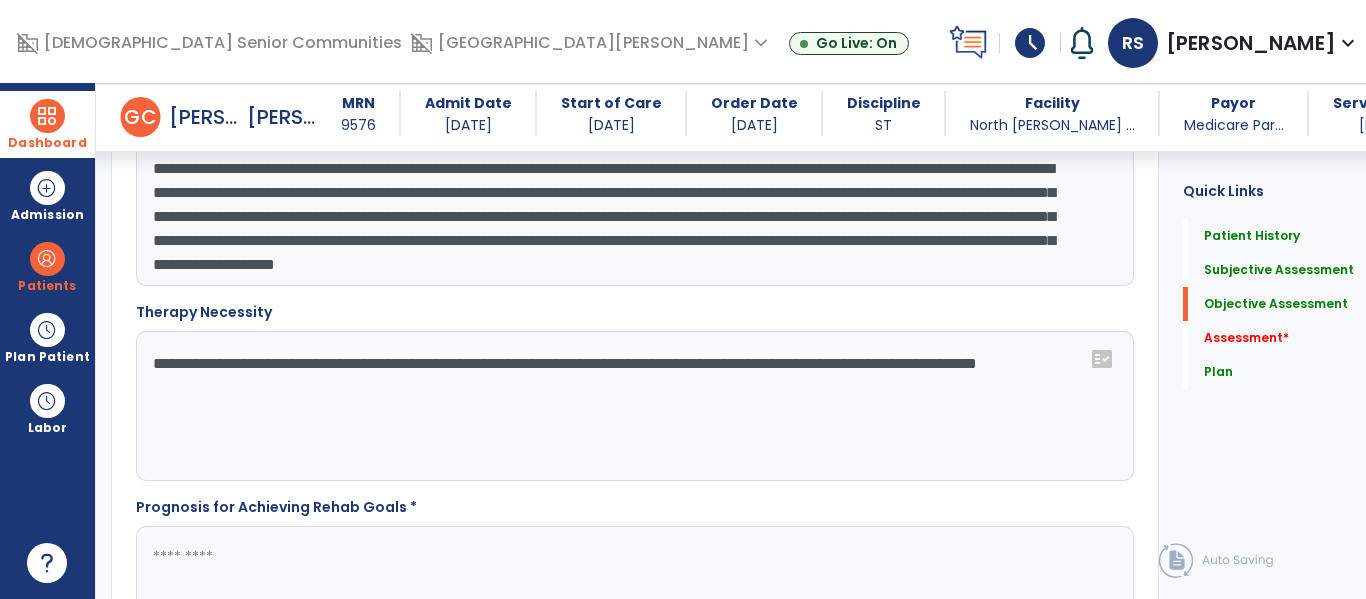 type on "**********" 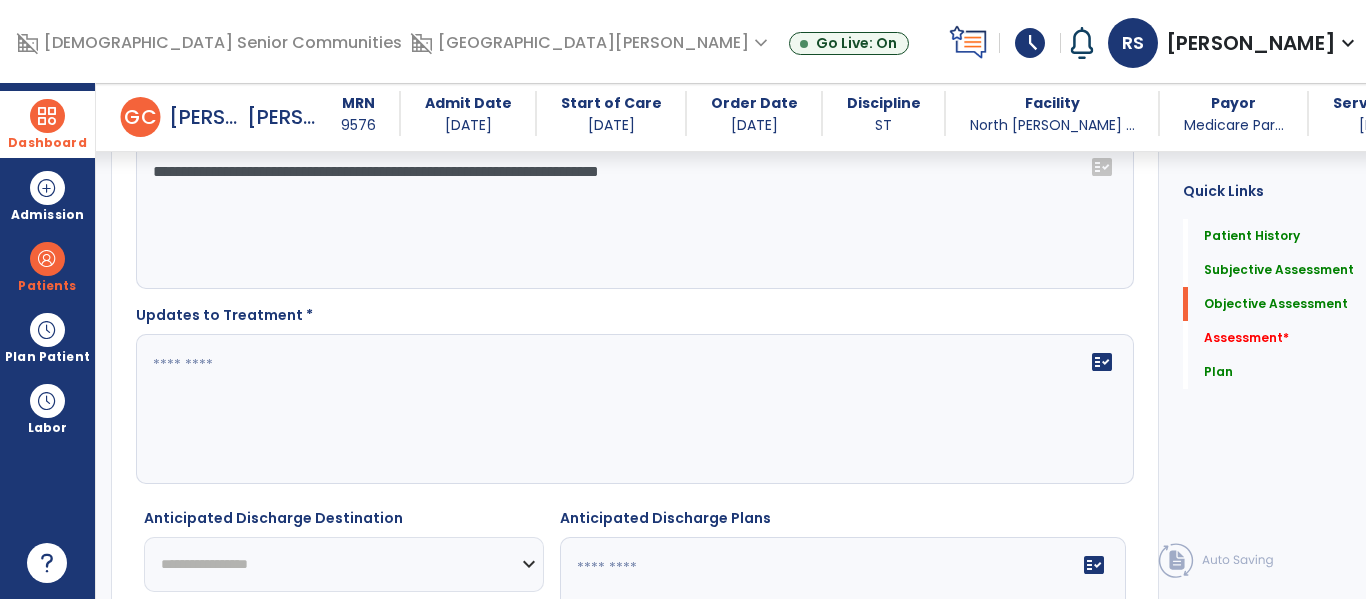 scroll, scrollTop: 5919, scrollLeft: 0, axis: vertical 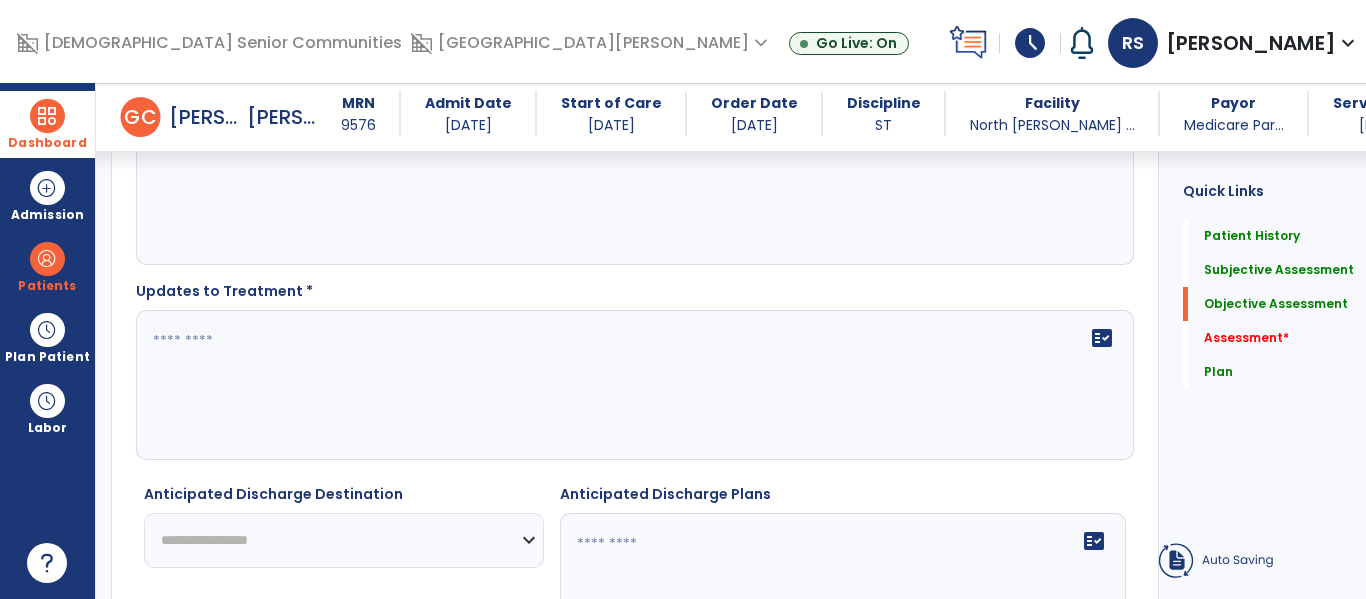 type on "**********" 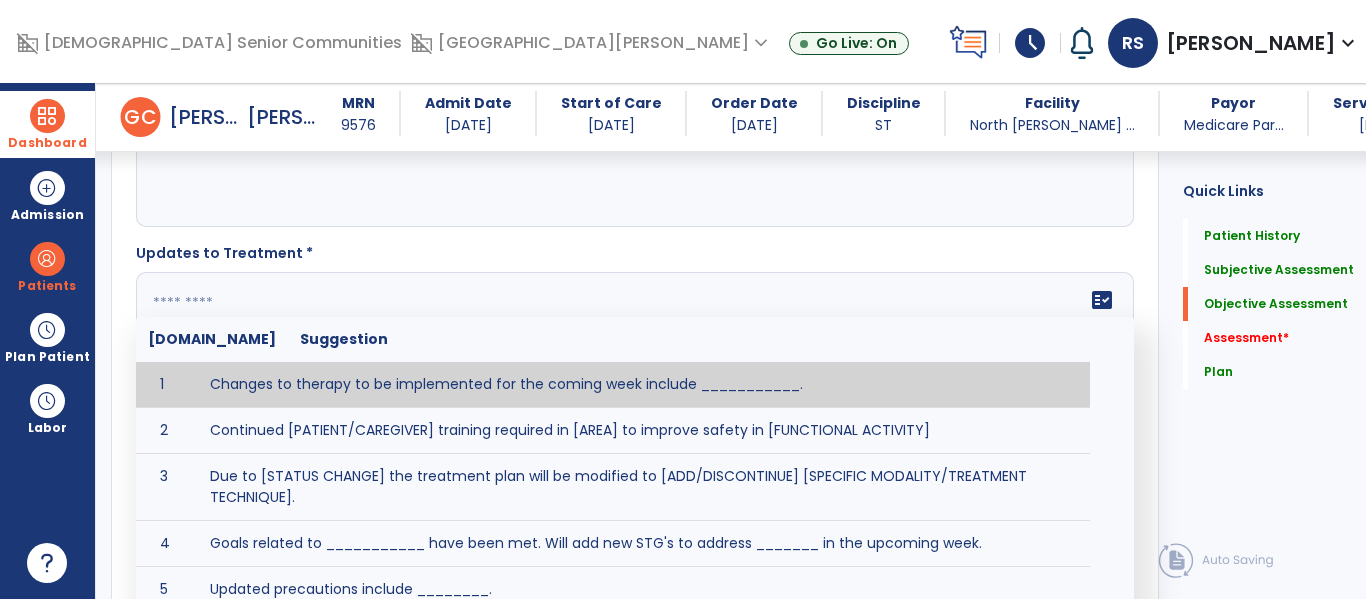 scroll, scrollTop: 5948, scrollLeft: 0, axis: vertical 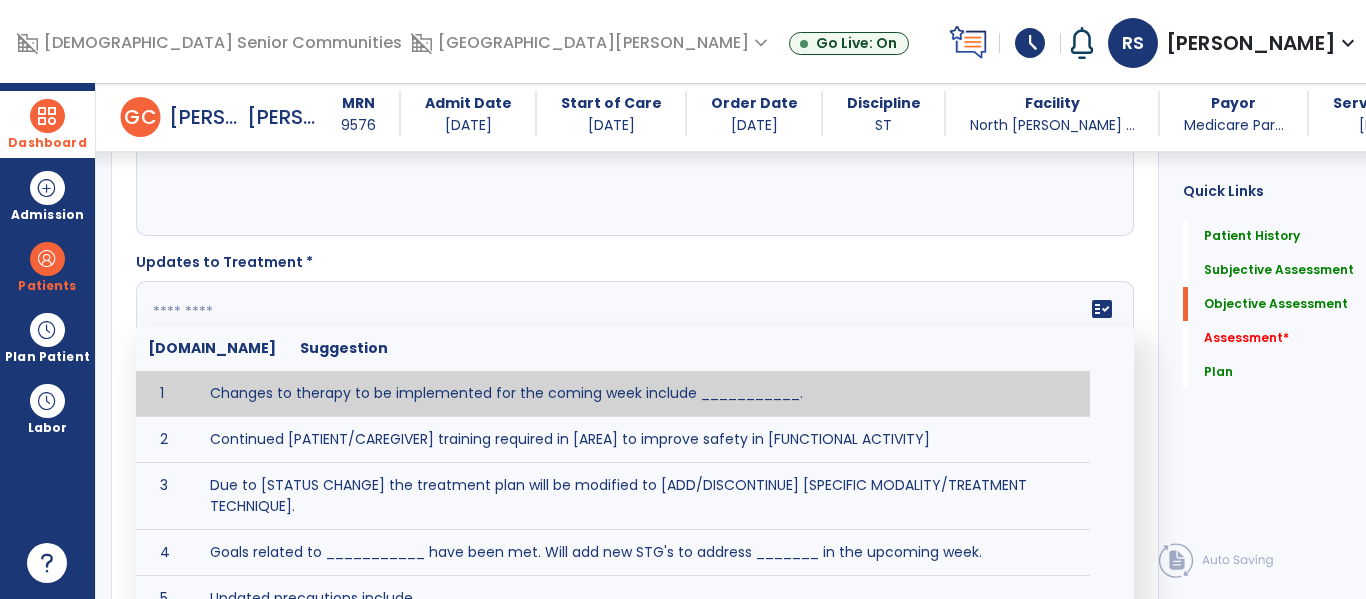 click on "Updates to Treatment *  fact_check  Sr.No Suggestion 1 Changes to therapy to be implemented for the coming week include ___________. 2 Continued [PATIENT/CAREGIVER] training required in [AREA] to improve safety in [FUNCTIONAL ACTIVITY] 3 Due to [STATUS CHANGE] the treatment plan will be modified to [ADD/DISCONTINUE] [SPECIFIC MODALITY/TREATMENT TECHNIQUE]. 4 Goals related to ___________ have been met.  Will add new STG's to address _______ in the upcoming week. 5 Updated precautions include ________. 6 Progress treatment to include ____________. 7 Requires further [PATIENT/CAREGIVER] training in ______ to improve safety in ________. 8 Short term goals related to _________ have been met and new short term goals to be added as appropriate for patient. 9 STGs have been met, will now focus on LTGs. 10 The plan for next week's visits include [INTERVENTIONS] with the objective of improving [IMPAIRMENTS] to continue to progress toward long term goal(s). 11 12 13 14 15" 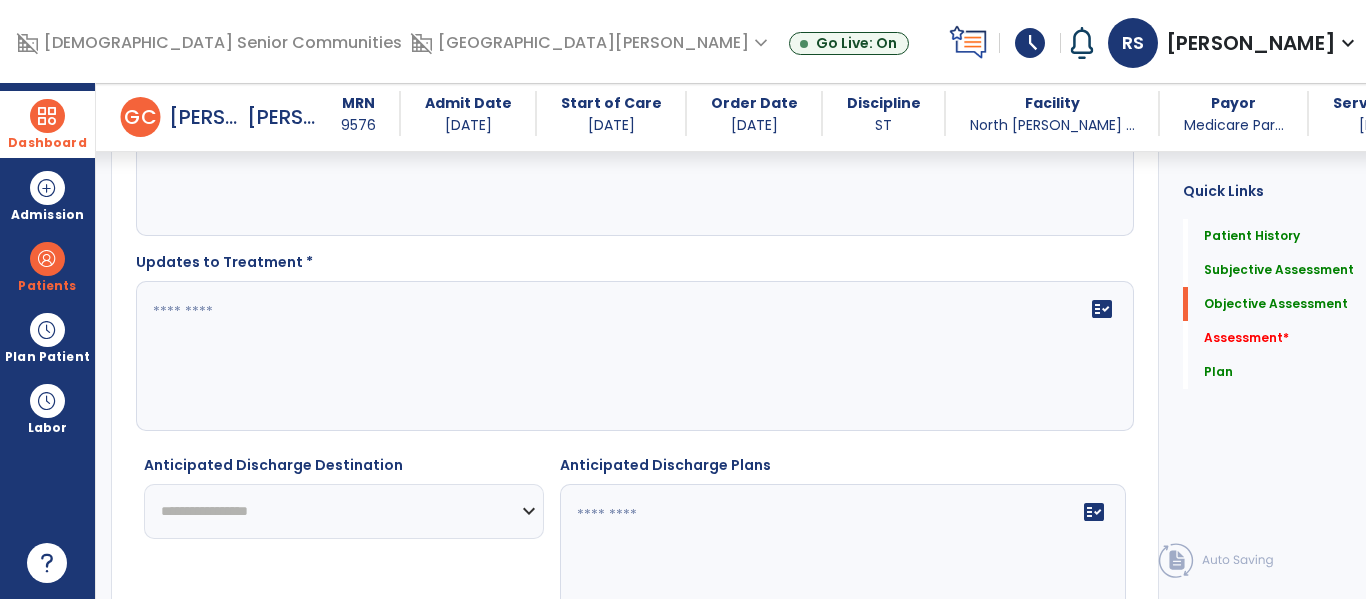 click 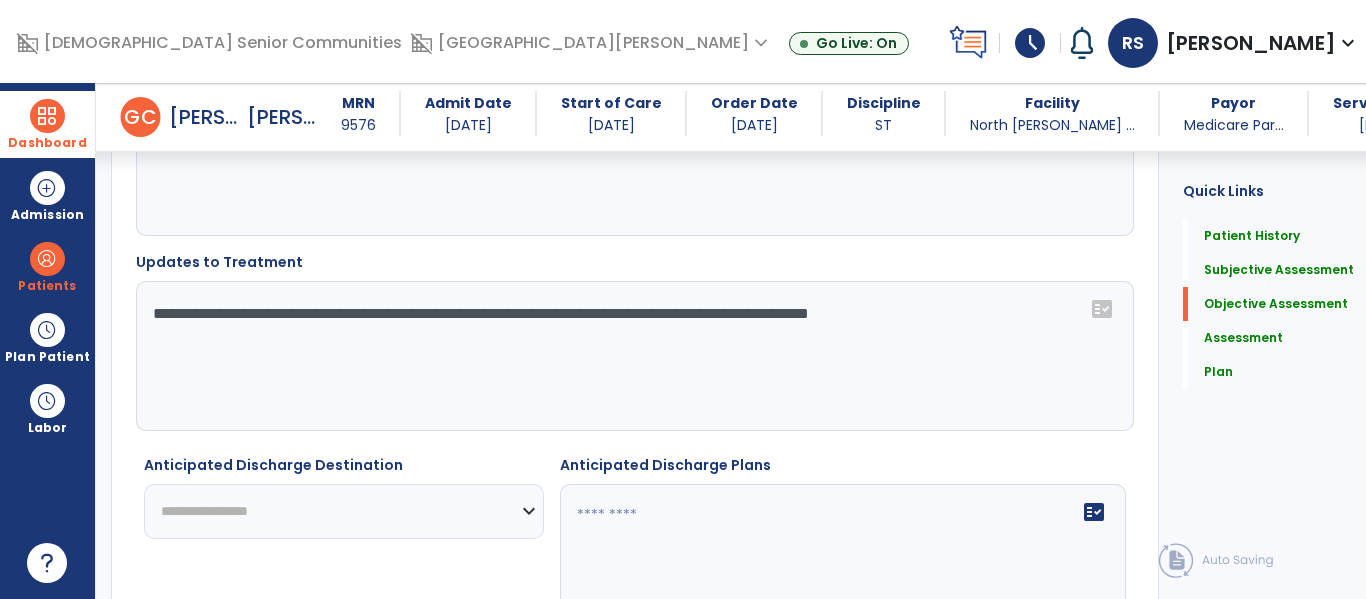 type on "**********" 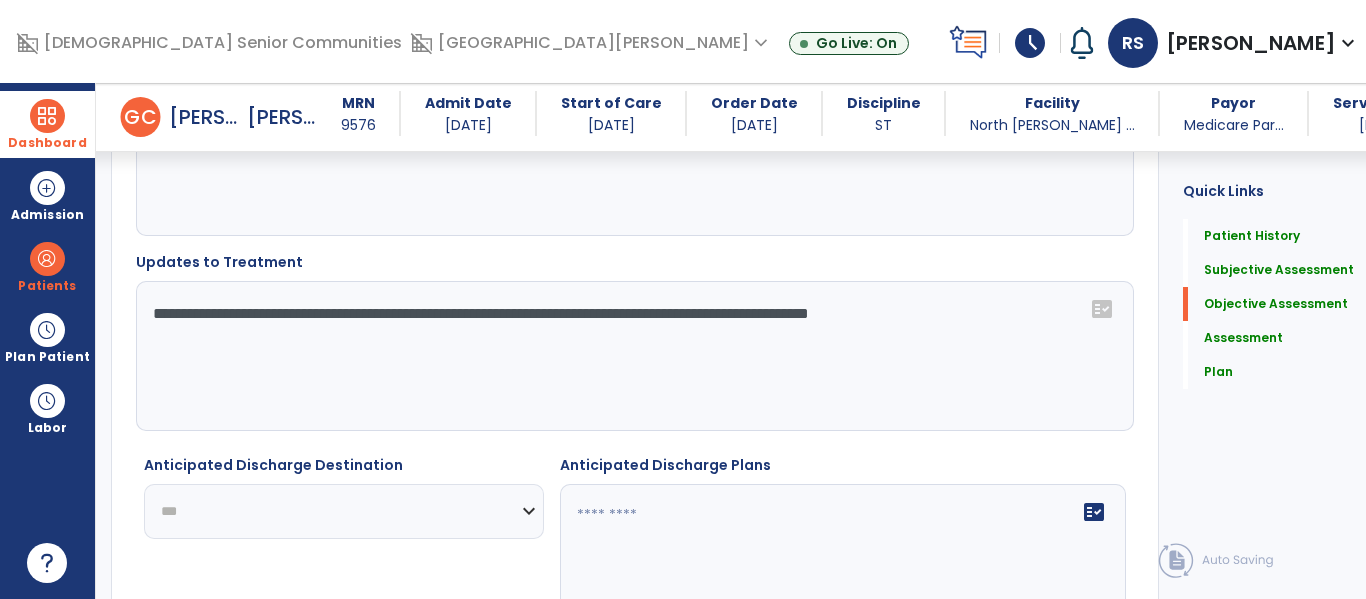 click on "**********" 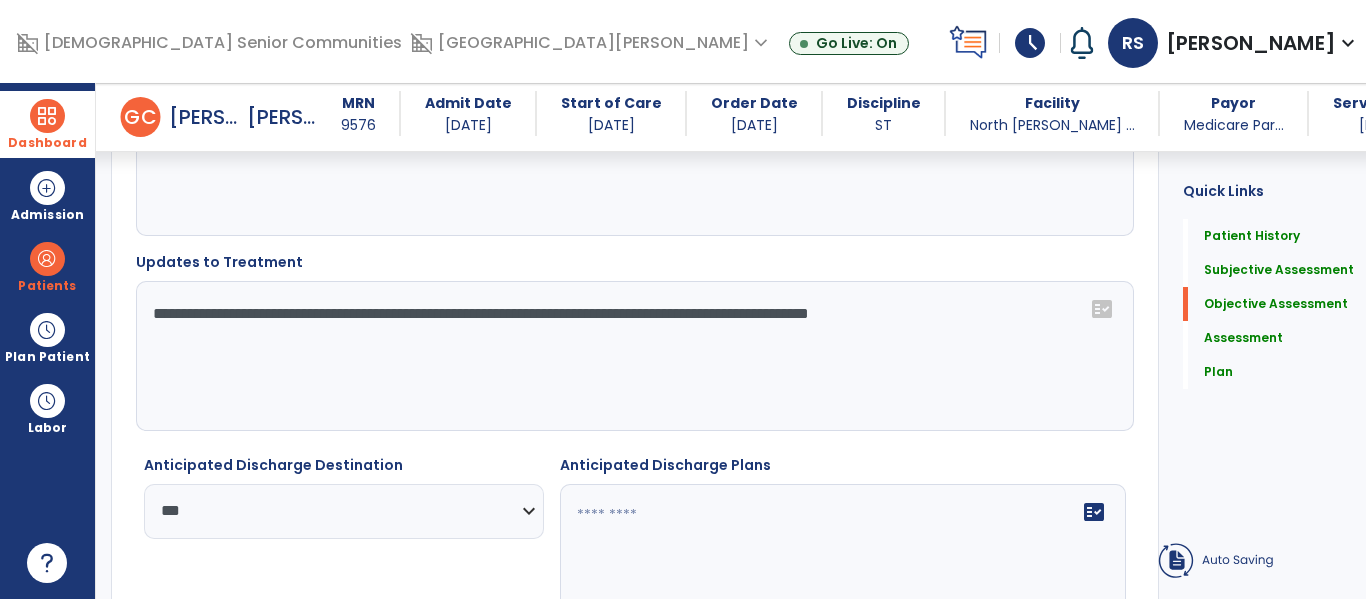 click 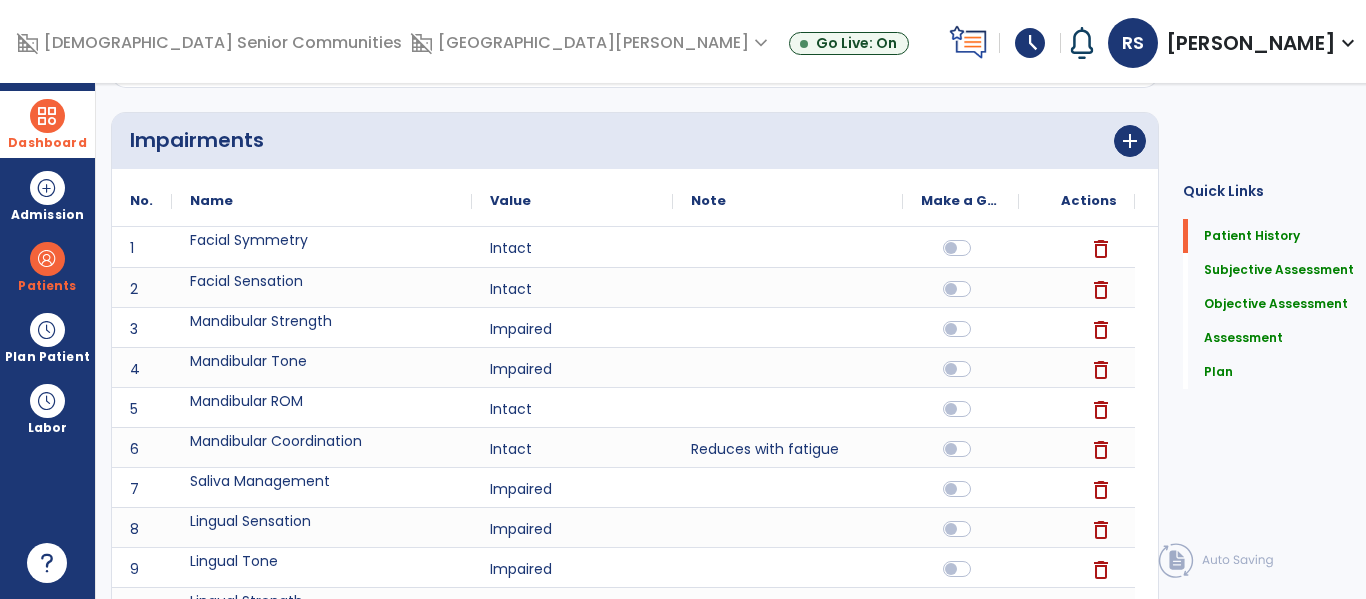 scroll, scrollTop: 0, scrollLeft: 0, axis: both 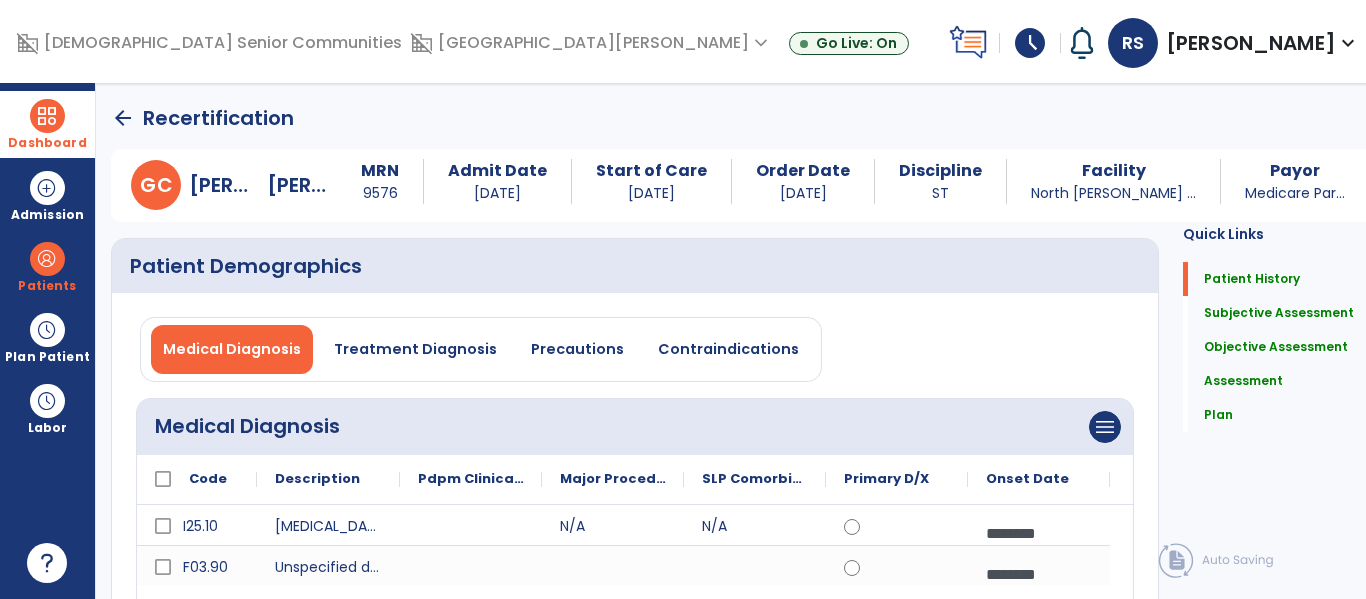 type on "**********" 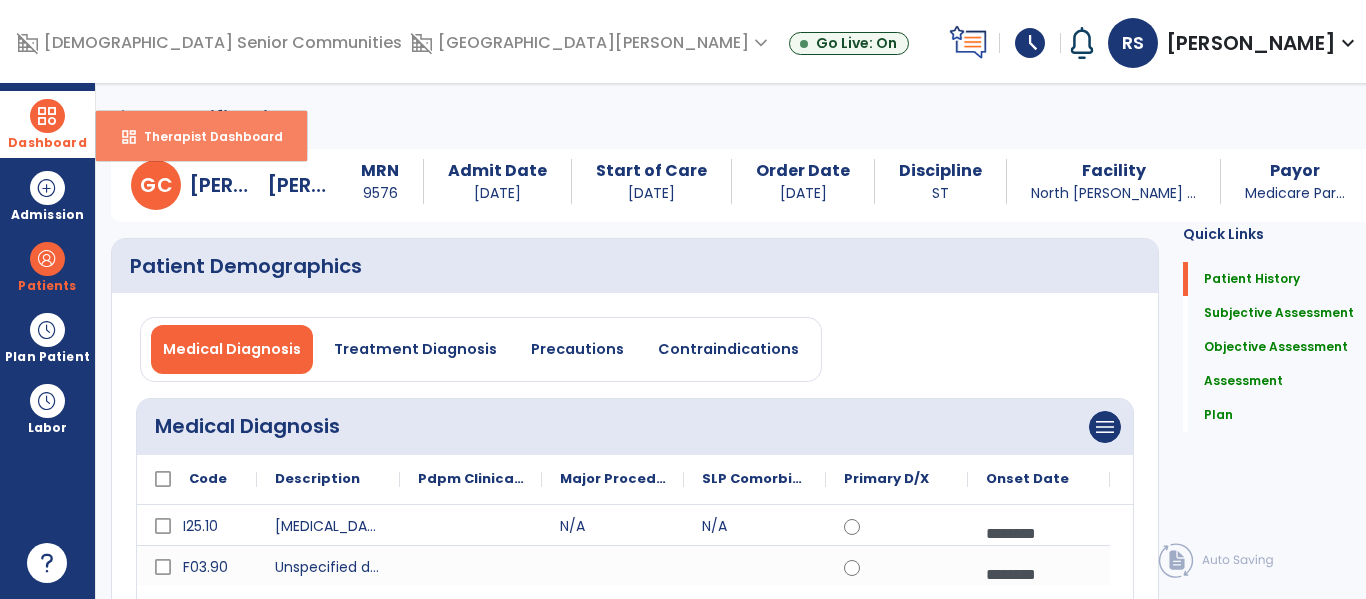 click on "Therapist Dashboard" at bounding box center [205, 136] 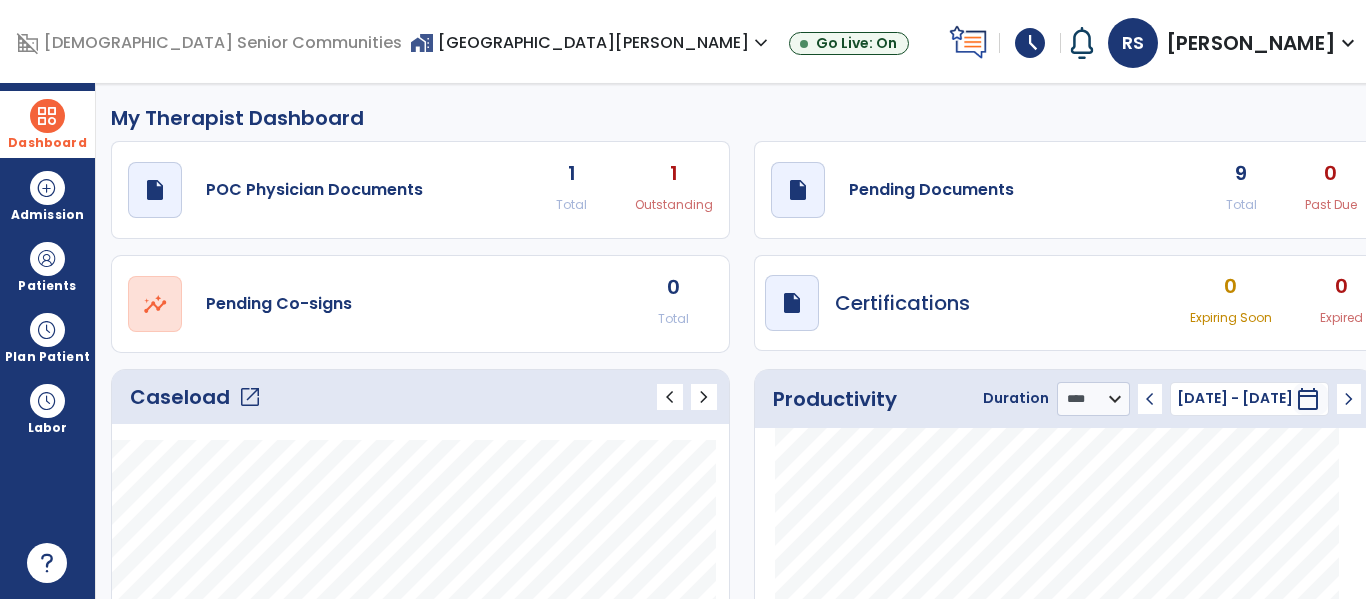 click on "9 Total 0 Past Due" 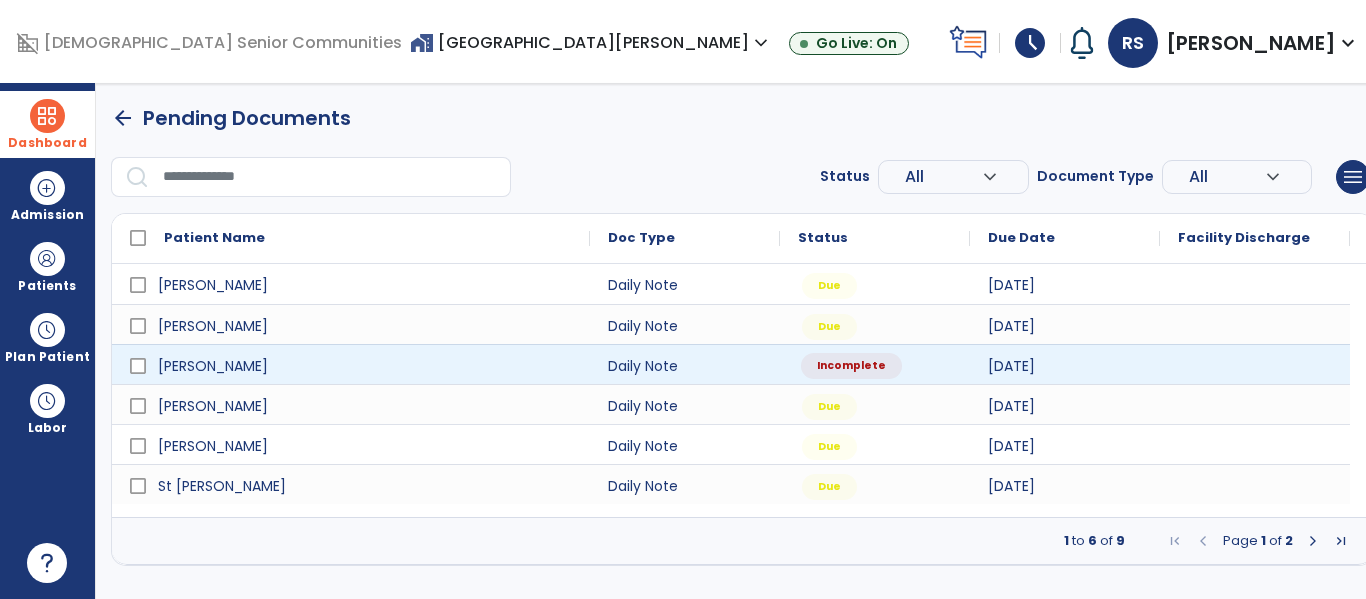 click on "Incomplete" at bounding box center (851, 366) 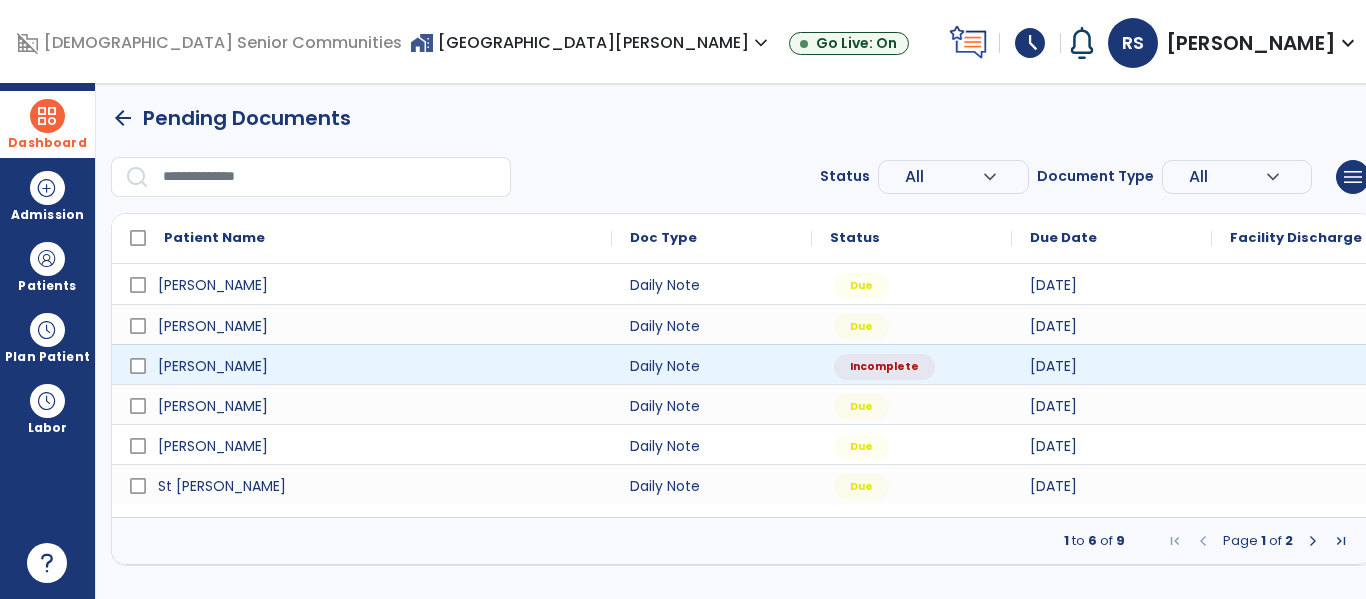 select on "*" 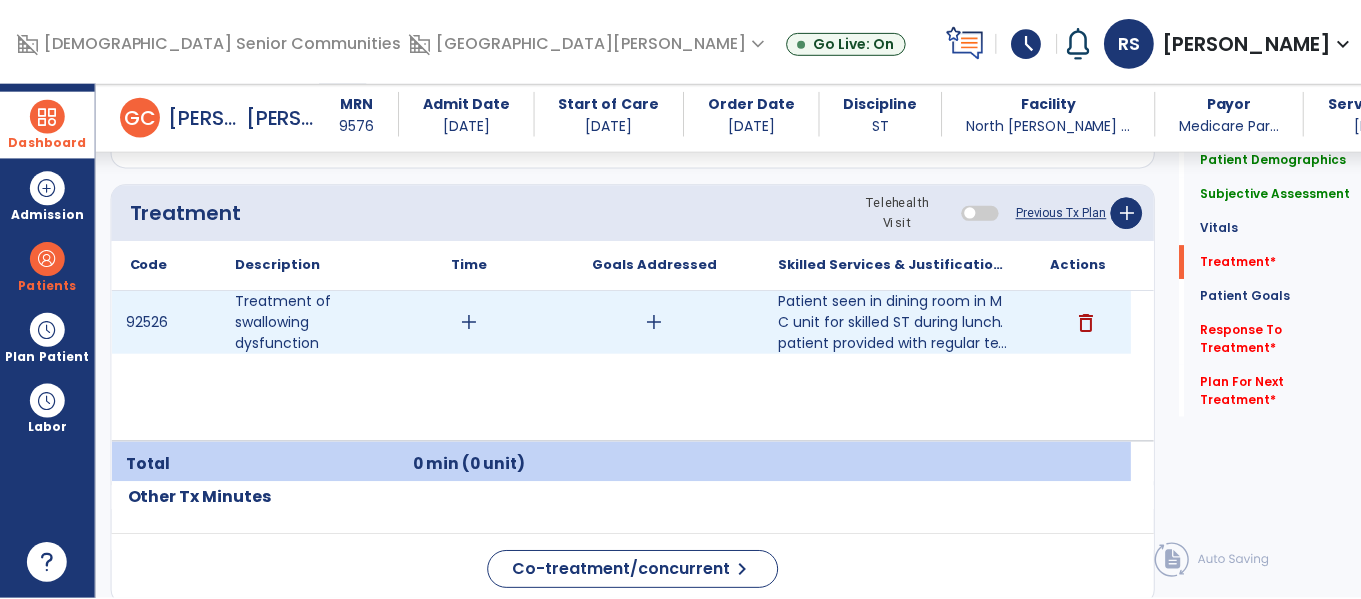 scroll, scrollTop: 1181, scrollLeft: 0, axis: vertical 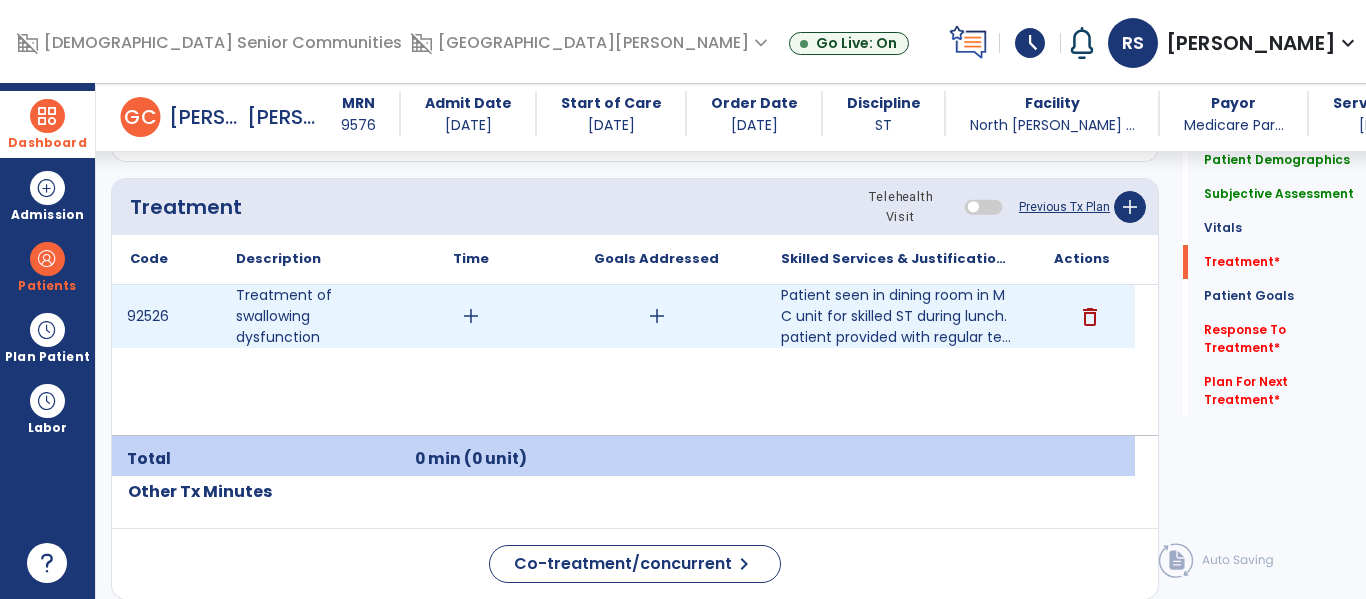 click on "add" at bounding box center (657, 316) 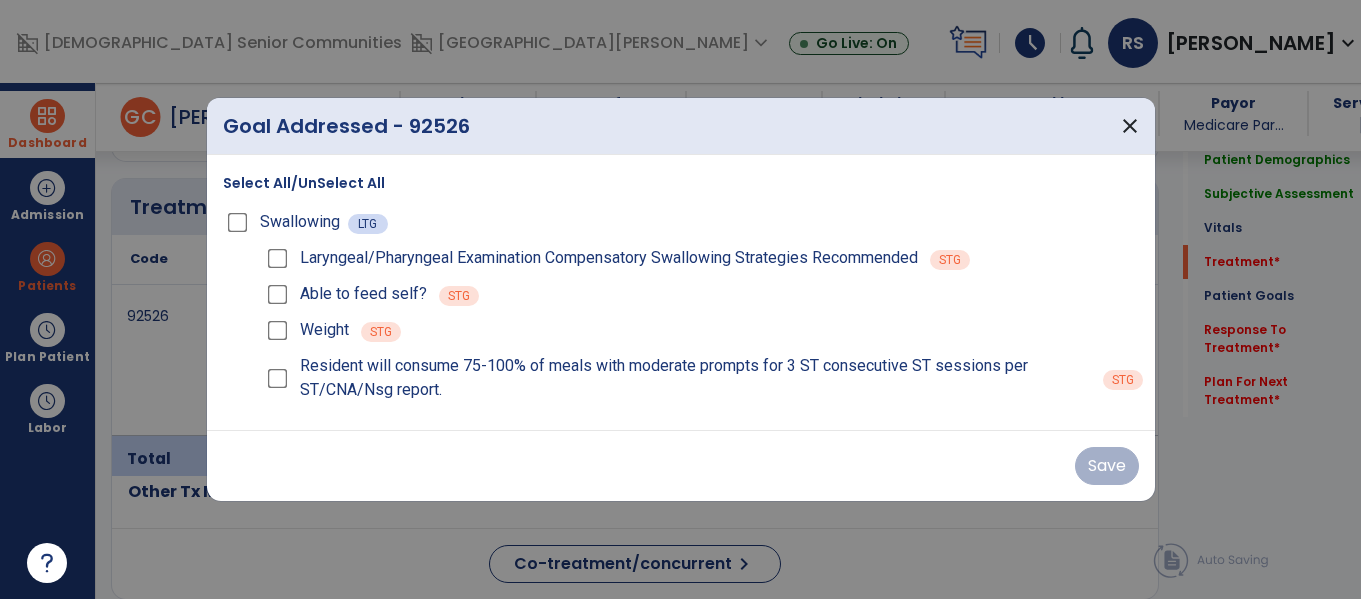 scroll, scrollTop: 1181, scrollLeft: 0, axis: vertical 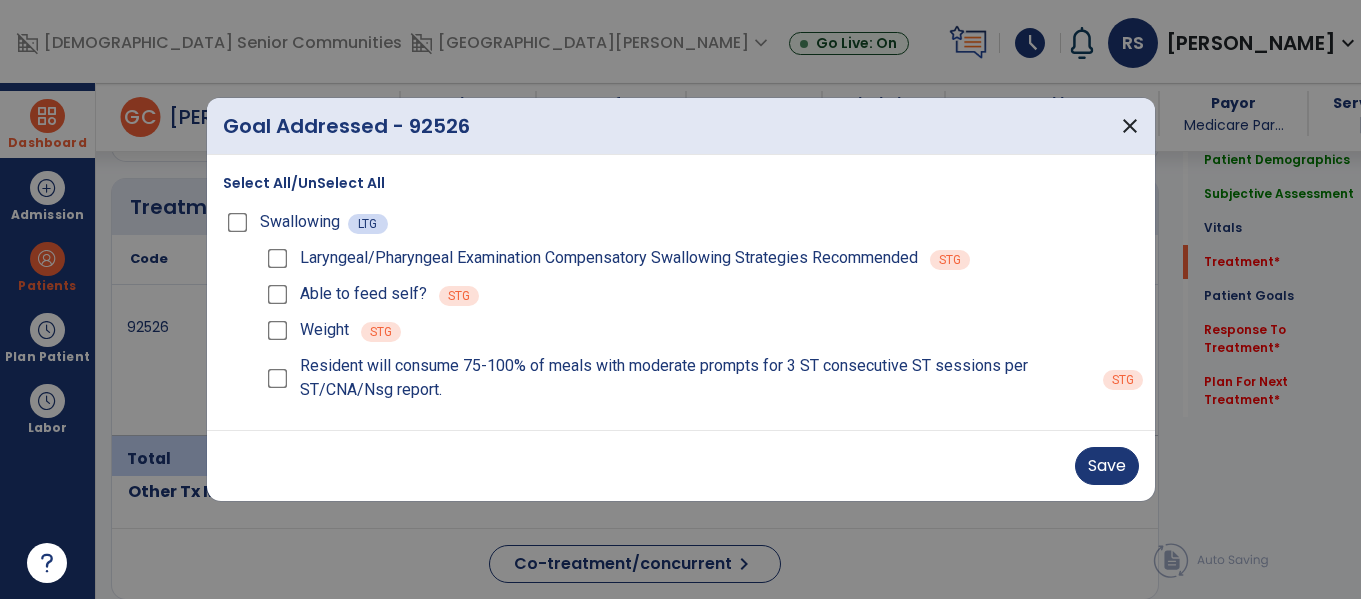 click on "Laryngeal/Pharyngeal Examination  Compensatory Swallowing Strategies Recommended  STG  Able to feed self?  STG  Weight  STG  Resident will consume 75-100% of meals with moderate prompts for 3 ST consecutive ST sessions per ST/CNA/Nsg report.  STG" at bounding box center (697, 324) 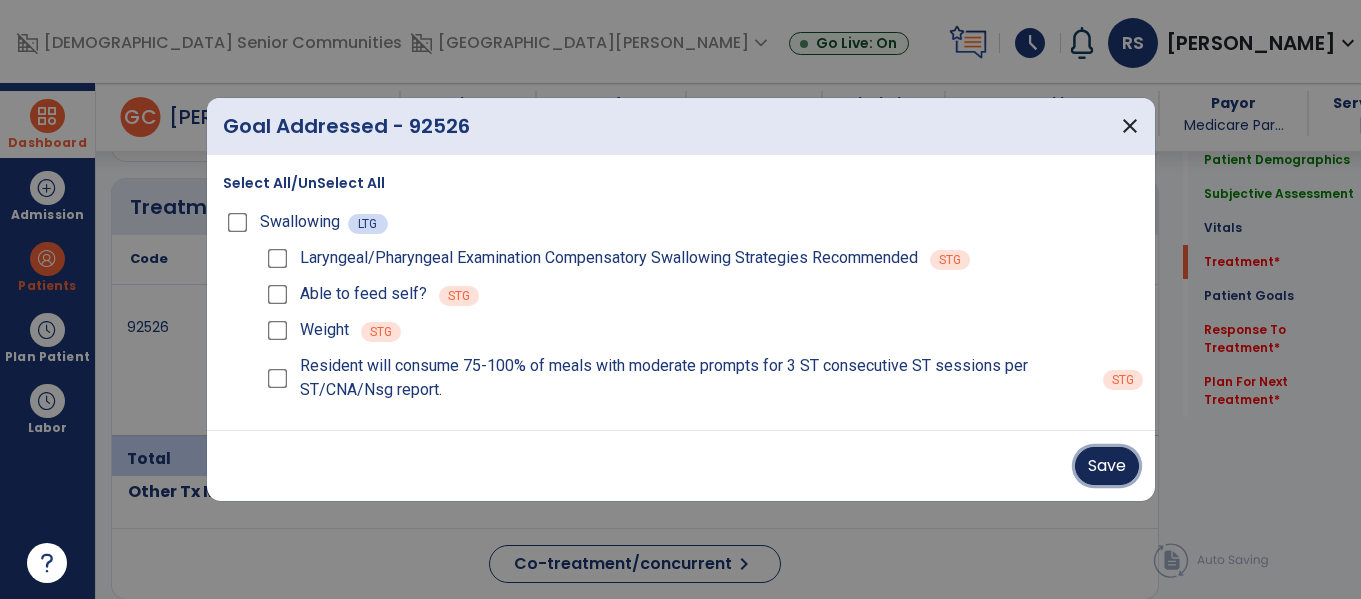 click on "Save" at bounding box center (1107, 466) 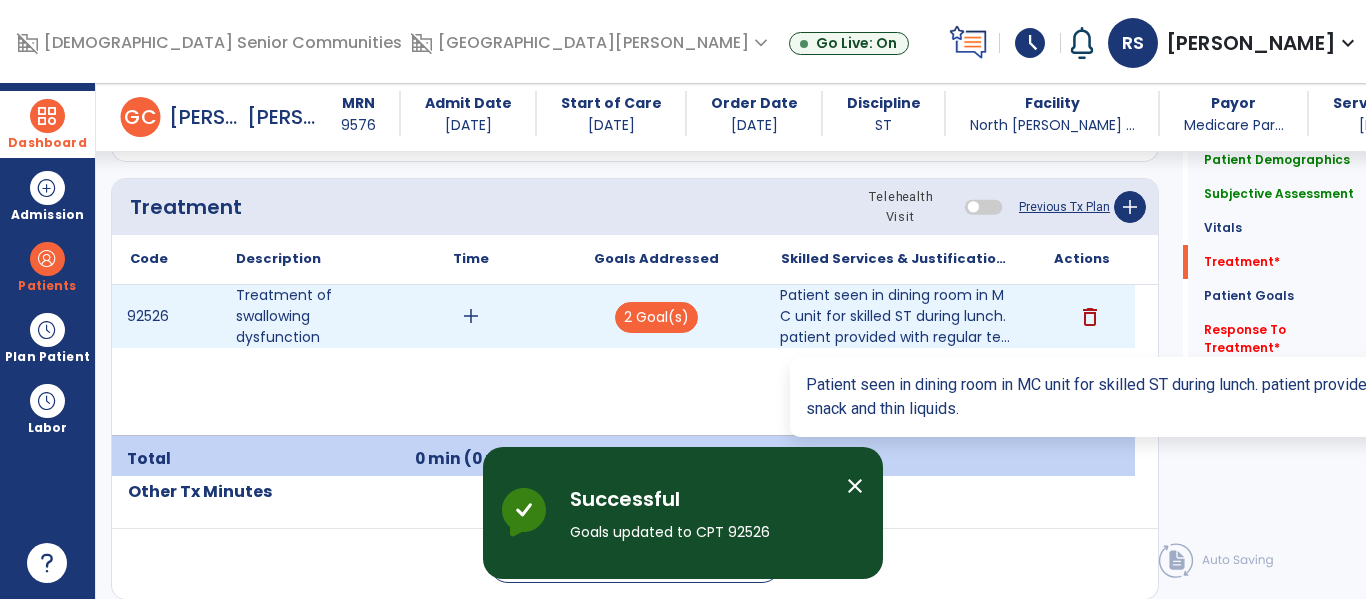 click on "Patient seen in dining room in MC unit for skilled ST during lunch. patient provided with regular te..." at bounding box center [896, 316] 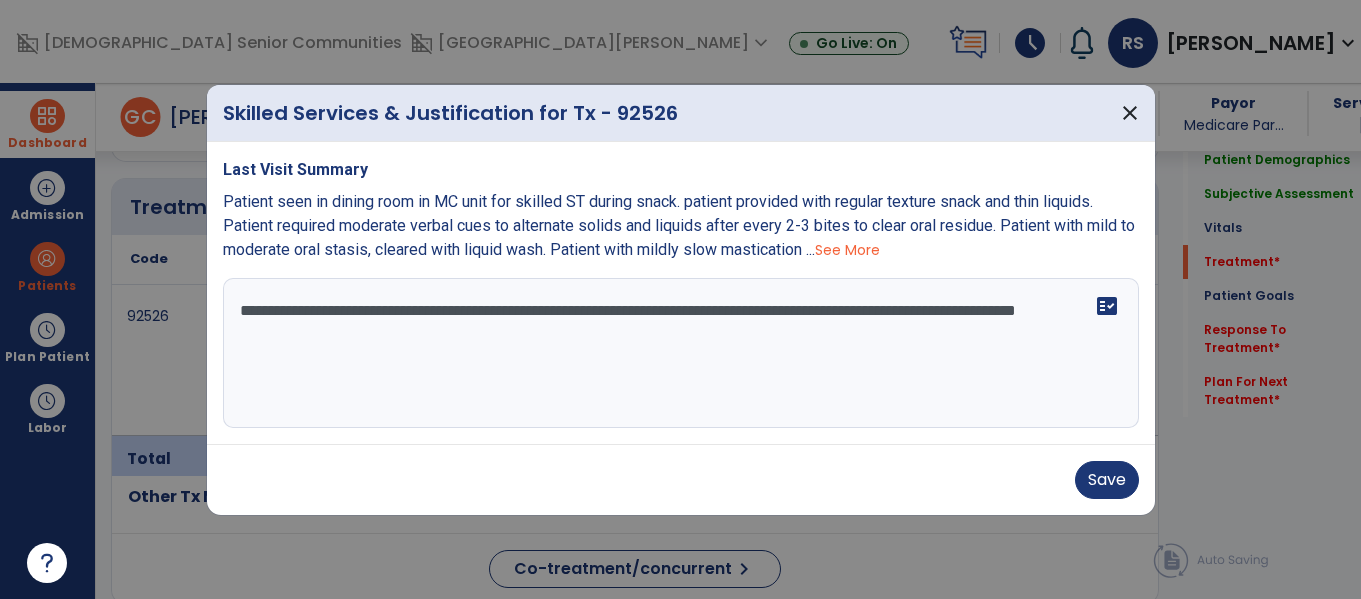scroll, scrollTop: 1181, scrollLeft: 0, axis: vertical 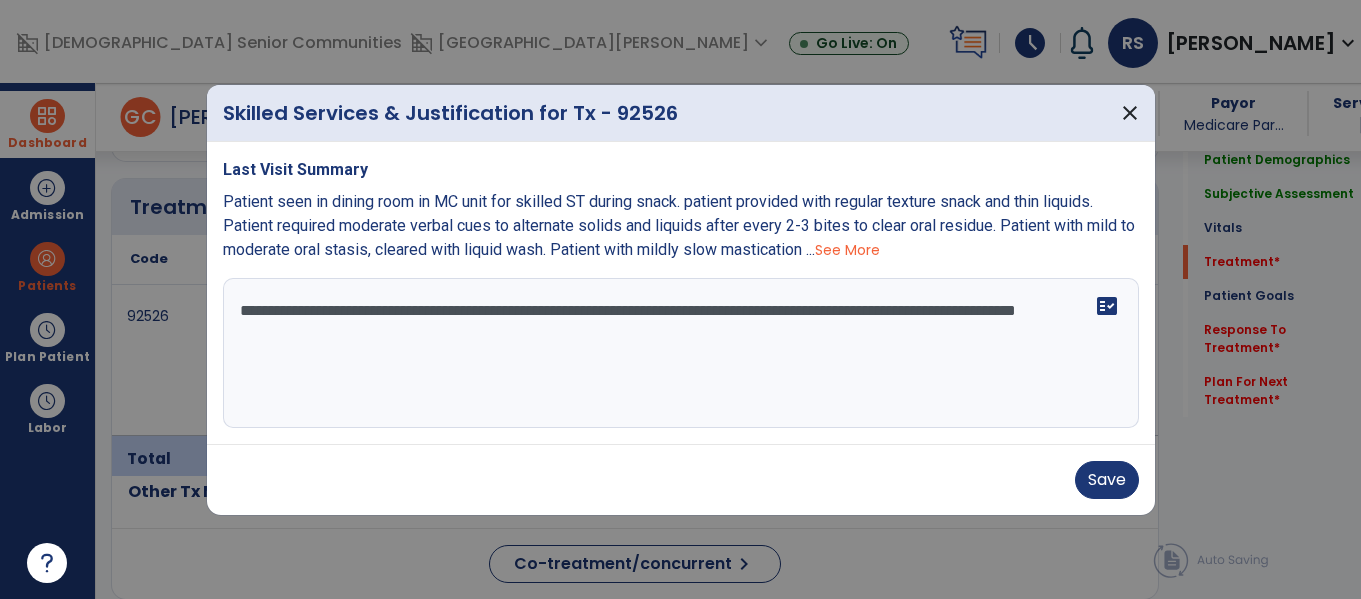 click on "**********" at bounding box center (681, 353) 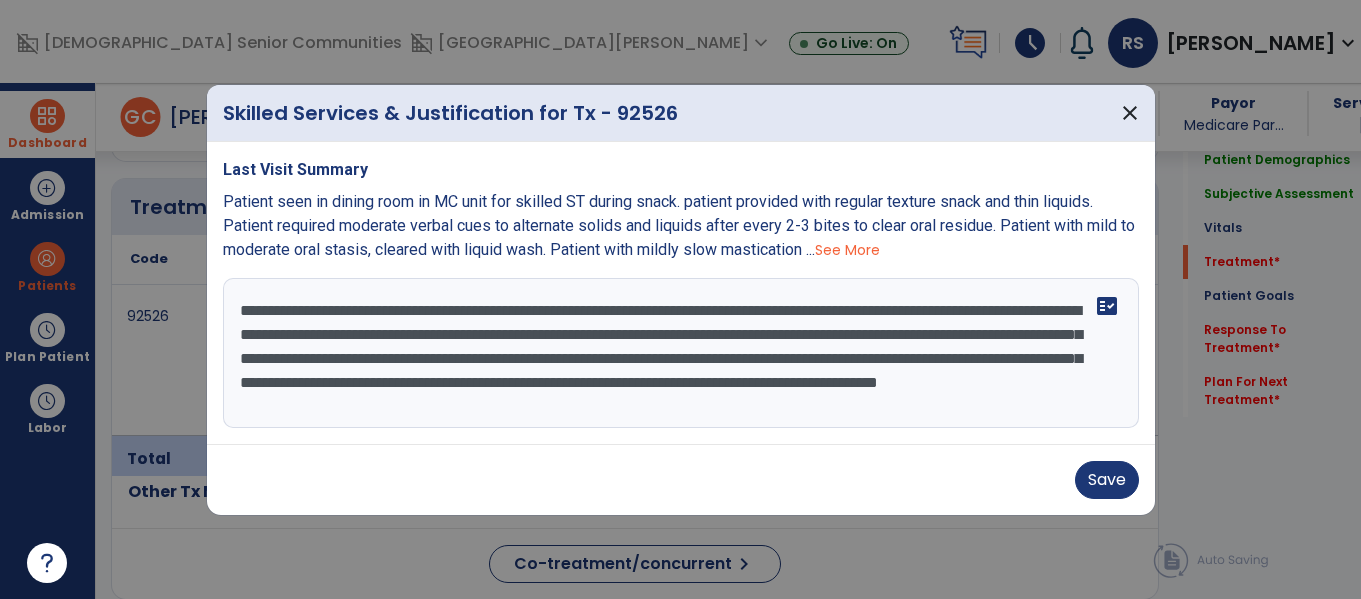 scroll, scrollTop: 16, scrollLeft: 0, axis: vertical 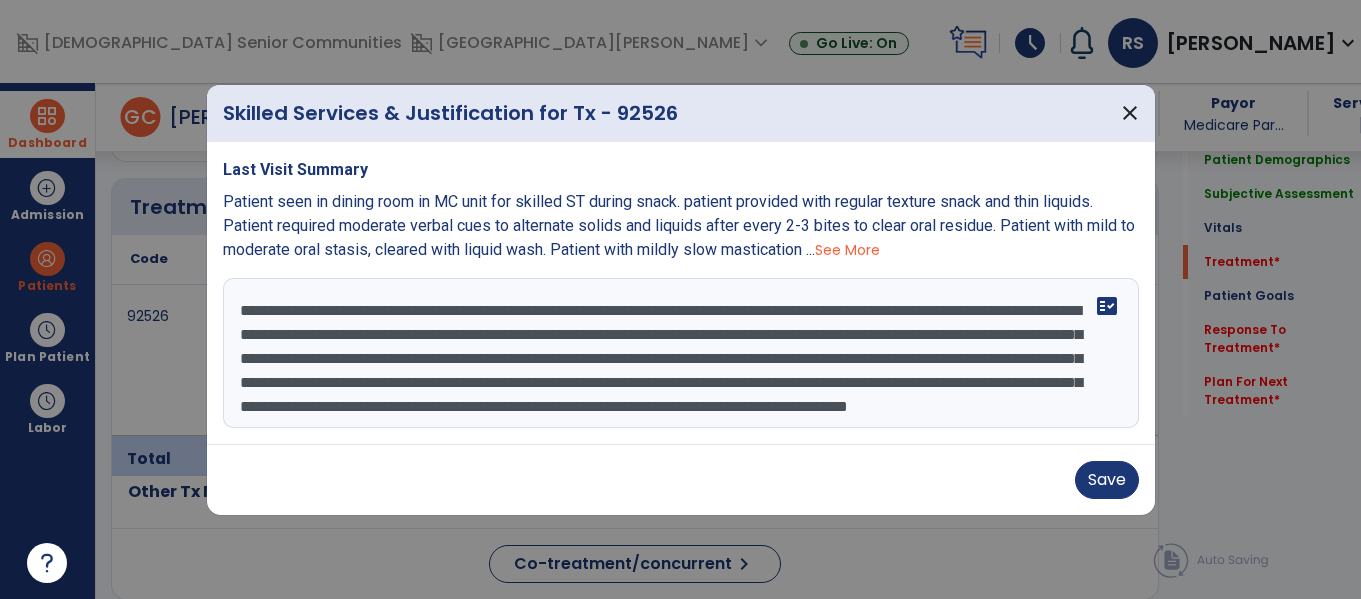 click on "**********" at bounding box center (681, 353) 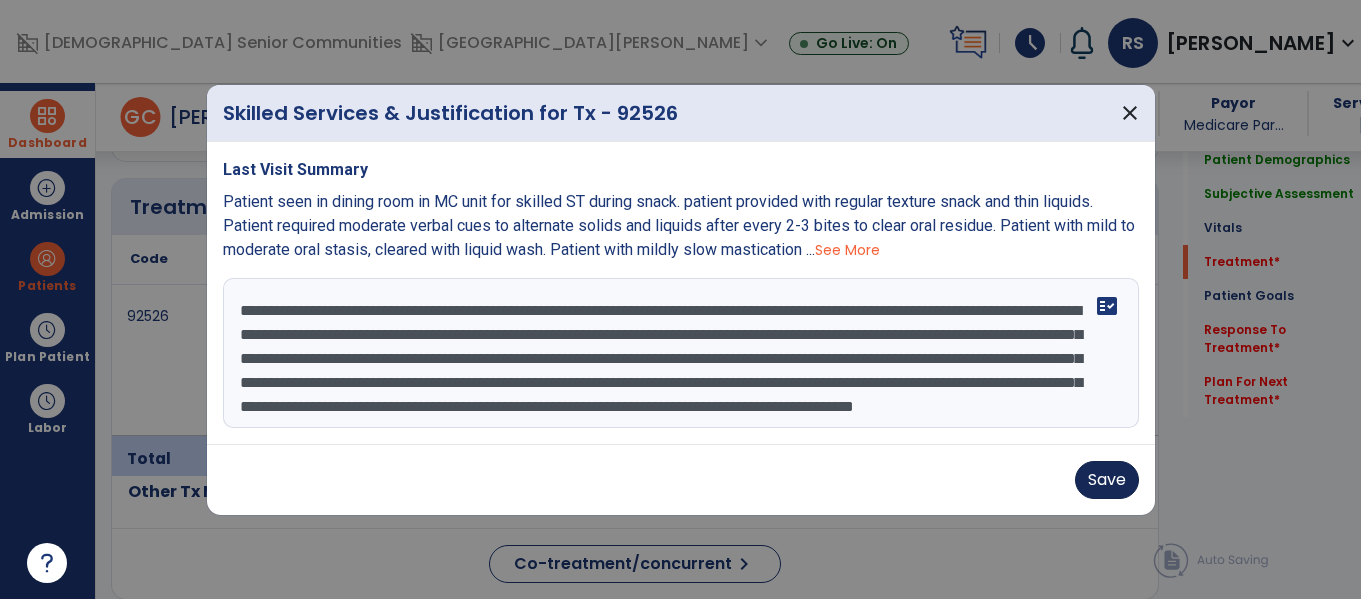 type on "**********" 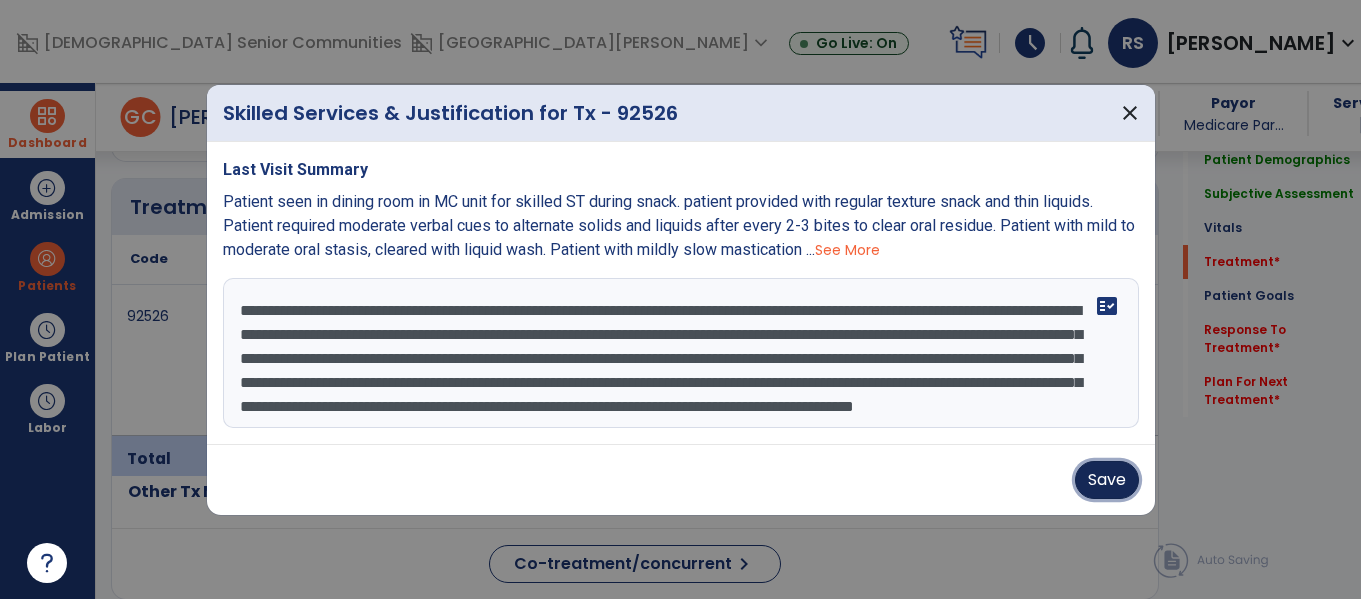 click on "Save" at bounding box center [1107, 480] 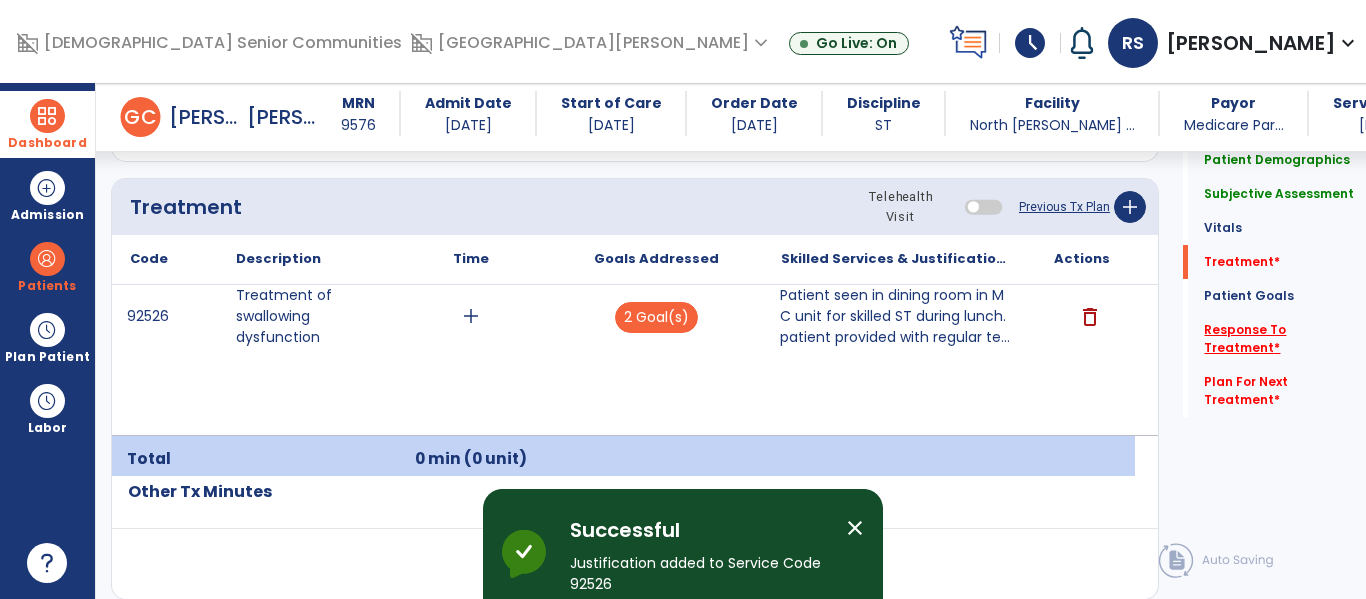 click on "Response To Treatment   *" 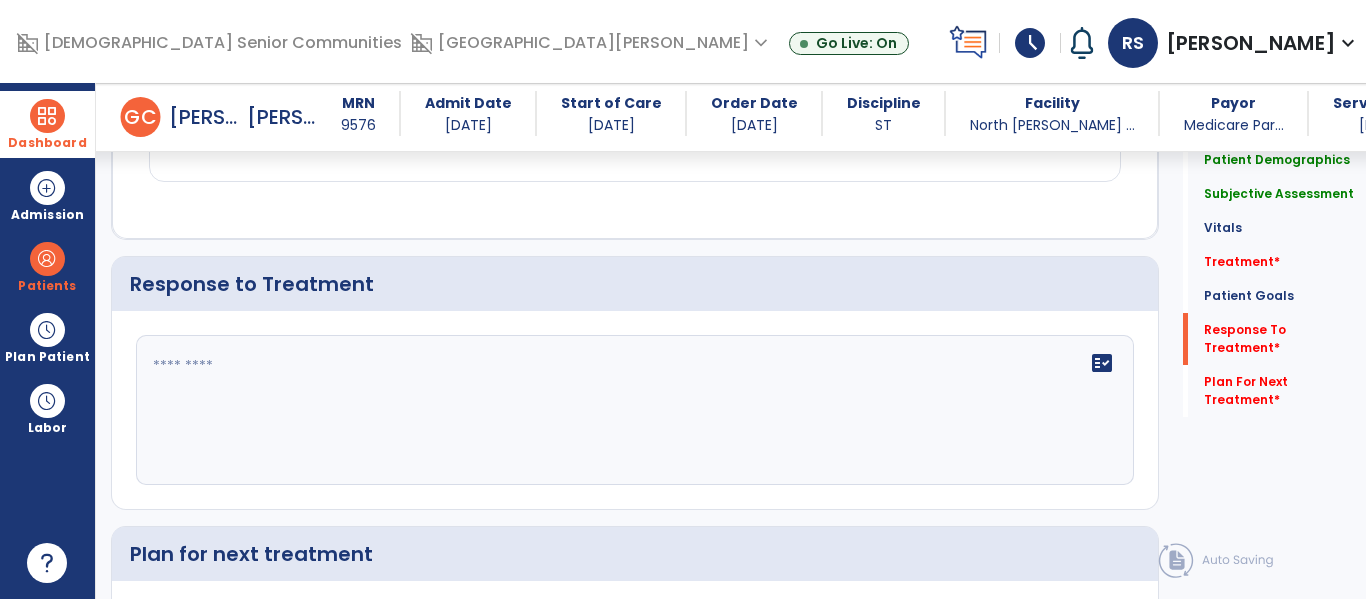 scroll, scrollTop: 2590, scrollLeft: 0, axis: vertical 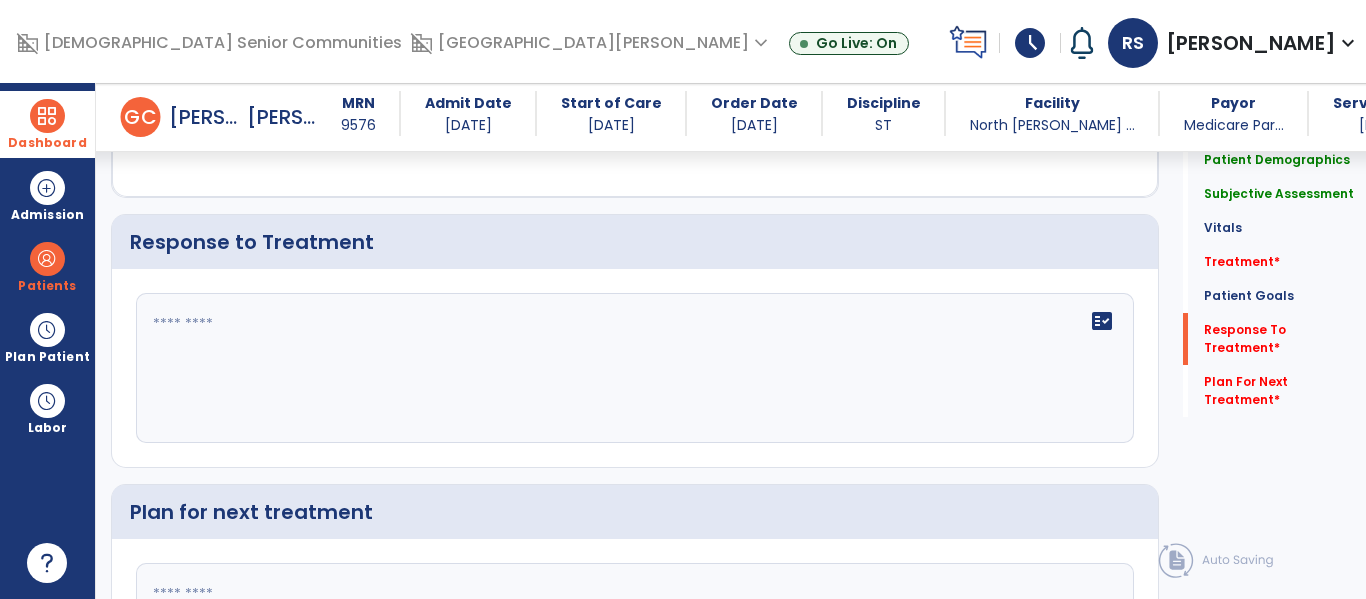 click on "fact_check" 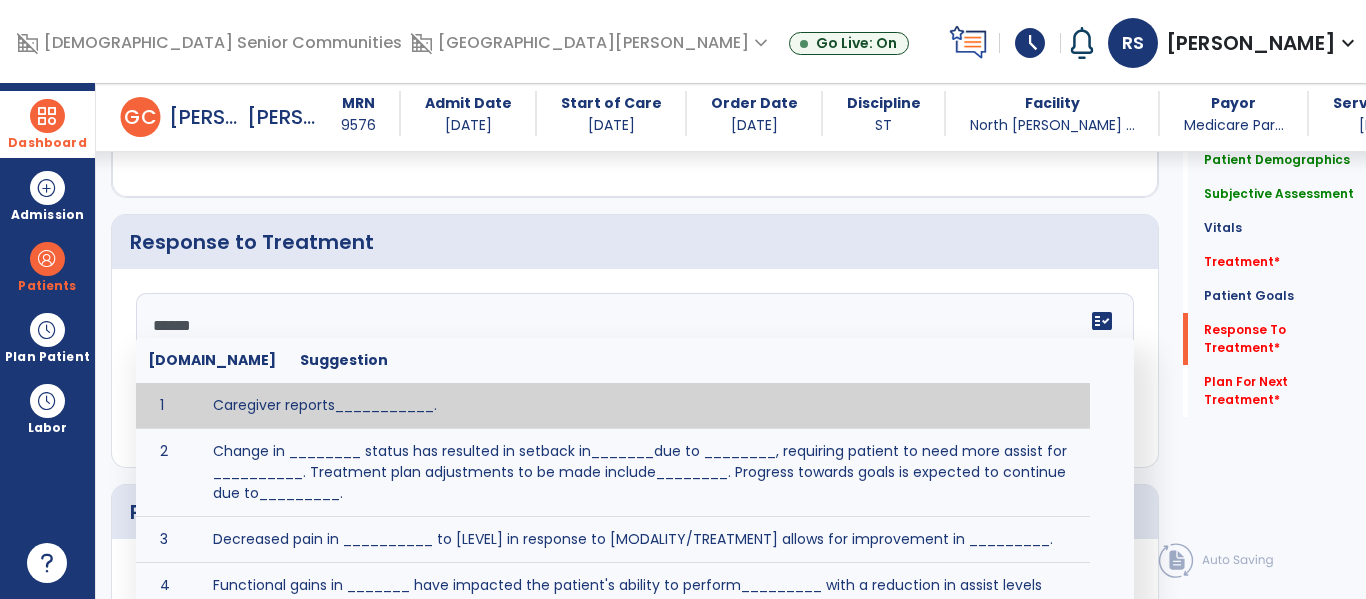 type on "*******" 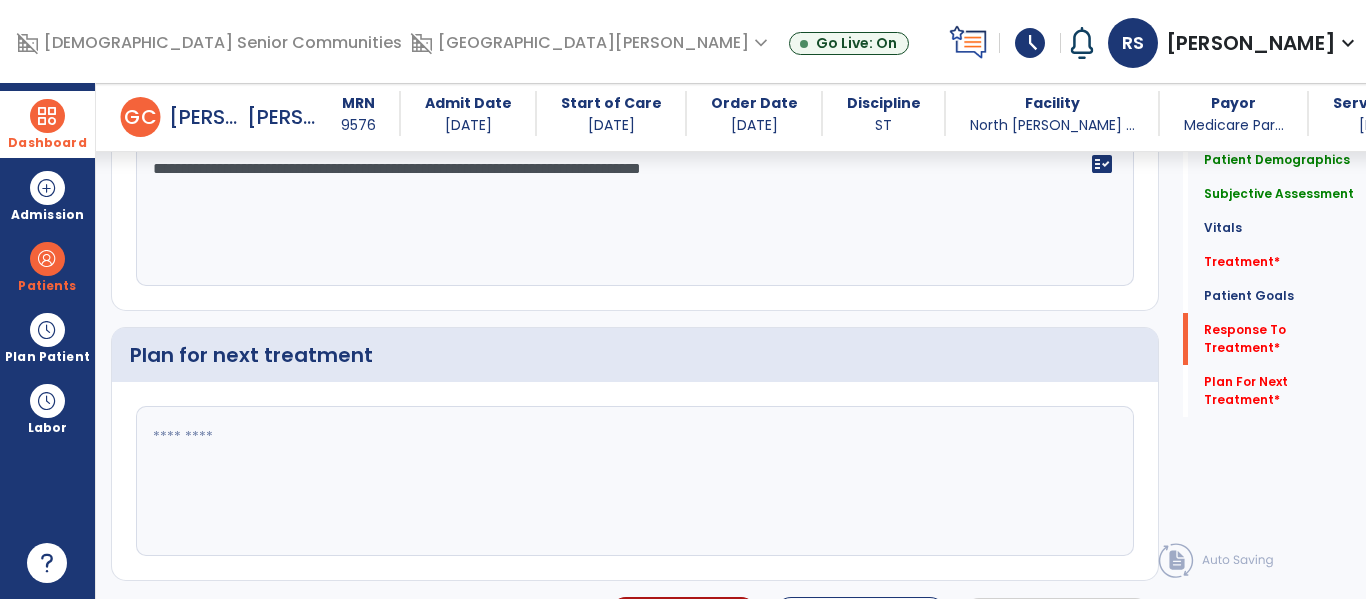 scroll, scrollTop: 2769, scrollLeft: 0, axis: vertical 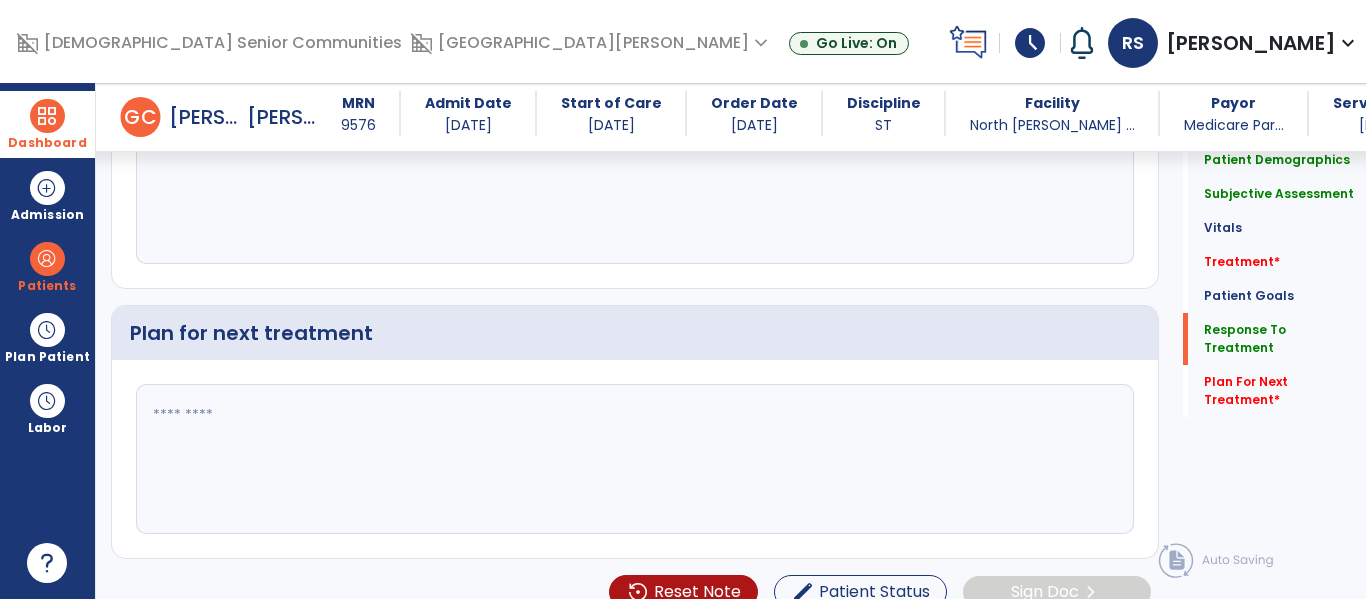 type on "**********" 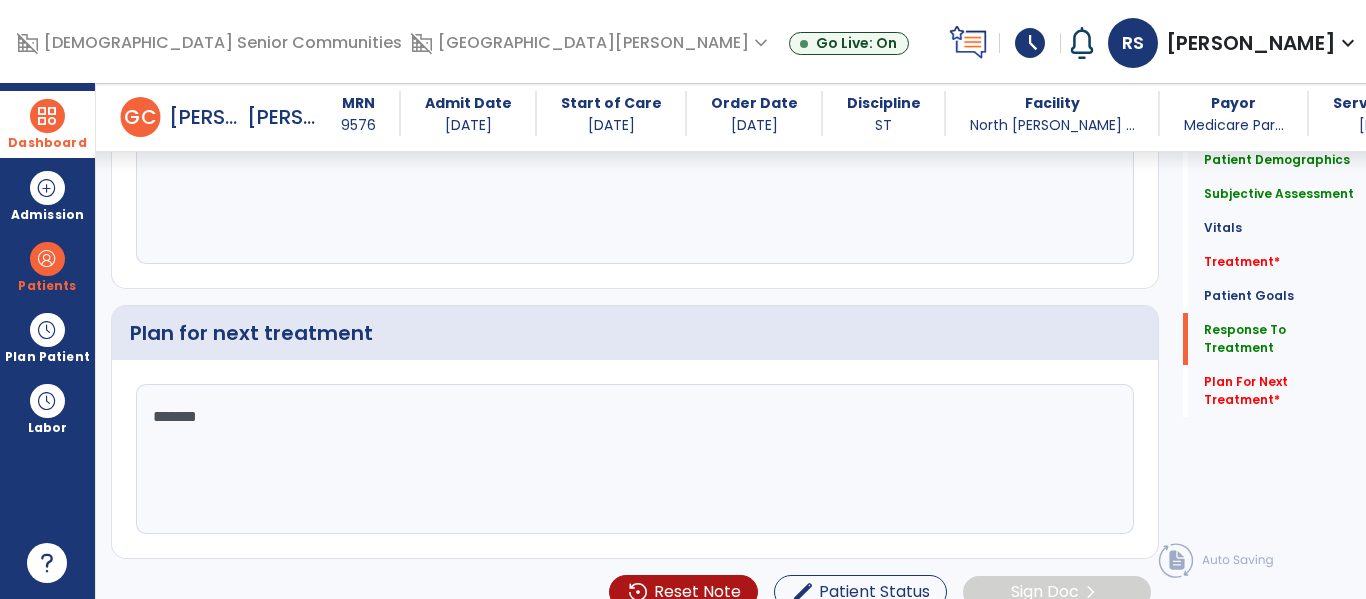 type on "********" 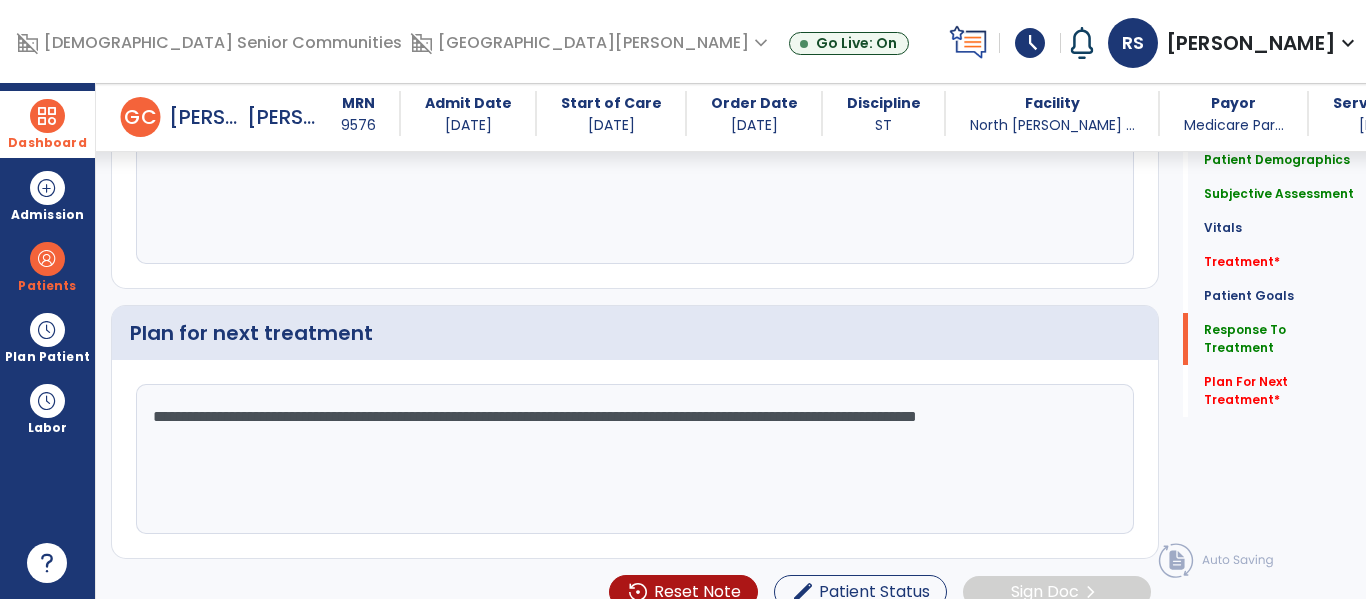 type on "**********" 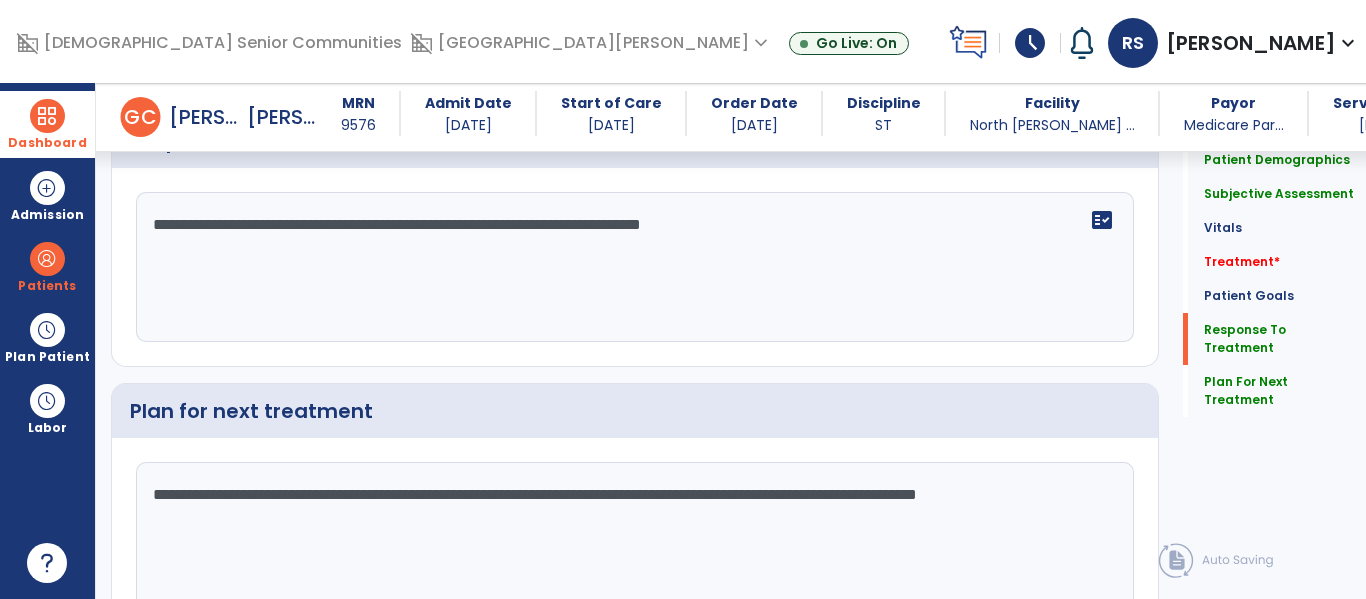 scroll, scrollTop: 2673, scrollLeft: 0, axis: vertical 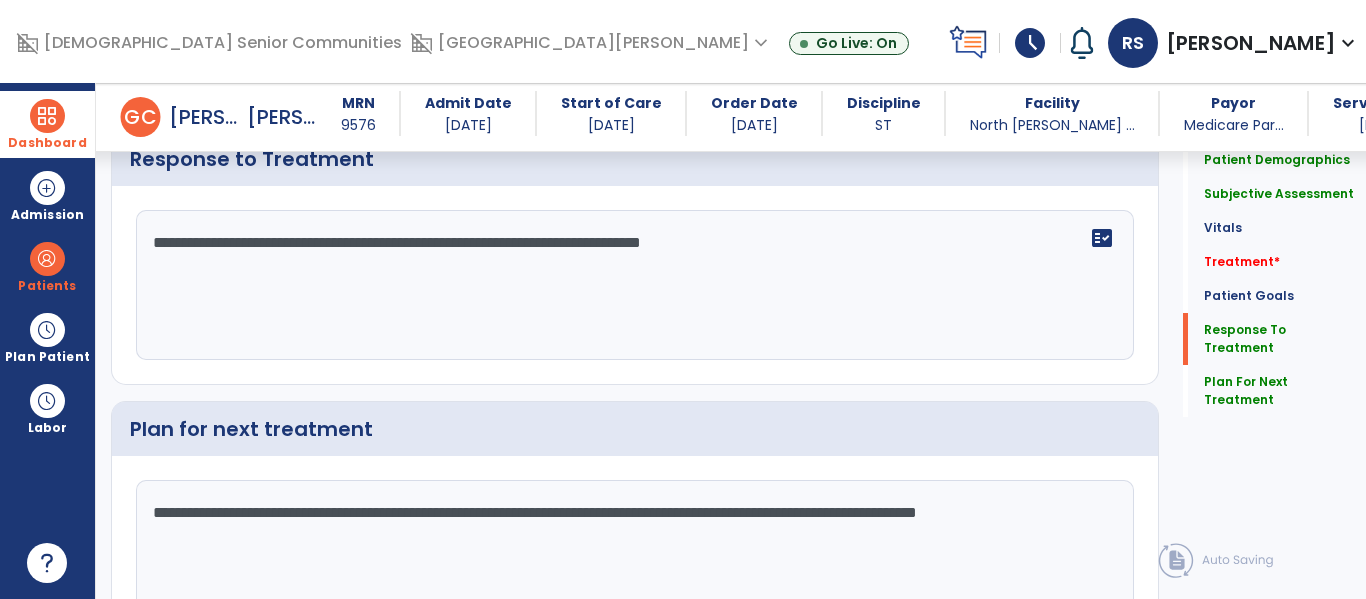 click on "**********" 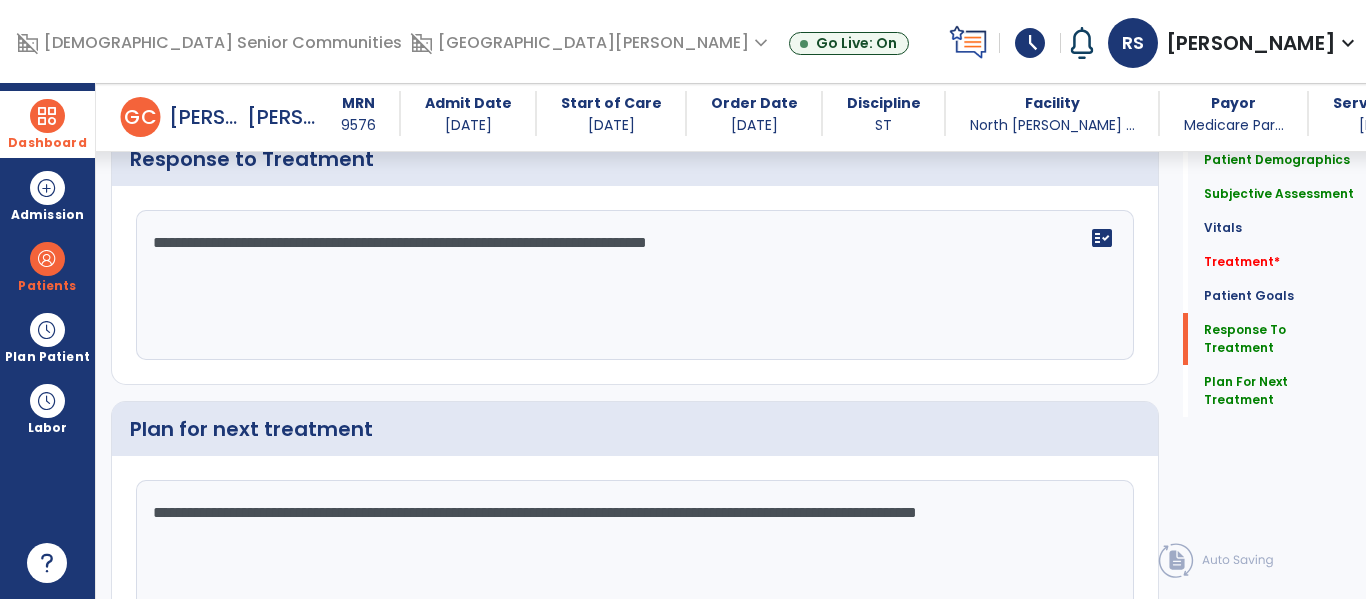 type on "**********" 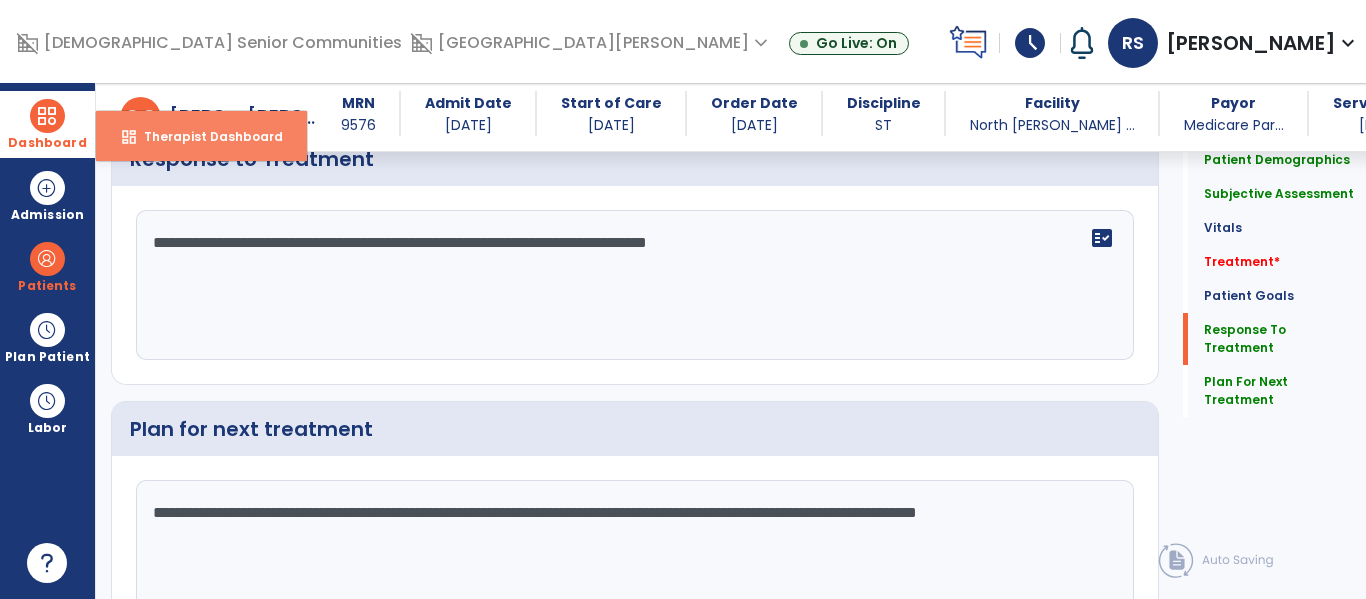 click on "dashboard" at bounding box center [129, 137] 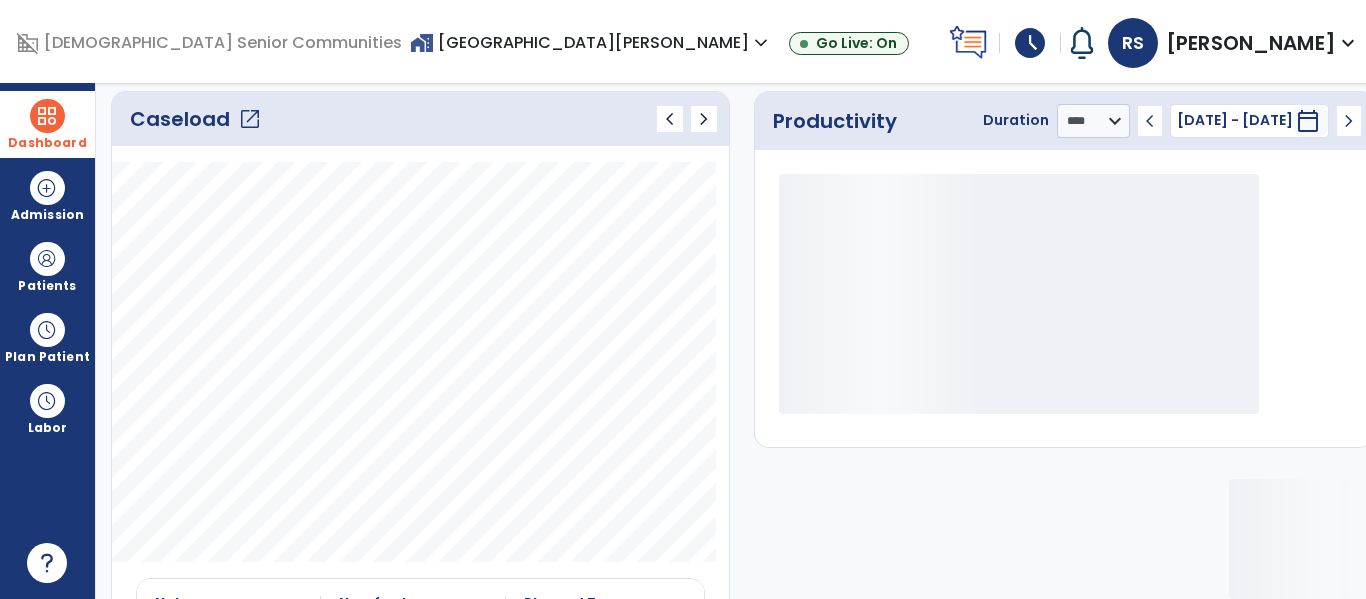 scroll, scrollTop: 0, scrollLeft: 0, axis: both 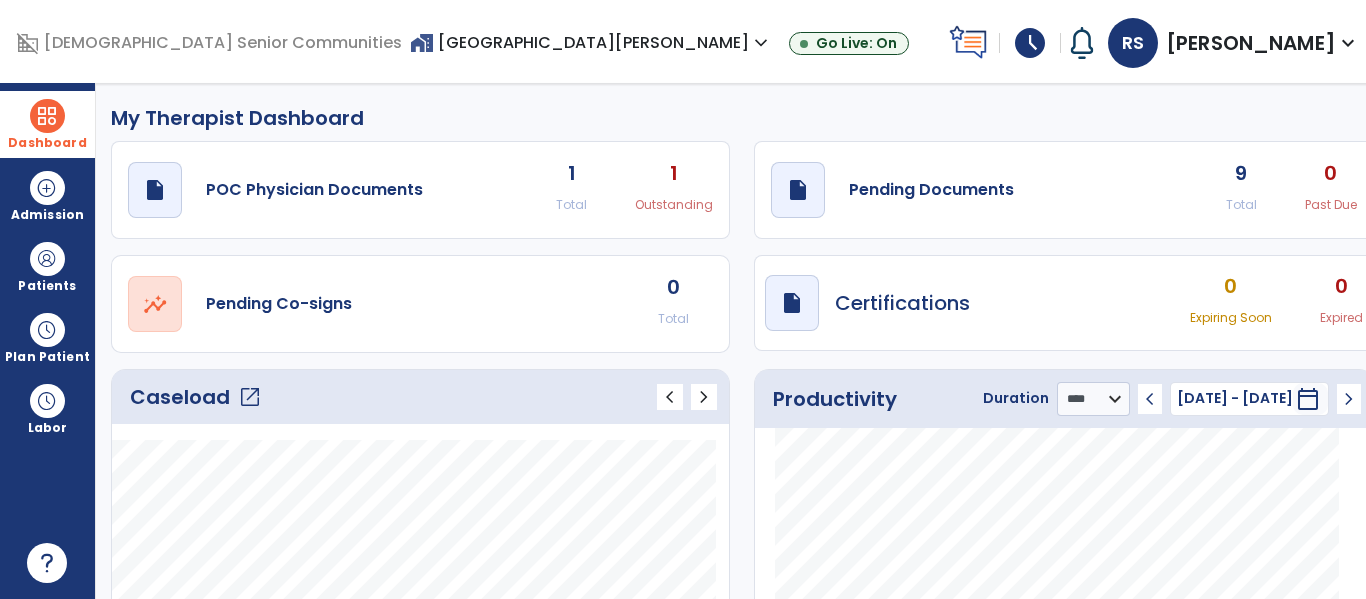 click on "9 Total" 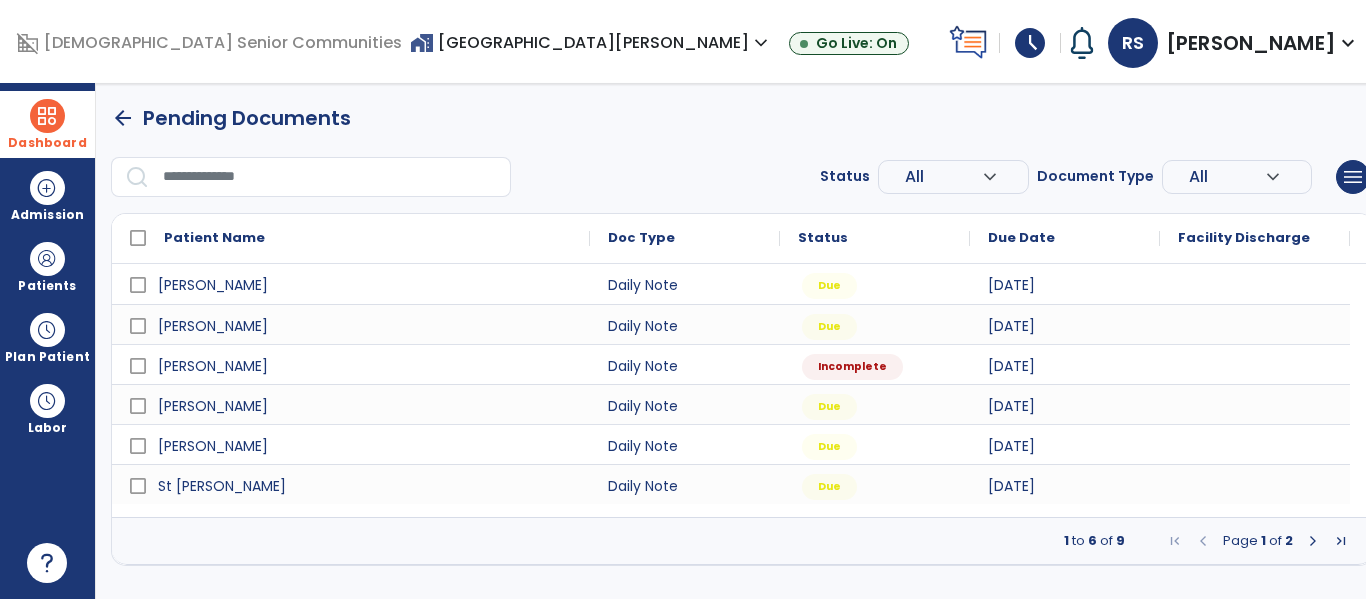 click at bounding box center [1313, 541] 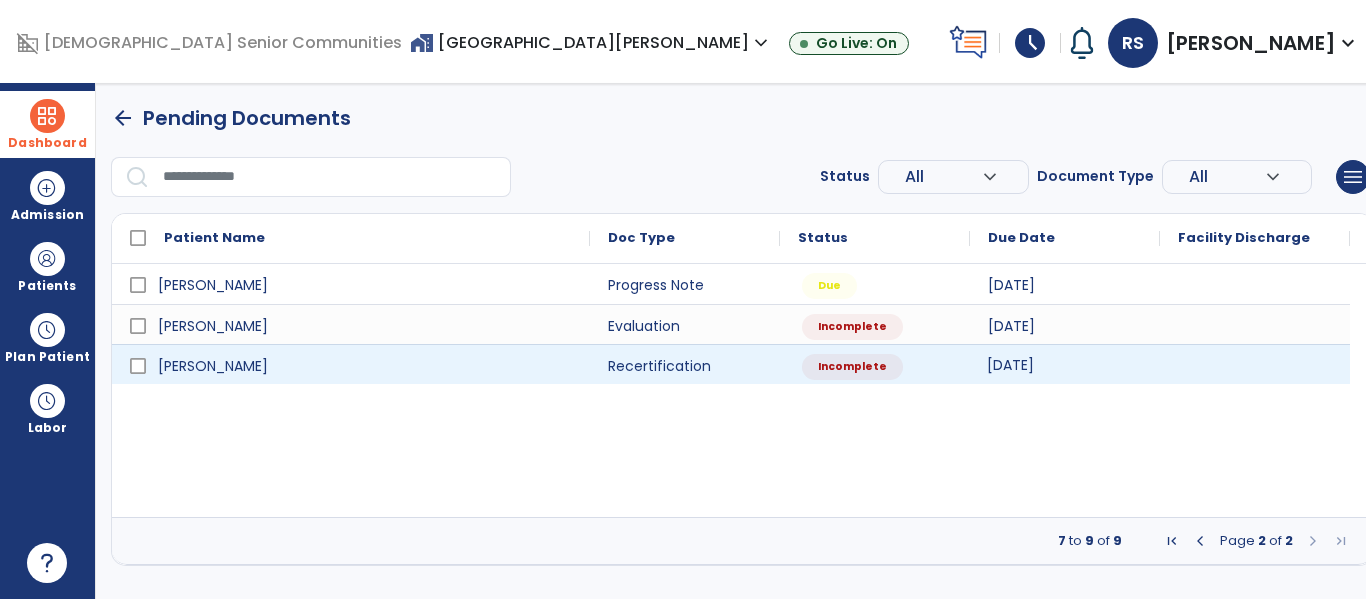 click on "[DATE]" at bounding box center [1065, 364] 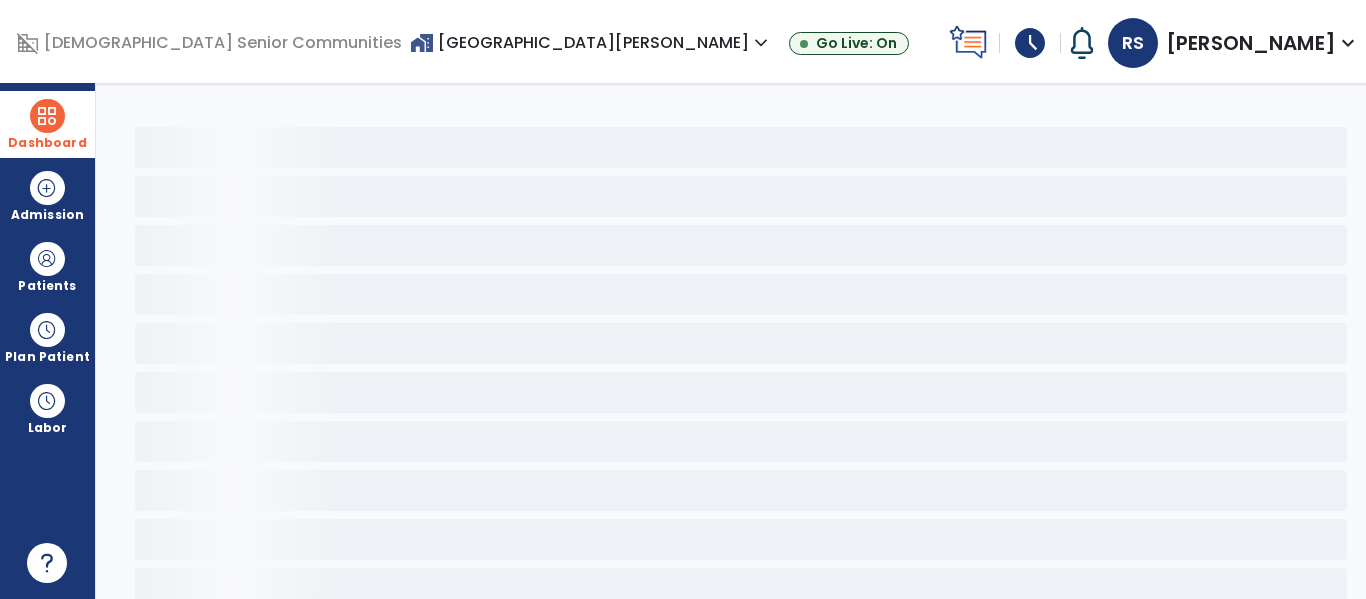 scroll, scrollTop: 114, scrollLeft: 0, axis: vertical 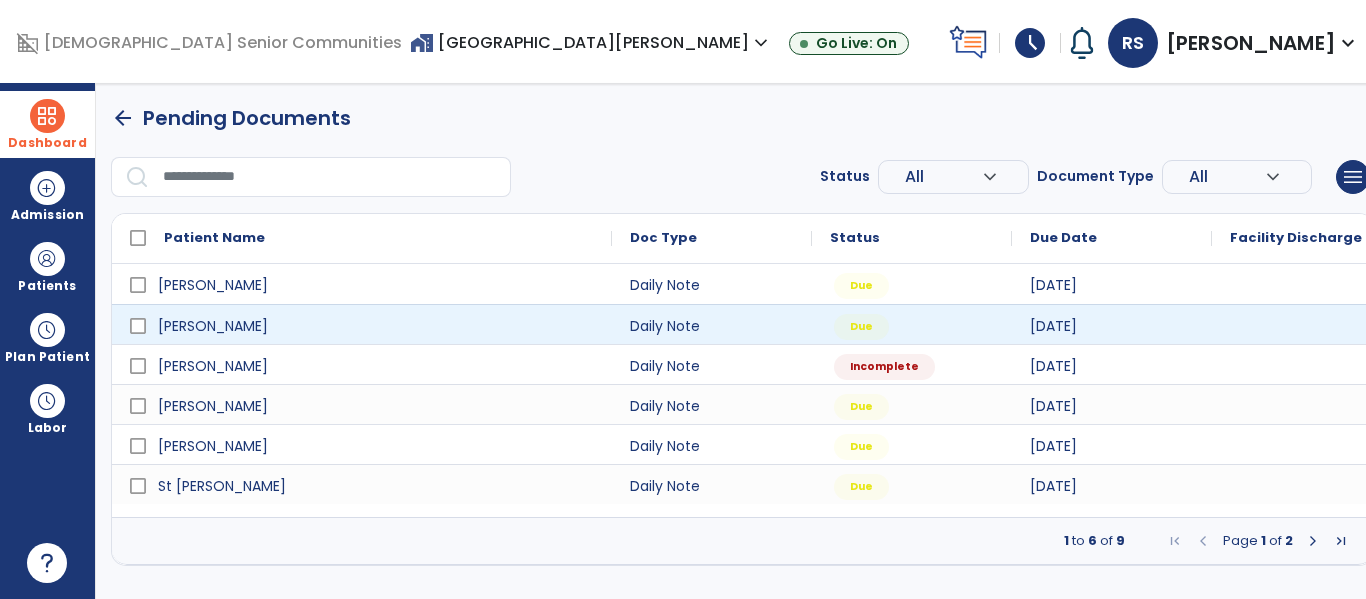 select on "***" 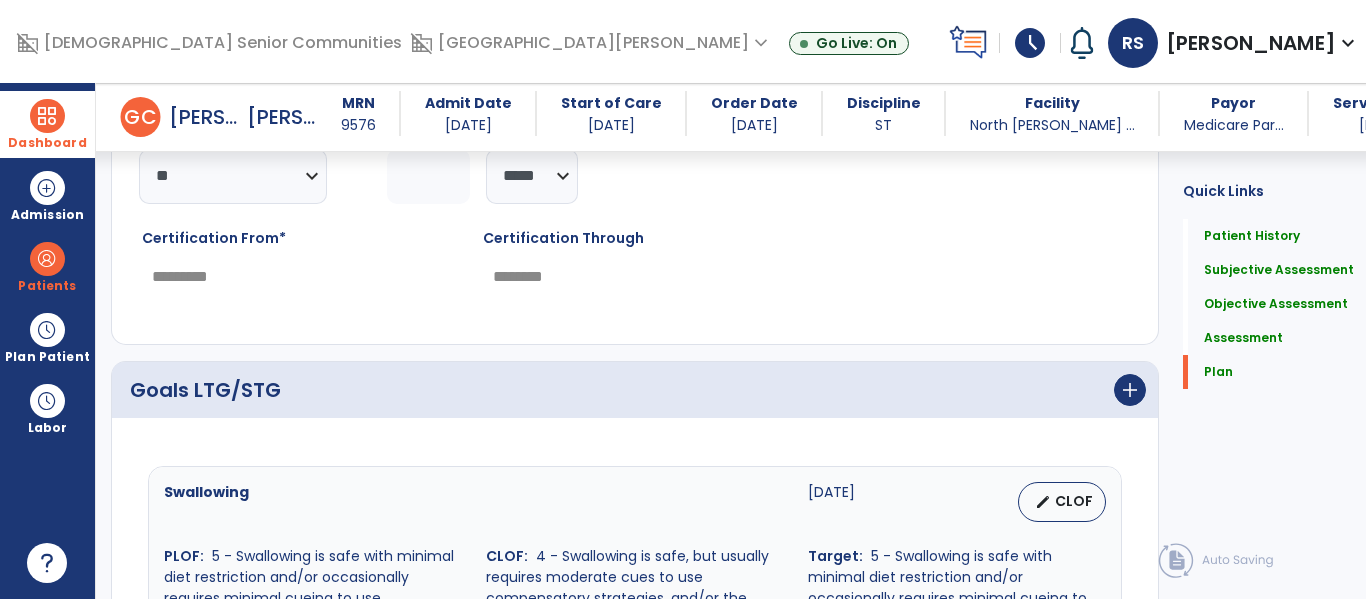 scroll, scrollTop: 6588, scrollLeft: 0, axis: vertical 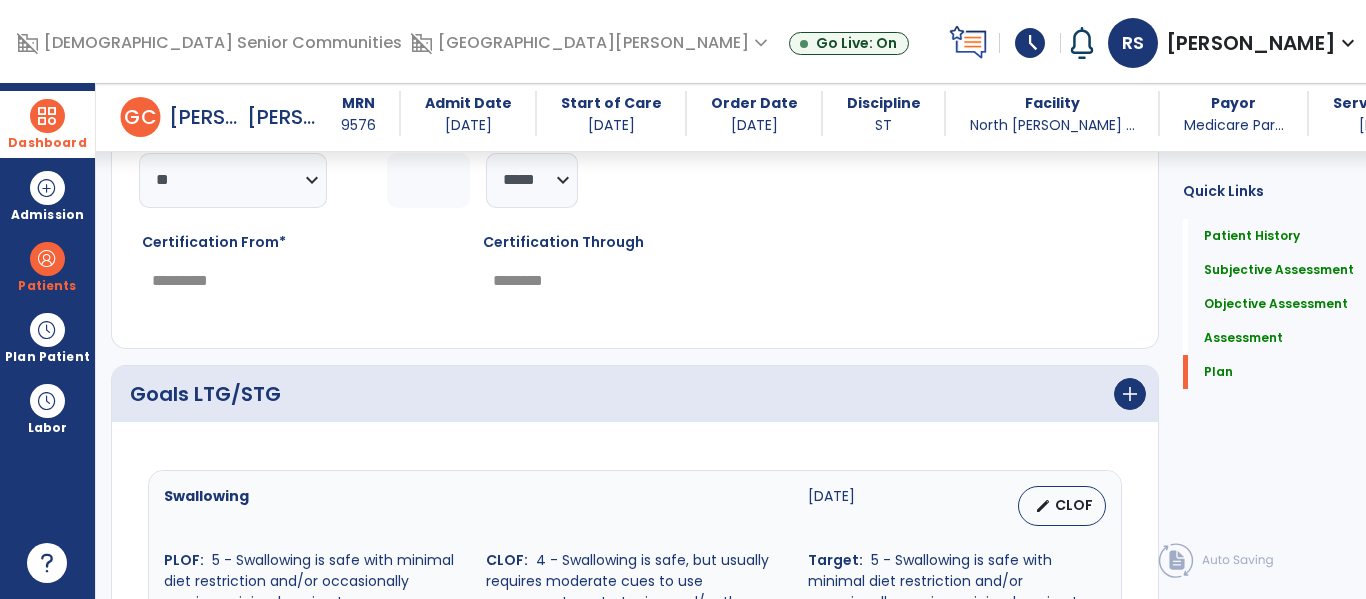 click on "Dashboard" at bounding box center (47, 143) 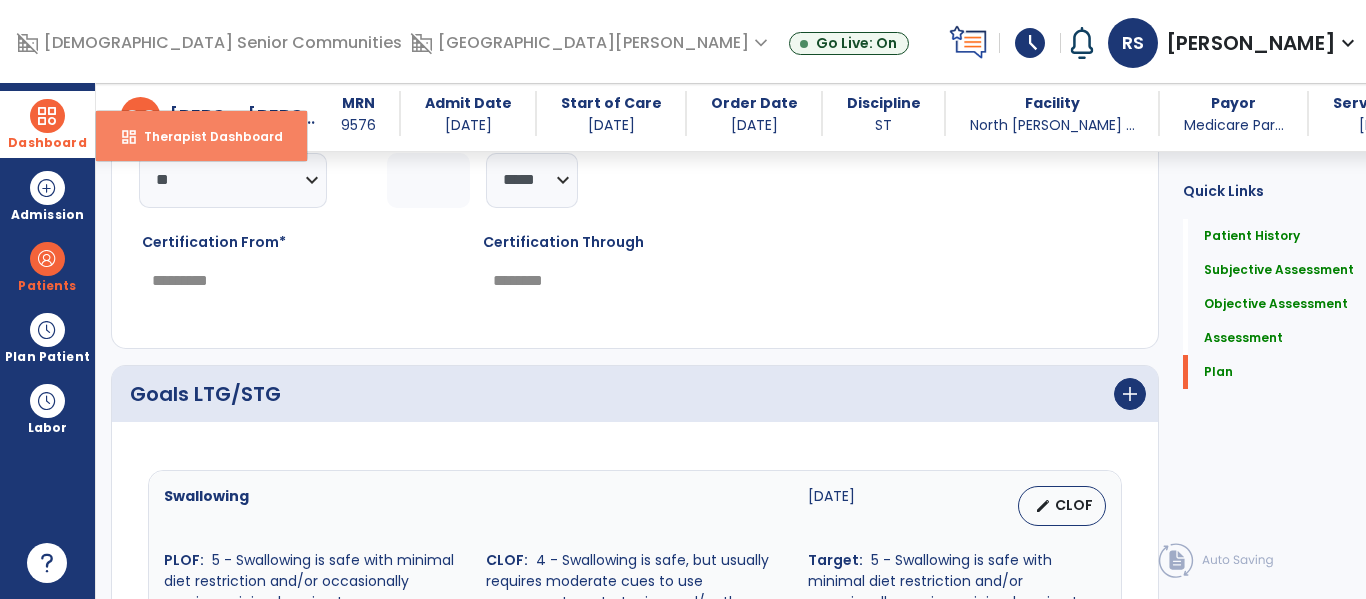 click on "dashboard  Therapist Dashboard" at bounding box center (201, 136) 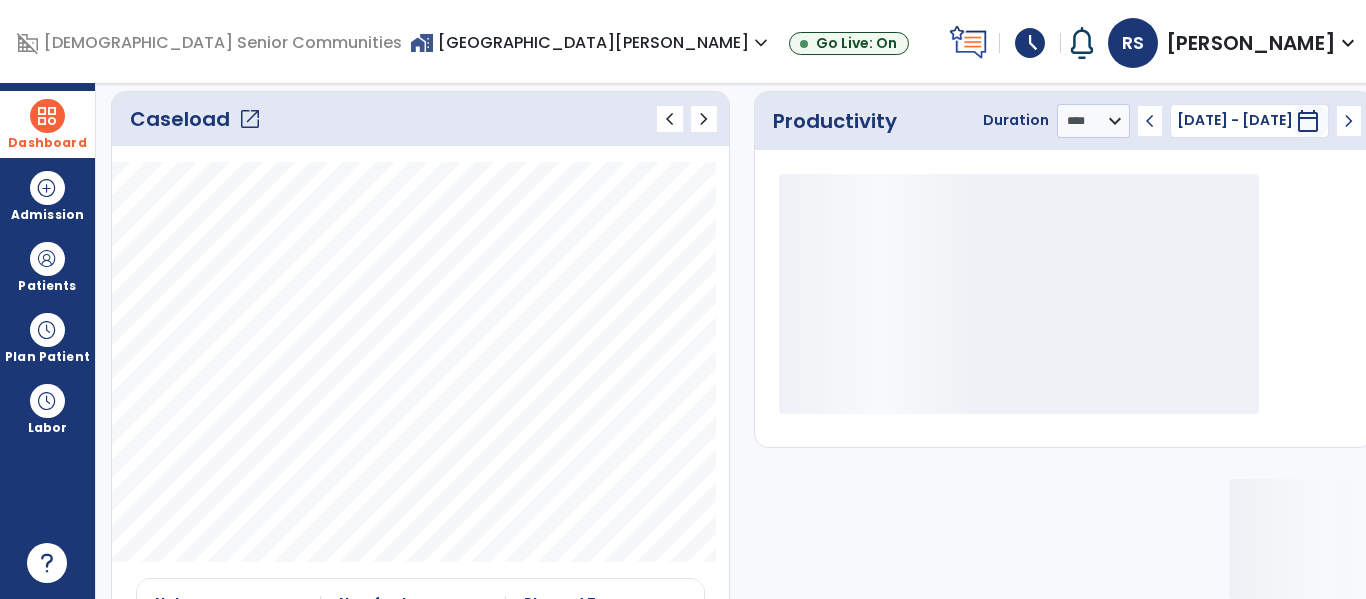 scroll, scrollTop: 0, scrollLeft: 0, axis: both 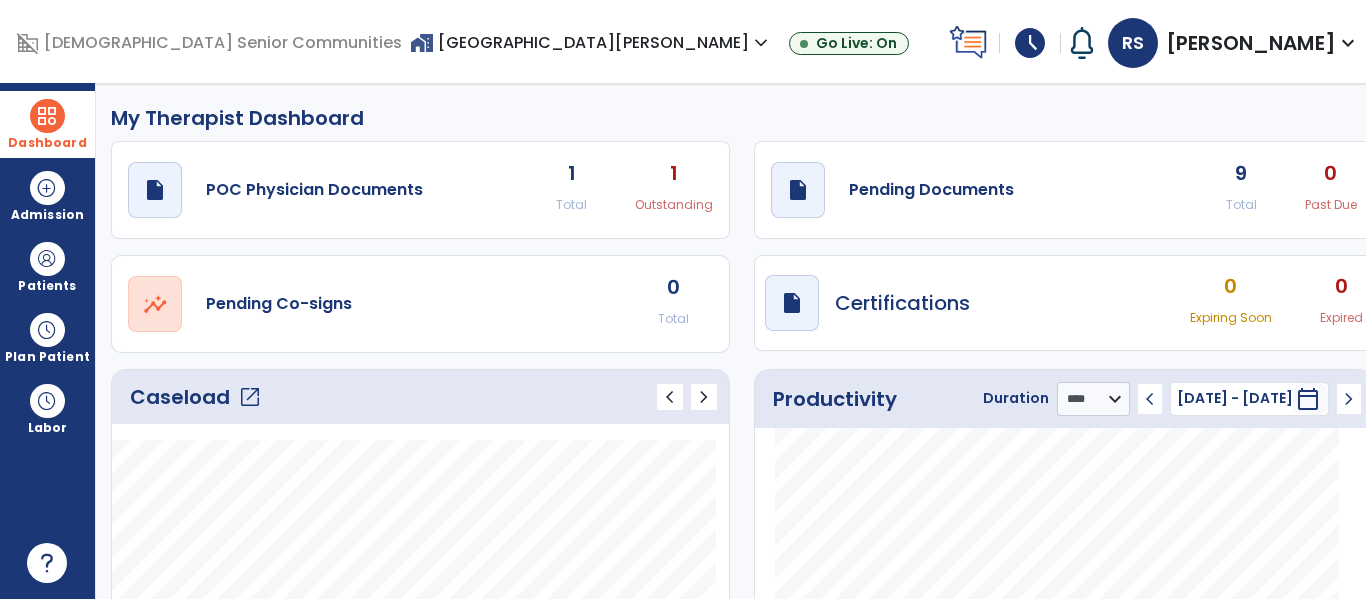click on "9" 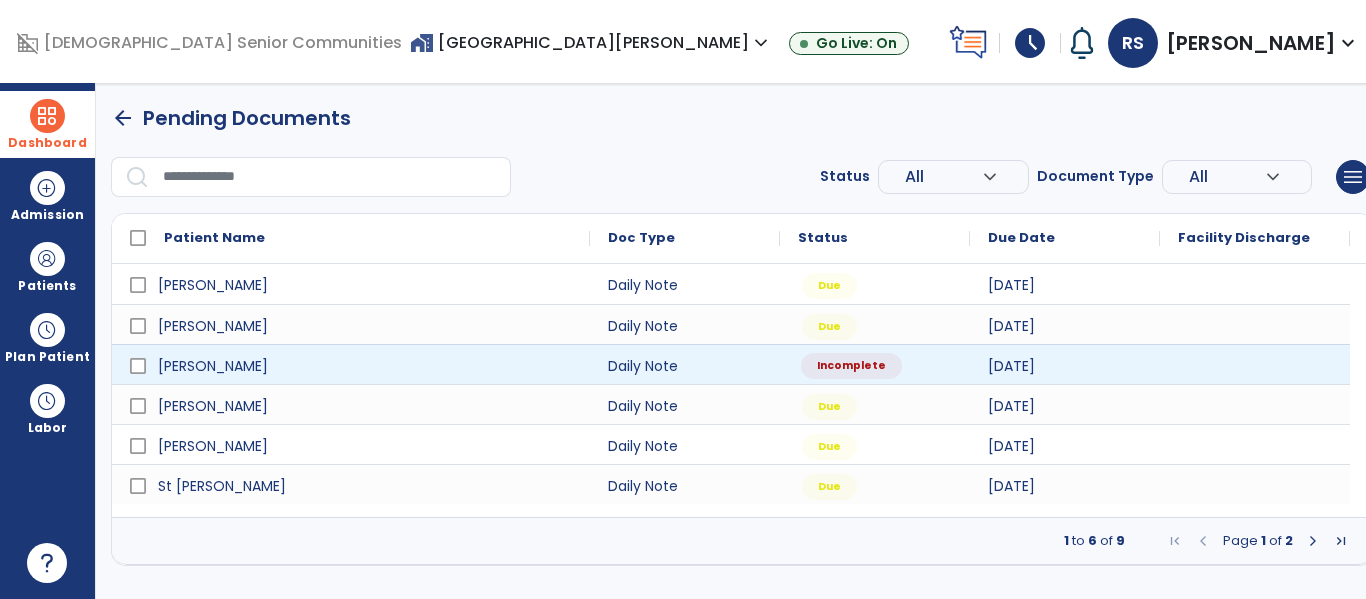click on "Incomplete" at bounding box center [851, 366] 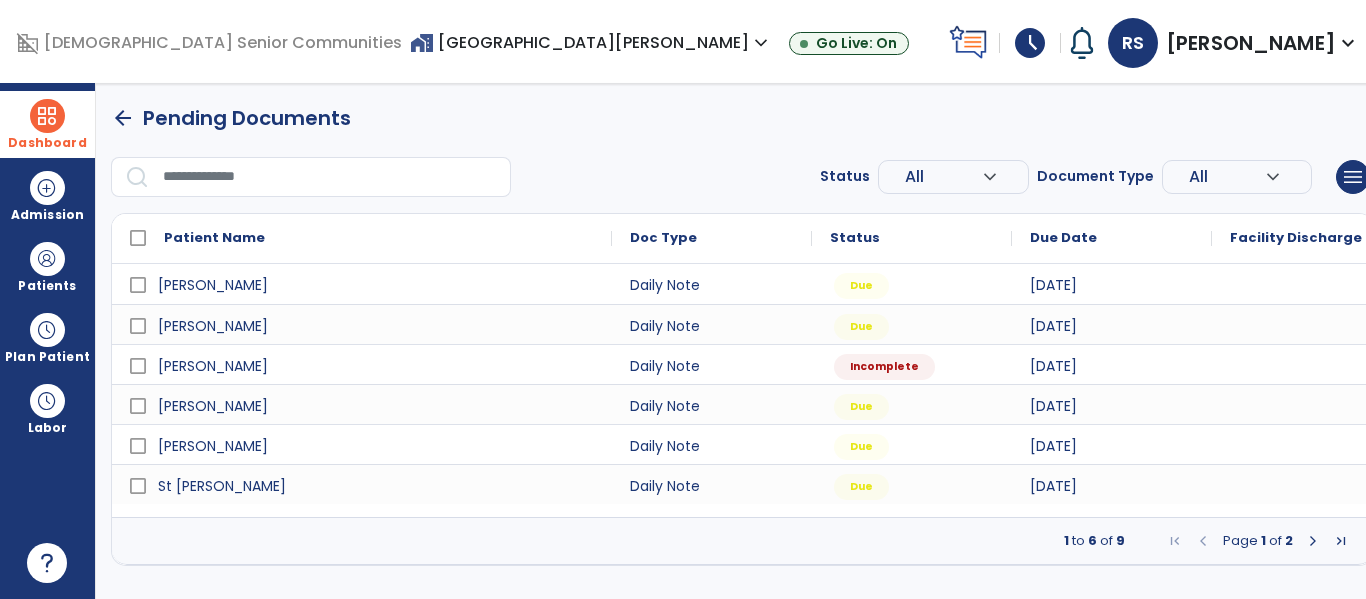 select on "*" 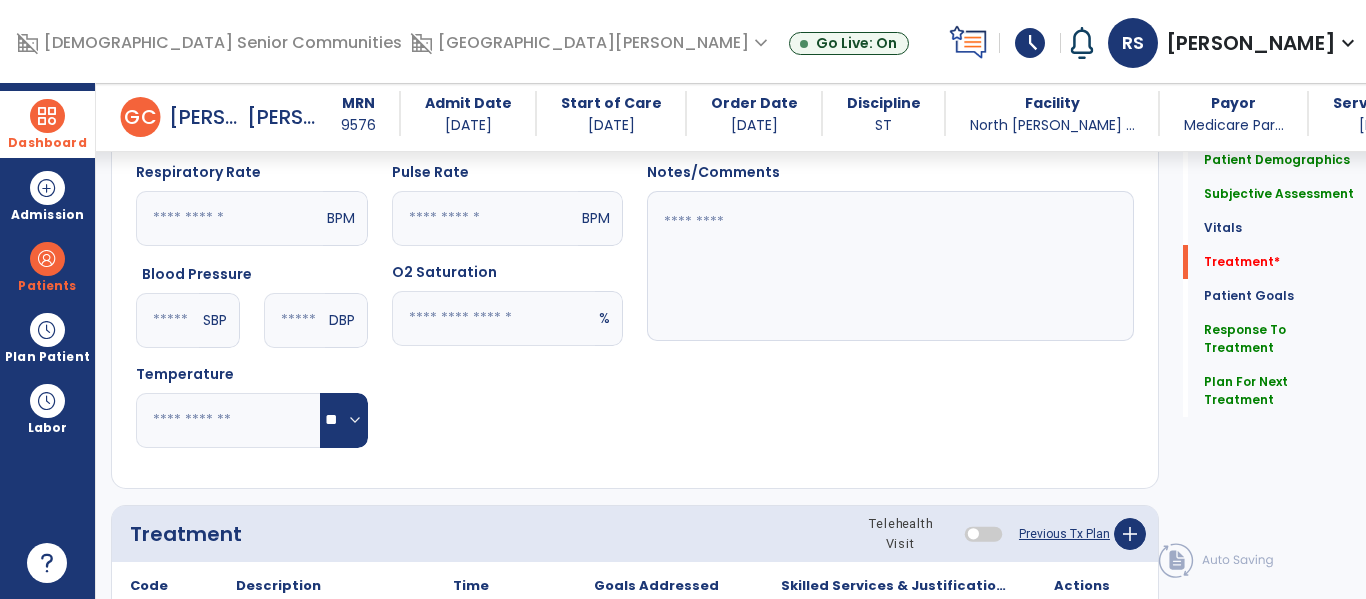 scroll, scrollTop: 1088, scrollLeft: 0, axis: vertical 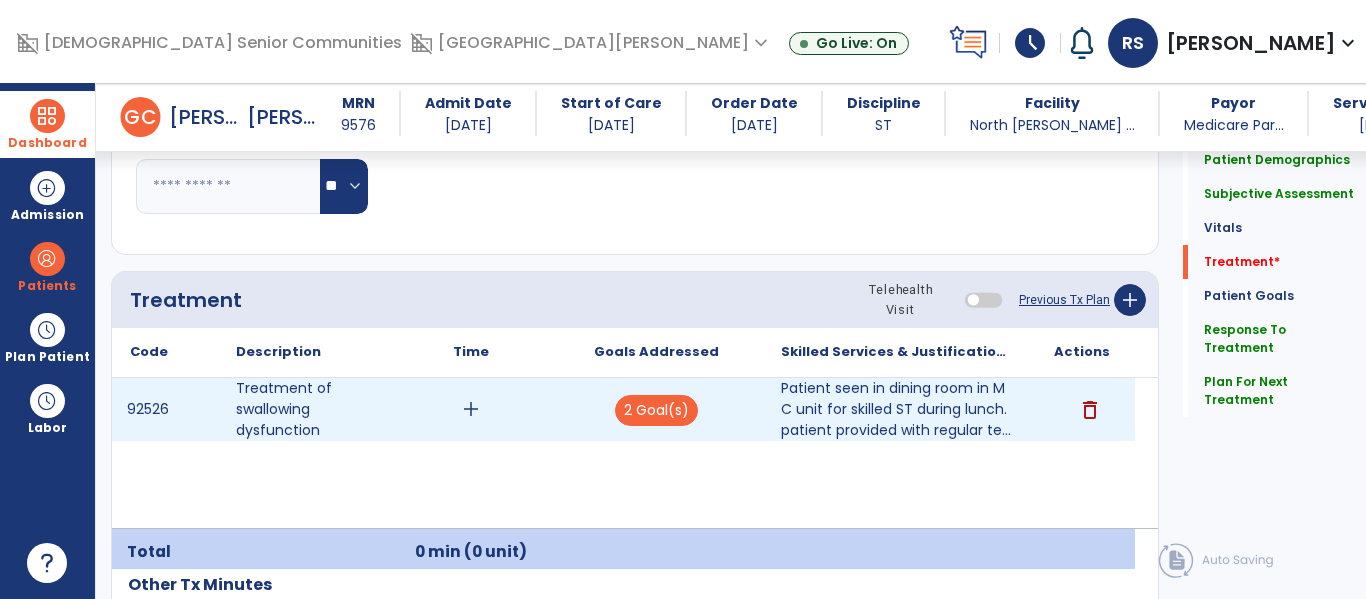 click on "add" at bounding box center (471, 409) 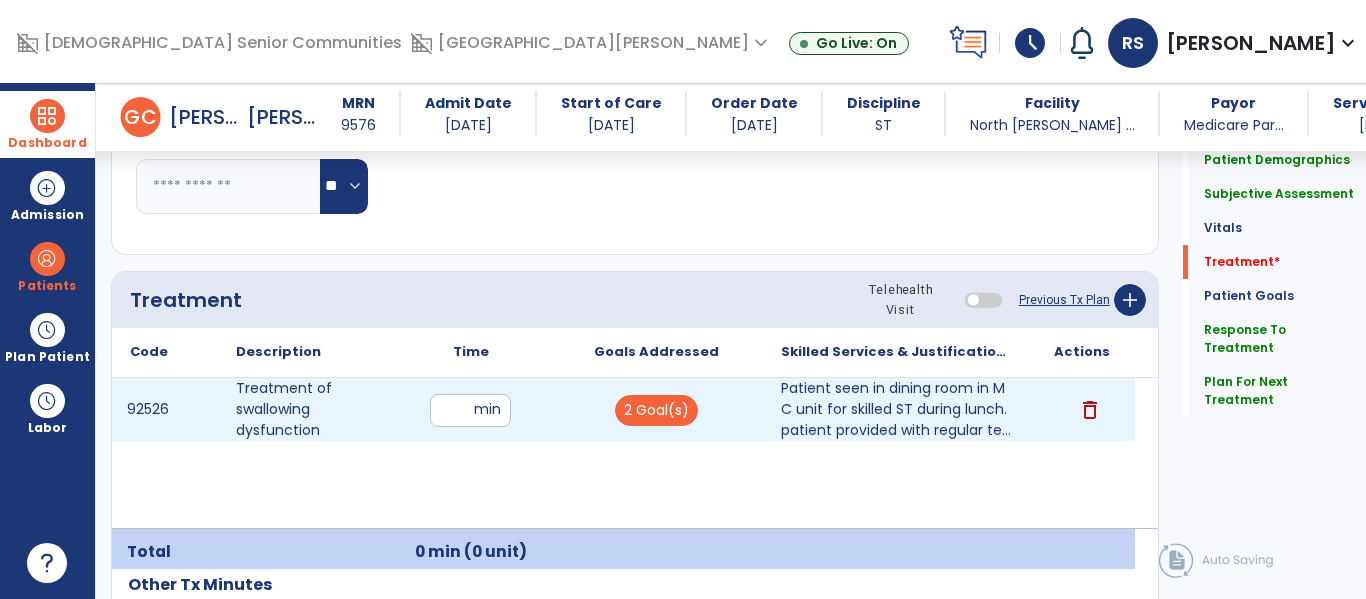 type on "**" 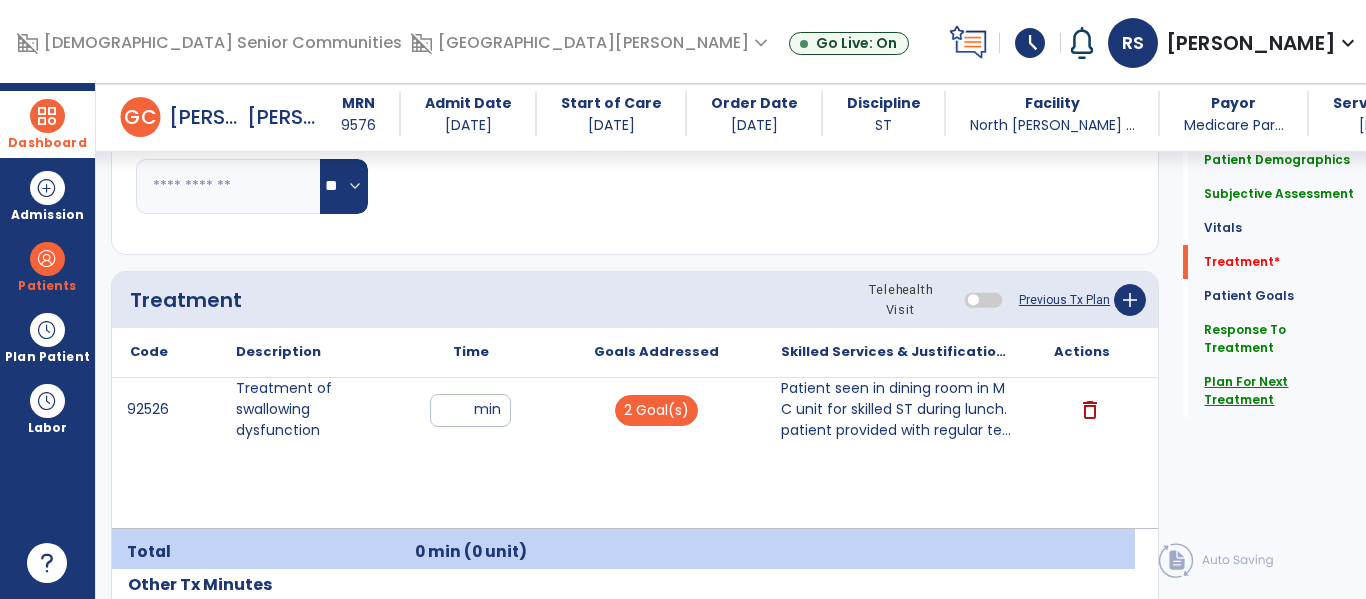 click on "Plan For Next Treatment" 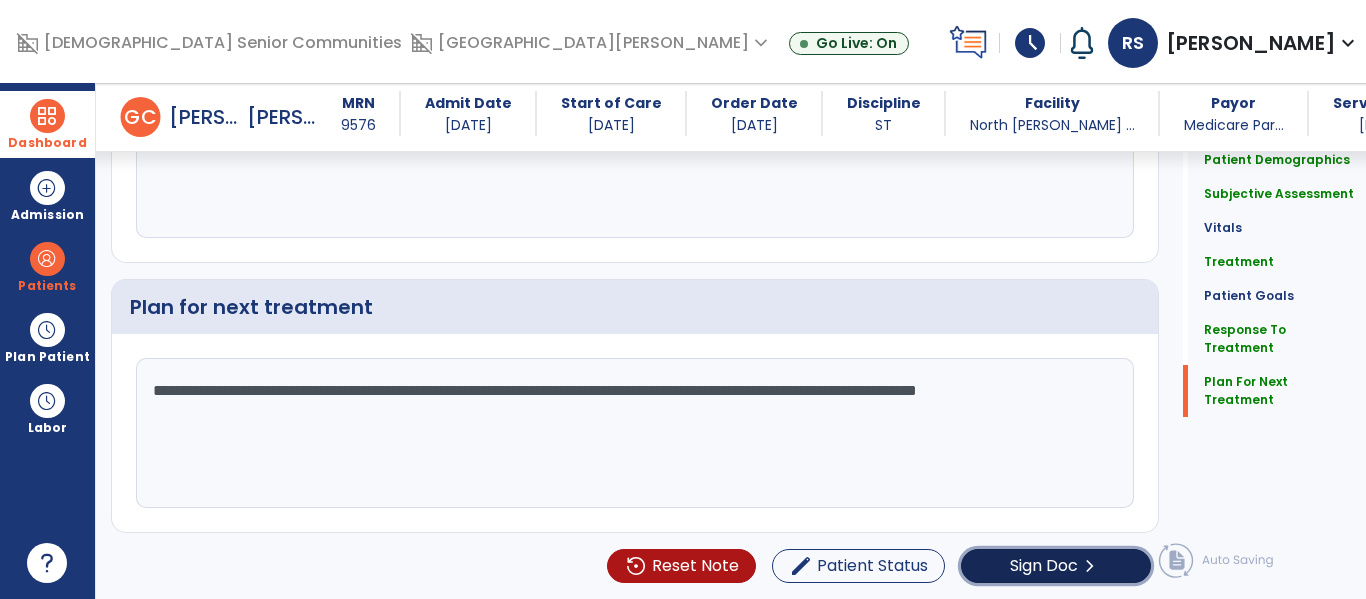 click on "chevron_right" 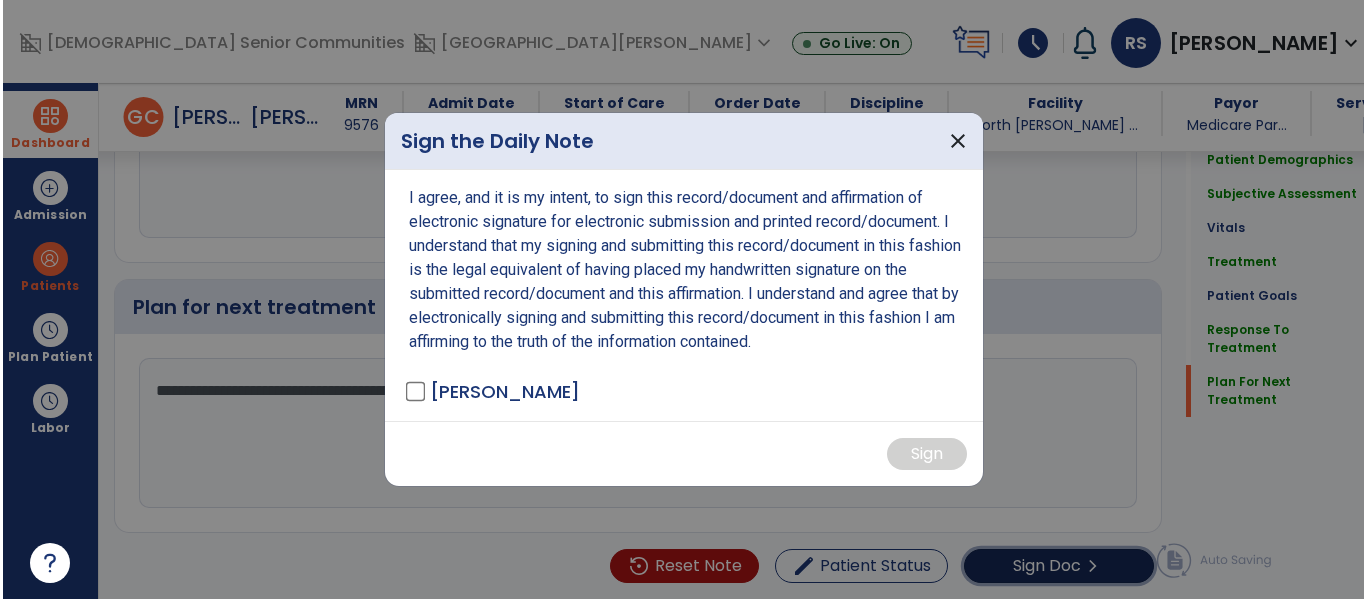 scroll, scrollTop: 2795, scrollLeft: 0, axis: vertical 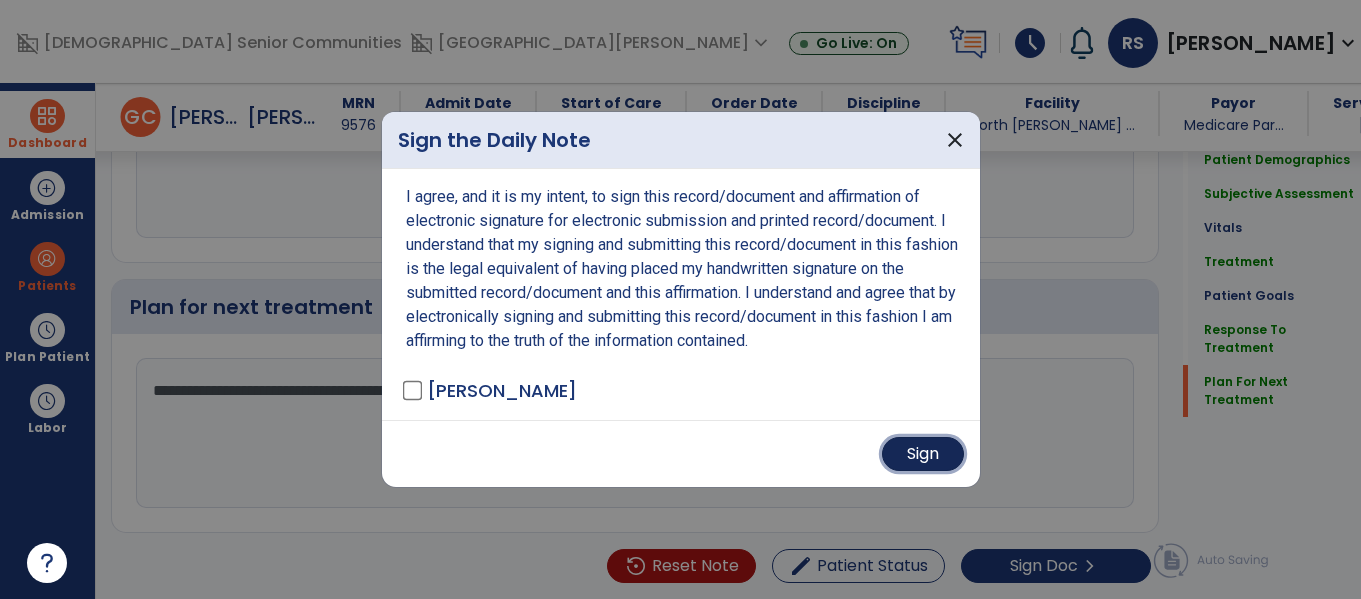 click on "Sign" at bounding box center (923, 454) 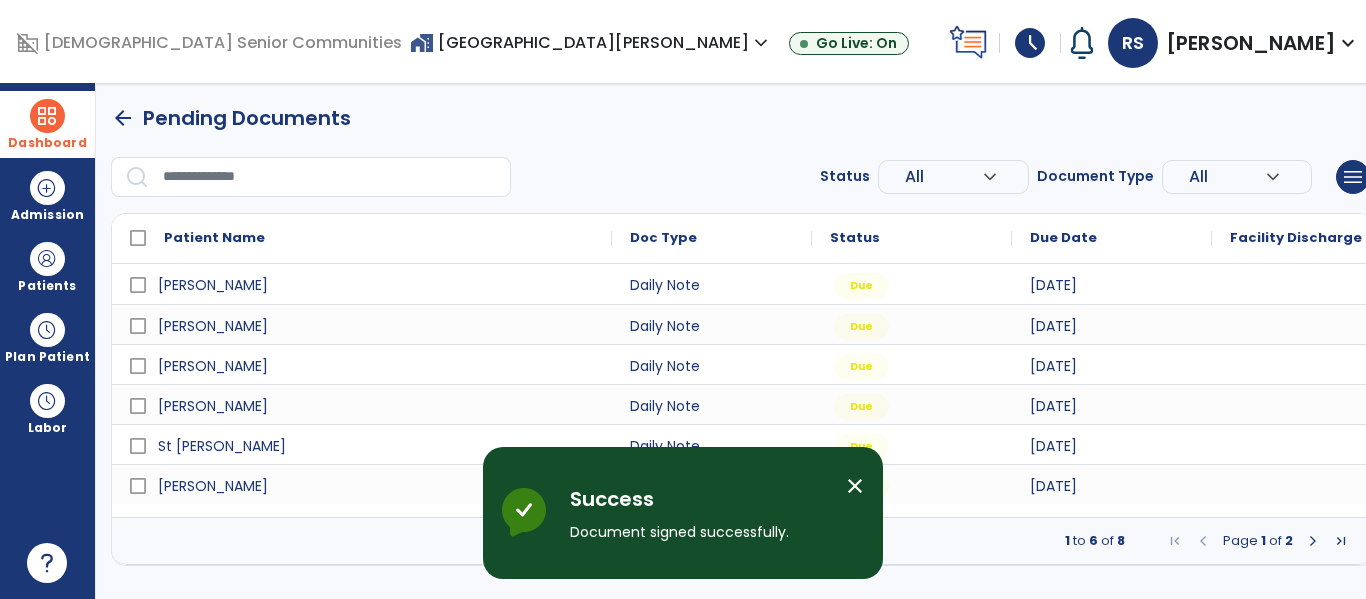 scroll, scrollTop: 0, scrollLeft: 0, axis: both 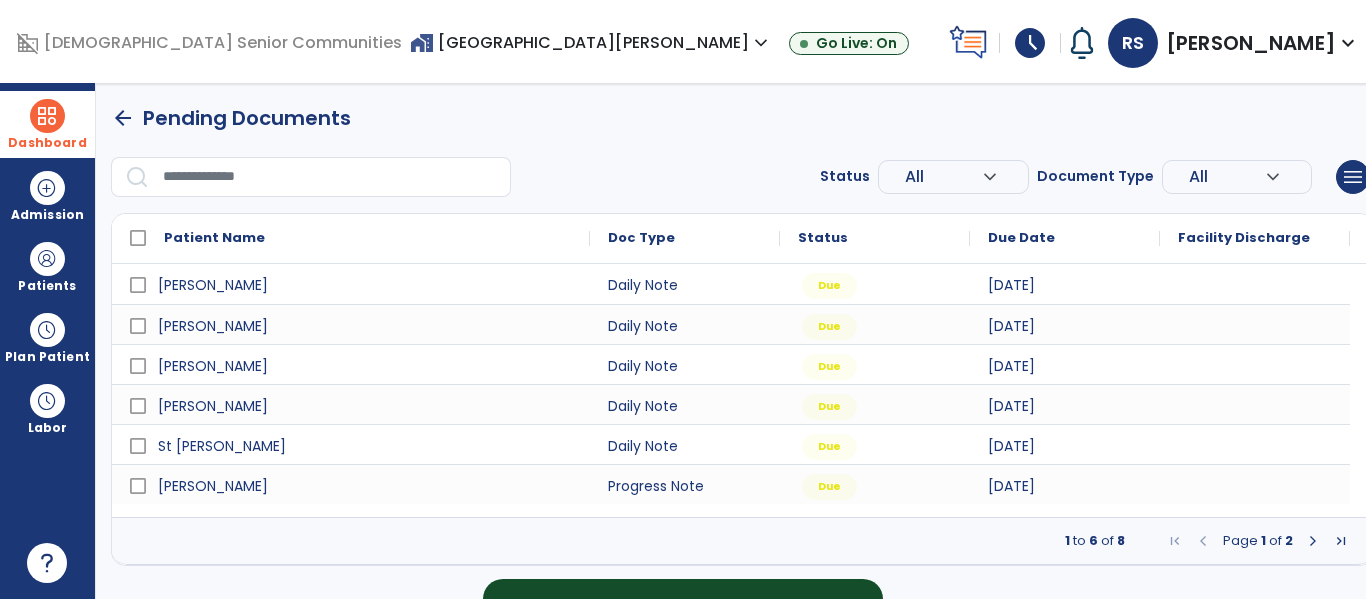 click at bounding box center [1313, 541] 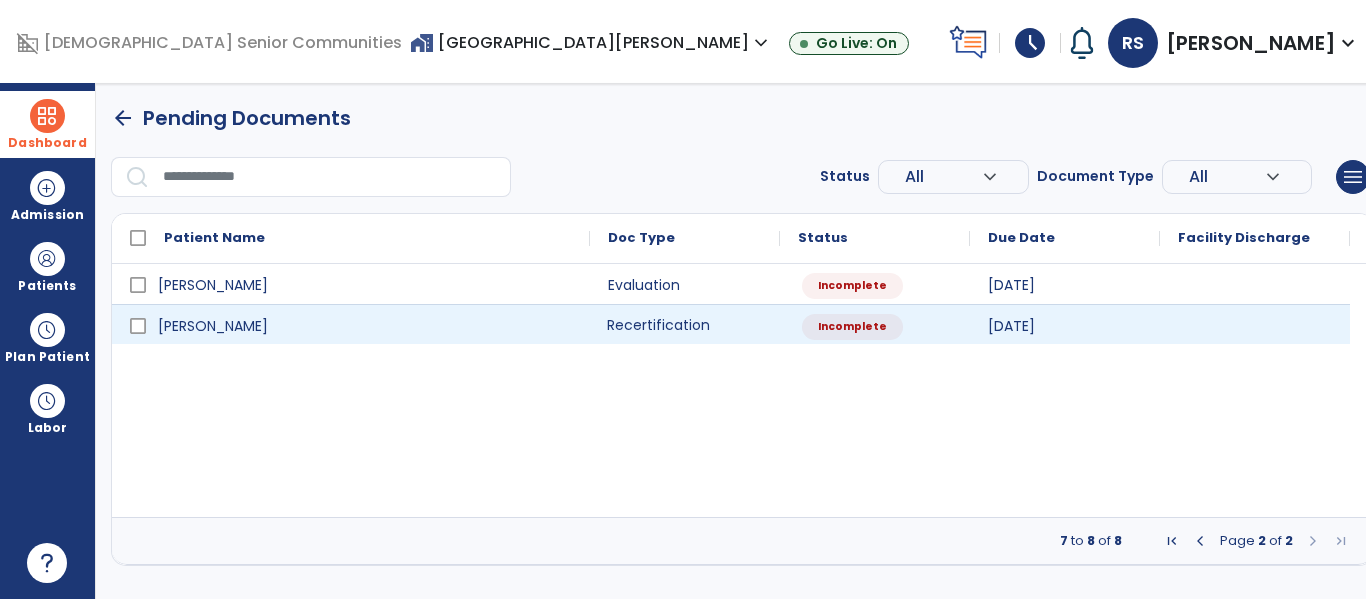 click on "Recertification" at bounding box center [685, 324] 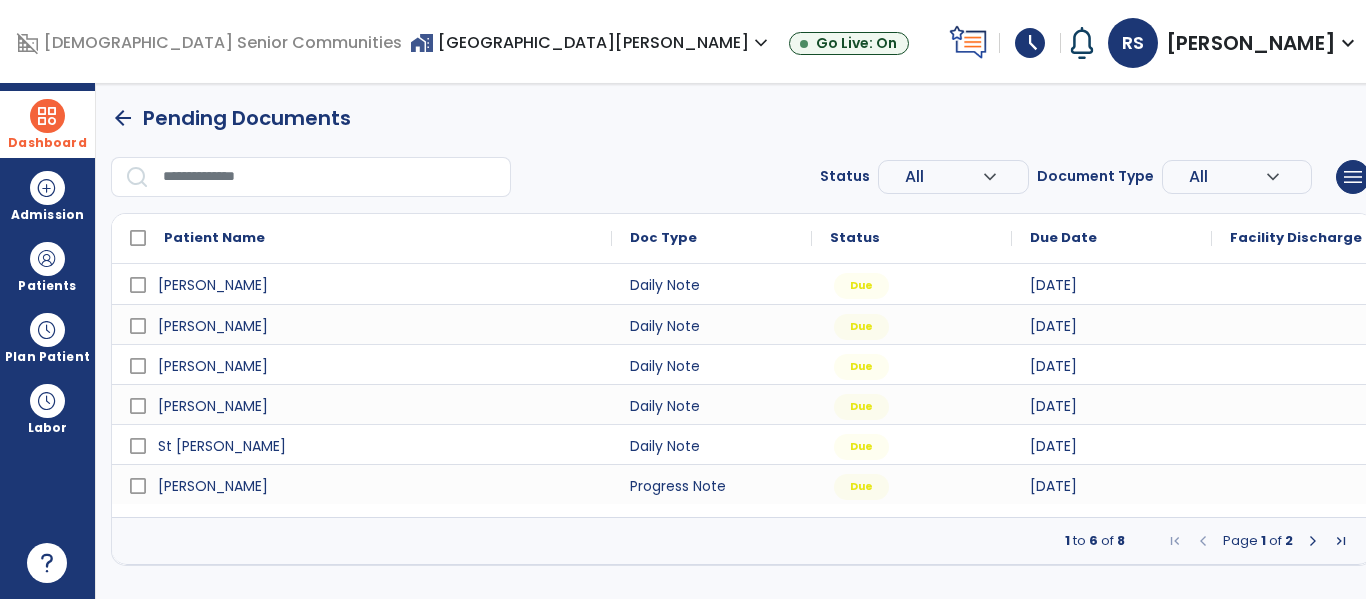 select on "***" 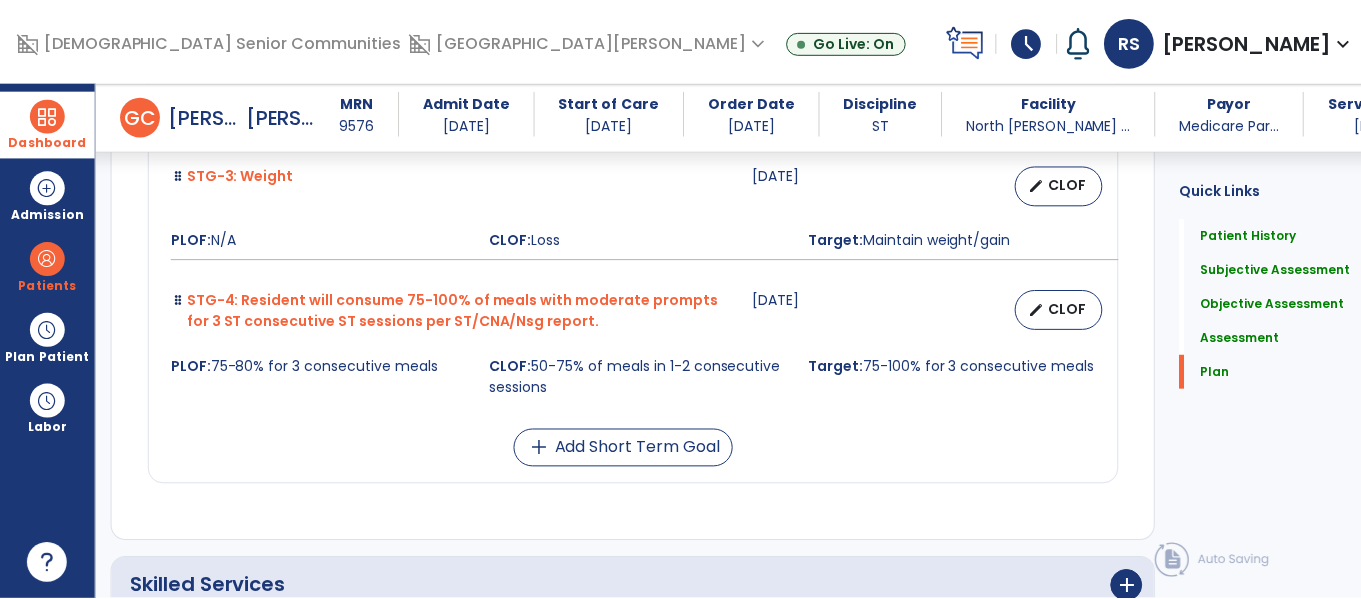 scroll, scrollTop: 7731, scrollLeft: 0, axis: vertical 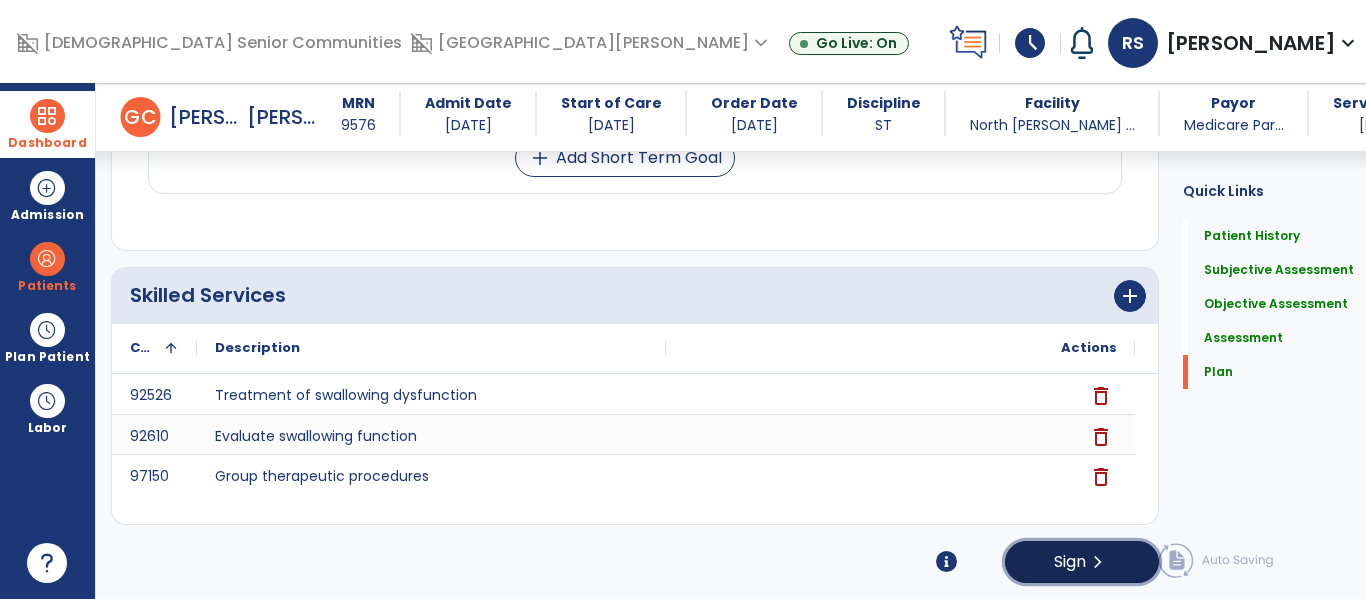 click on "Sign" 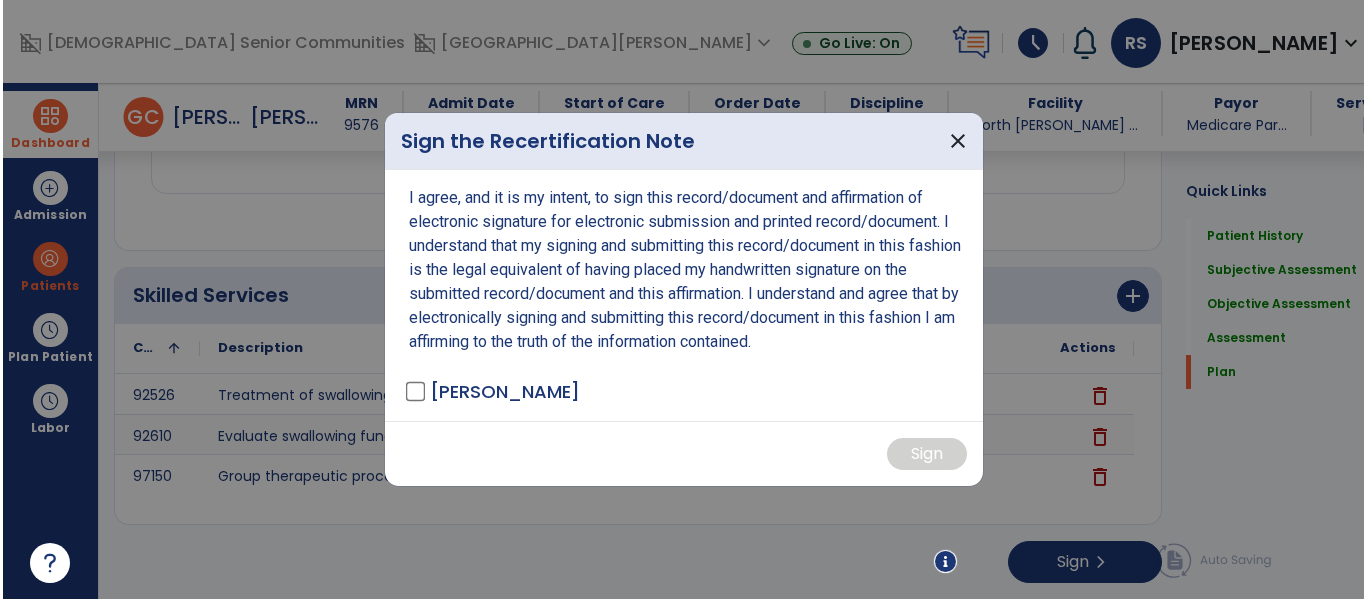 scroll, scrollTop: 7731, scrollLeft: 0, axis: vertical 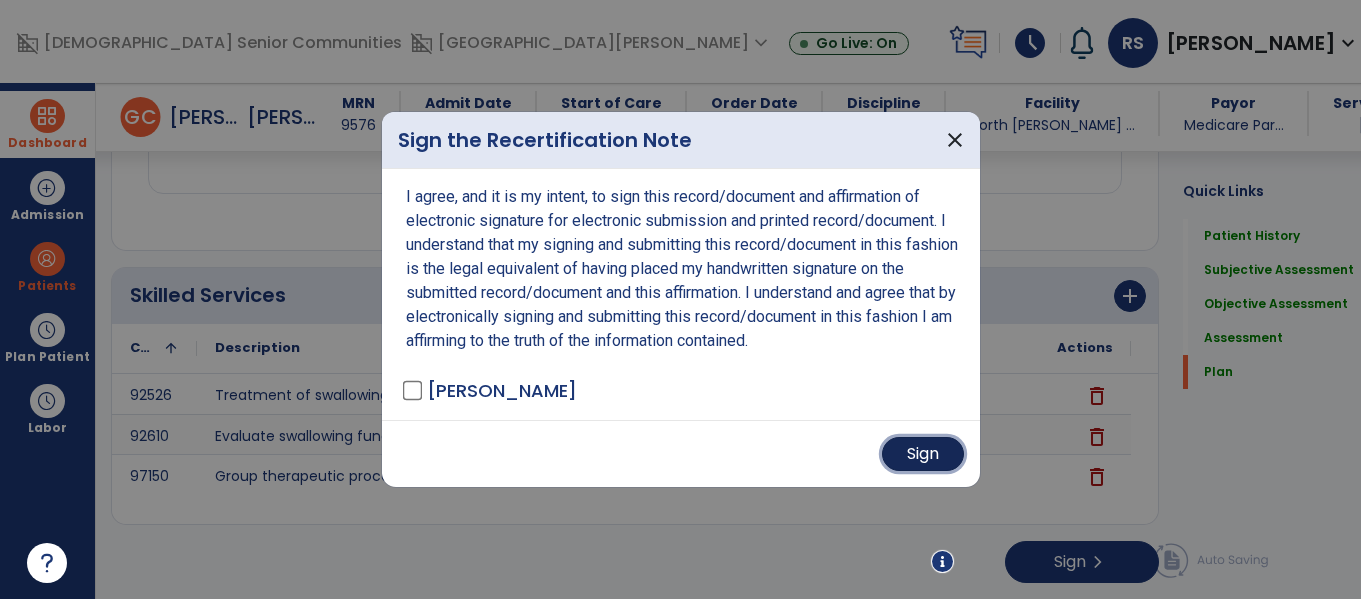 click on "Sign" at bounding box center (923, 454) 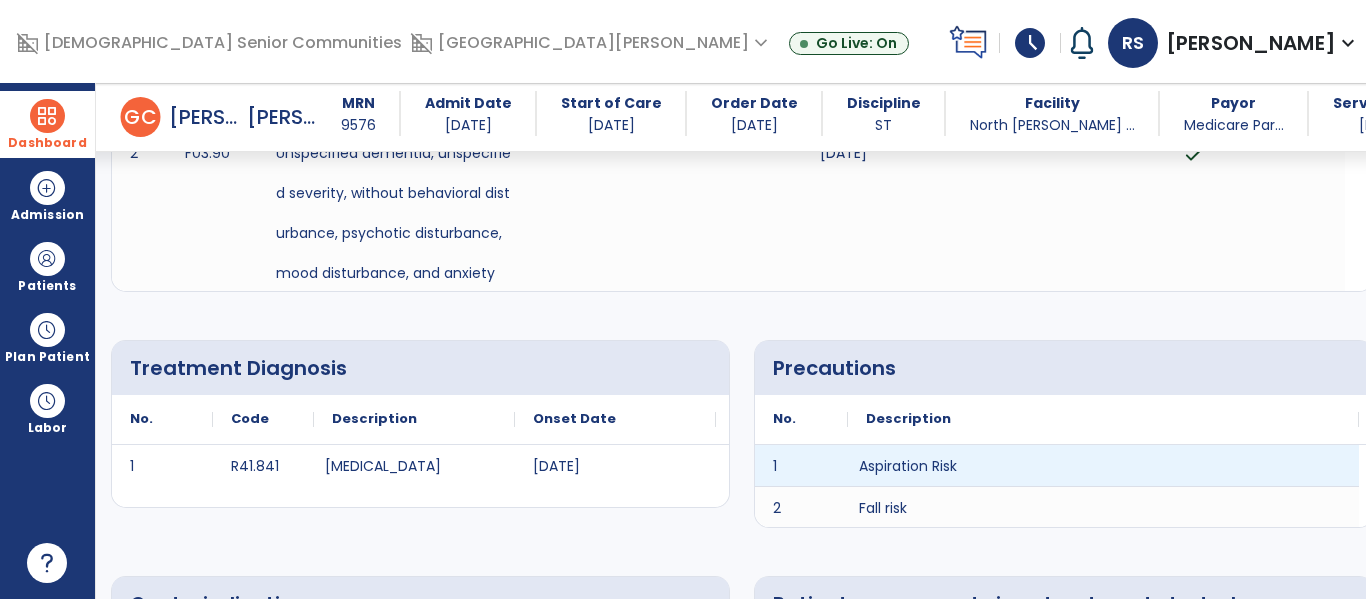 scroll, scrollTop: 331, scrollLeft: 0, axis: vertical 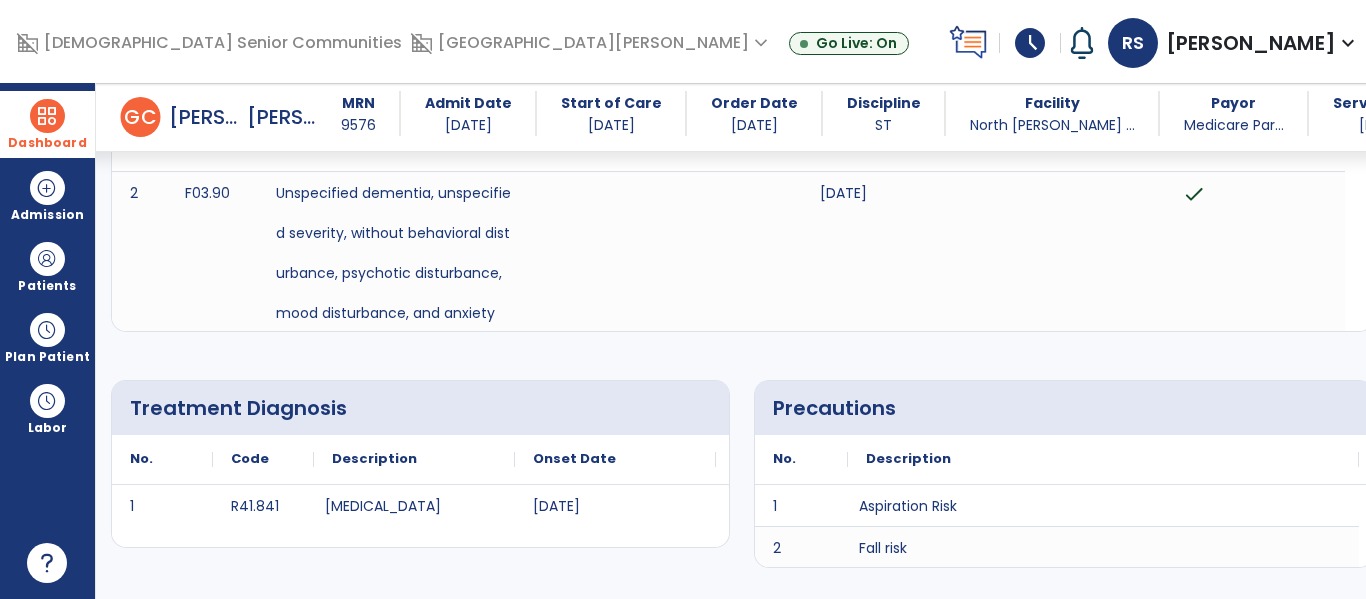 click at bounding box center (47, 116) 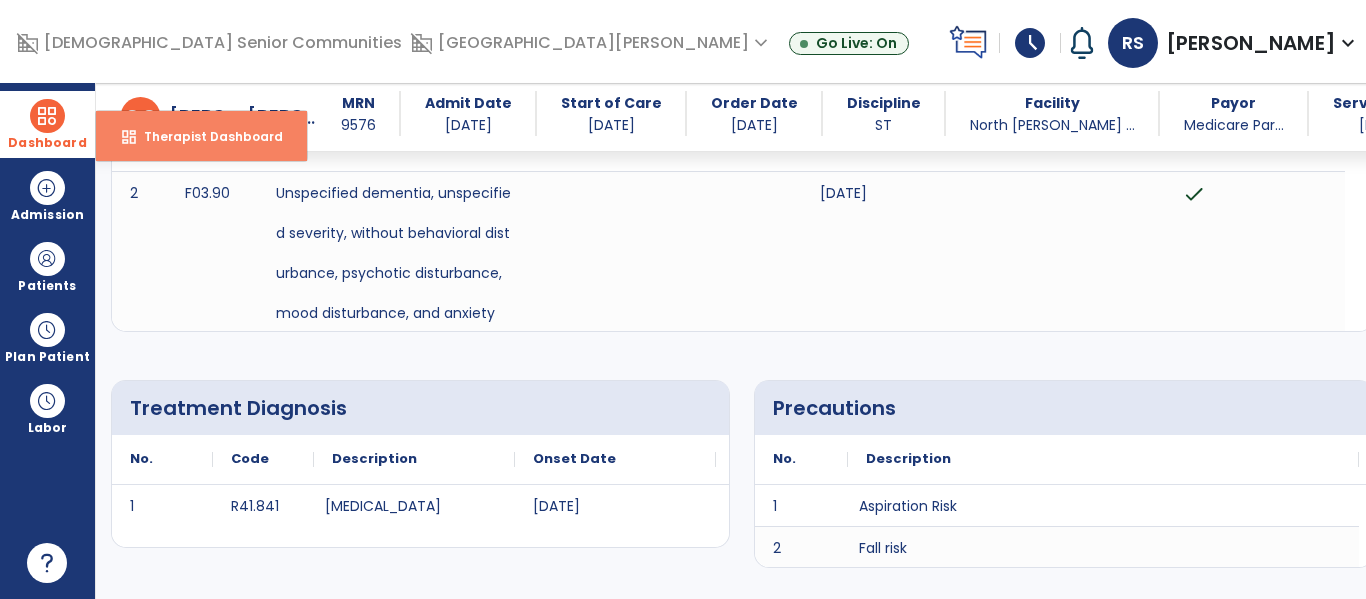 click on "dashboard" at bounding box center (129, 137) 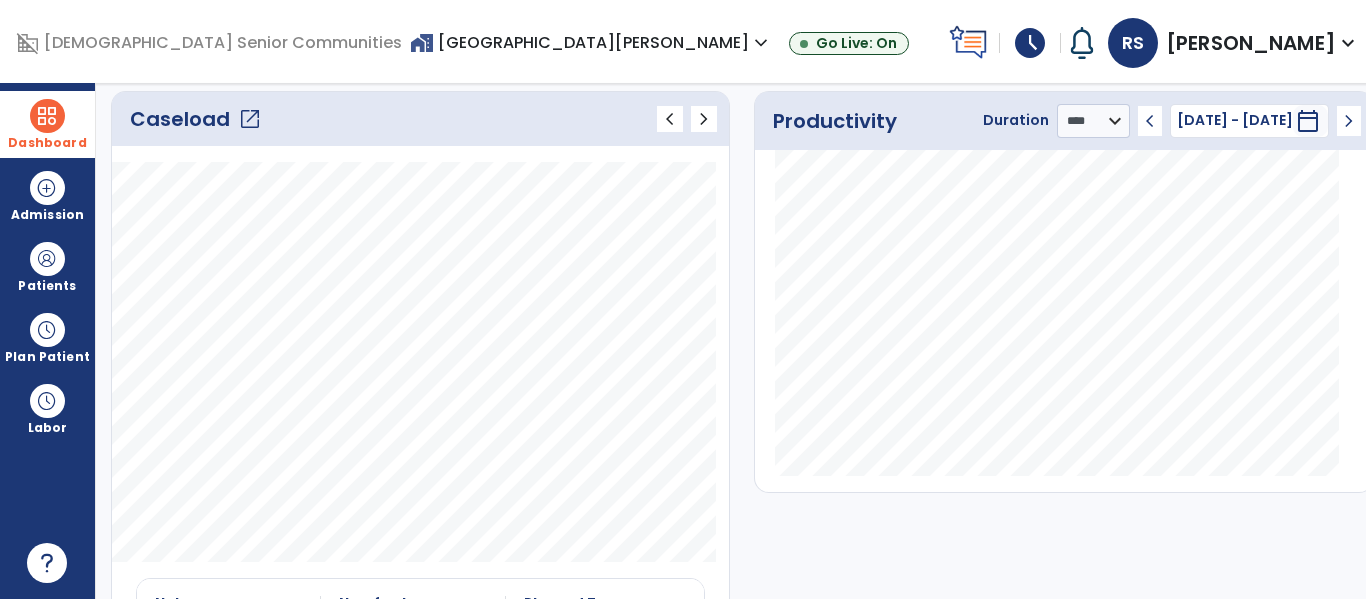 scroll, scrollTop: 0, scrollLeft: 0, axis: both 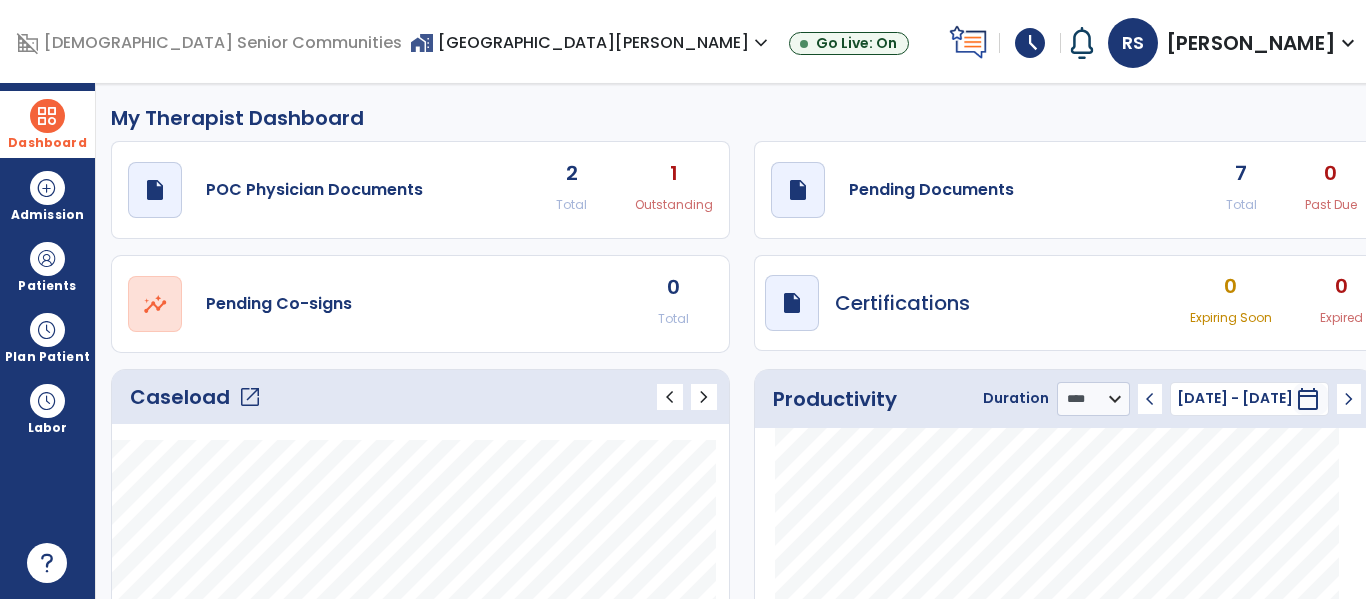 click on "7" 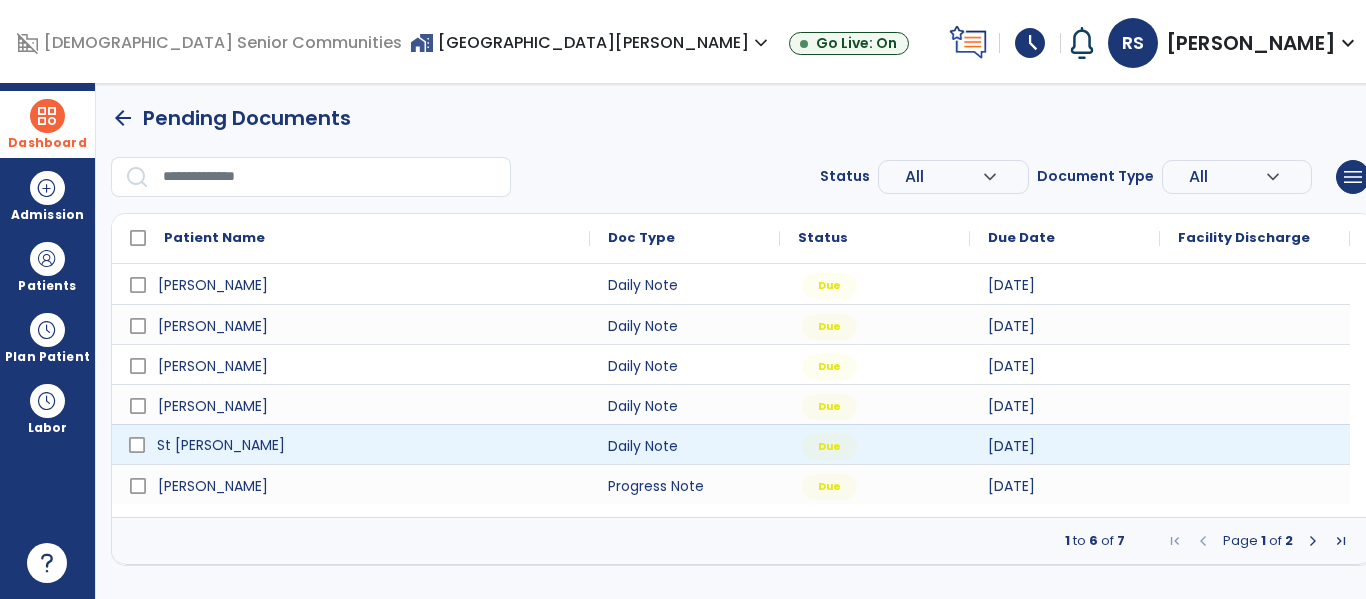 click on "St [PERSON_NAME]" at bounding box center [365, 445] 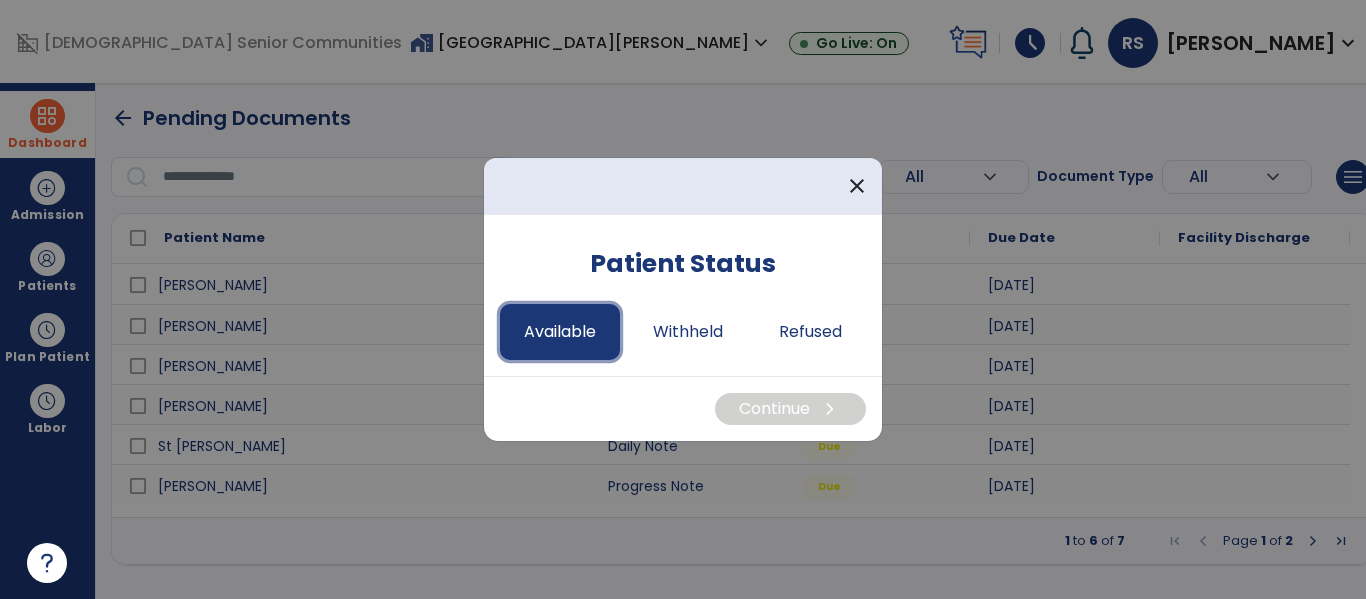 click on "Available" at bounding box center (560, 332) 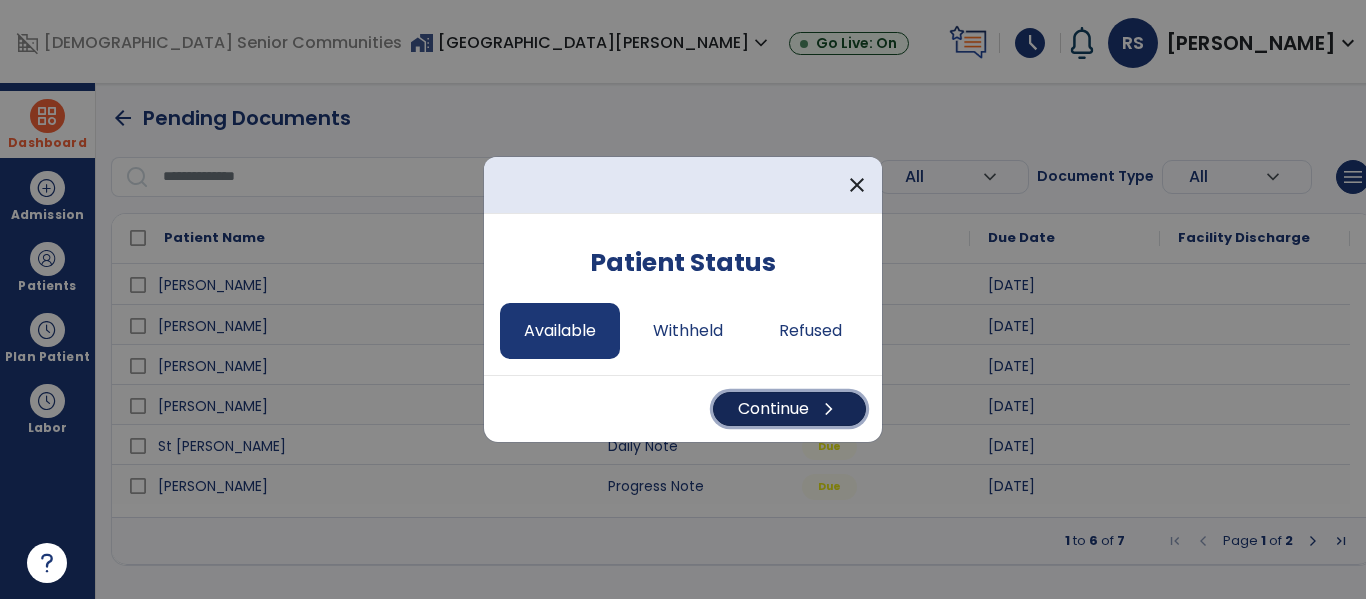 click on "Continue   chevron_right" at bounding box center (789, 409) 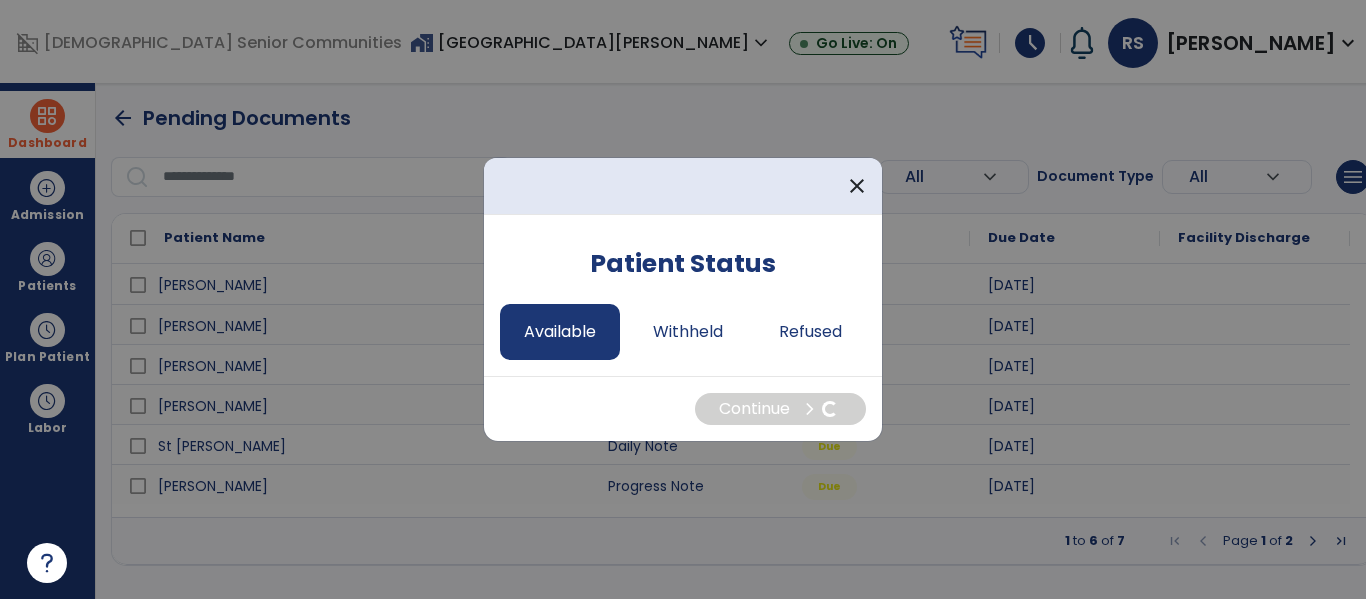 select on "*" 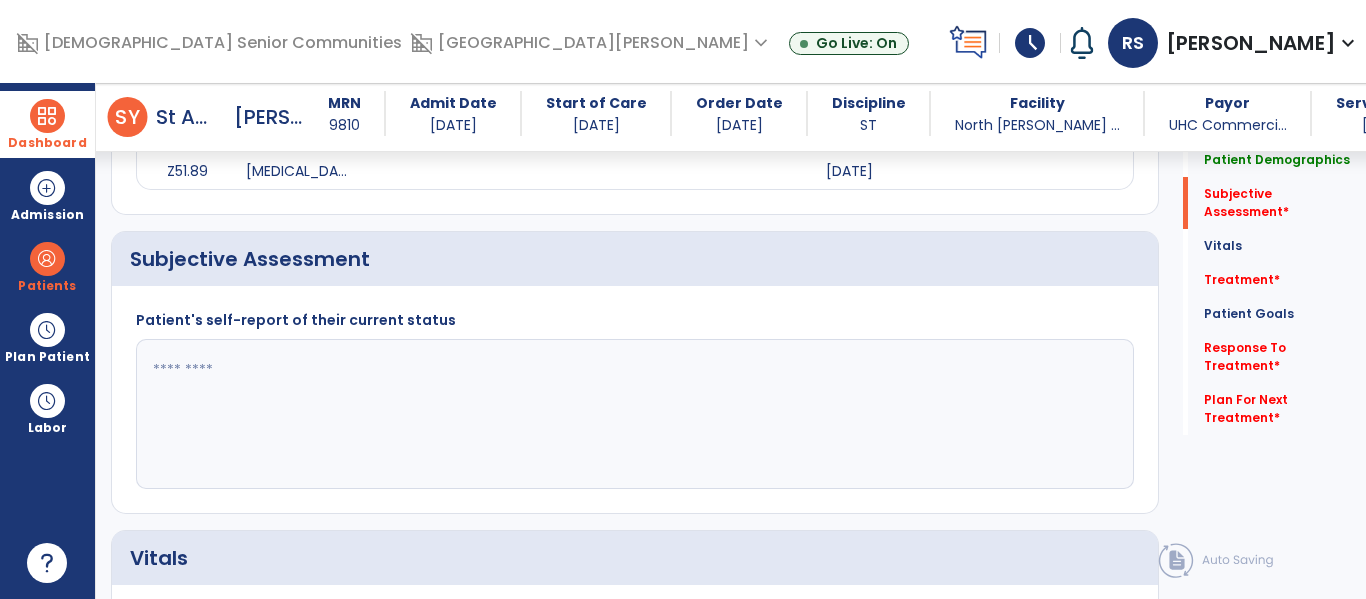 scroll, scrollTop: 460, scrollLeft: 0, axis: vertical 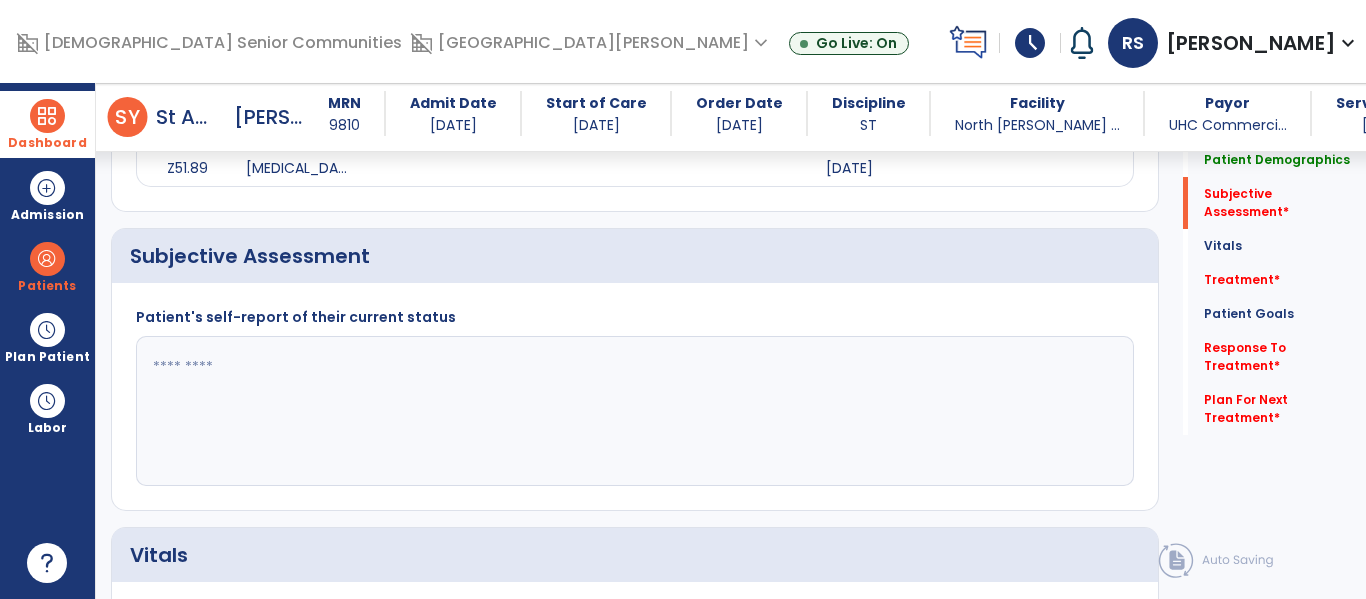 click 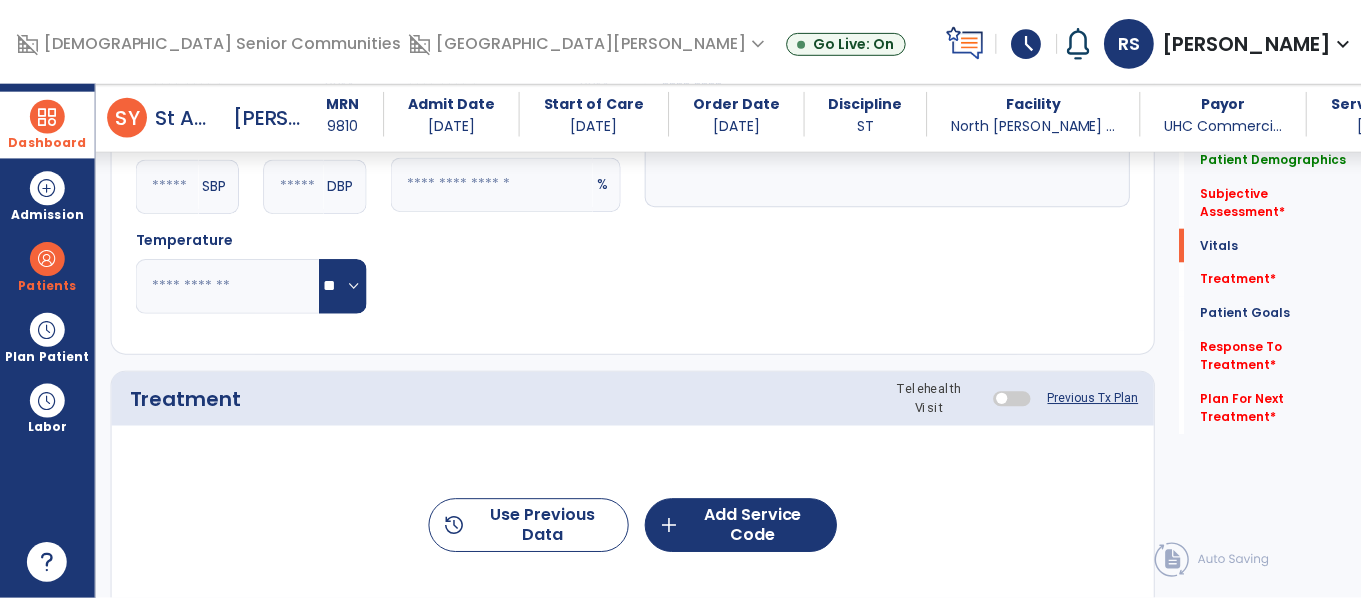 scroll, scrollTop: 1083, scrollLeft: 0, axis: vertical 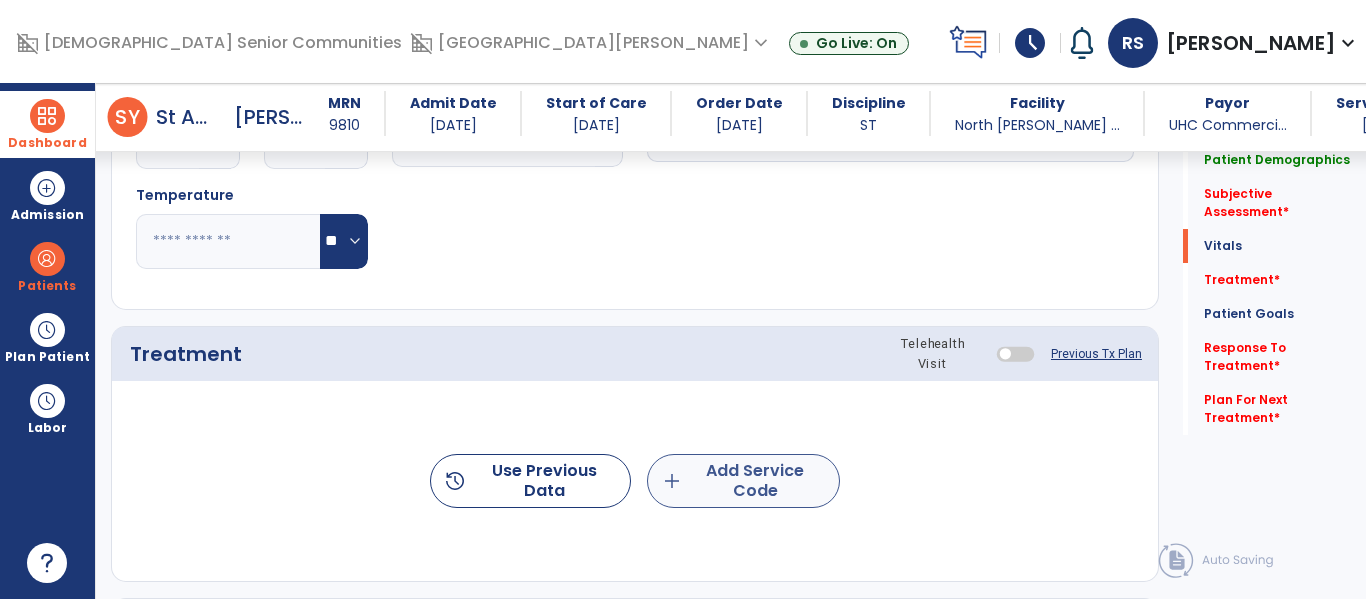 type on "**********" 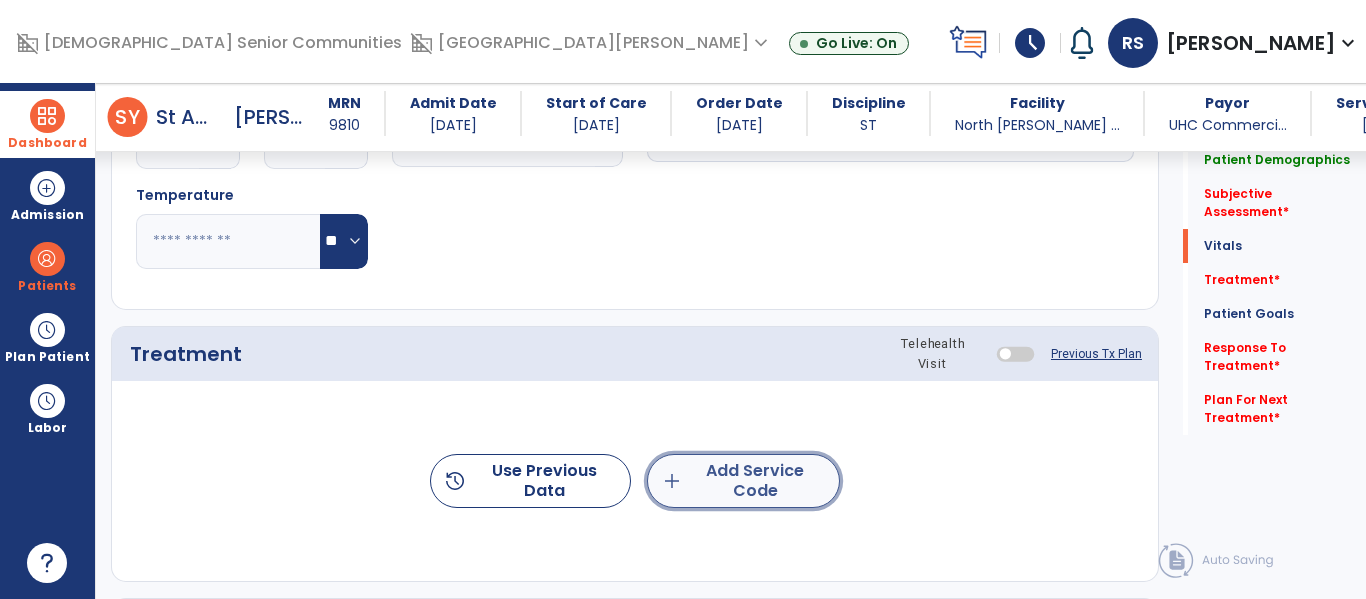 click on "add  Add Service Code" 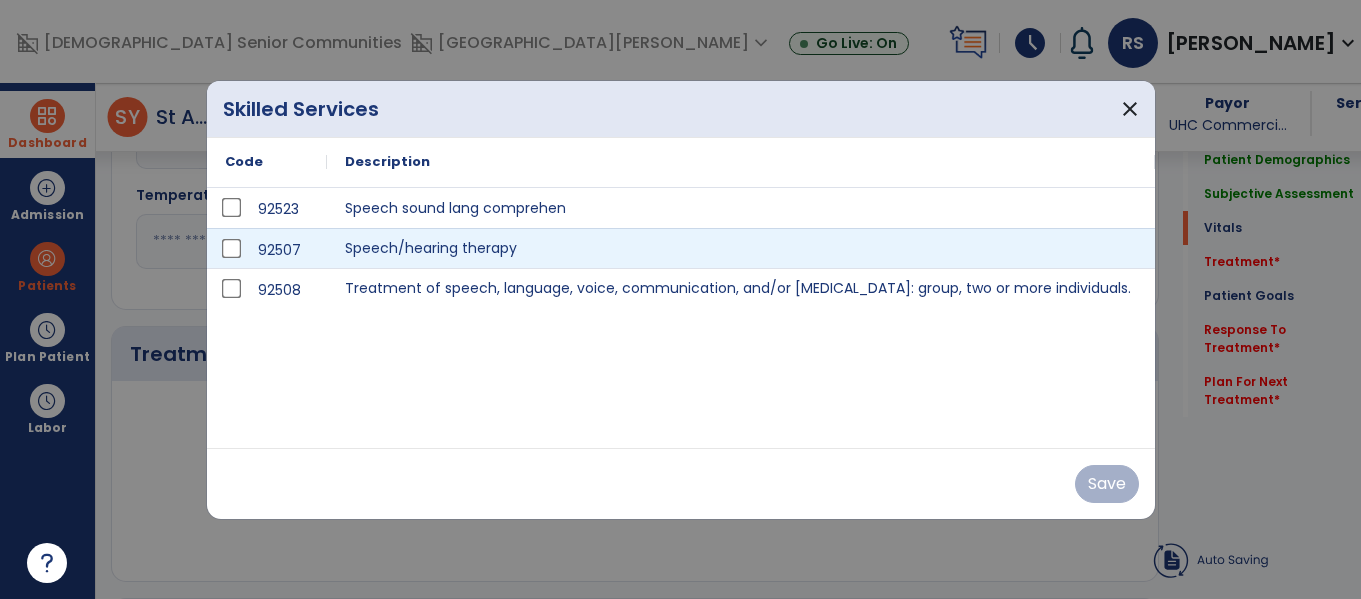 scroll, scrollTop: 1083, scrollLeft: 0, axis: vertical 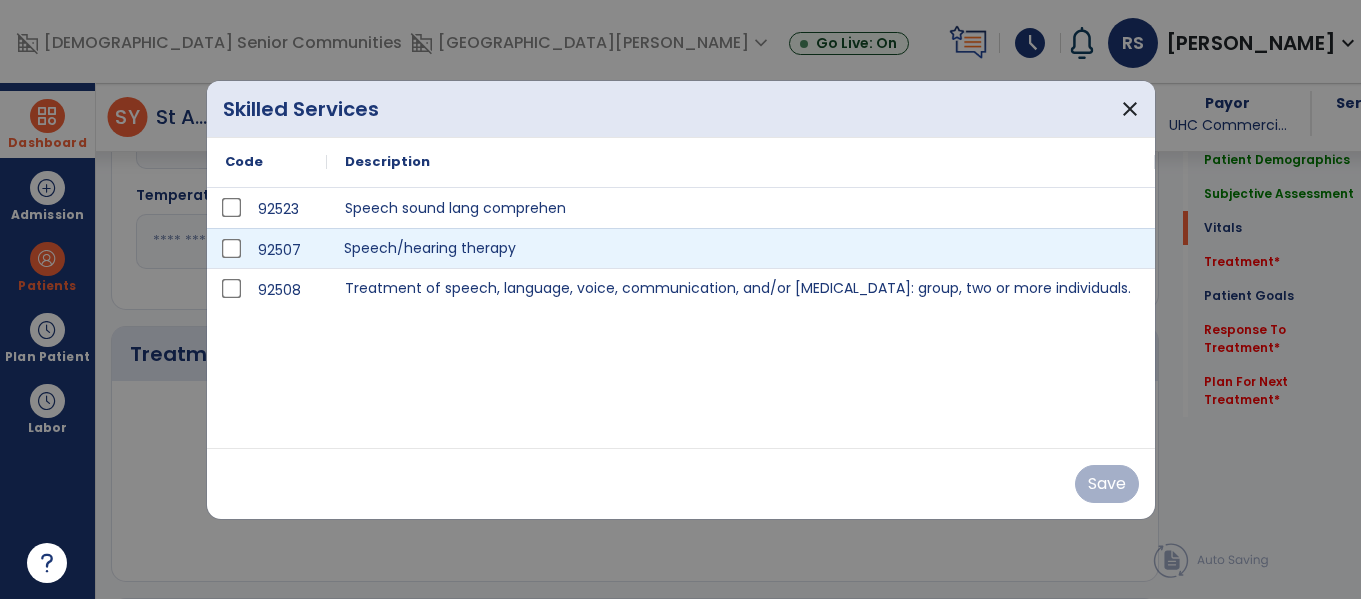 click on "Speech/hearing therapy" at bounding box center [741, 248] 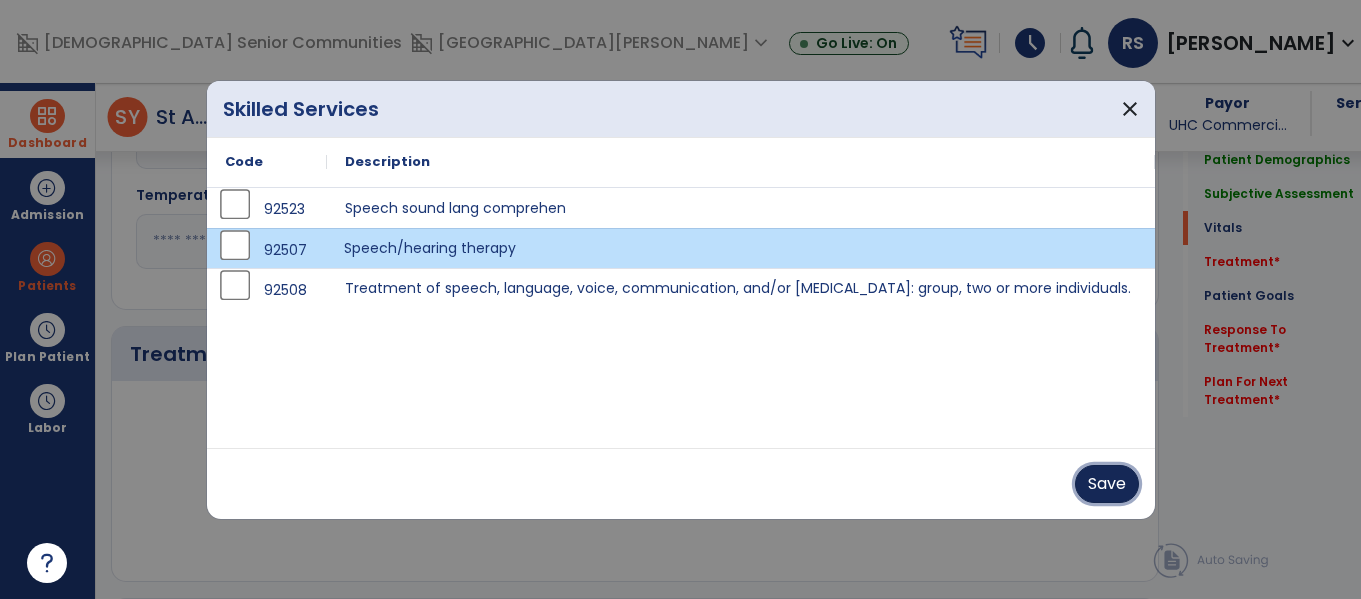 click on "Save" at bounding box center (1107, 484) 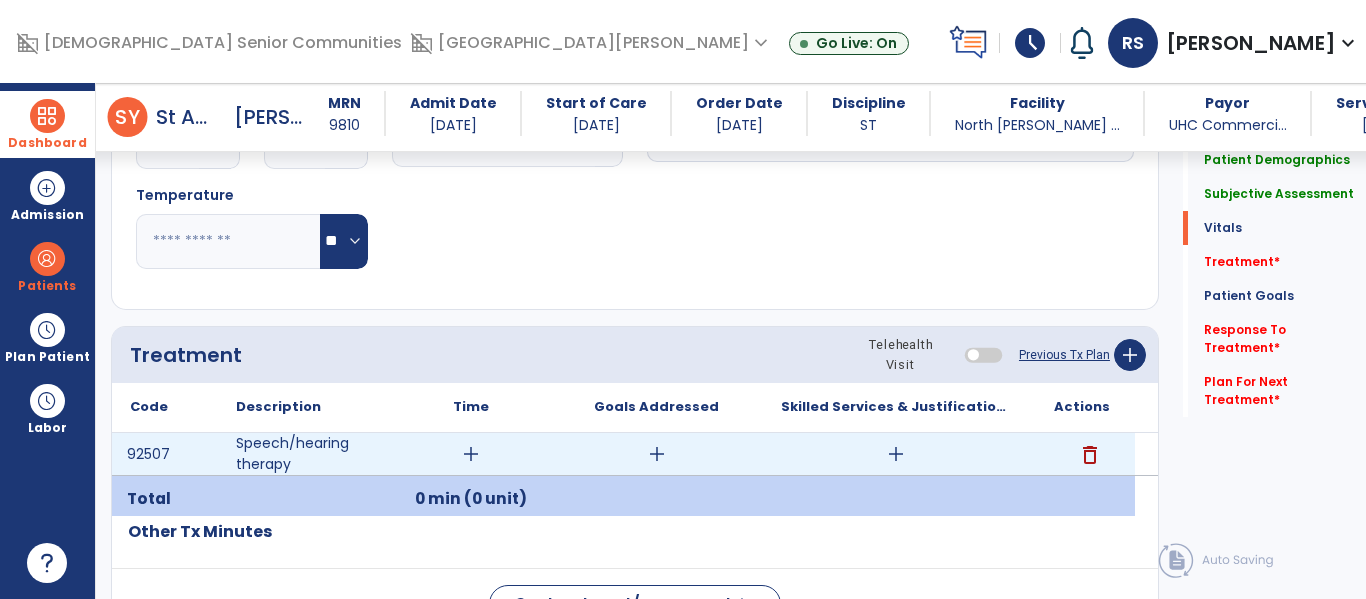 click on "add" at bounding box center (657, 454) 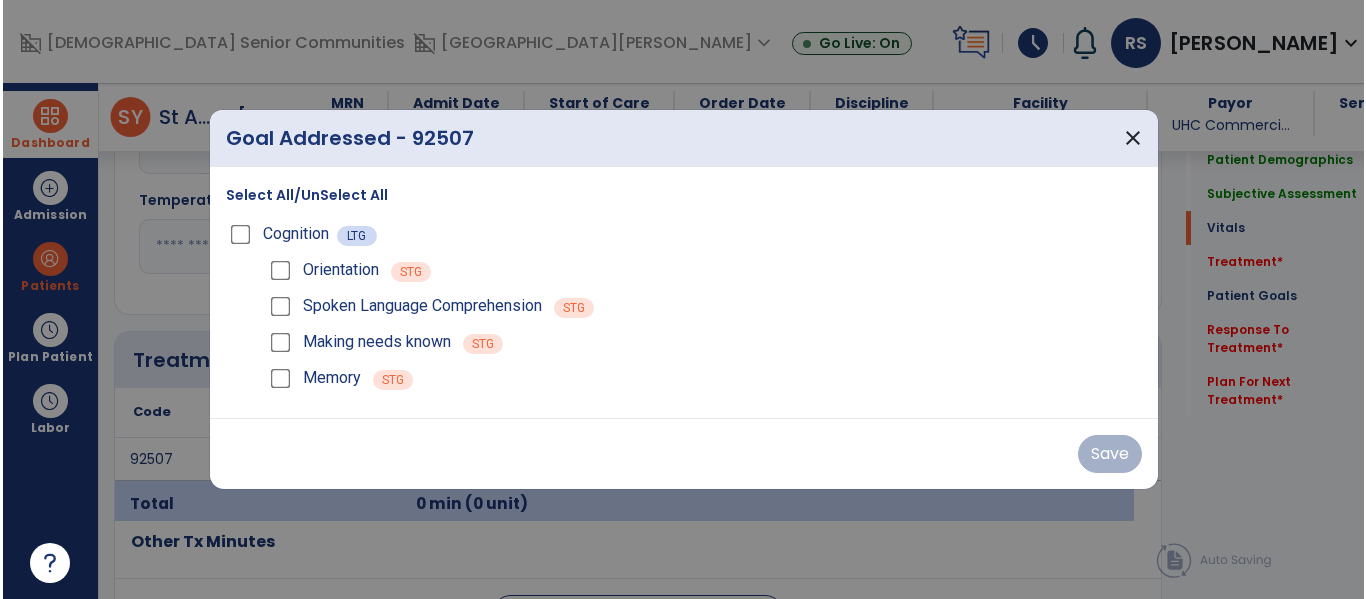 scroll, scrollTop: 1083, scrollLeft: 0, axis: vertical 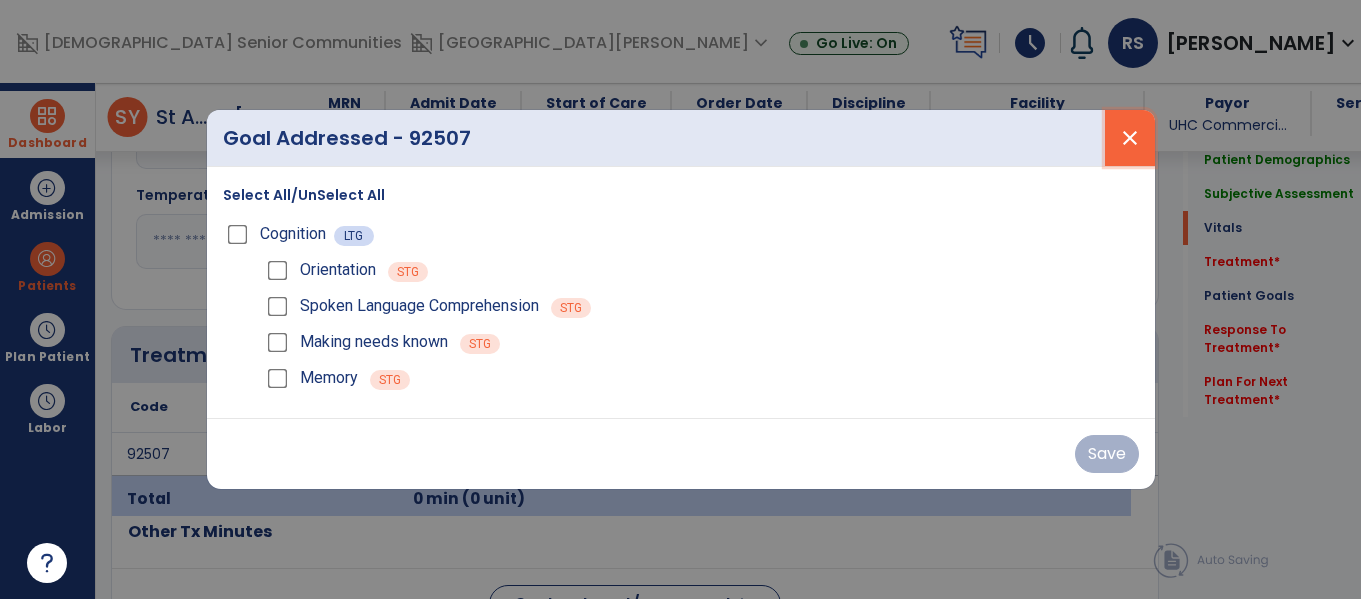 click on "close" at bounding box center [1130, 138] 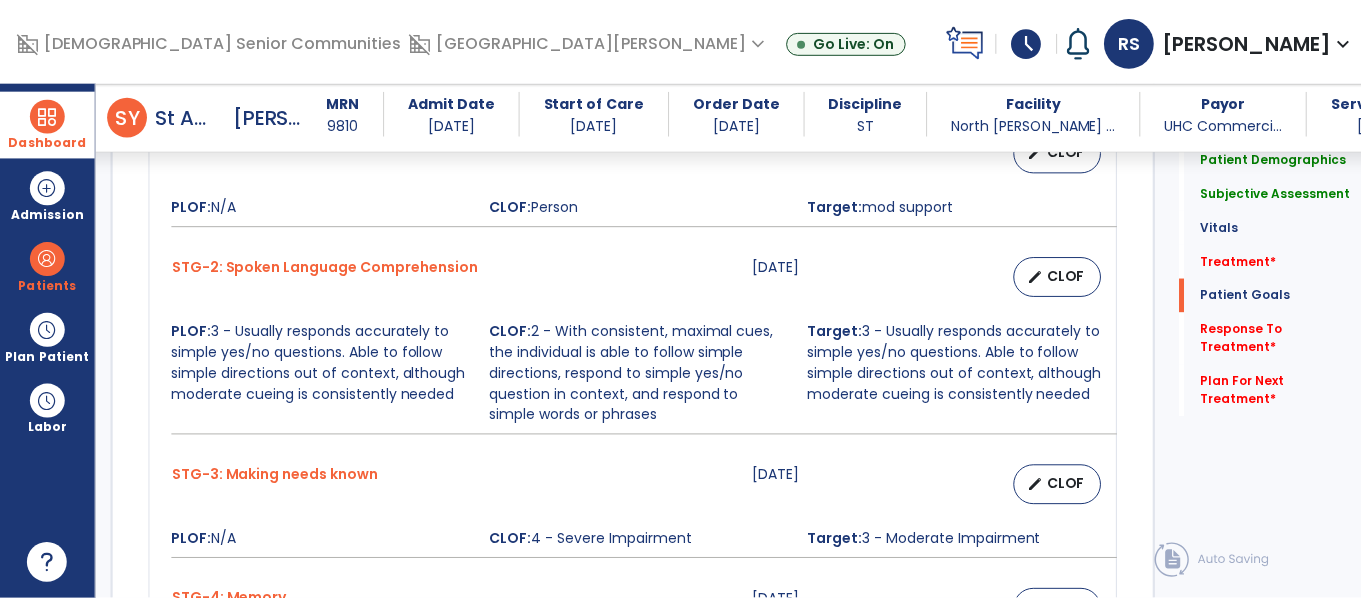 scroll, scrollTop: 1829, scrollLeft: 0, axis: vertical 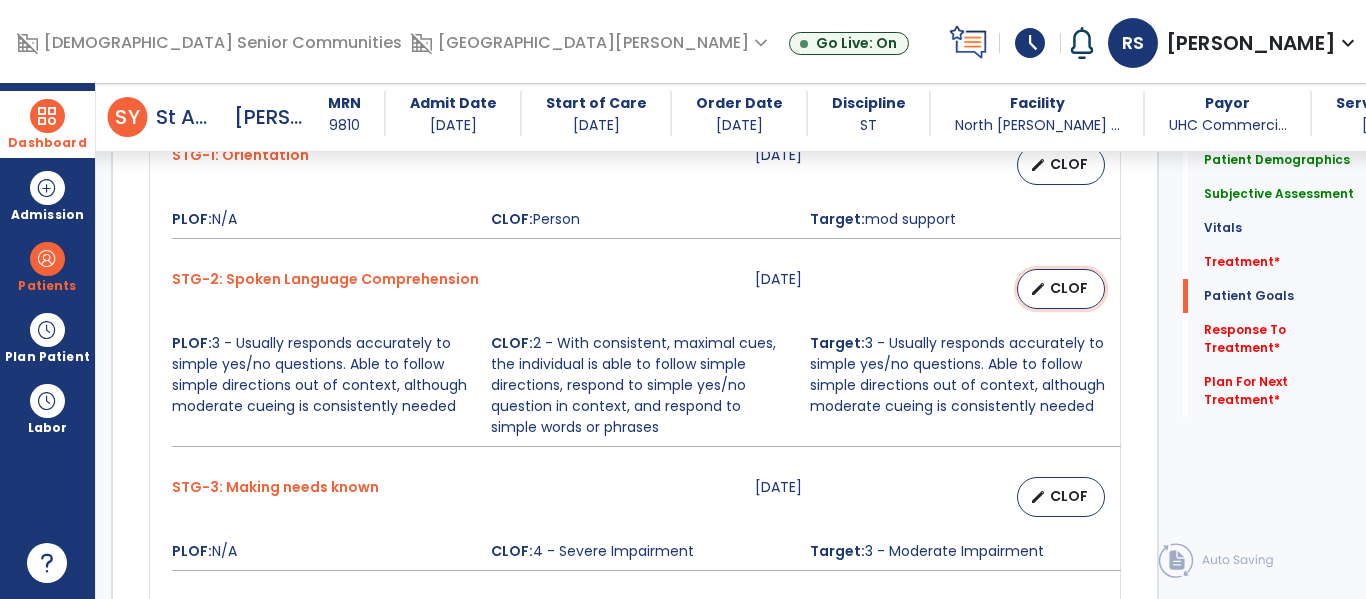 click on "edit   CLOF" at bounding box center [1061, 289] 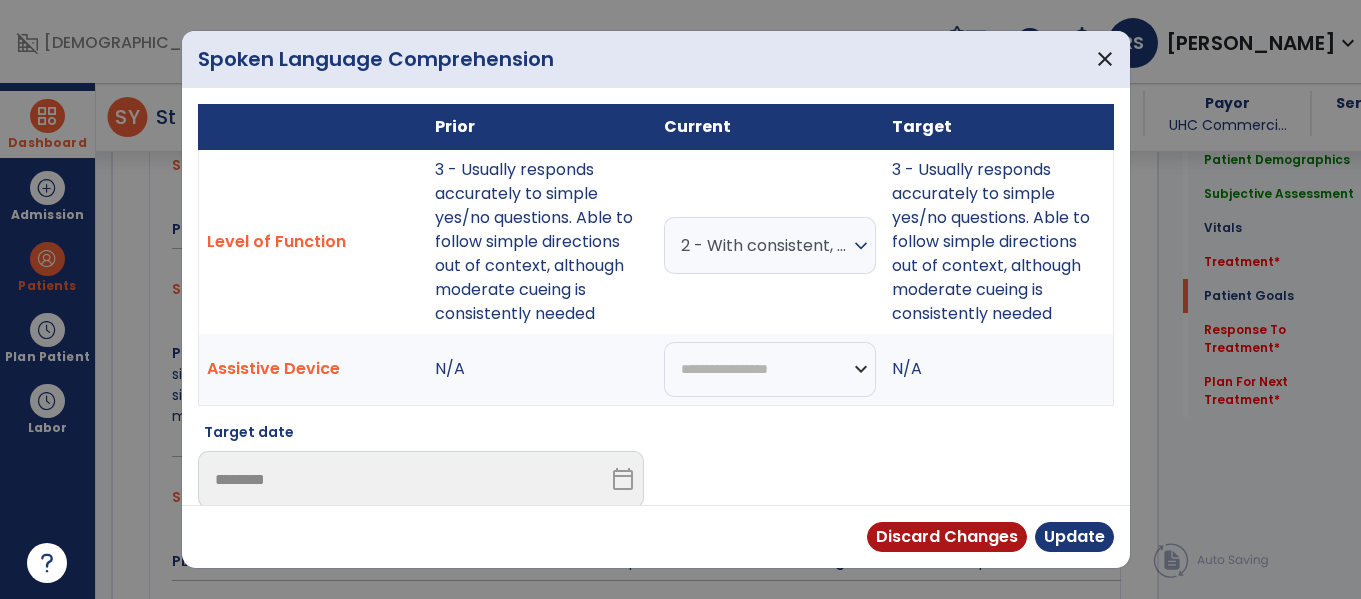 scroll, scrollTop: 1829, scrollLeft: 0, axis: vertical 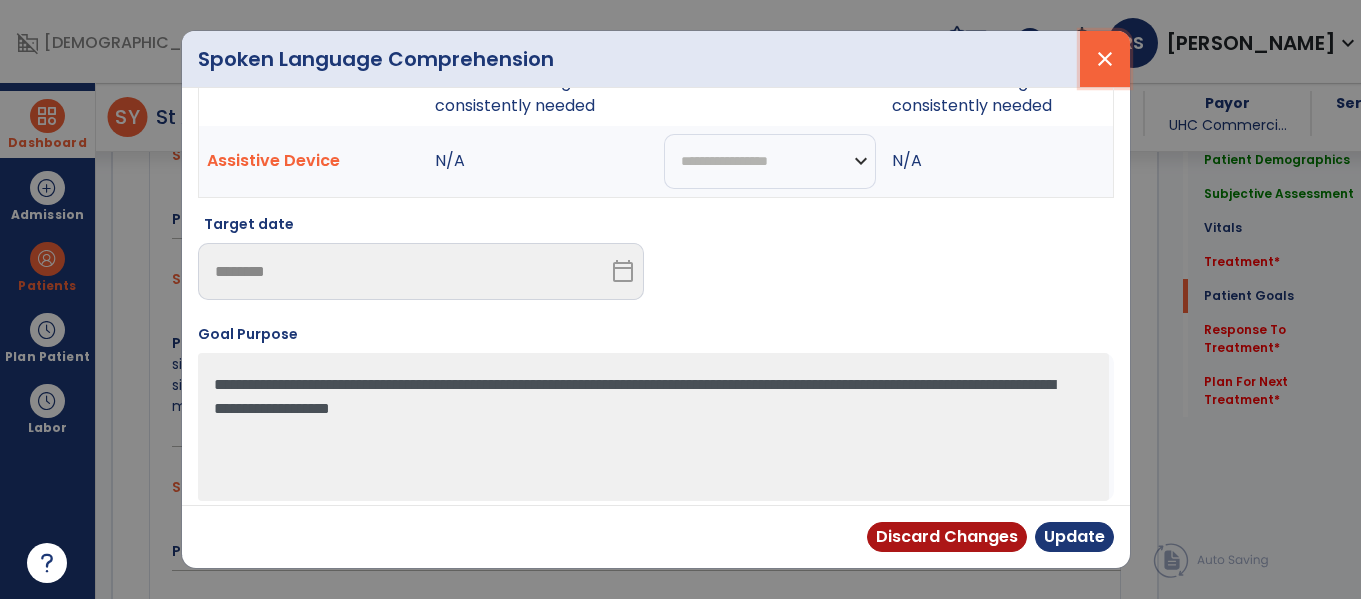 click on "close" at bounding box center (1105, 59) 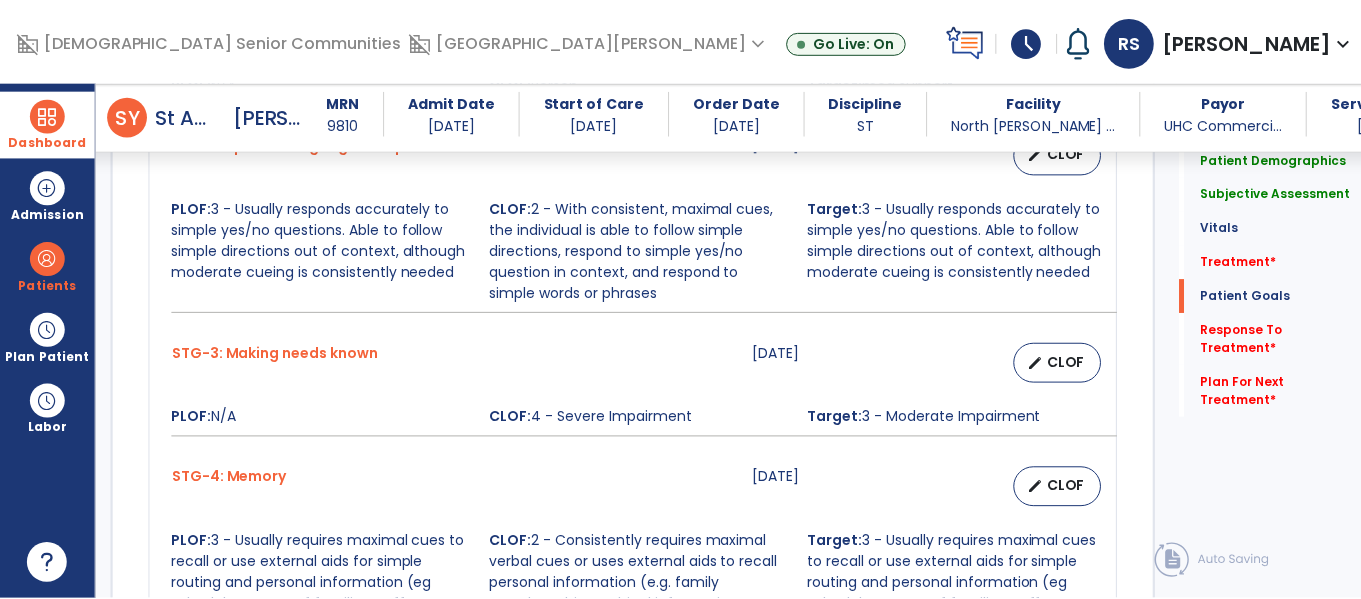 scroll, scrollTop: 1965, scrollLeft: 0, axis: vertical 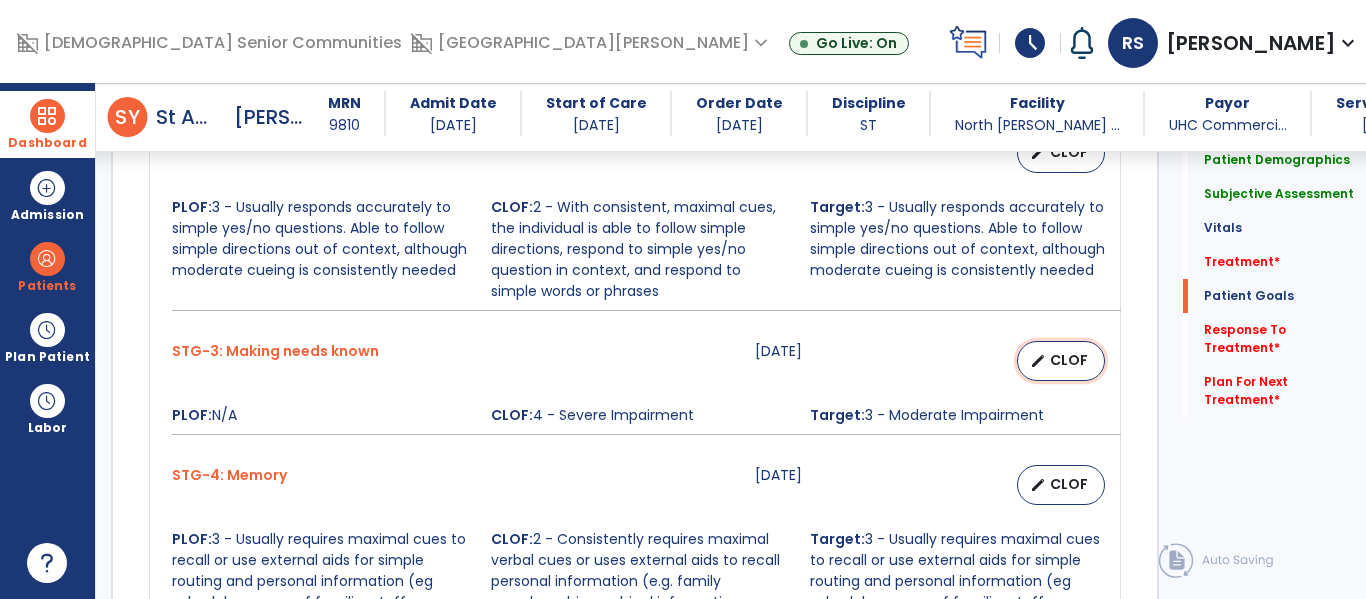 click on "edit" at bounding box center [1038, 361] 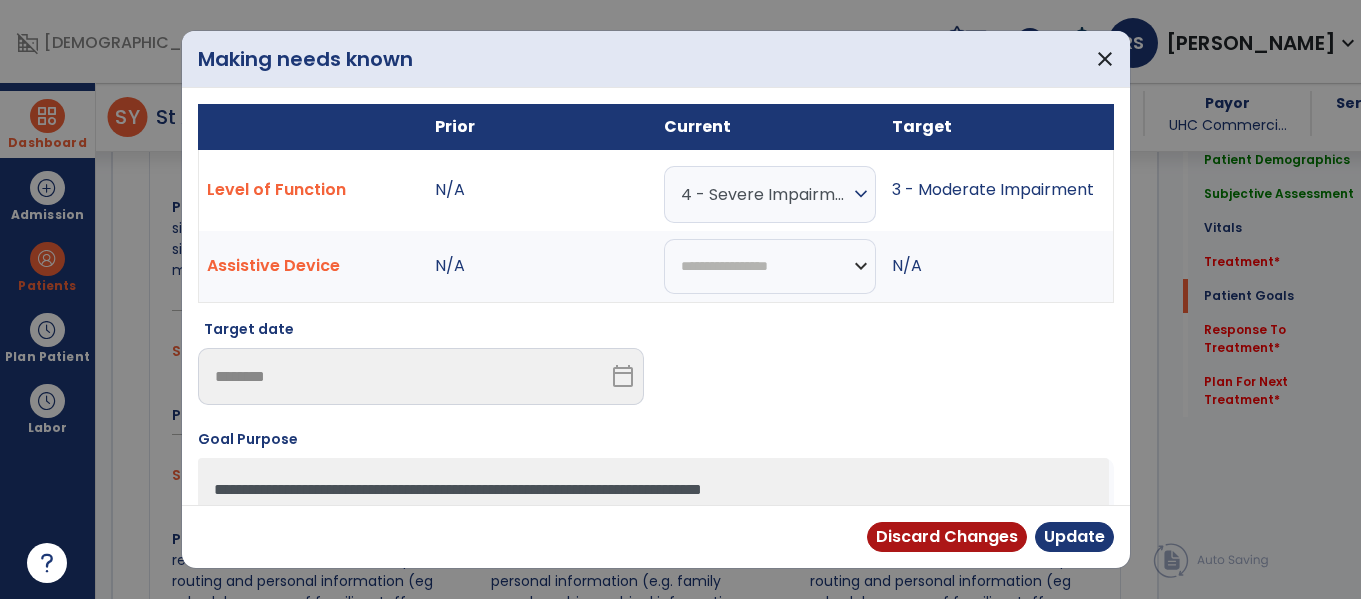 scroll, scrollTop: 1965, scrollLeft: 0, axis: vertical 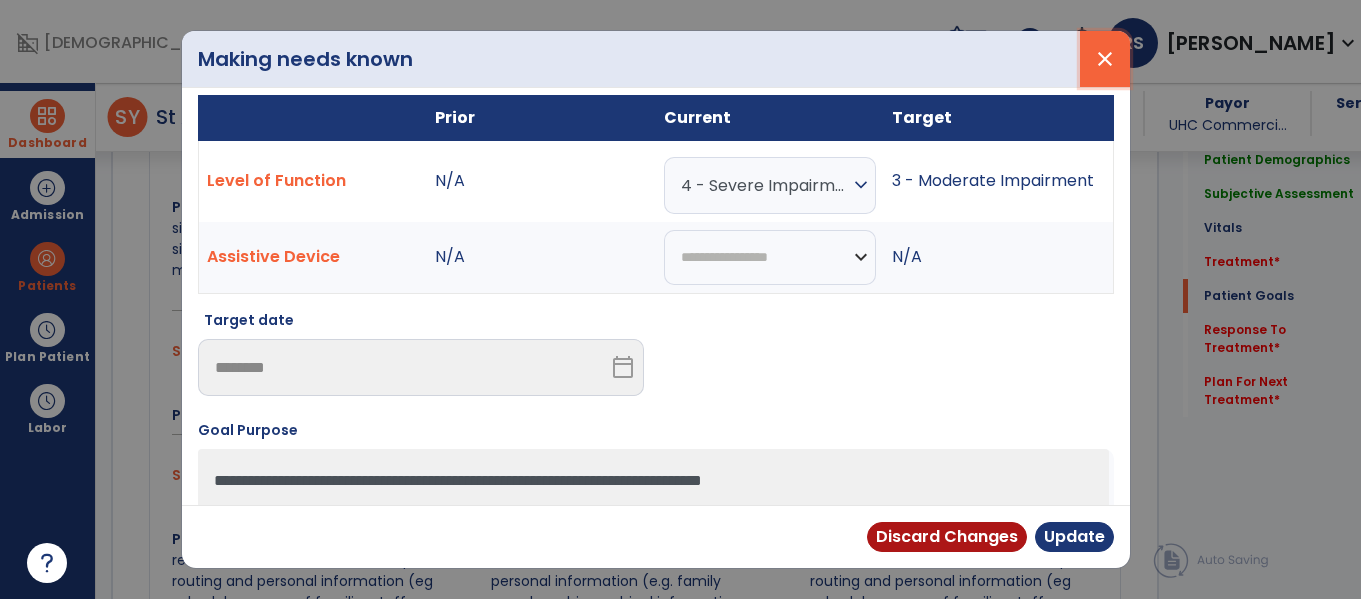 click on "close" at bounding box center (1105, 59) 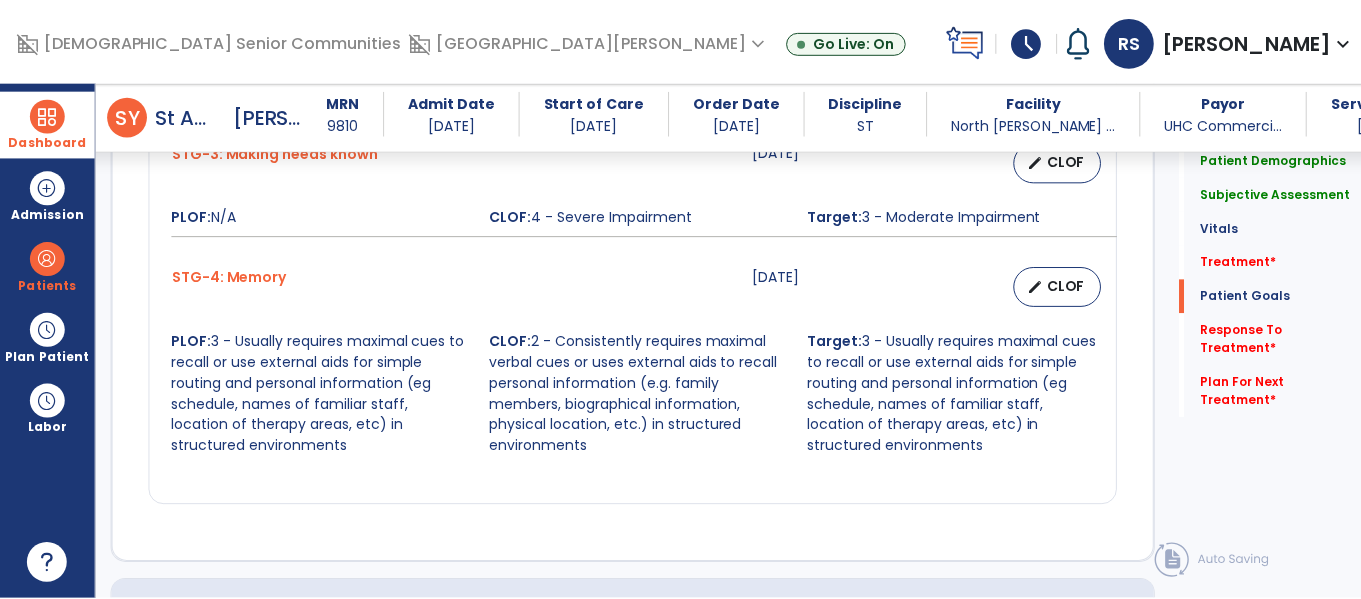scroll, scrollTop: 2161, scrollLeft: 0, axis: vertical 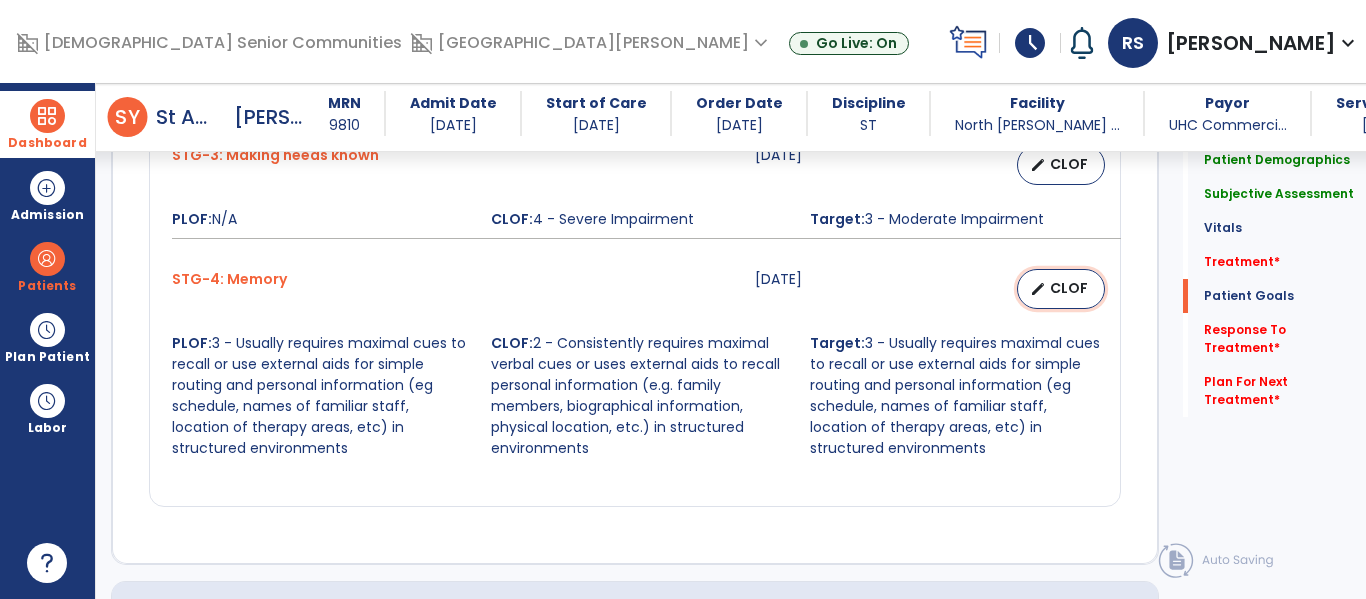 click on "edit" at bounding box center [1038, 289] 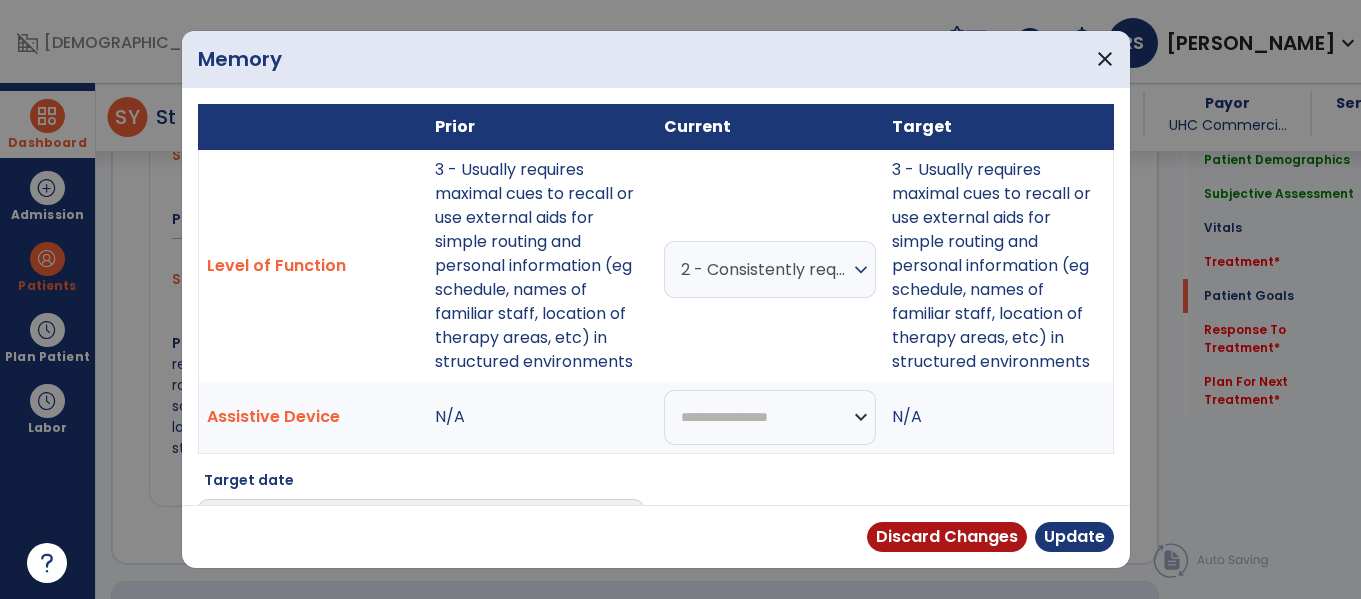 scroll, scrollTop: 2161, scrollLeft: 0, axis: vertical 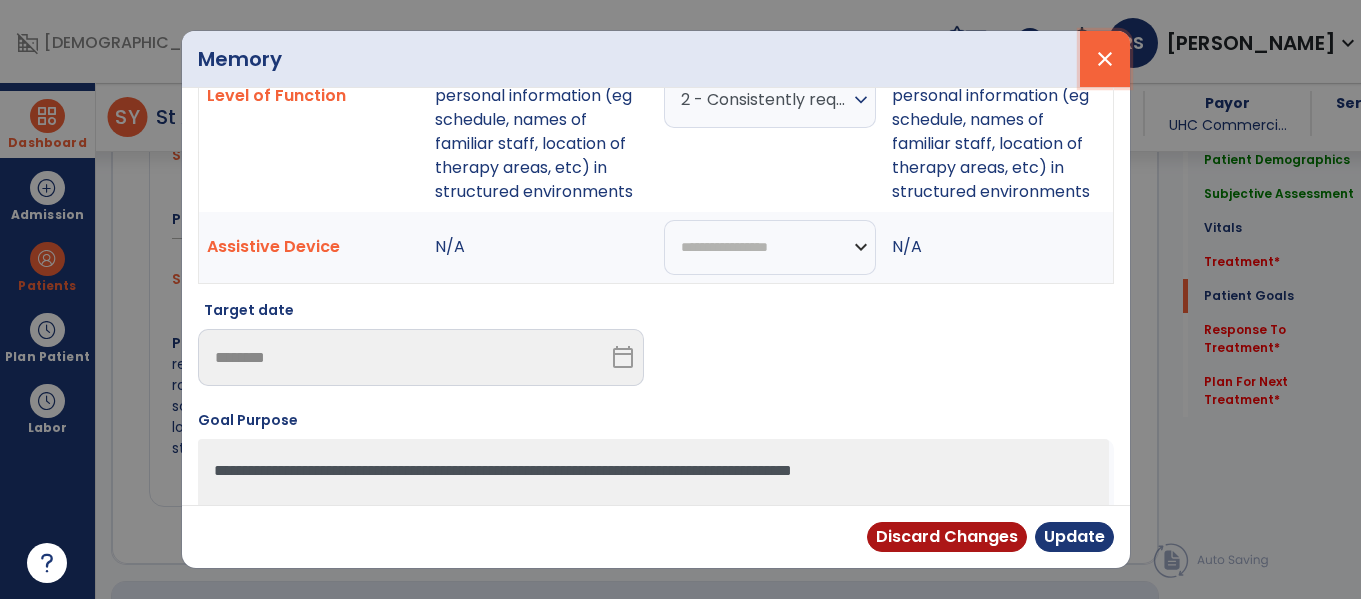 click on "close" at bounding box center [1105, 59] 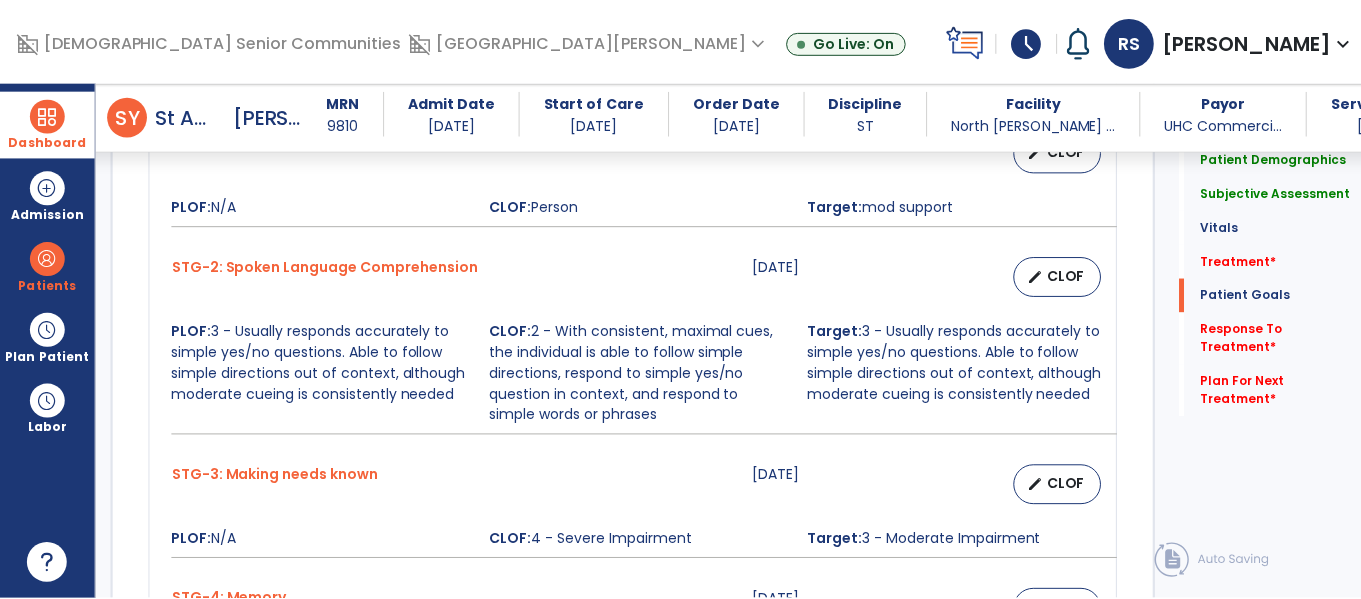scroll, scrollTop: 1843, scrollLeft: 0, axis: vertical 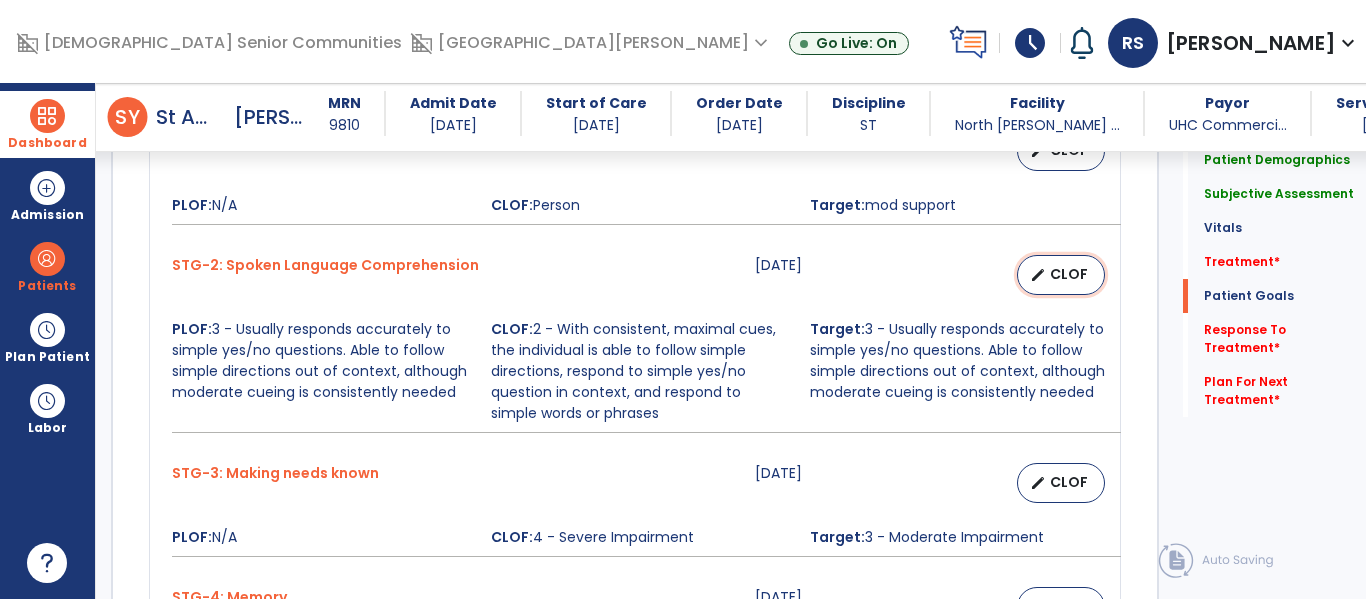 click on "CLOF" at bounding box center (1069, 274) 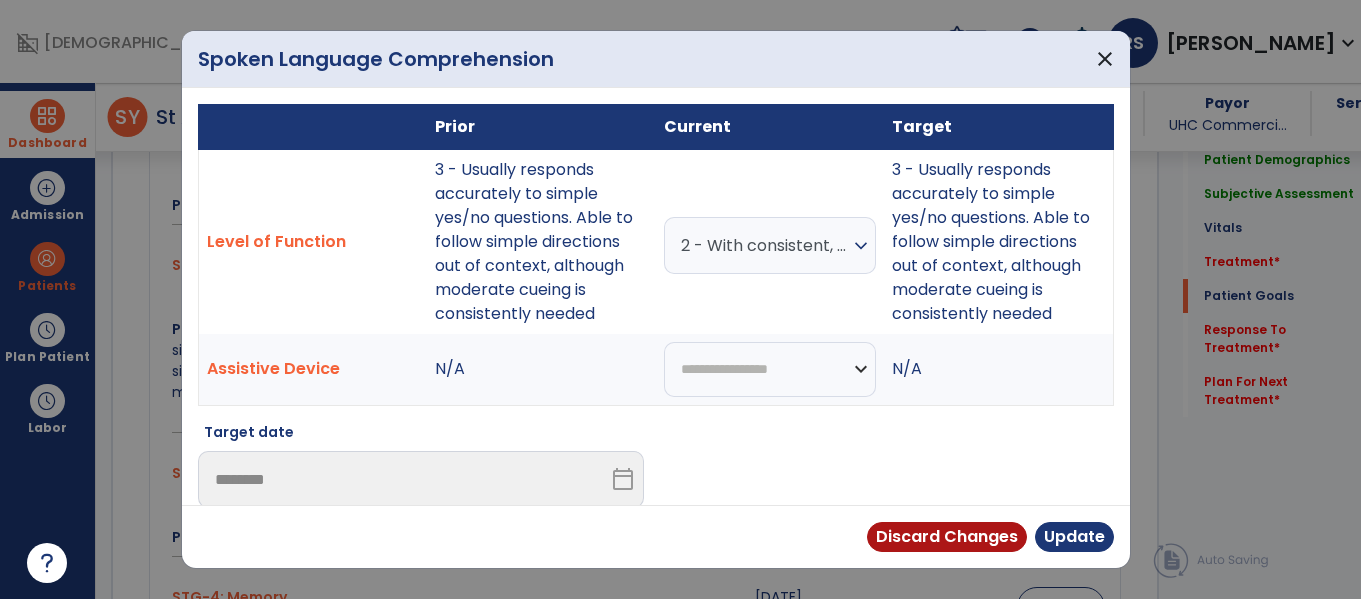 scroll, scrollTop: 1843, scrollLeft: 0, axis: vertical 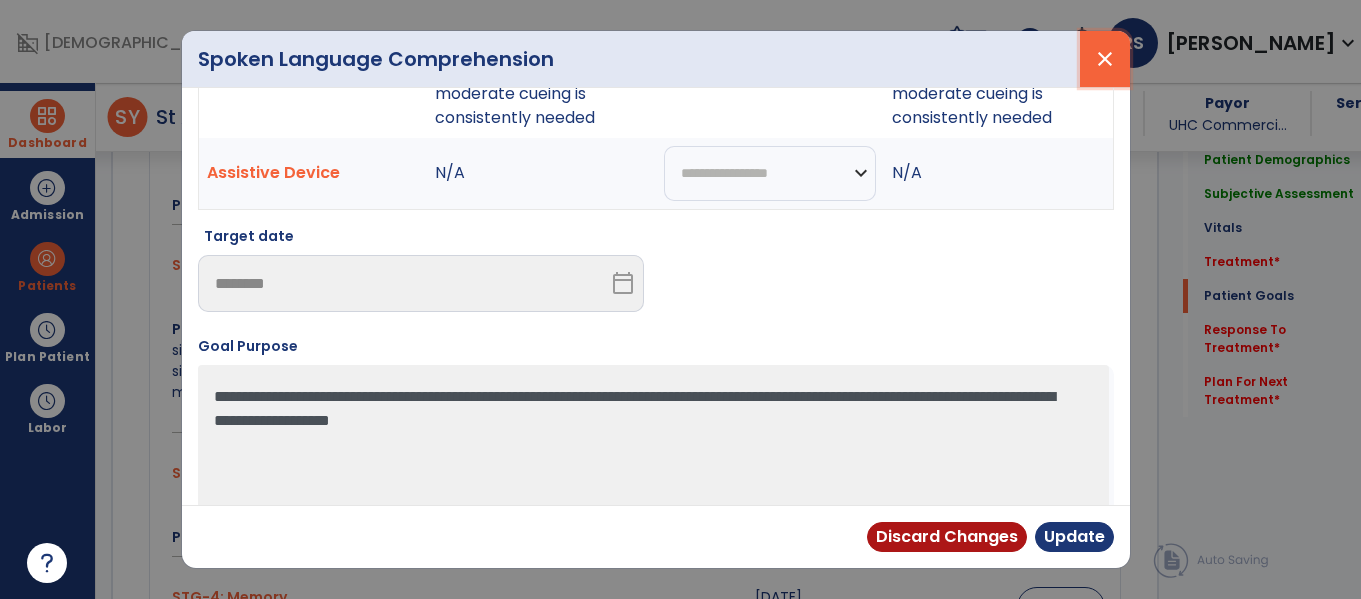 click on "close" at bounding box center [1105, 59] 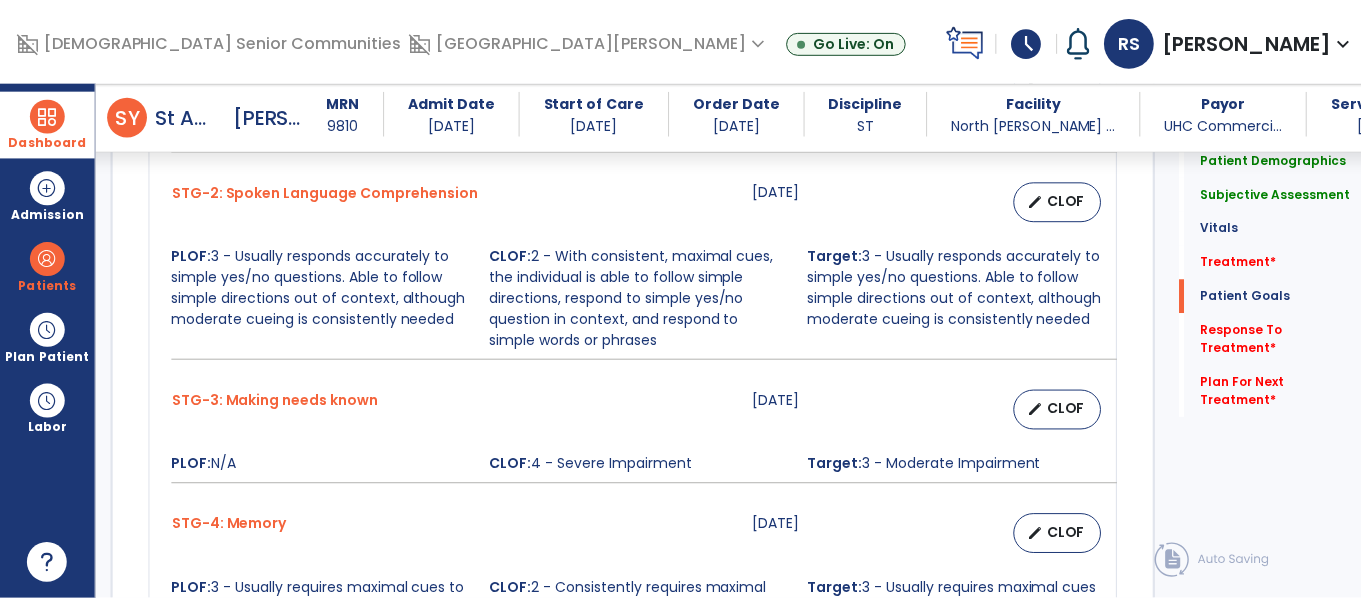 scroll, scrollTop: 1931, scrollLeft: 0, axis: vertical 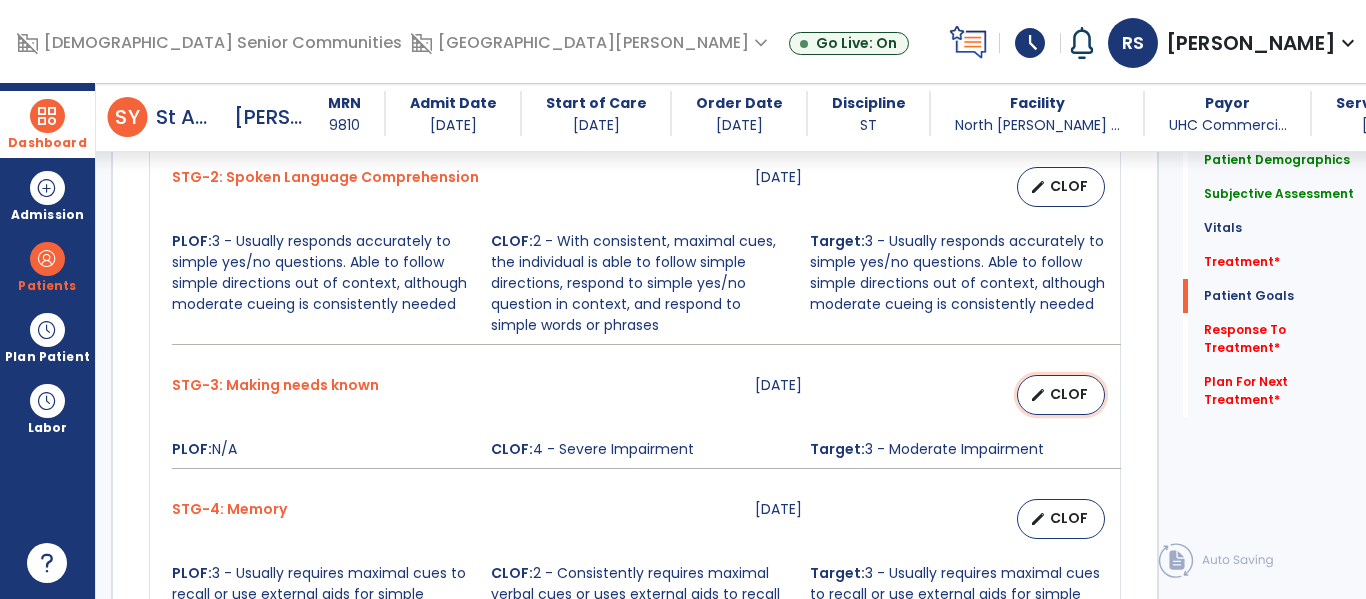 click on "CLOF" at bounding box center [1069, 394] 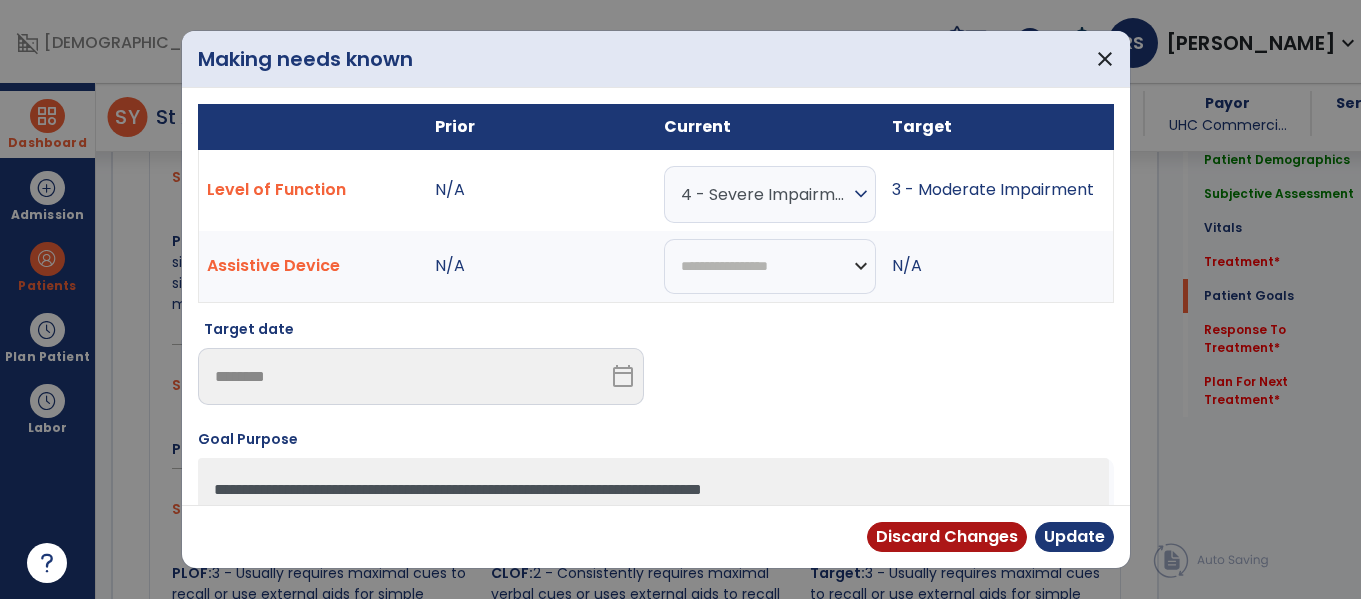 scroll, scrollTop: 1931, scrollLeft: 0, axis: vertical 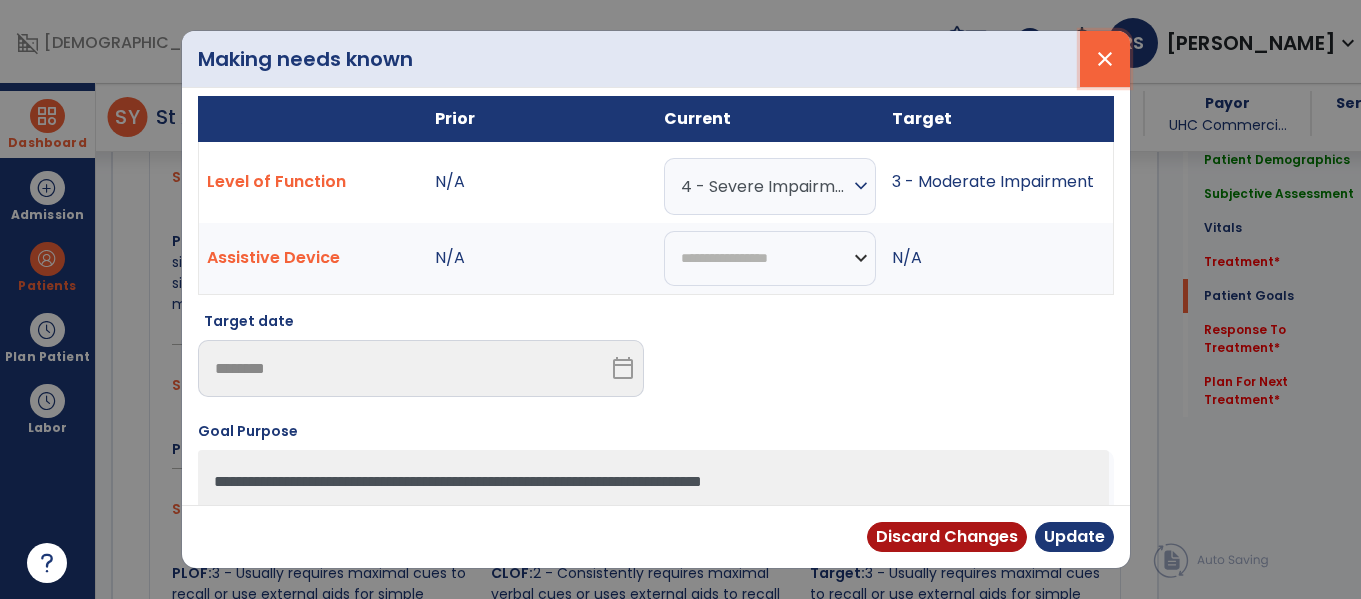 click on "close" at bounding box center [1105, 59] 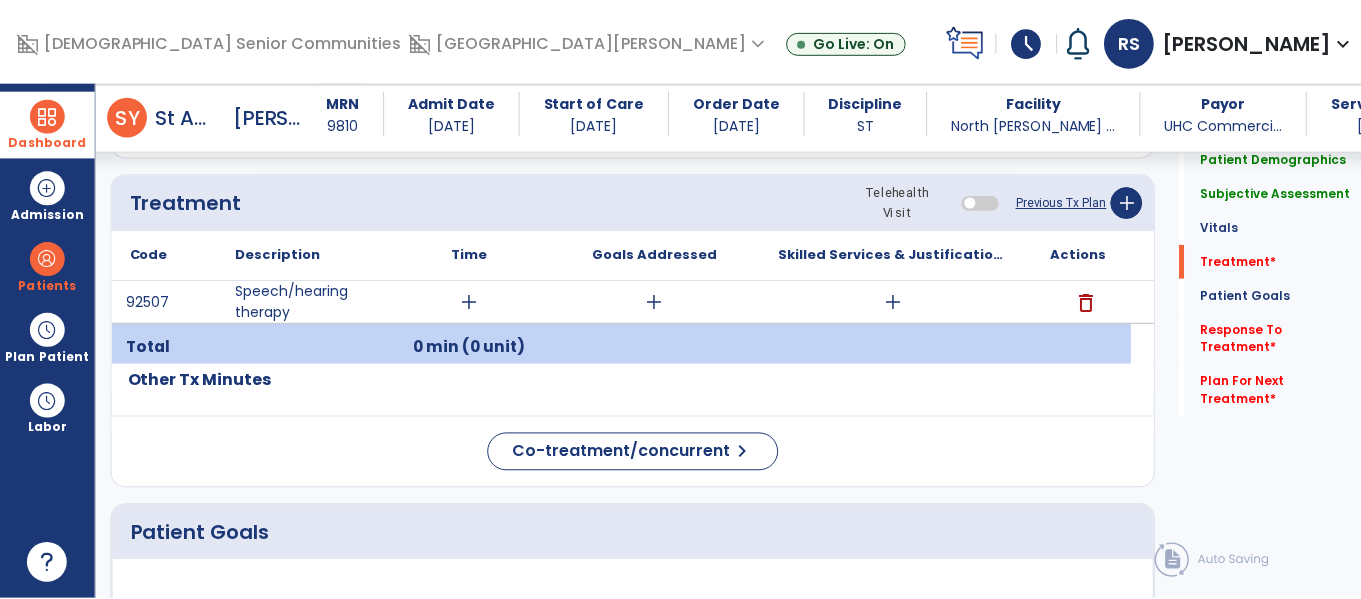 scroll, scrollTop: 1188, scrollLeft: 0, axis: vertical 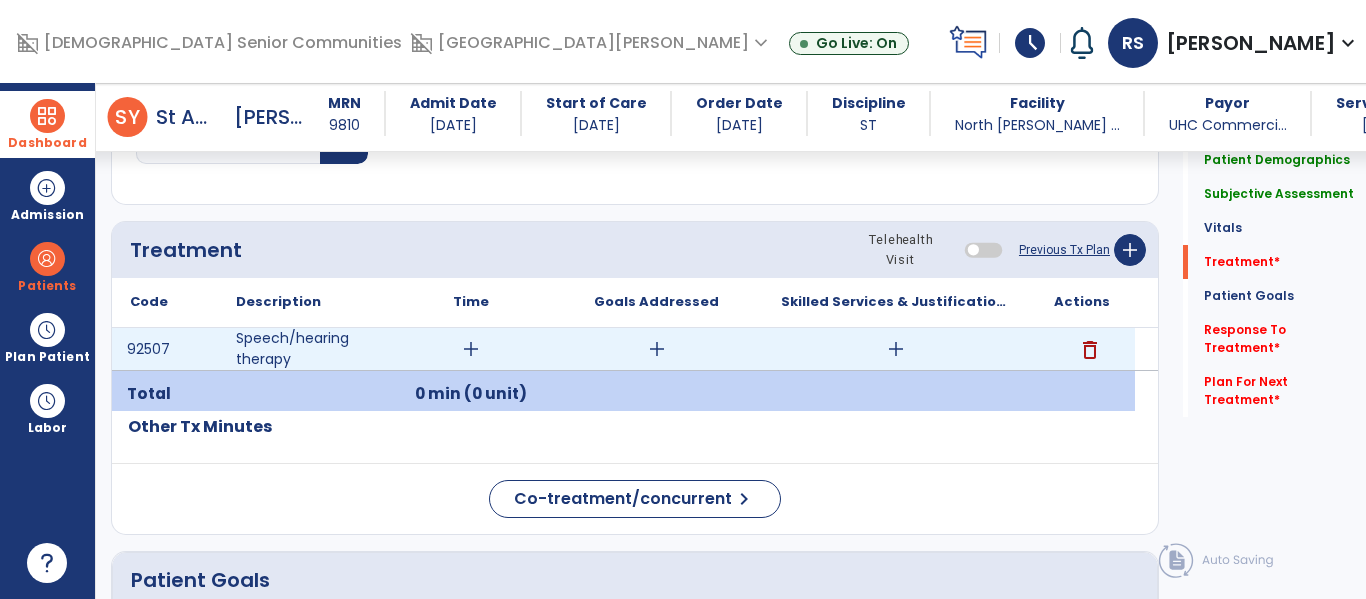 click on "add" at bounding box center (896, 349) 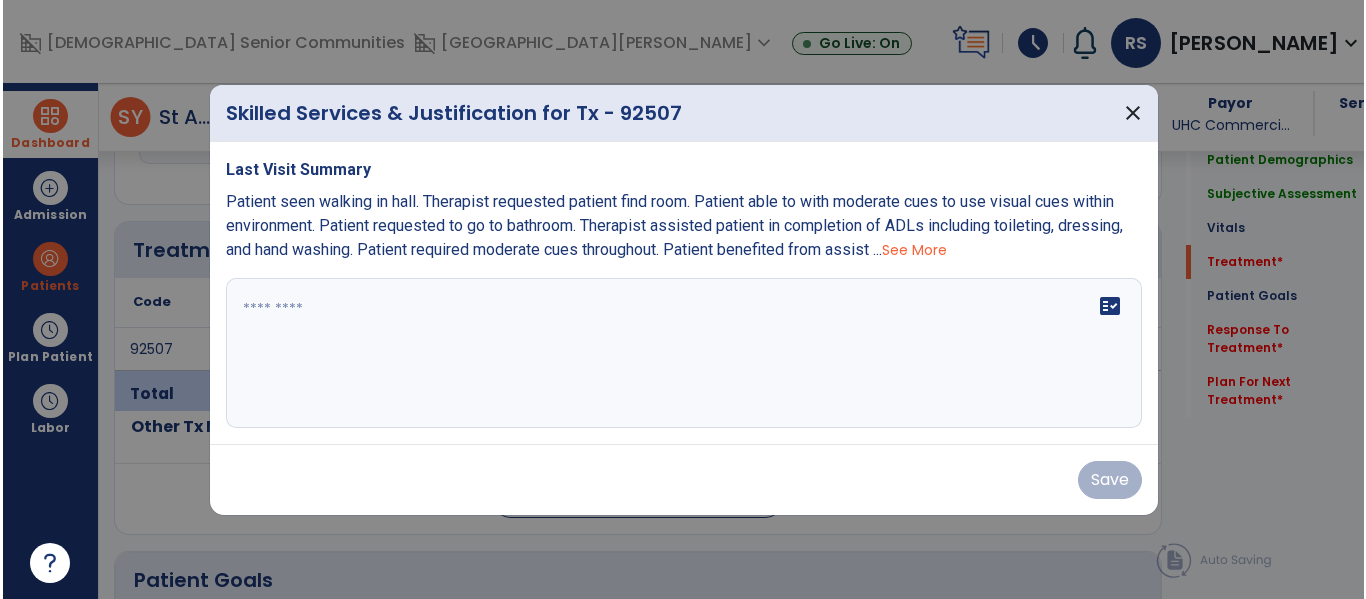 scroll, scrollTop: 1188, scrollLeft: 0, axis: vertical 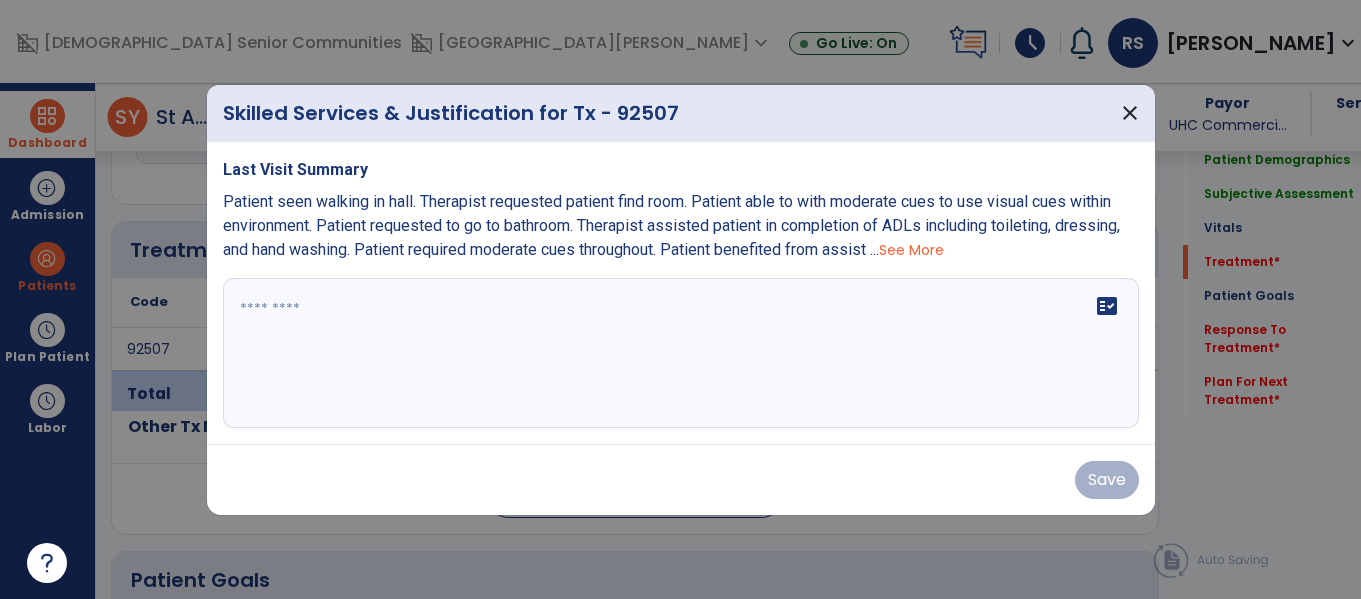 click on "fact_check" at bounding box center (681, 353) 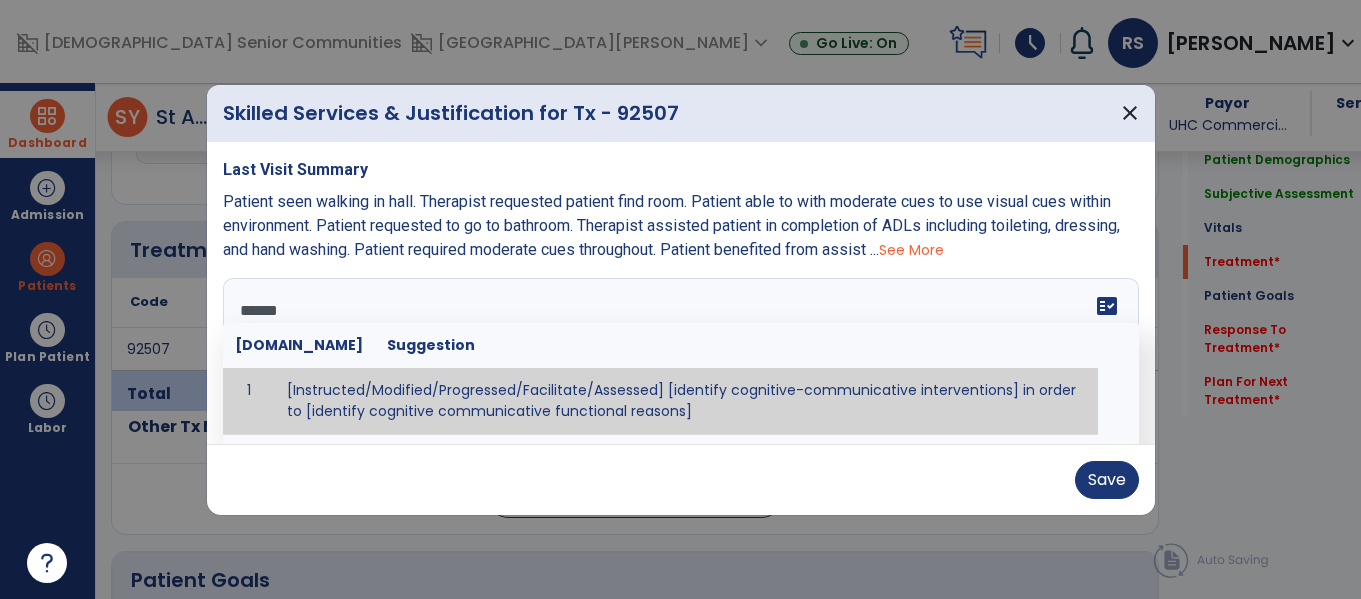 type on "*******" 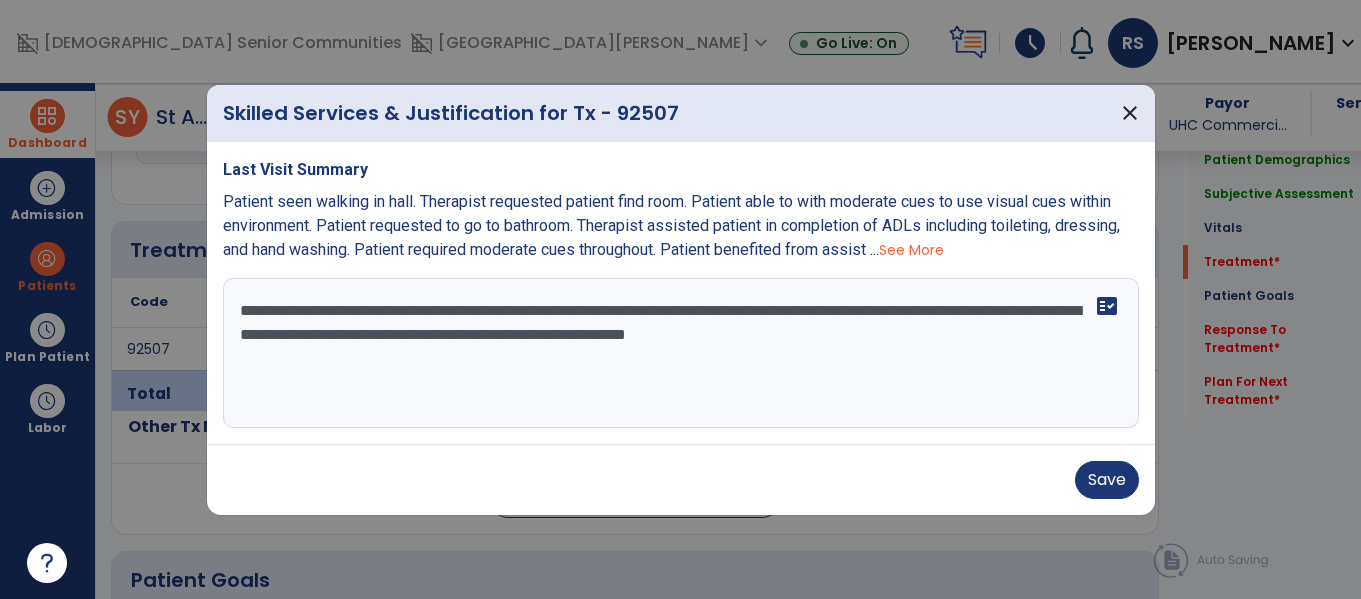 click on "**********" at bounding box center (681, 353) 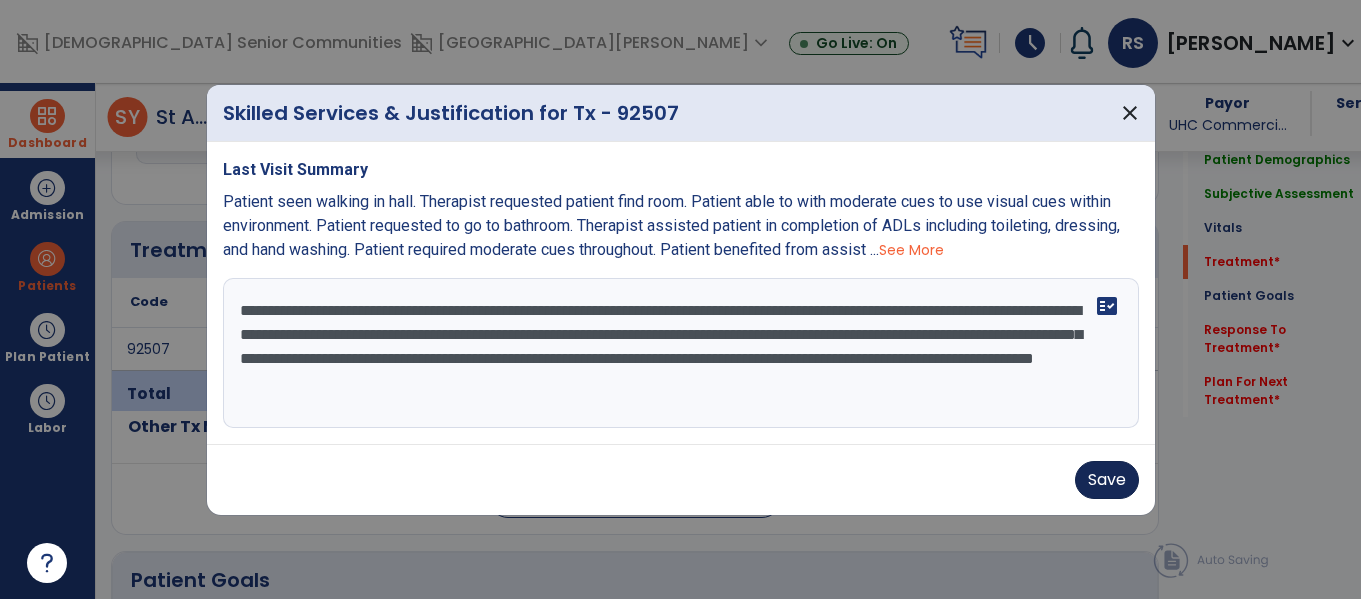 type on "**********" 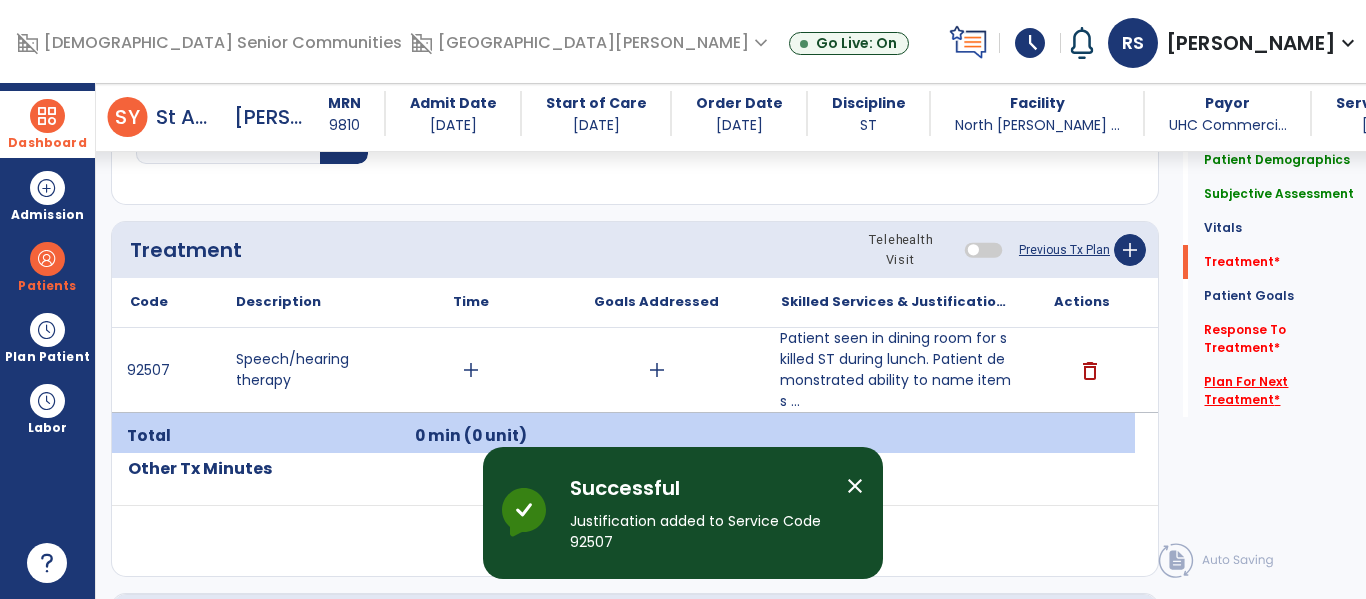 click on "Plan For Next Treatment   *" 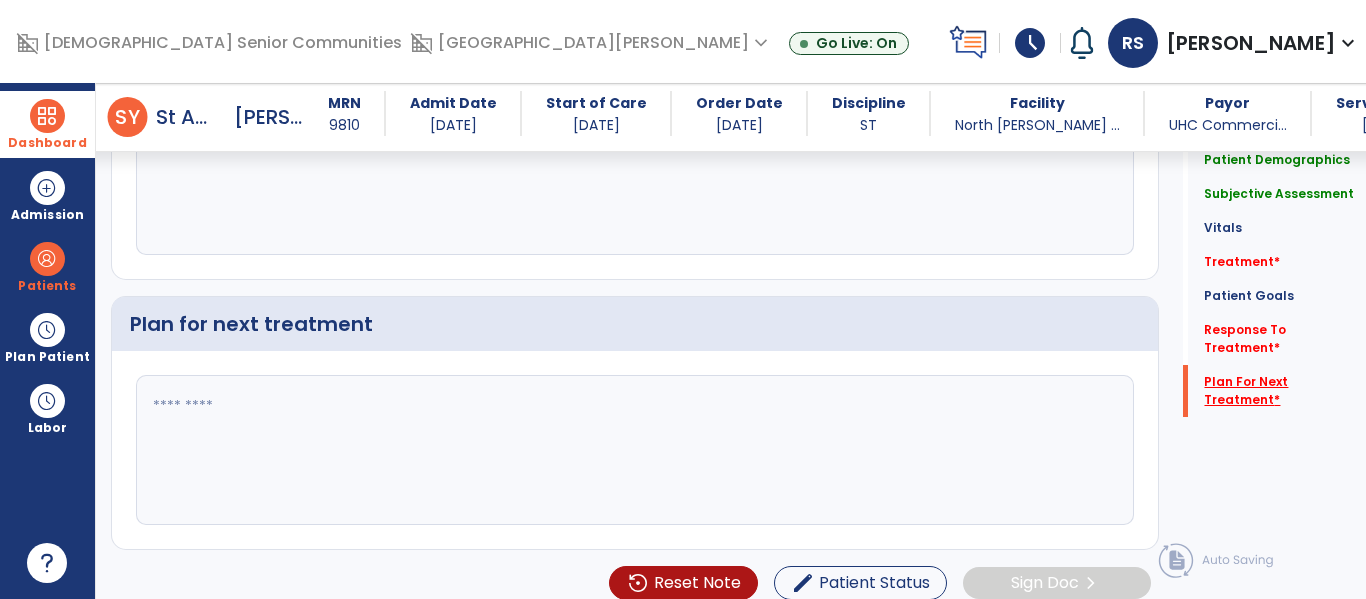 scroll, scrollTop: 2775, scrollLeft: 0, axis: vertical 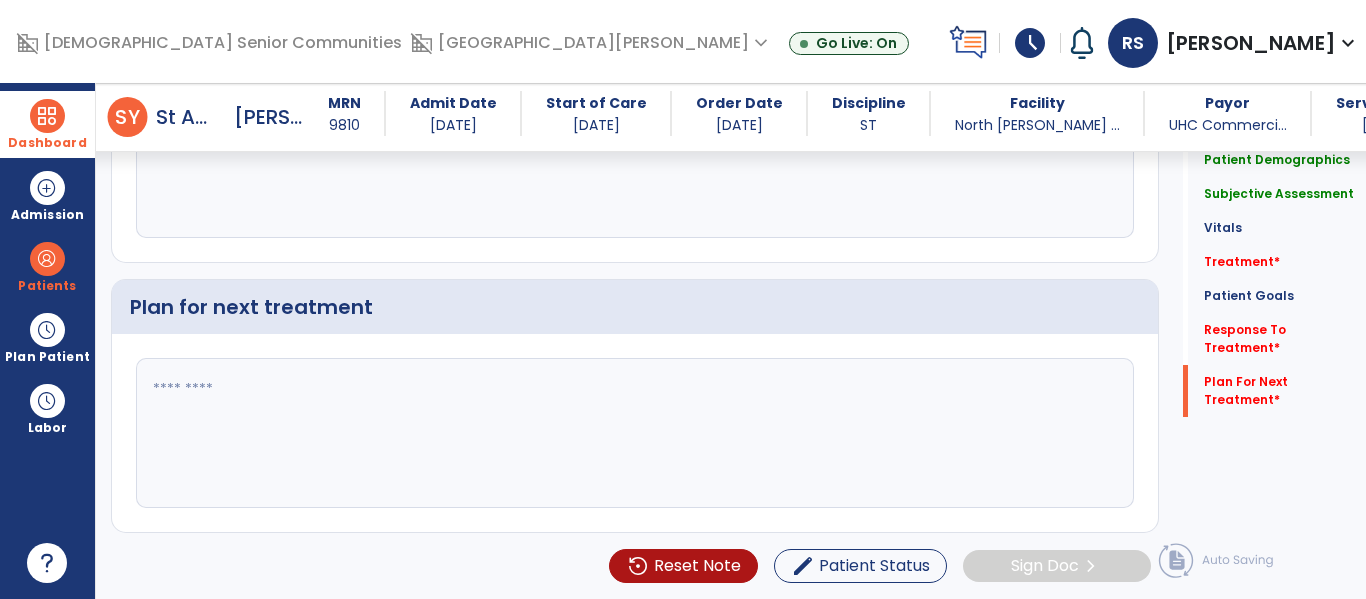 click 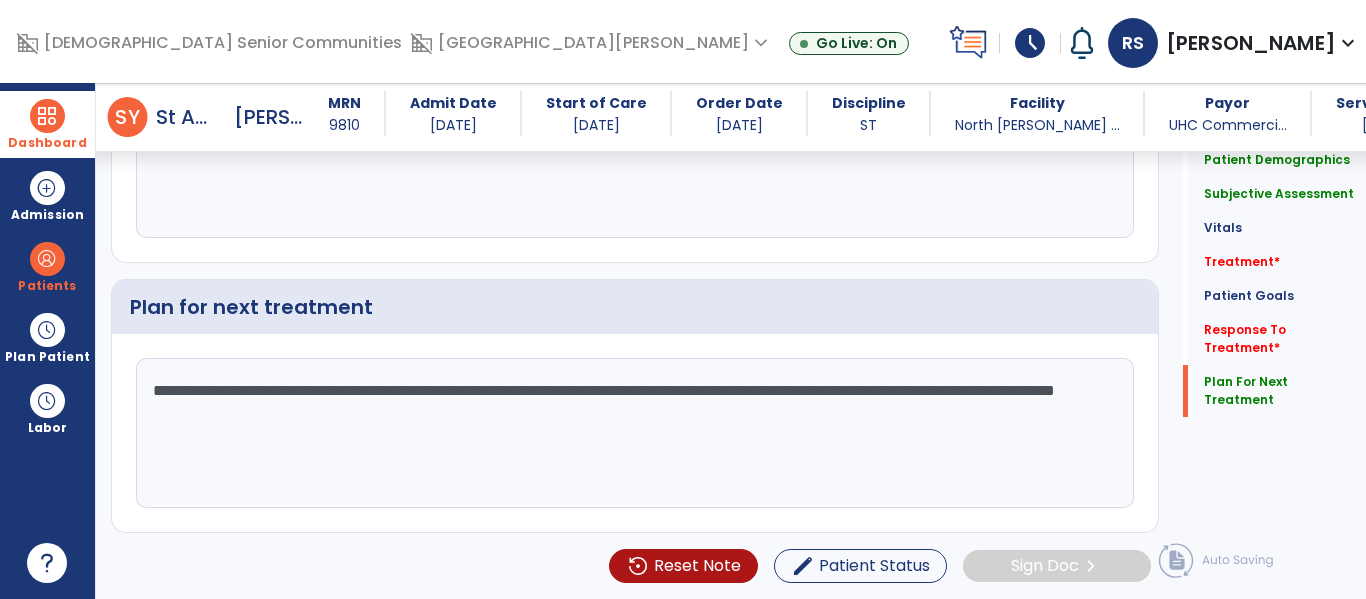 scroll, scrollTop: 2775, scrollLeft: 0, axis: vertical 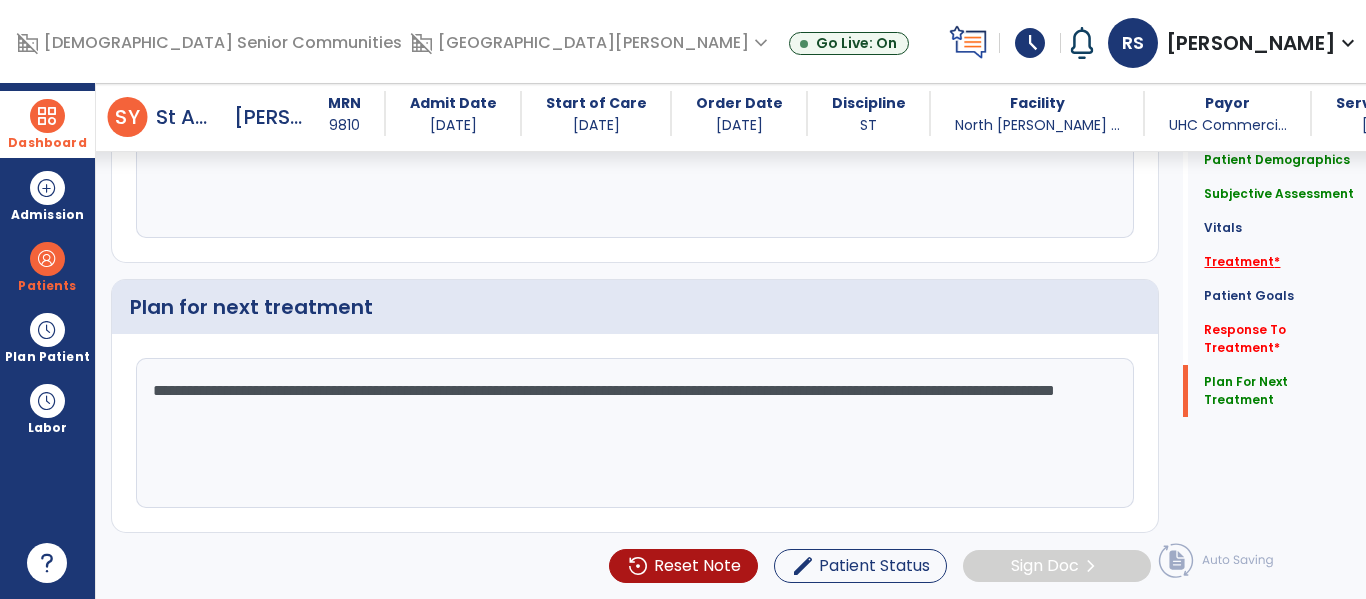 type on "**********" 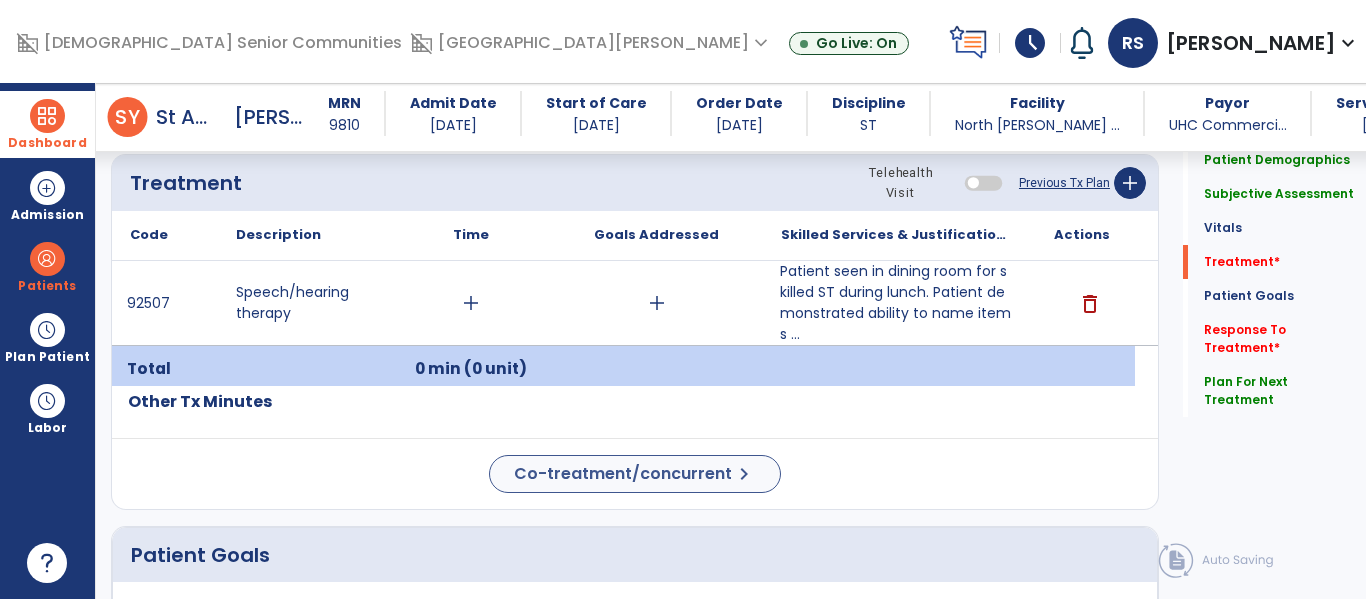 scroll, scrollTop: 1246, scrollLeft: 0, axis: vertical 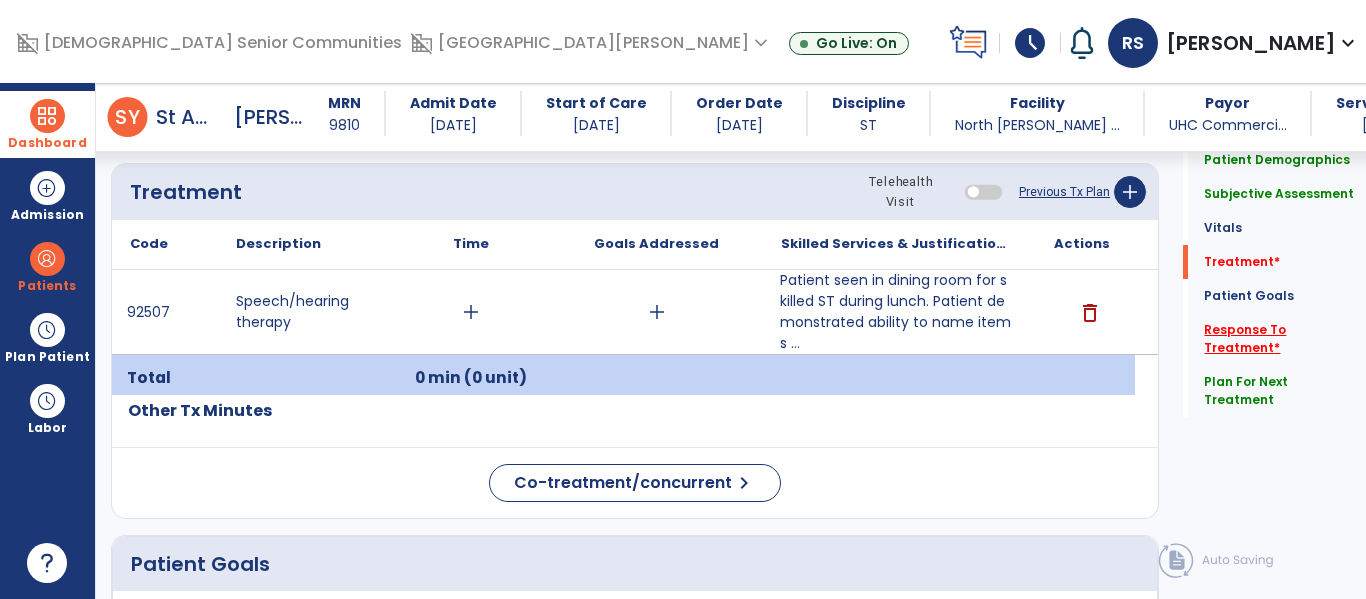click on "Response To Treatment   *" 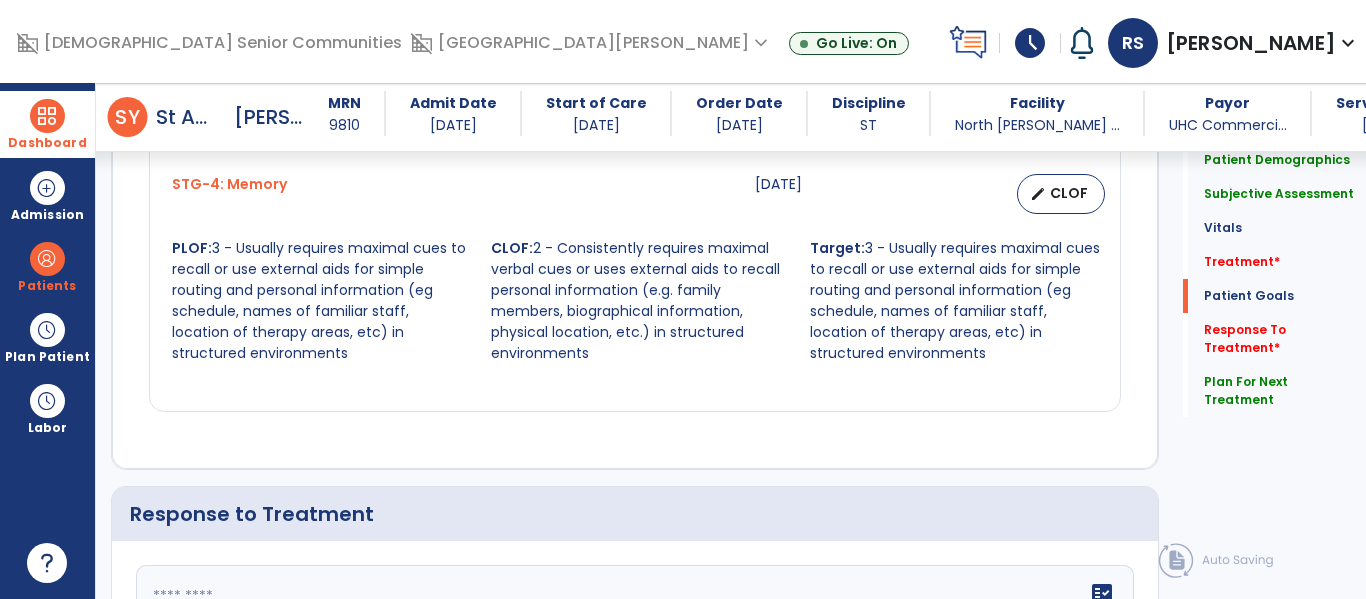 scroll, scrollTop: 2570, scrollLeft: 0, axis: vertical 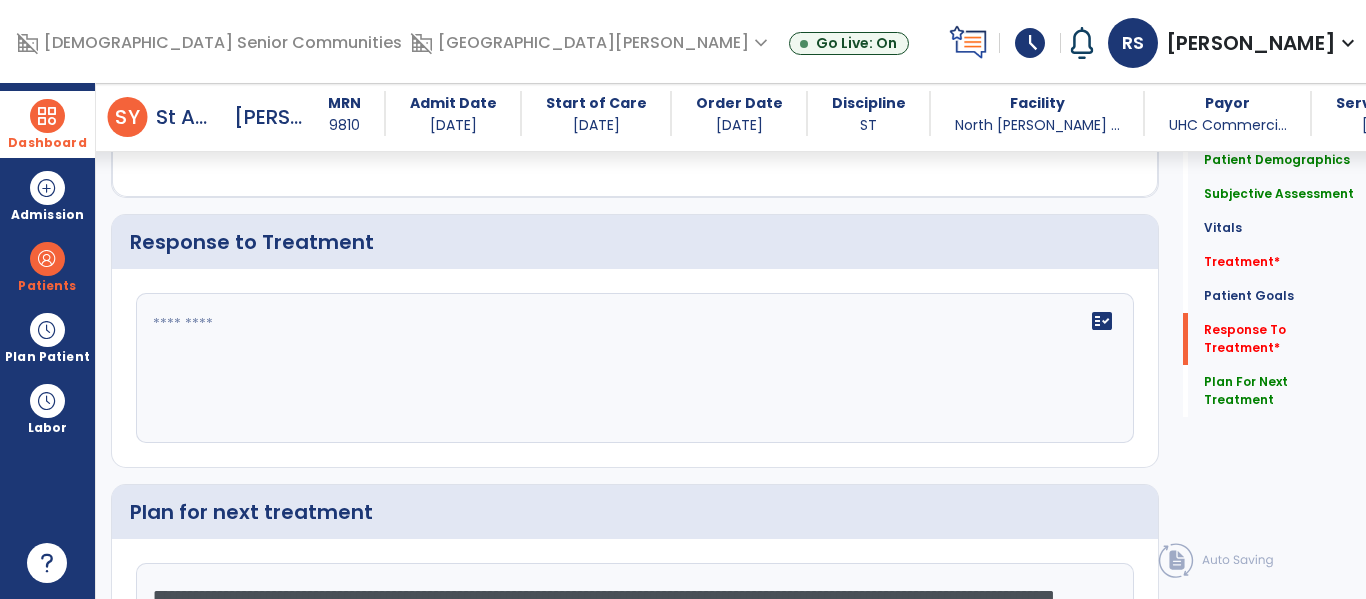 click on "fact_check" 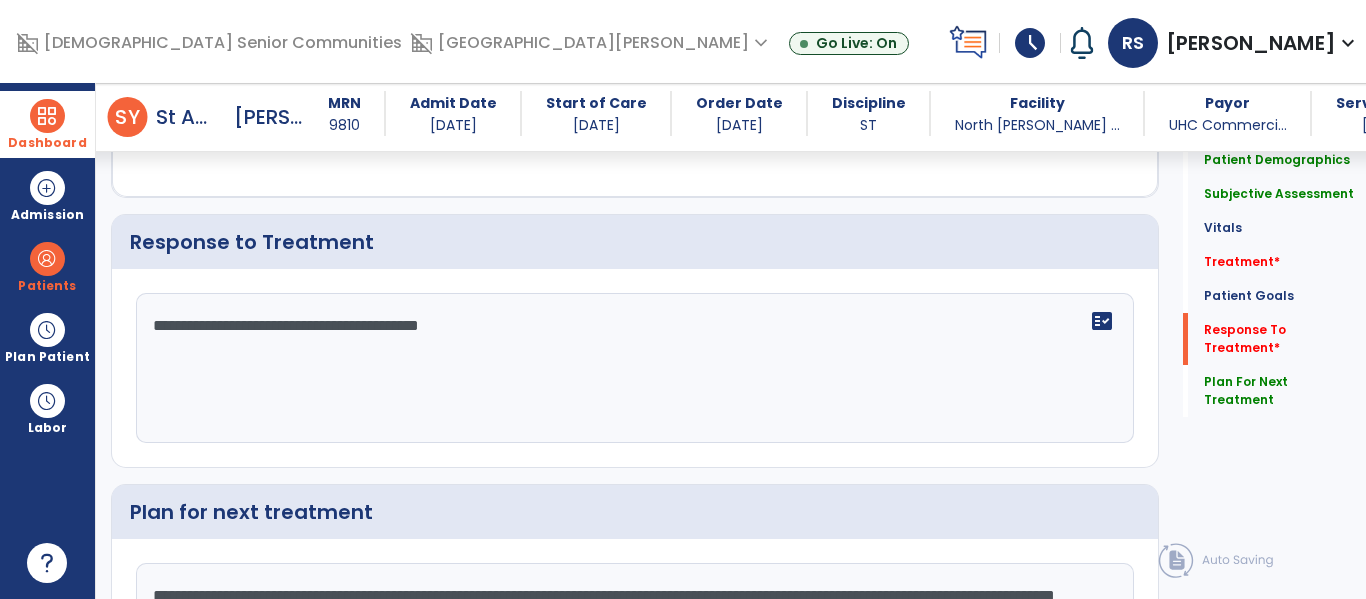 type on "**********" 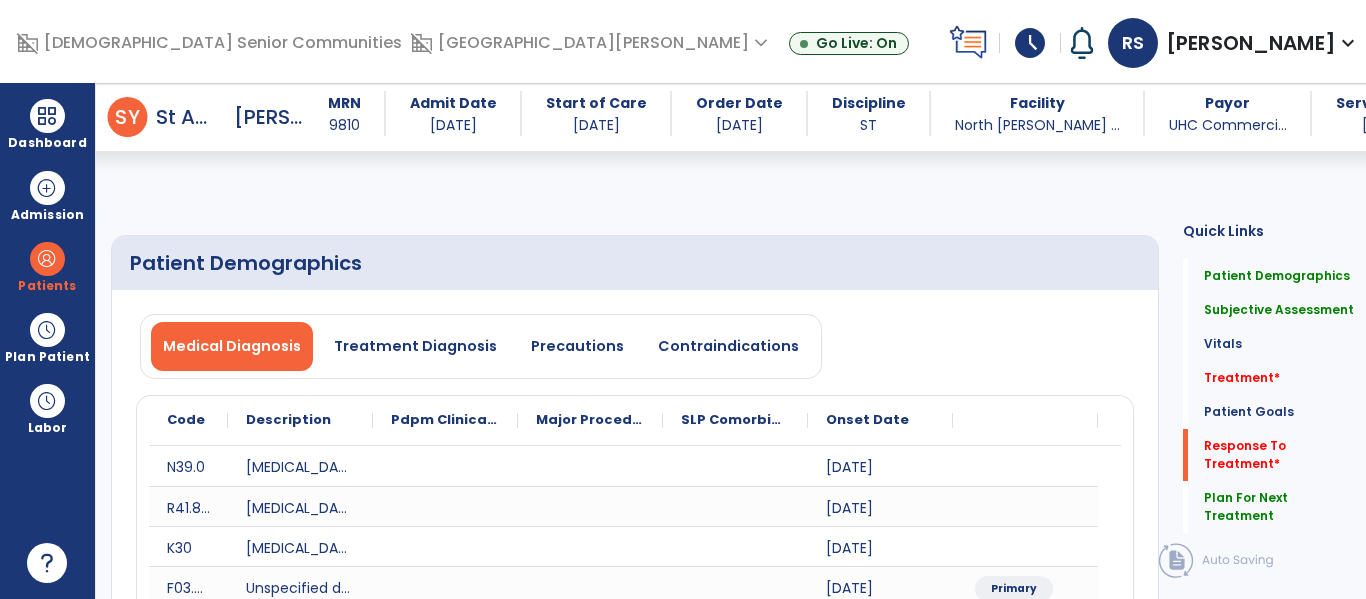 select on "*" 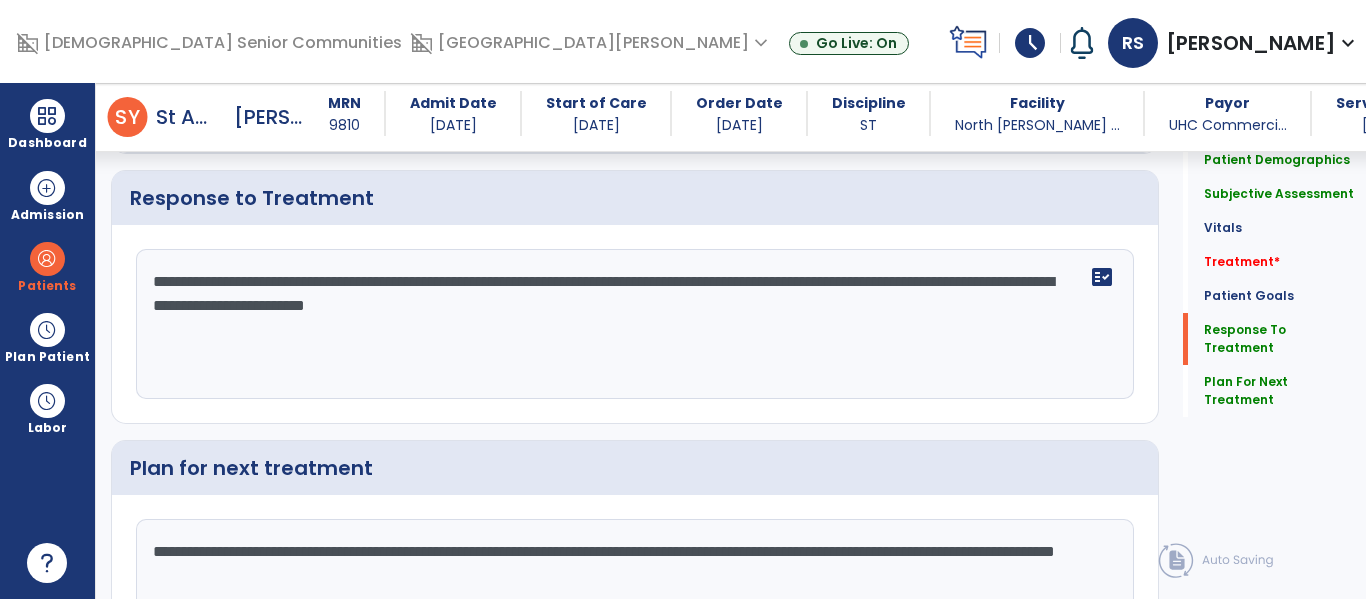 scroll, scrollTop: 2570, scrollLeft: 0, axis: vertical 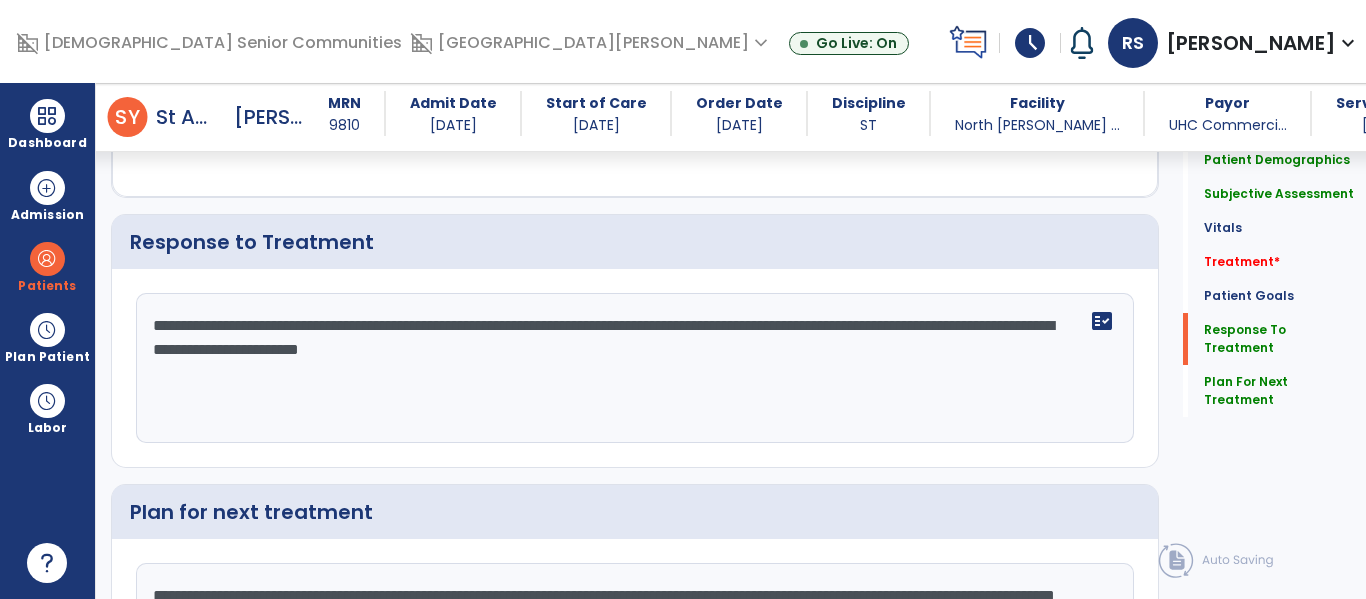 type on "**********" 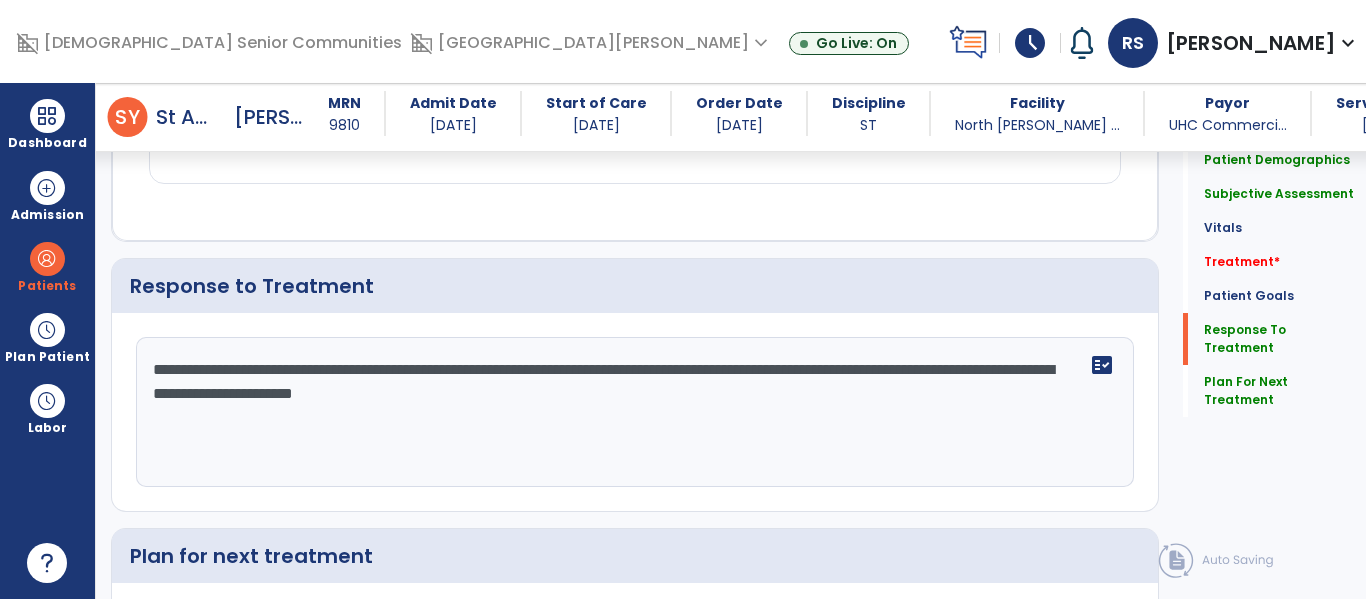 scroll, scrollTop: 2570, scrollLeft: 0, axis: vertical 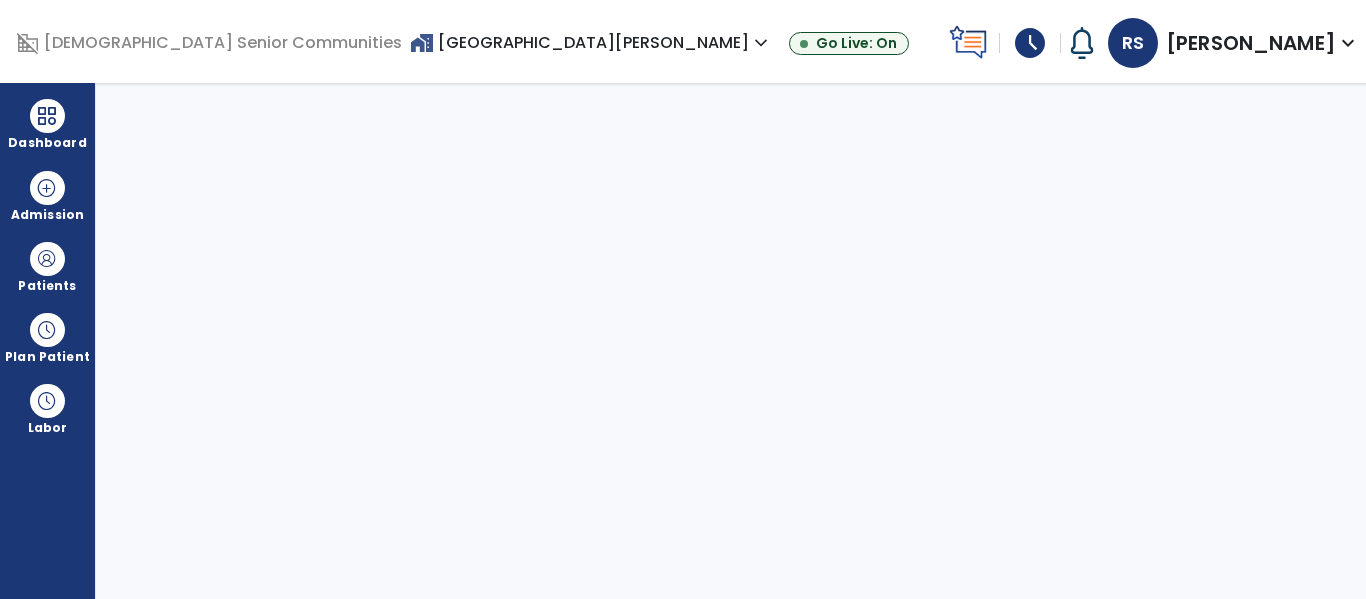 select on "****" 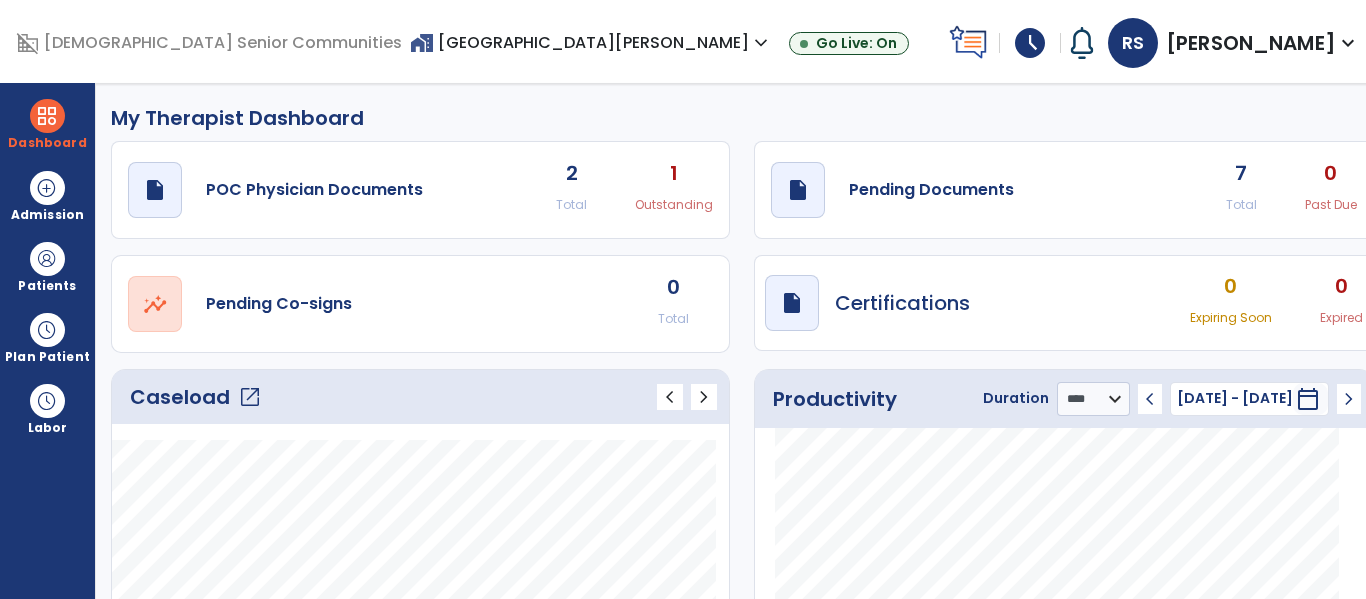 click on "7" 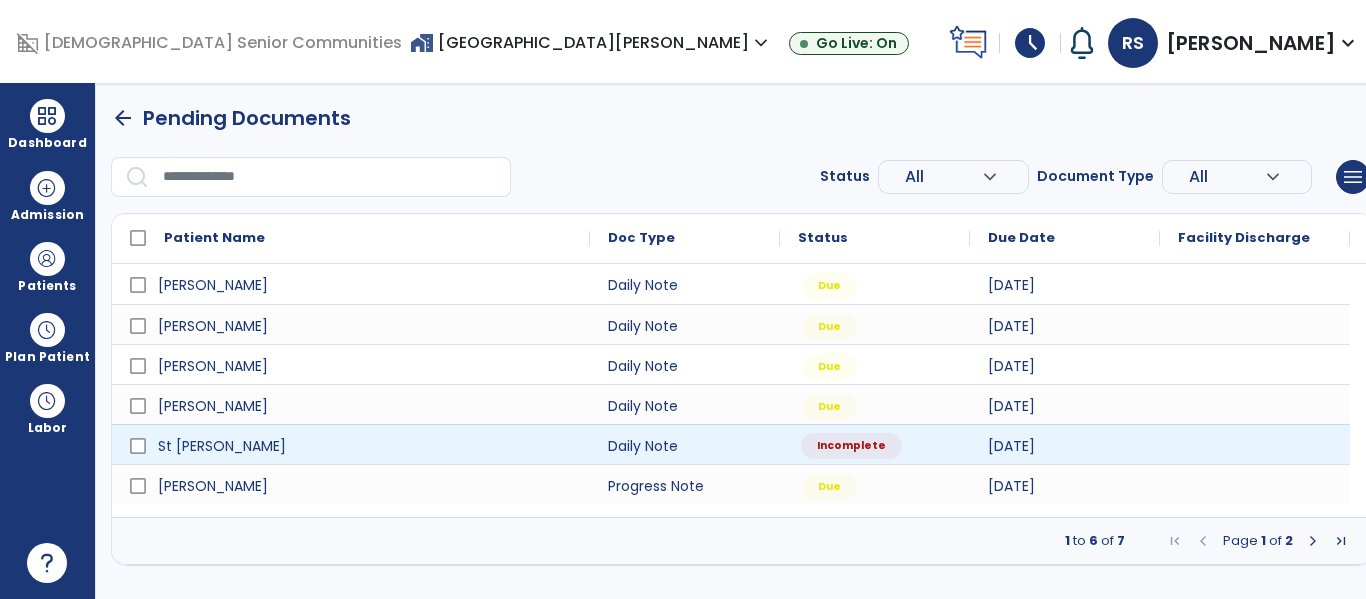 click on "Incomplete" at bounding box center (851, 446) 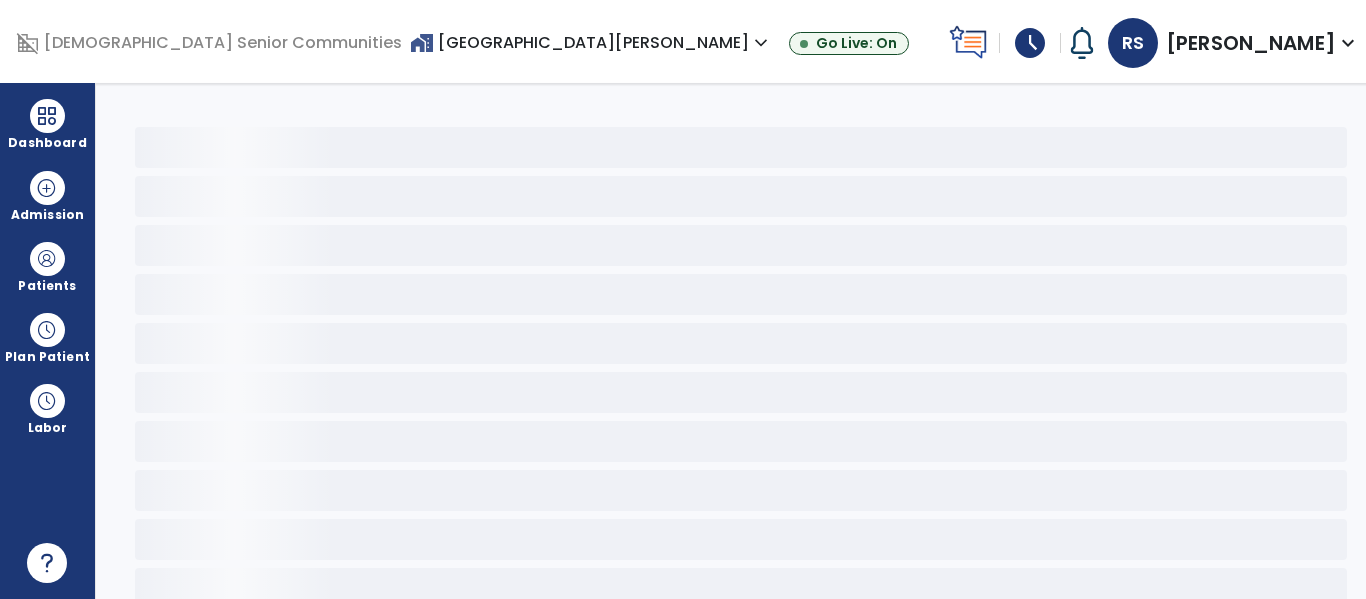 select on "*" 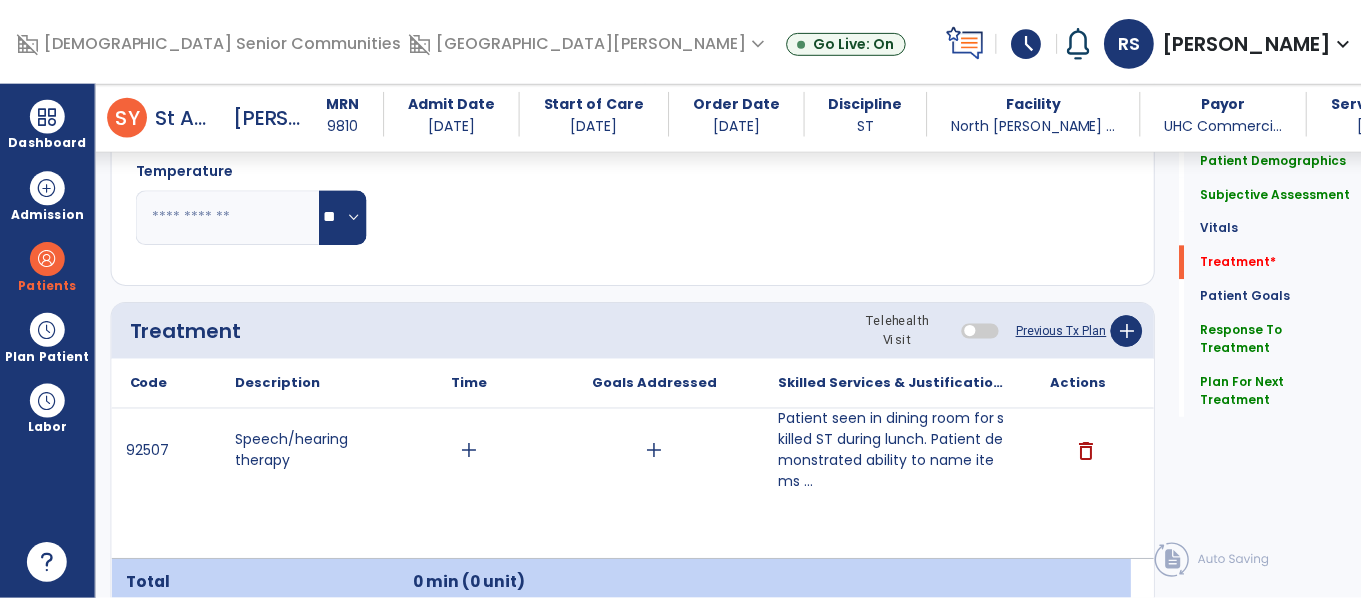 scroll, scrollTop: 1106, scrollLeft: 0, axis: vertical 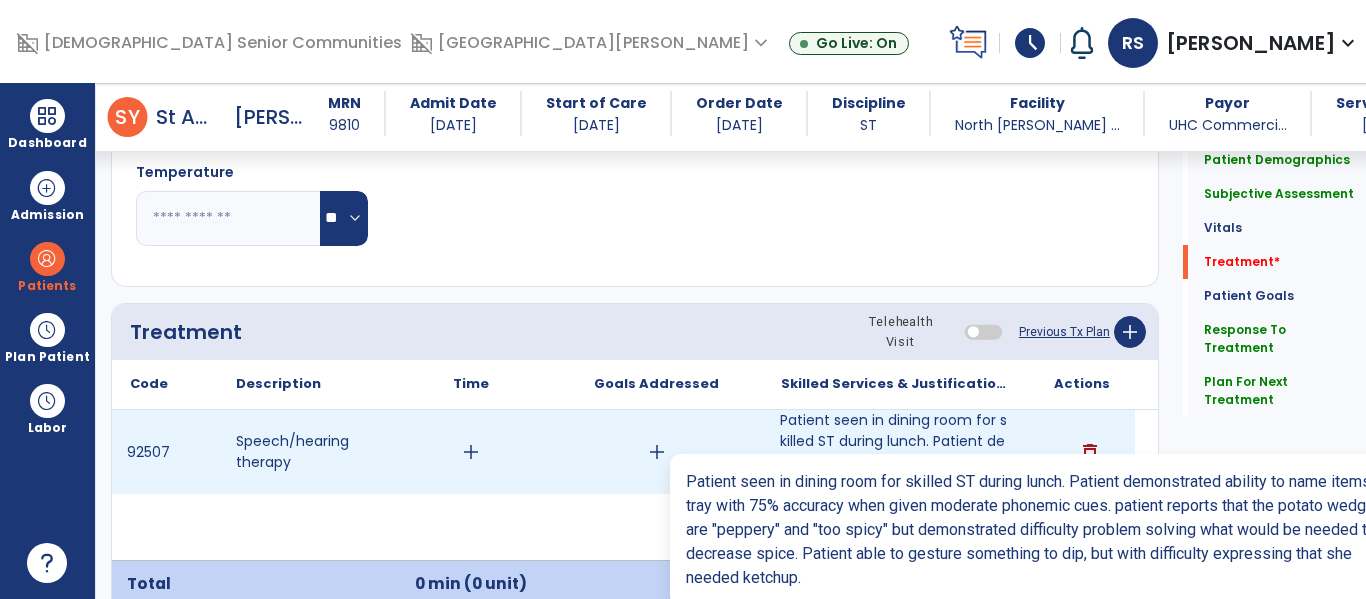 click on "Patient seen in dining room for skilled ST during lunch. Patient demonstrated ability to name items ..." at bounding box center (896, 452) 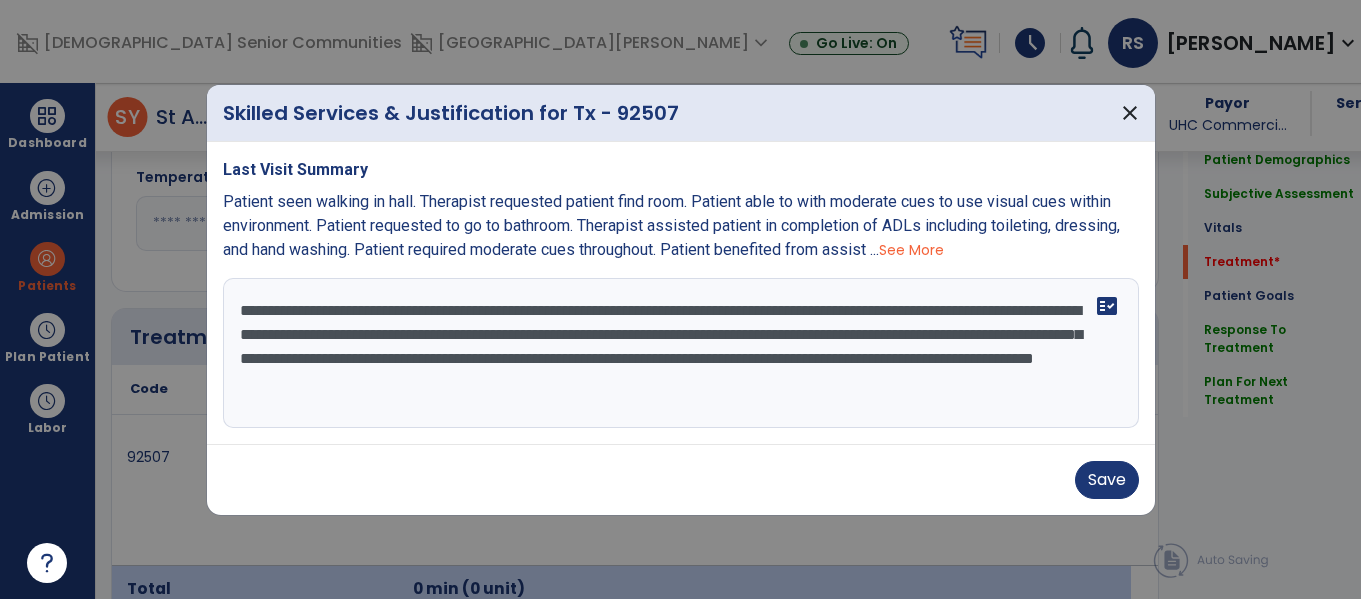 scroll, scrollTop: 1106, scrollLeft: 0, axis: vertical 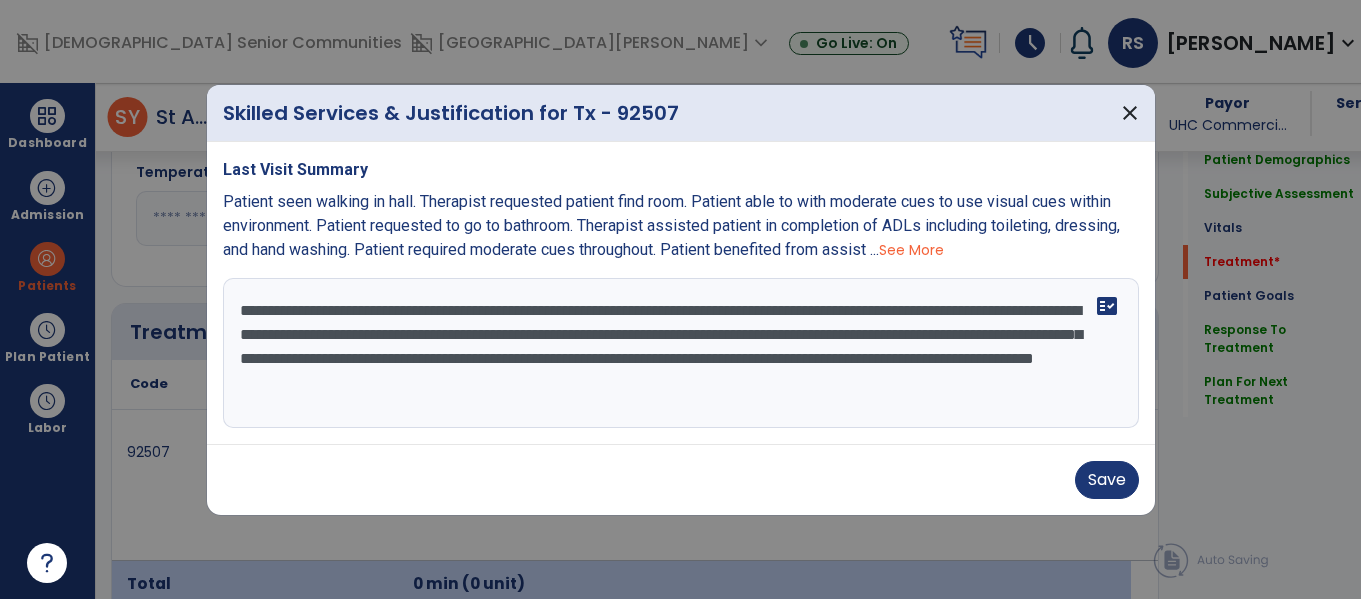 click on "**********" at bounding box center (681, 353) 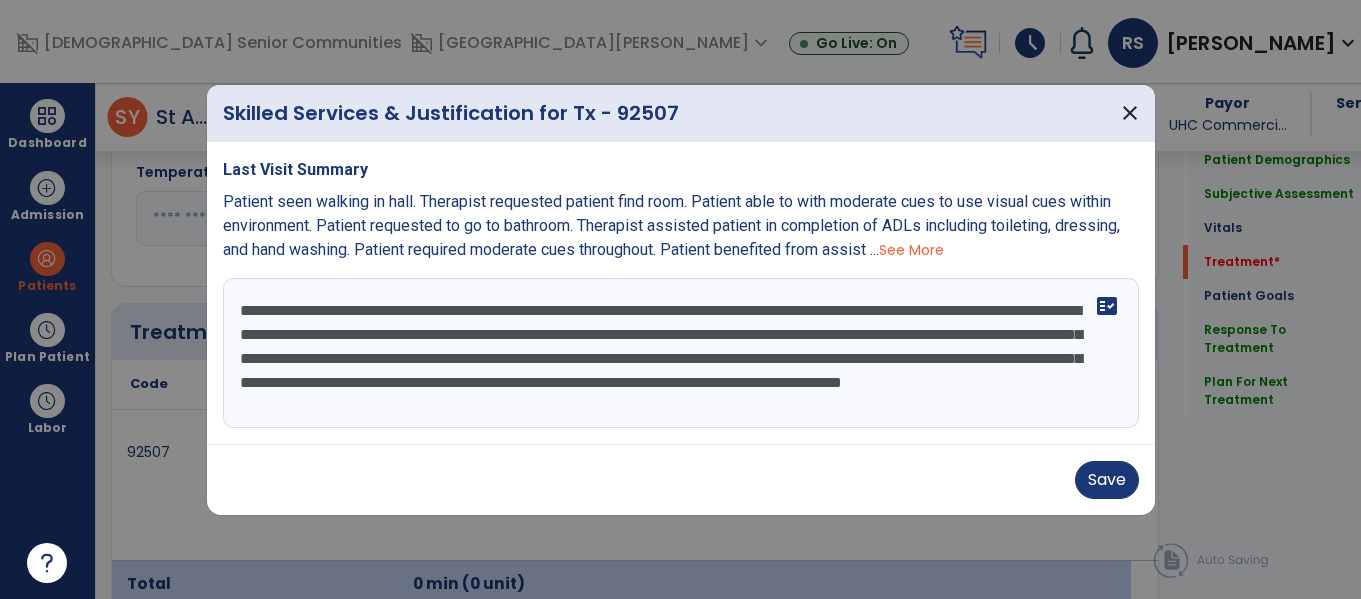 scroll, scrollTop: 16, scrollLeft: 0, axis: vertical 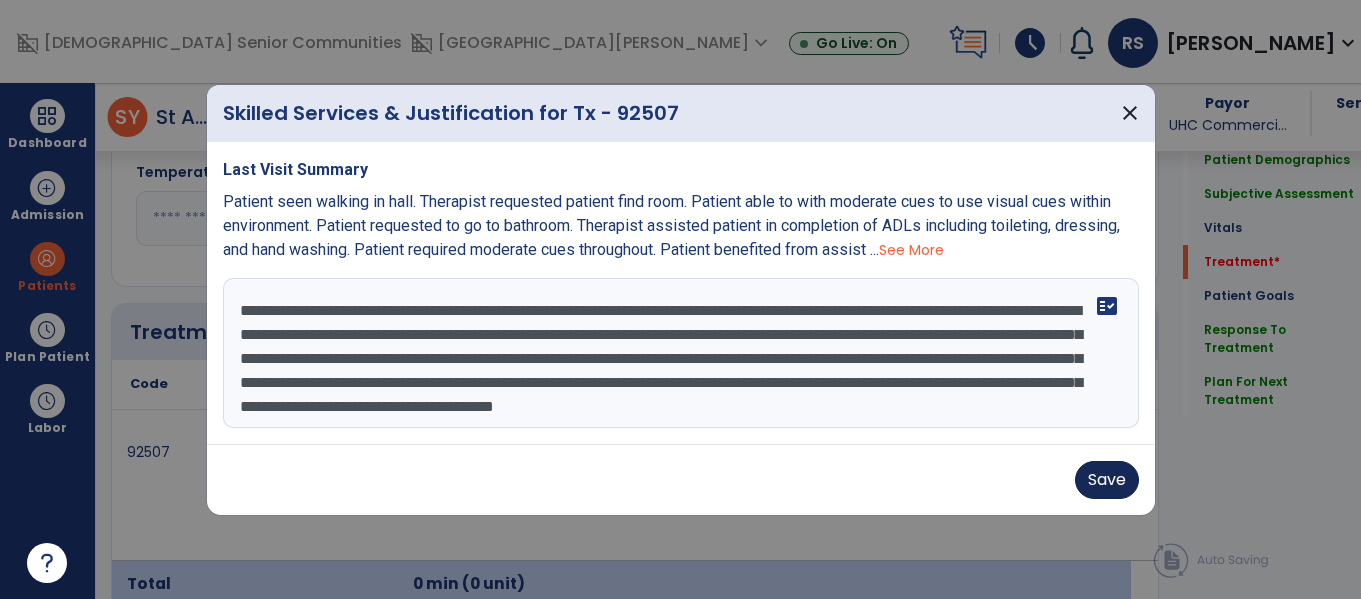 type on "**********" 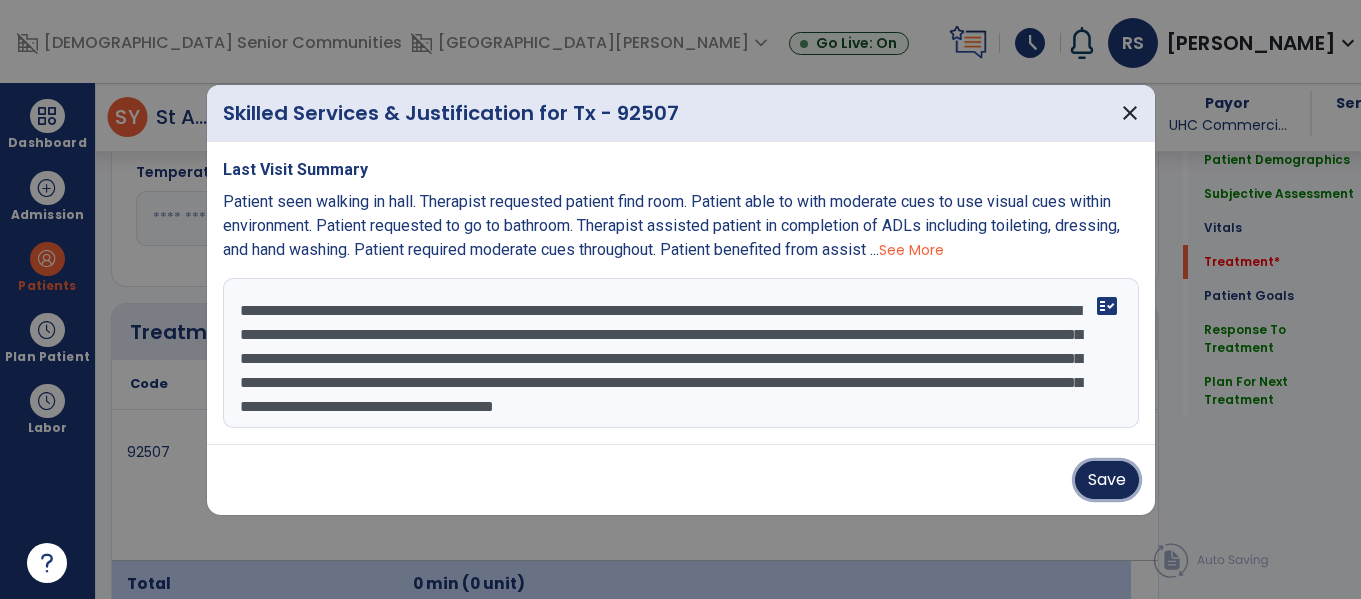 click on "Save" at bounding box center [1107, 480] 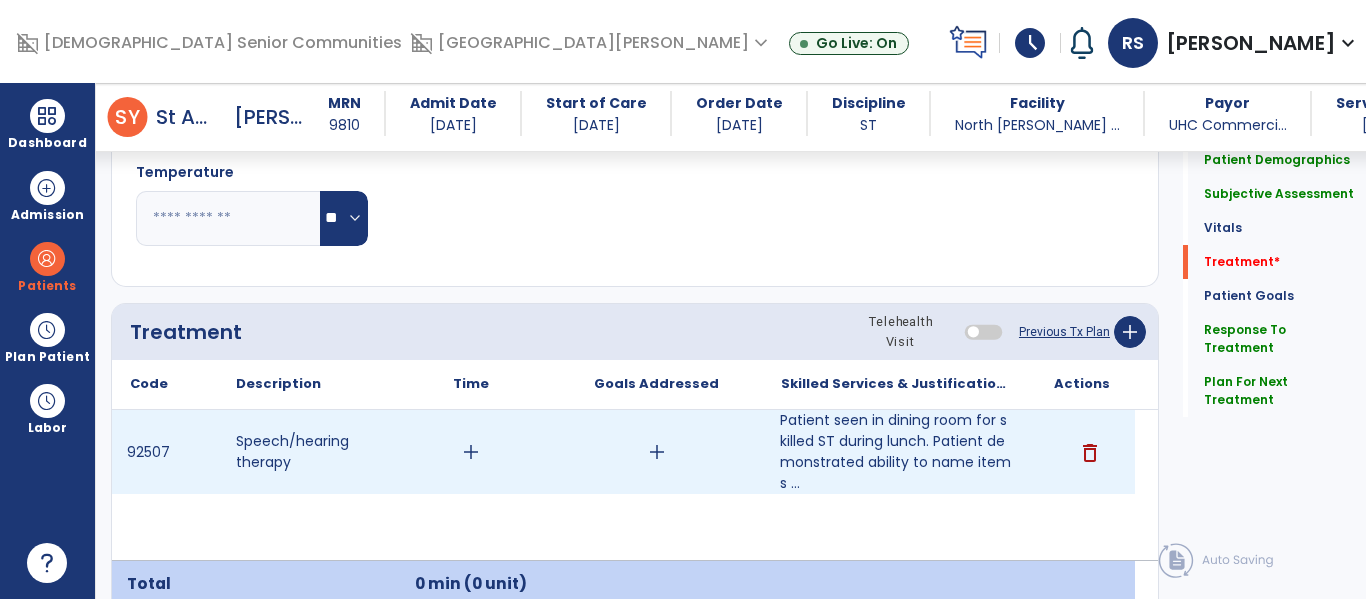 click on "add" at bounding box center (657, 452) 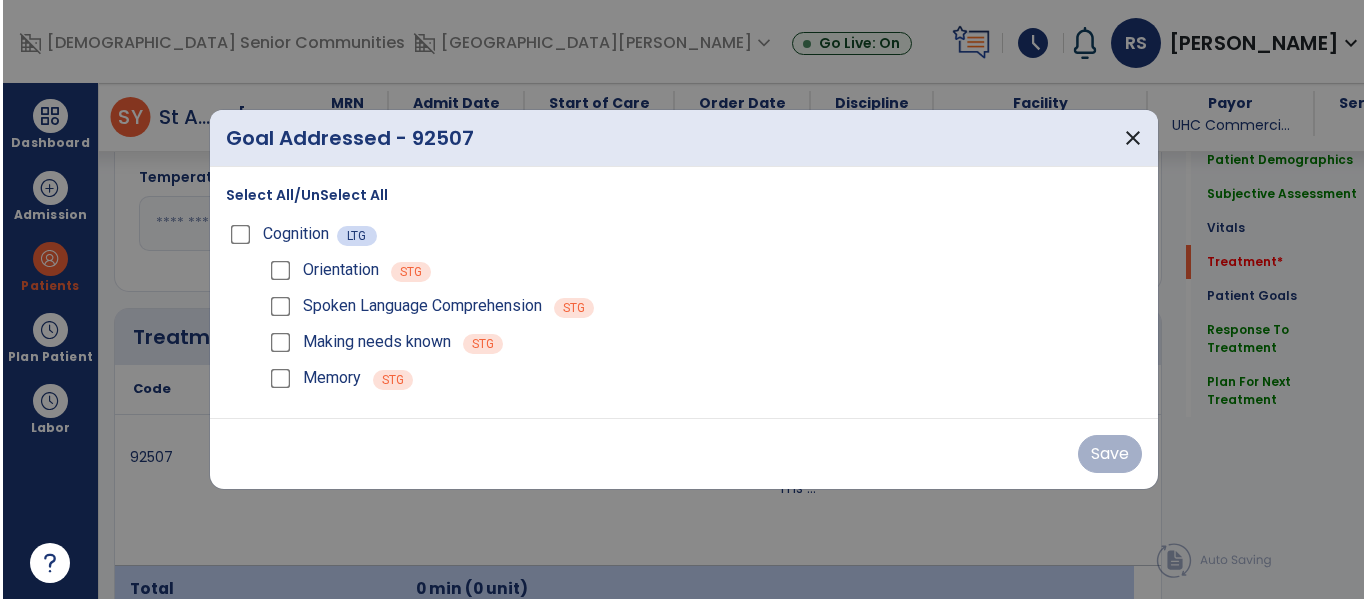 scroll, scrollTop: 1106, scrollLeft: 0, axis: vertical 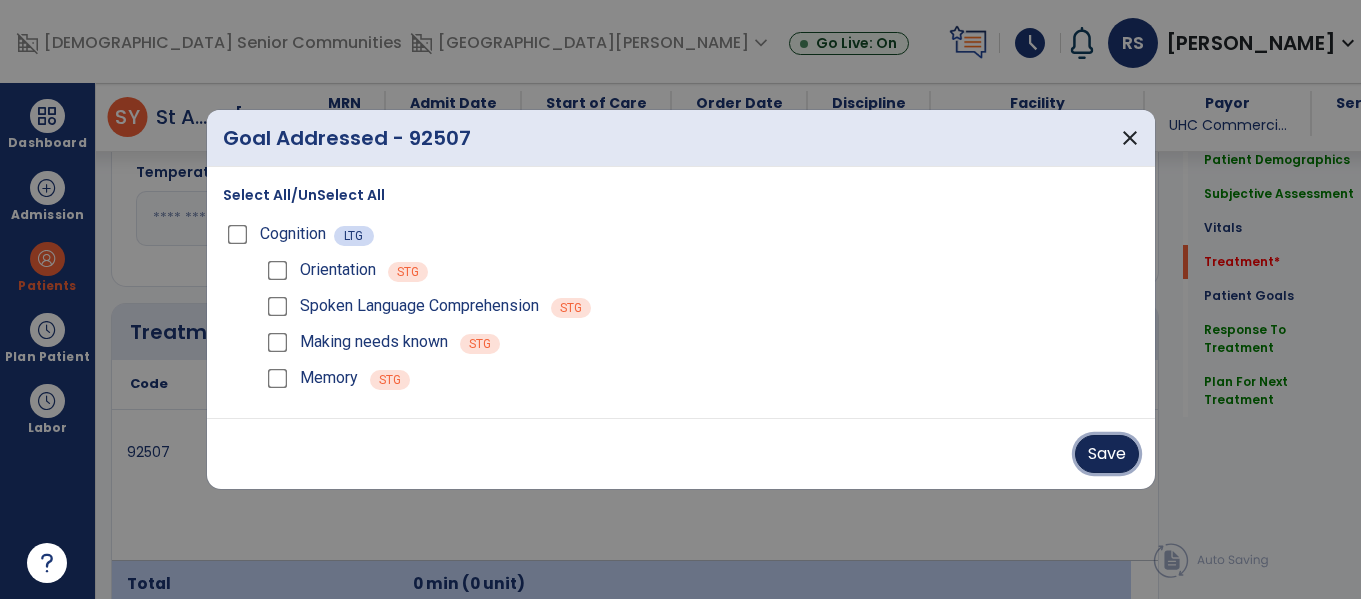 click on "Save" at bounding box center [1107, 454] 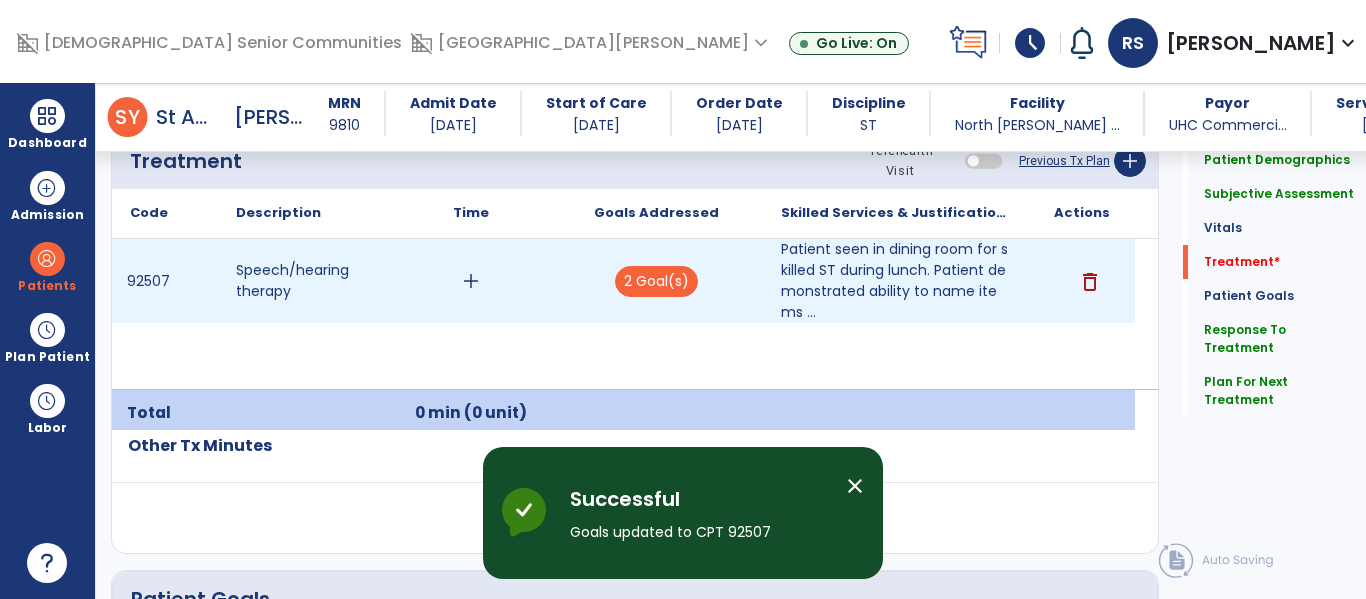 scroll, scrollTop: 1267, scrollLeft: 0, axis: vertical 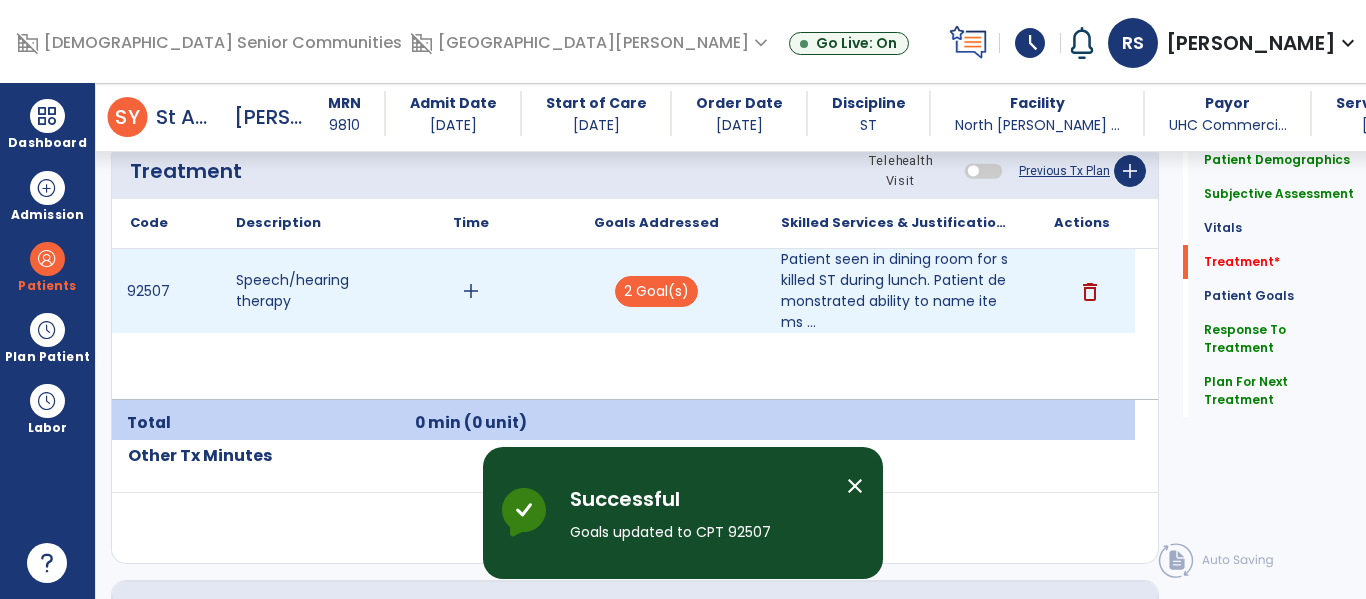 click on "add" at bounding box center [471, 291] 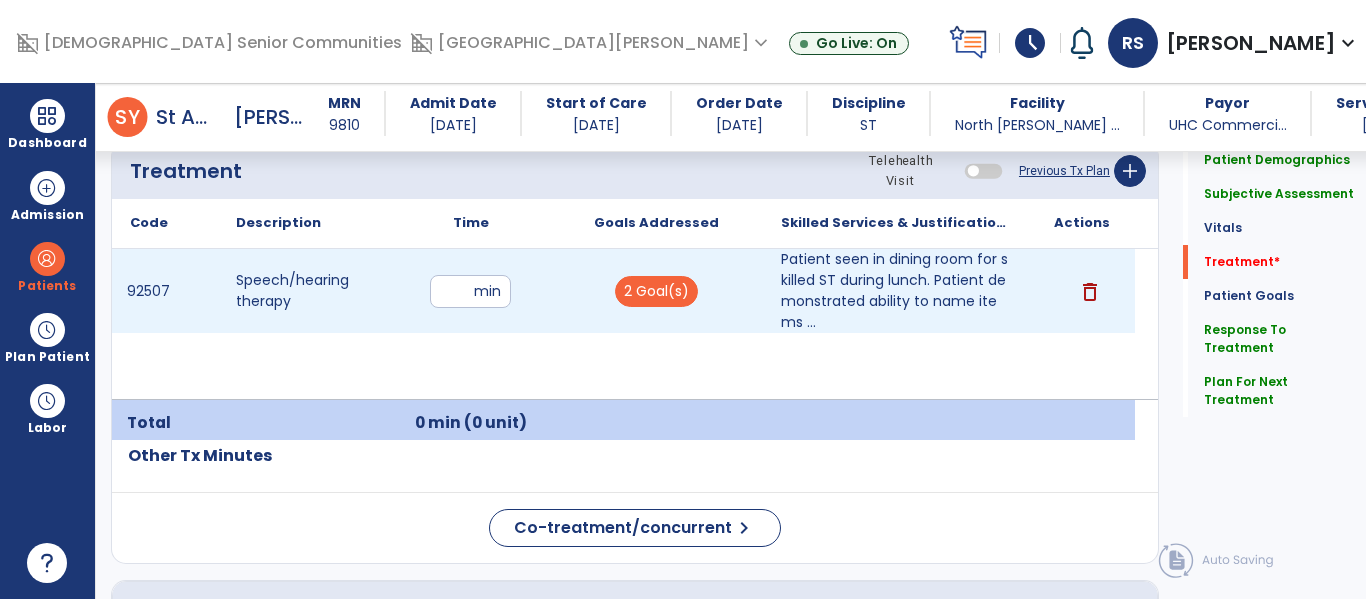 type on "**" 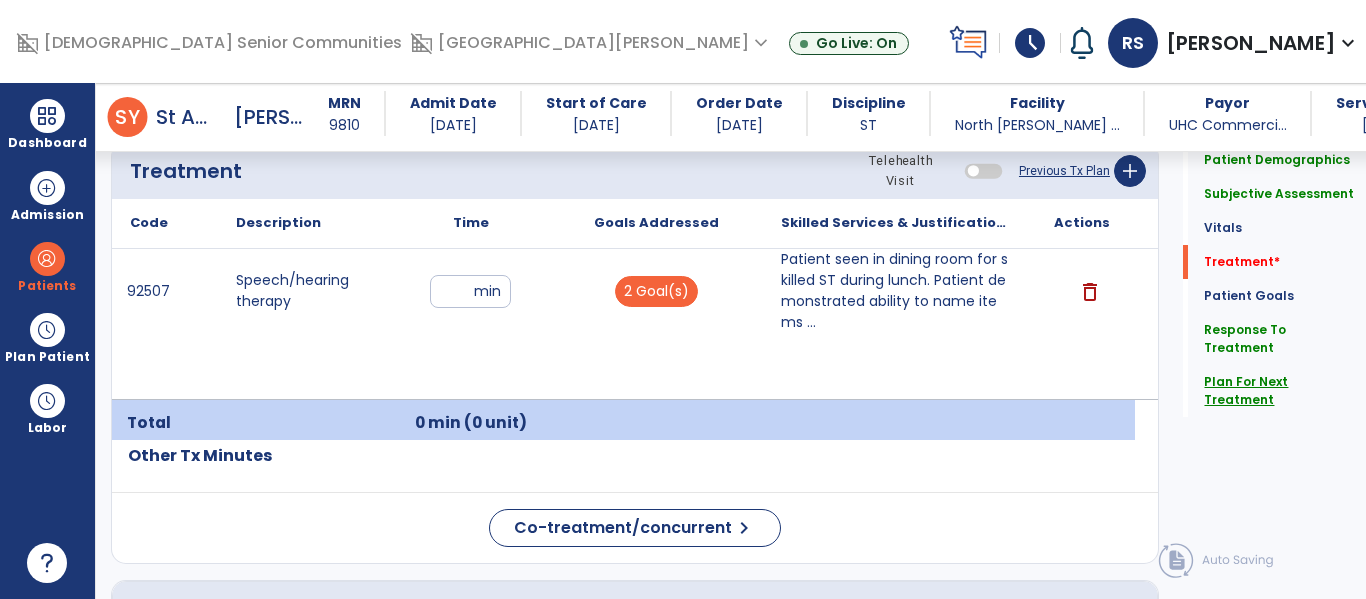 click on "Plan For Next Treatment" 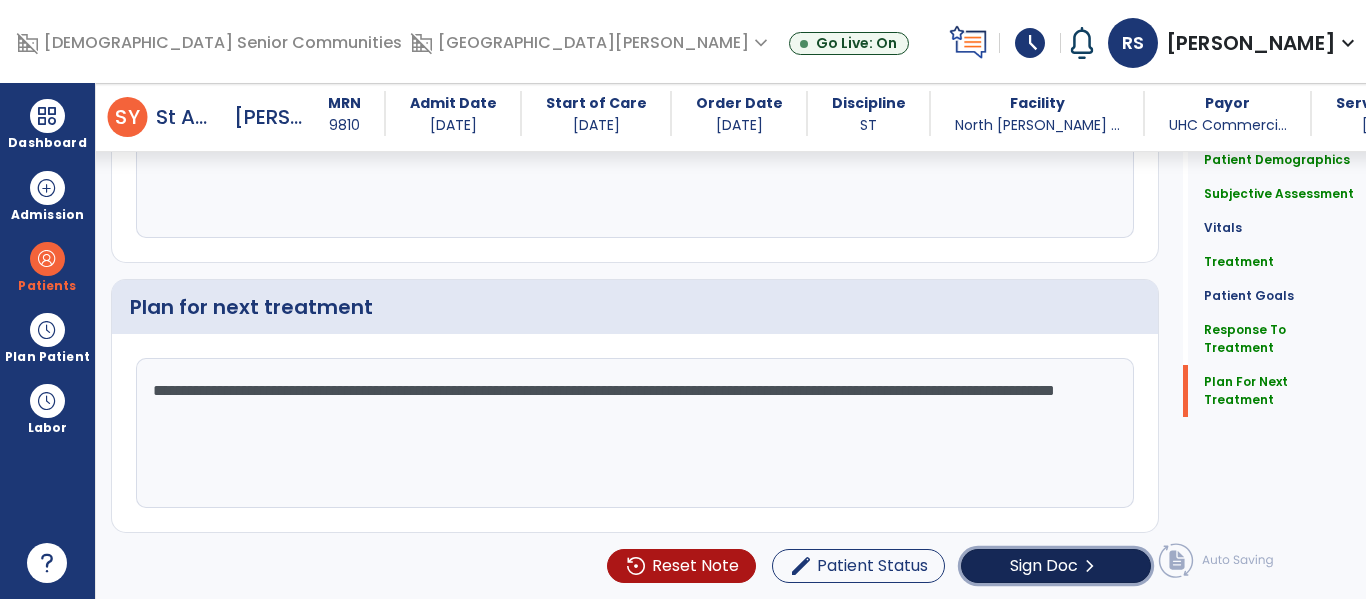 click on "chevron_right" 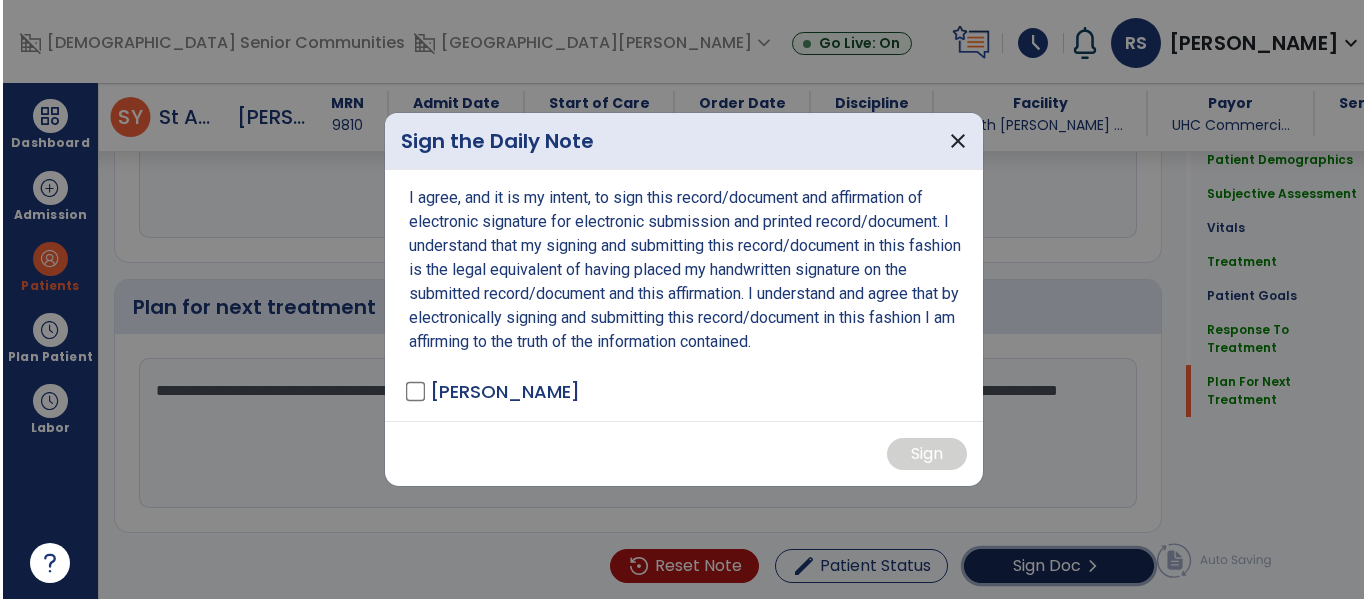 scroll, scrollTop: 2841, scrollLeft: 0, axis: vertical 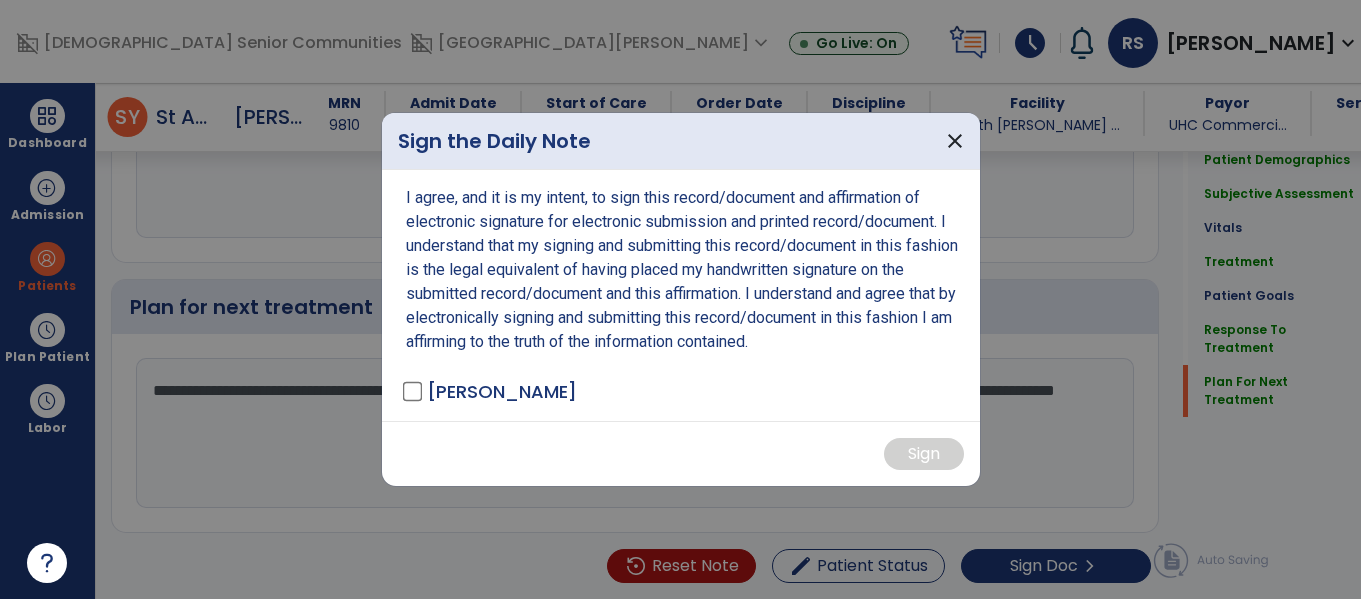 click on "[PERSON_NAME]" at bounding box center [491, 391] 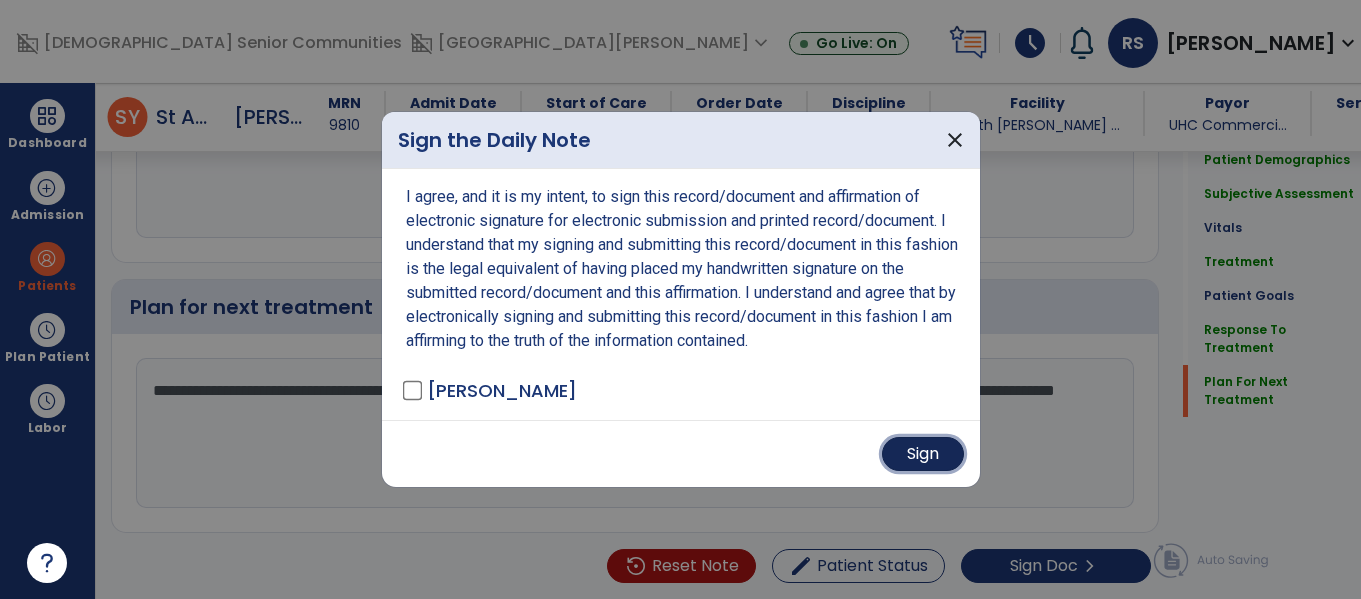 click on "Sign" at bounding box center (923, 454) 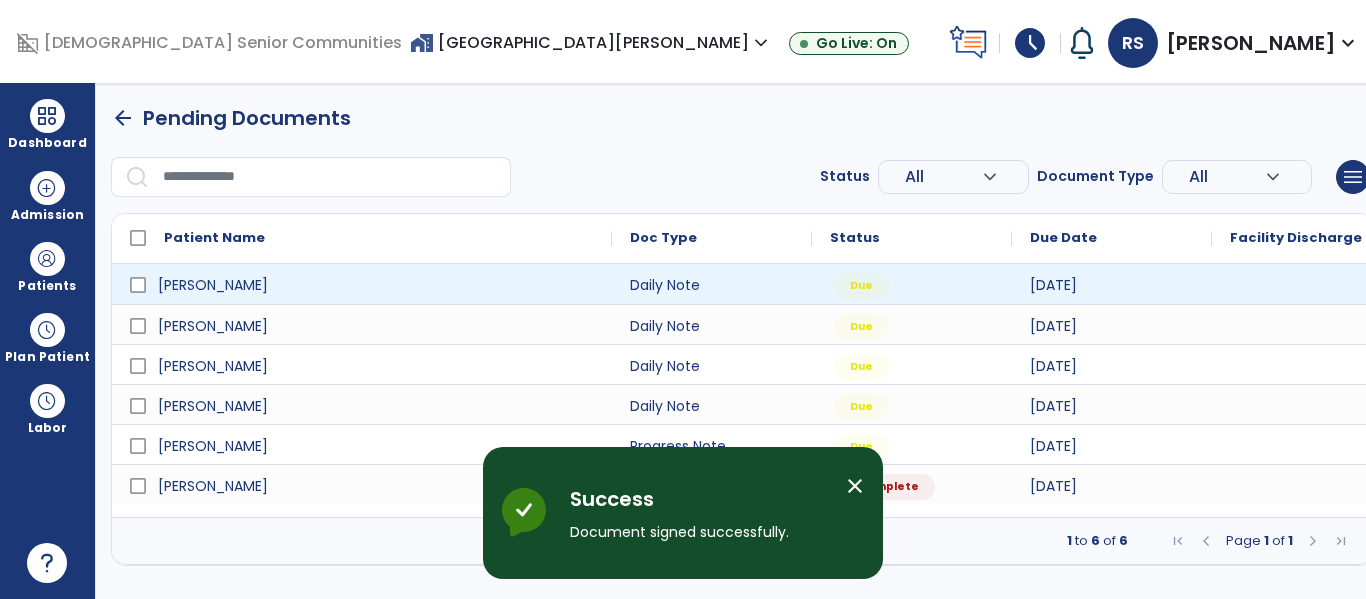 scroll, scrollTop: 0, scrollLeft: 0, axis: both 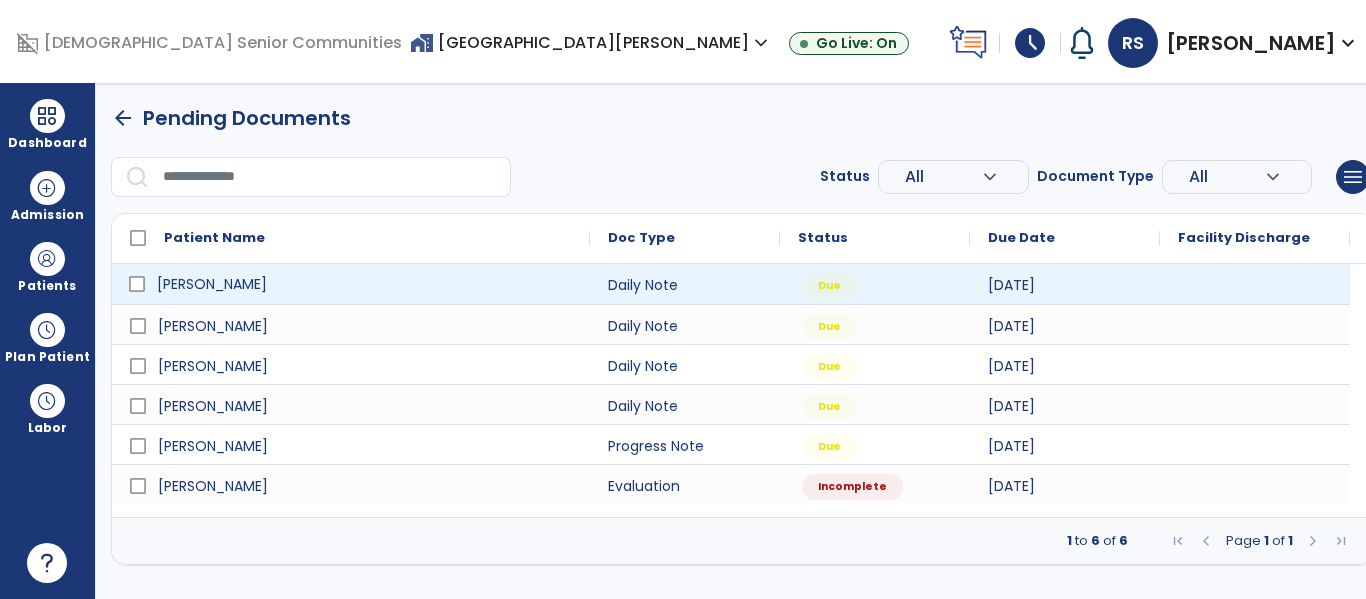 click on "[PERSON_NAME]" at bounding box center [365, 284] 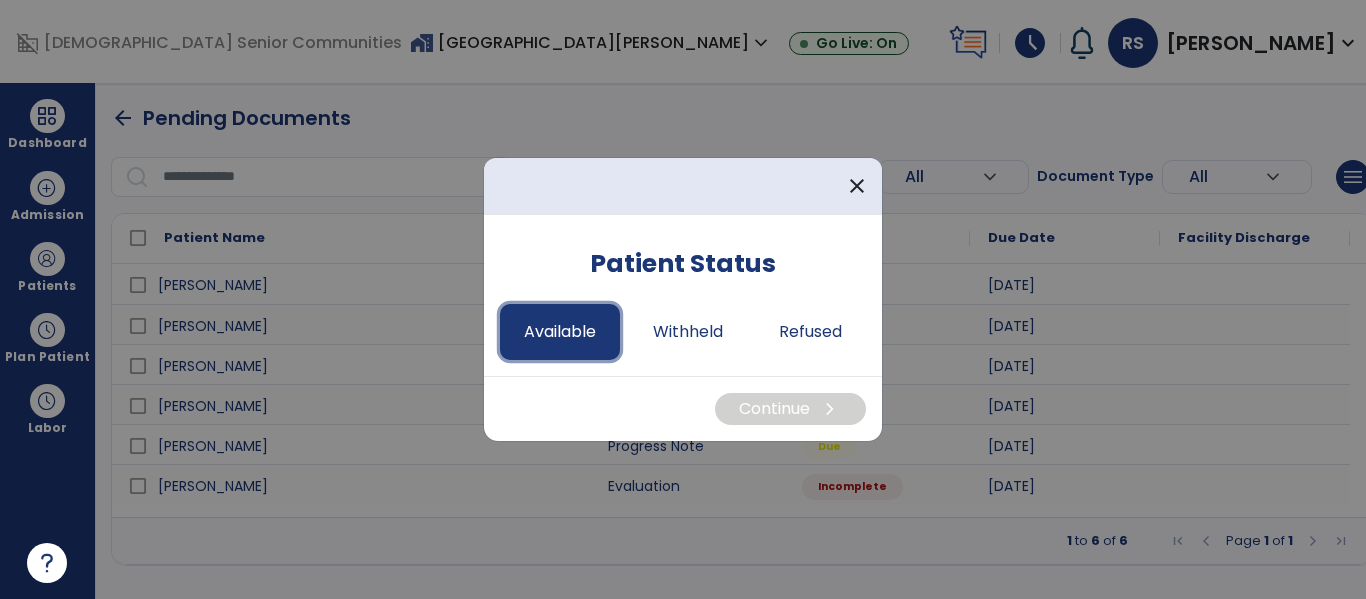 click on "Available" at bounding box center [560, 332] 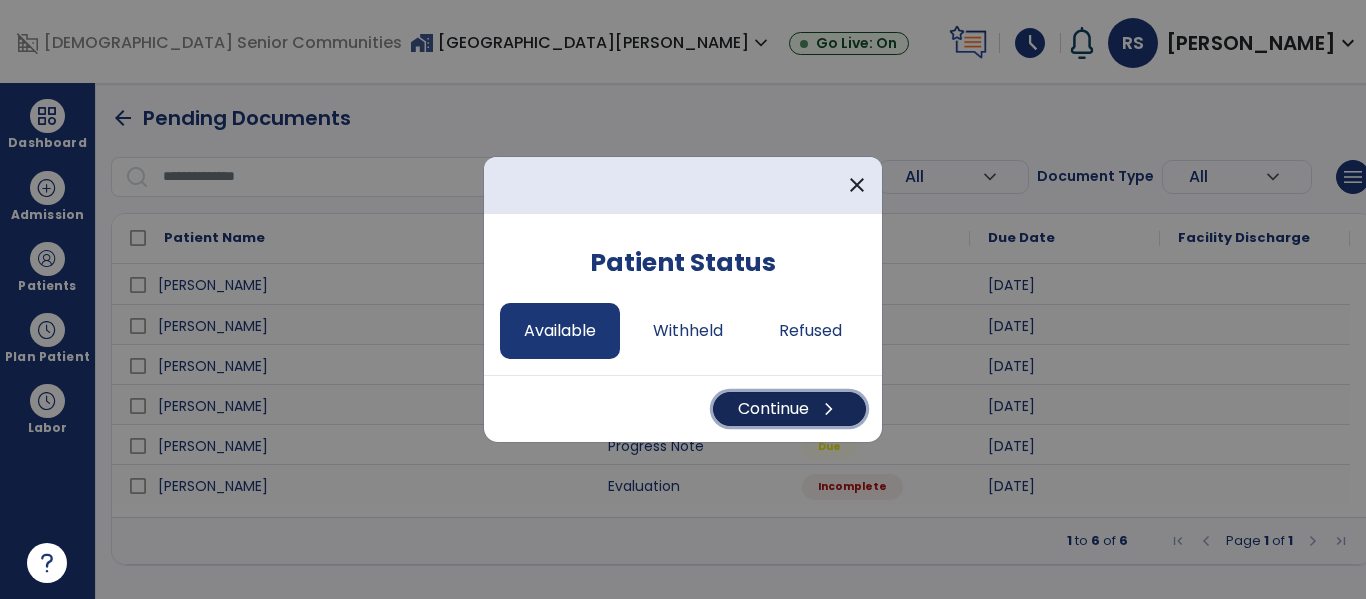 click on "Continue   chevron_right" at bounding box center (789, 409) 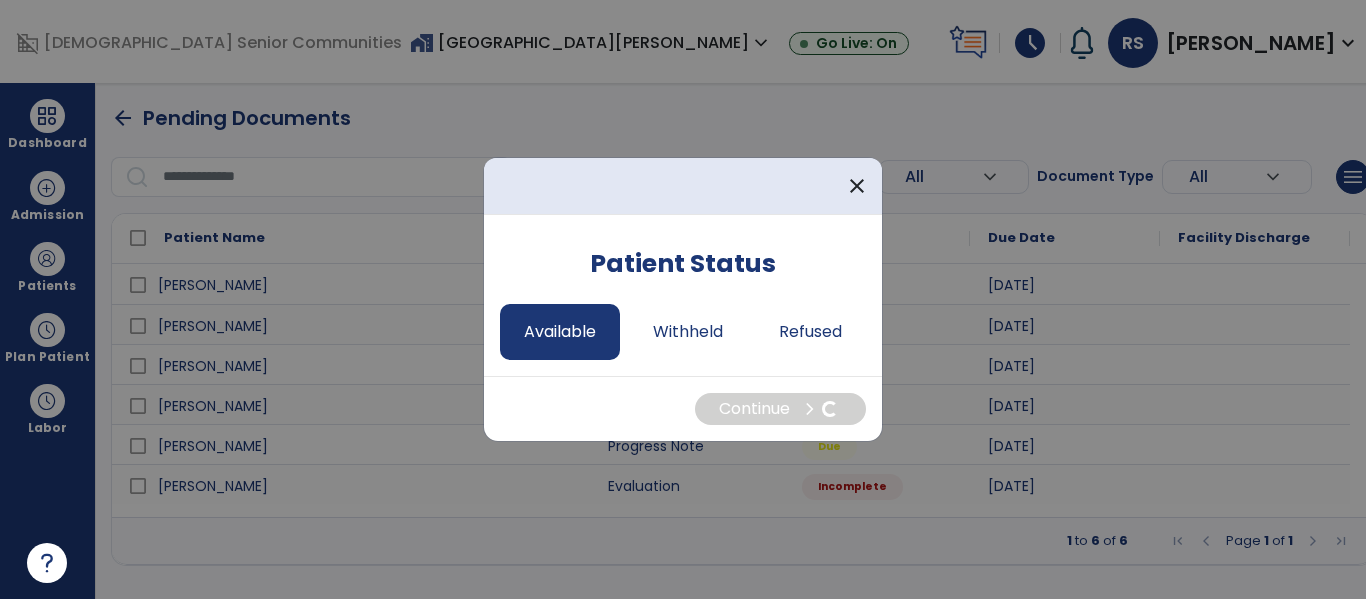 select on "*" 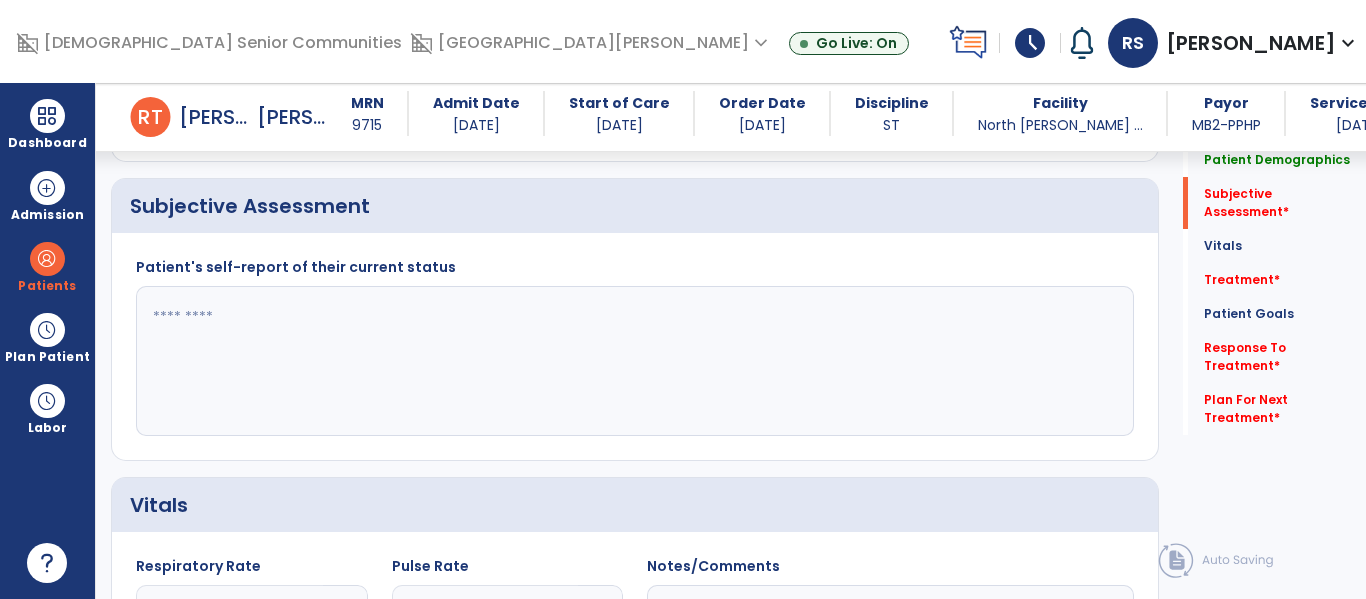 scroll, scrollTop: 512, scrollLeft: 0, axis: vertical 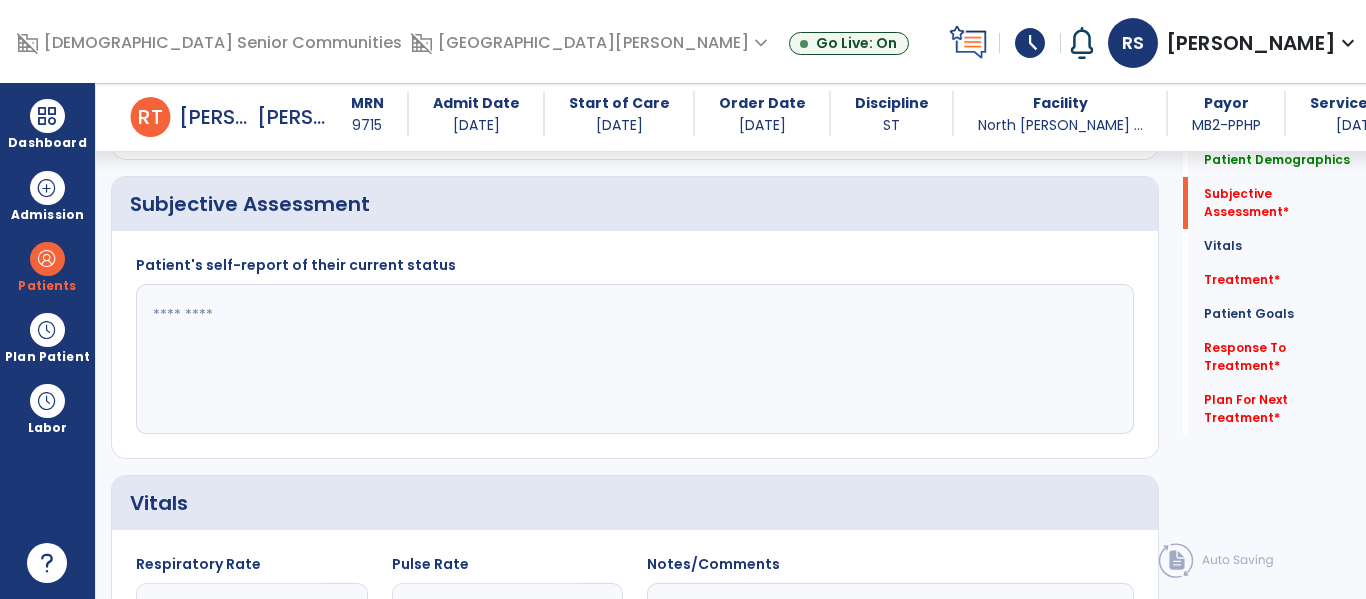click 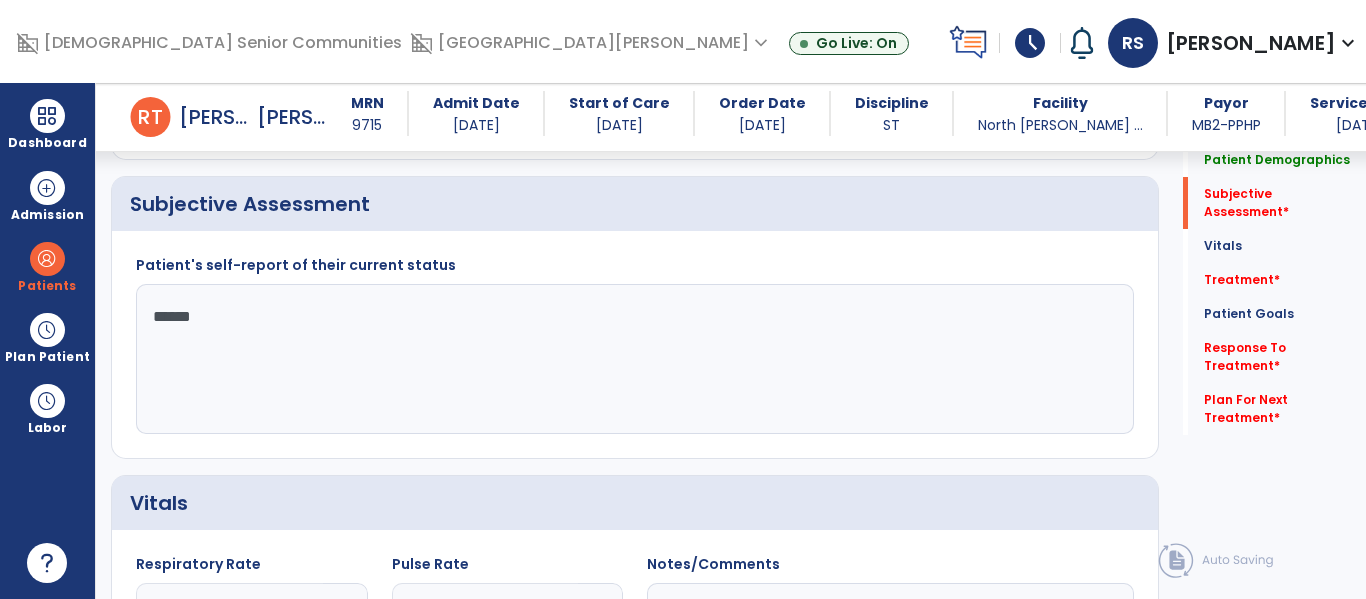 type on "*******" 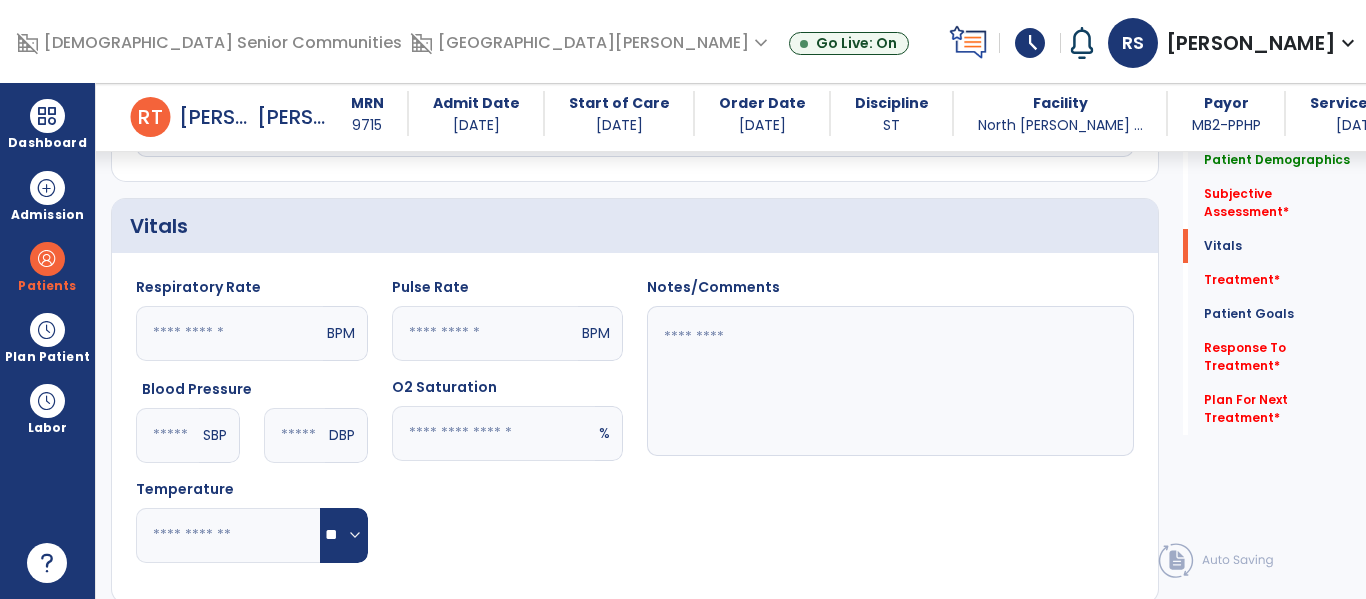 scroll, scrollTop: 814, scrollLeft: 0, axis: vertical 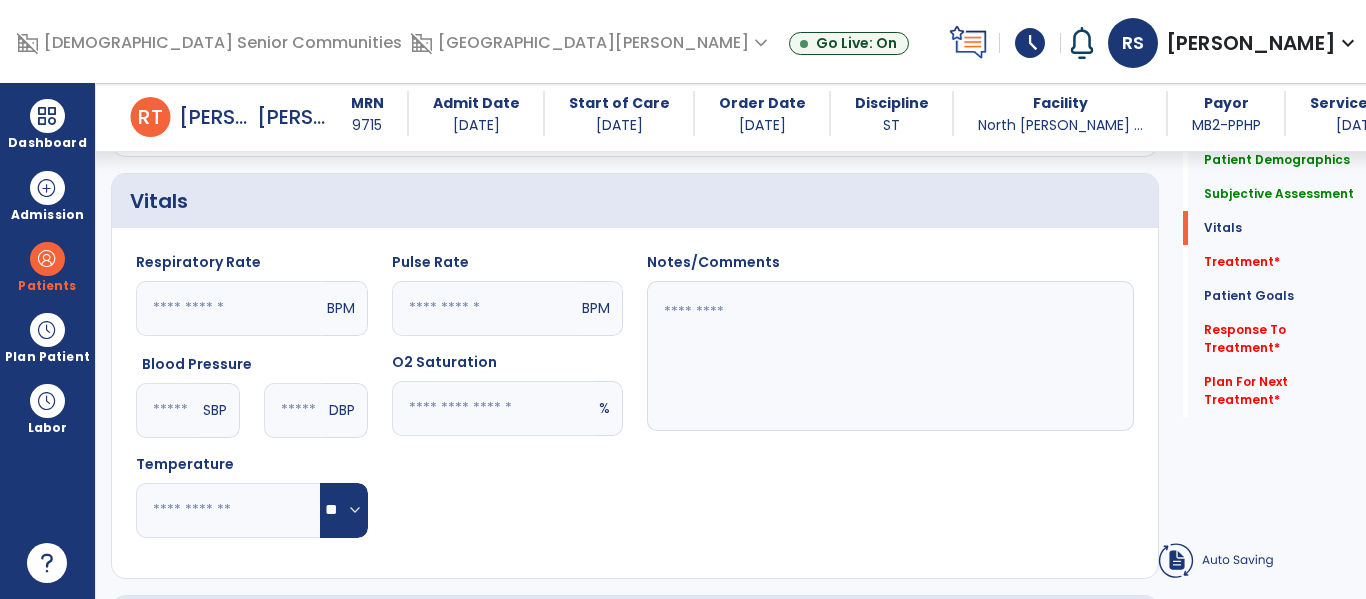 type on "**********" 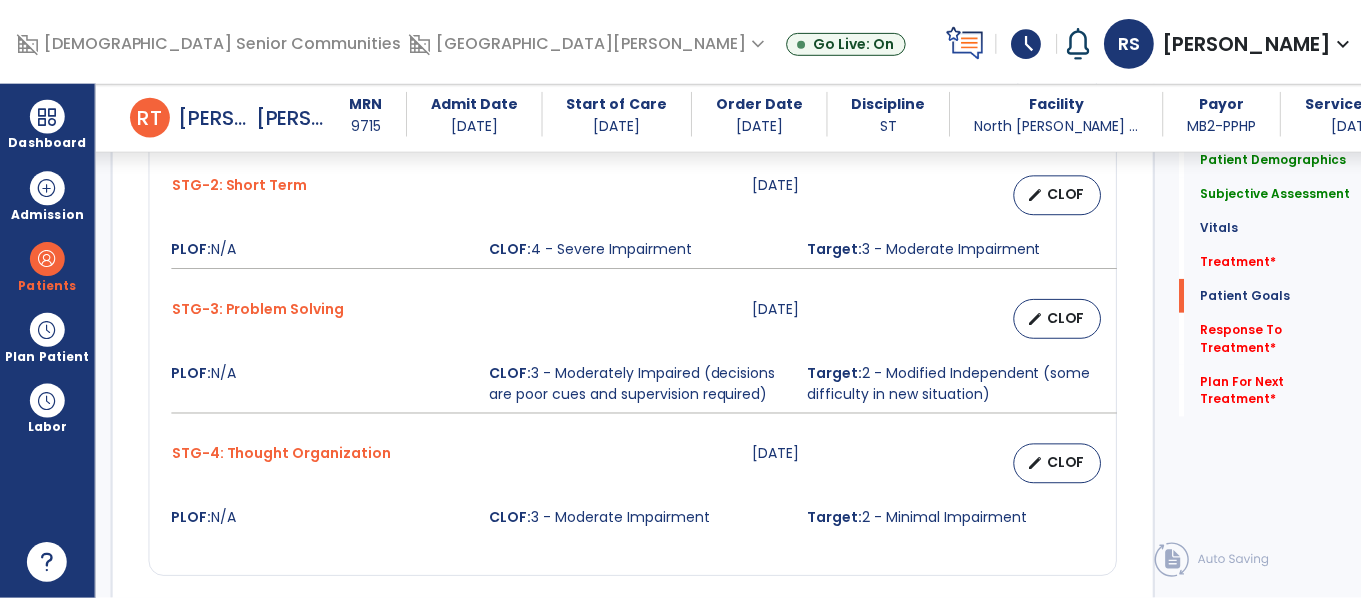 scroll, scrollTop: 2004, scrollLeft: 0, axis: vertical 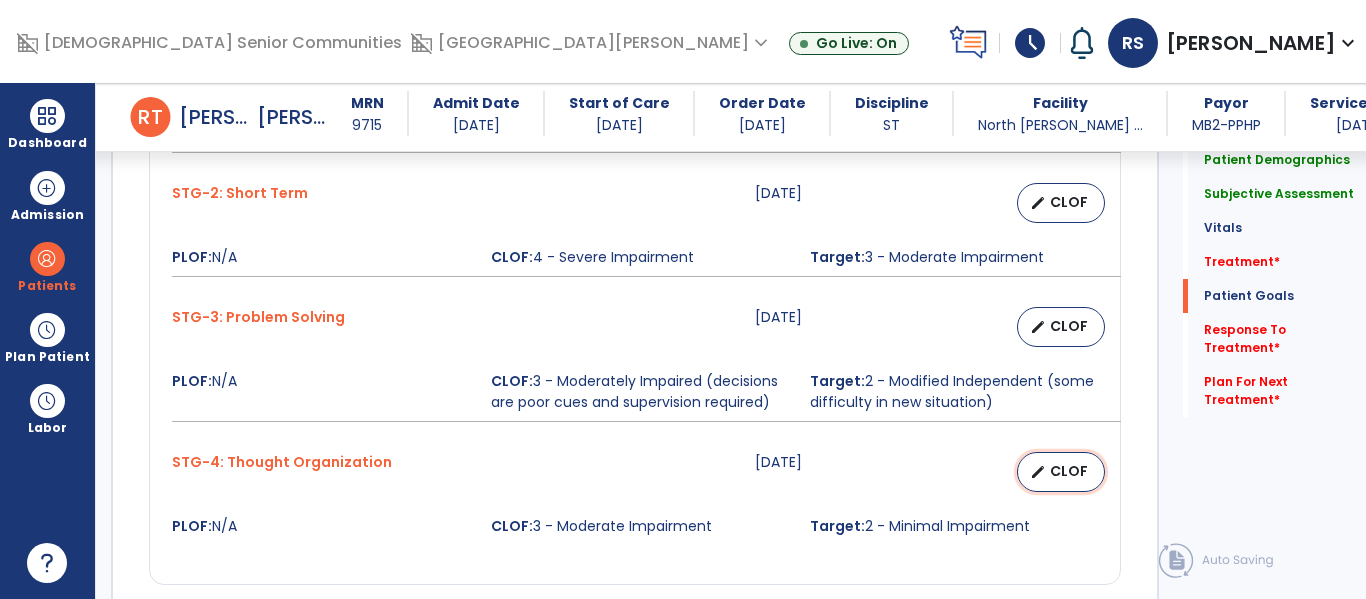 click on "CLOF" at bounding box center [1069, 471] 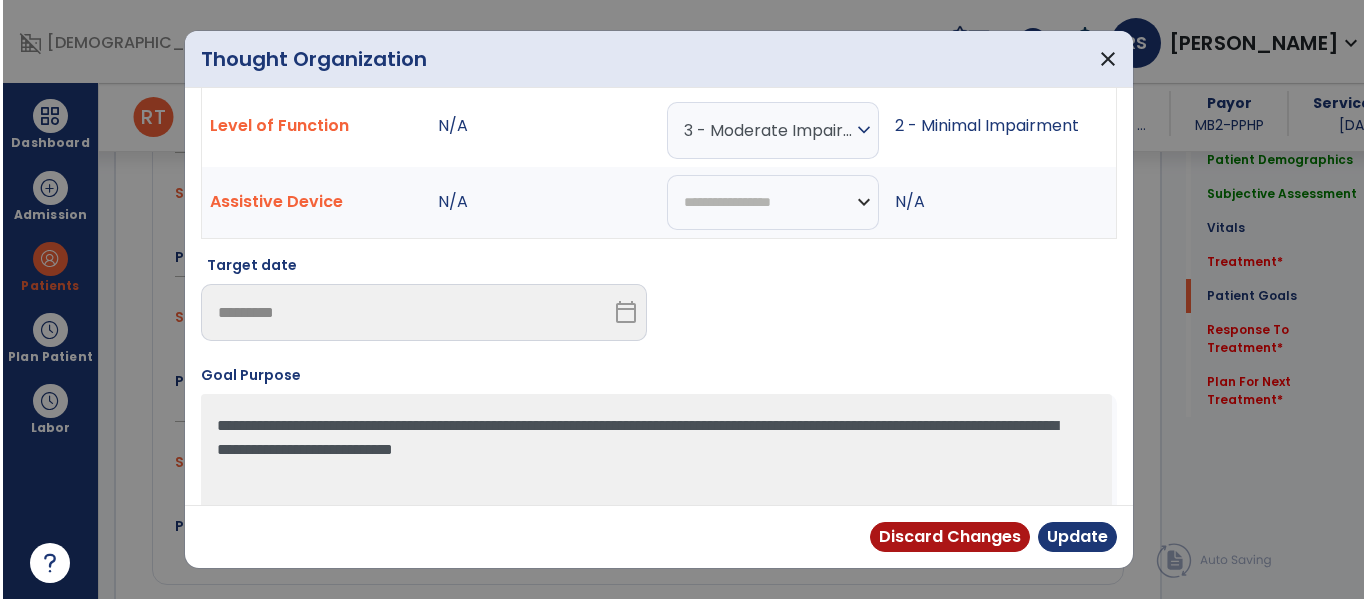 scroll, scrollTop: 57, scrollLeft: 0, axis: vertical 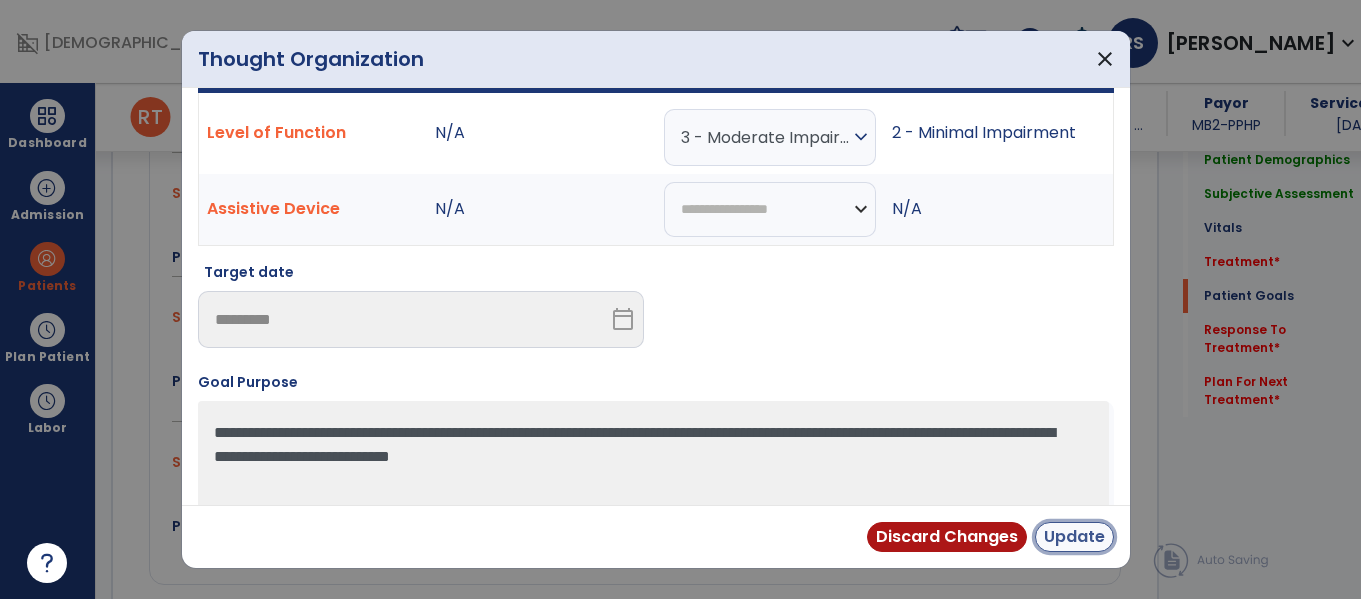 click on "Update" at bounding box center [1074, 537] 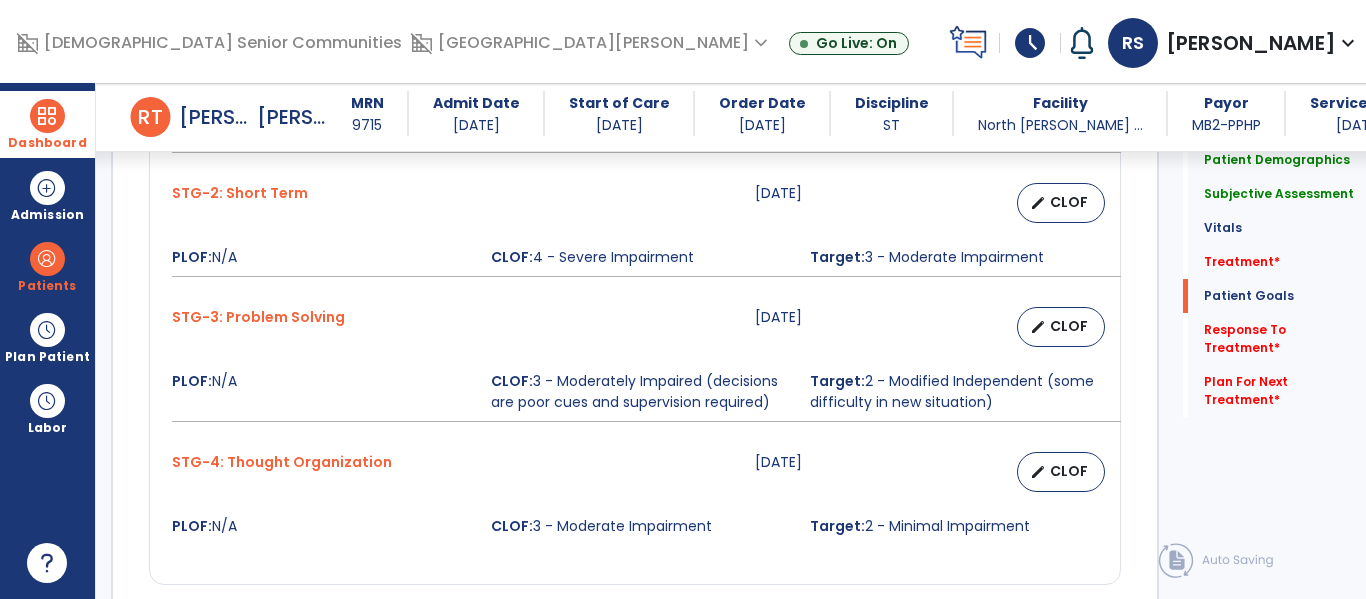 click at bounding box center (47, 116) 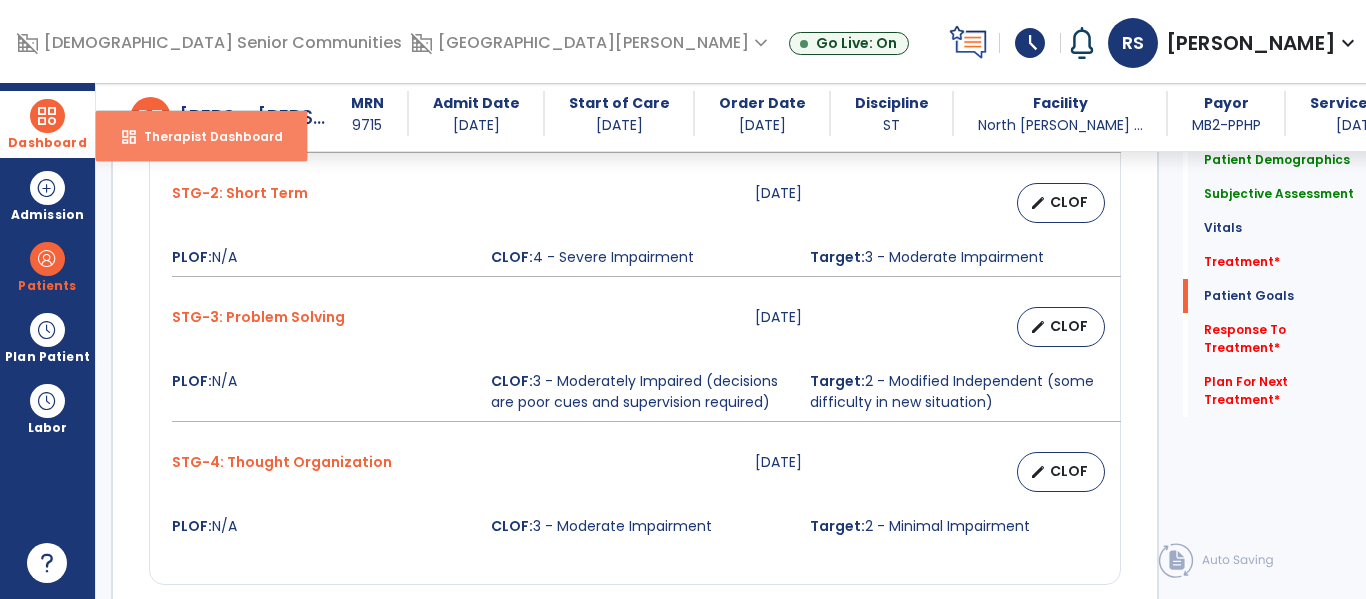 click on "dashboard  Therapist Dashboard" at bounding box center [201, 136] 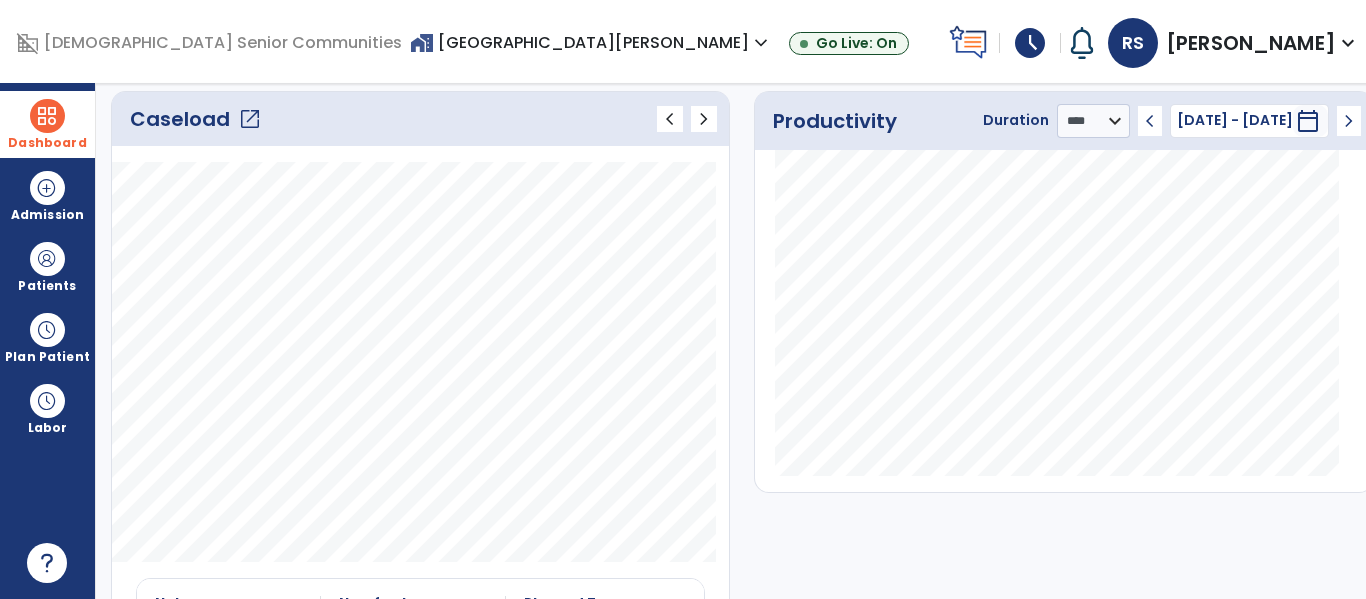 scroll, scrollTop: 0, scrollLeft: 0, axis: both 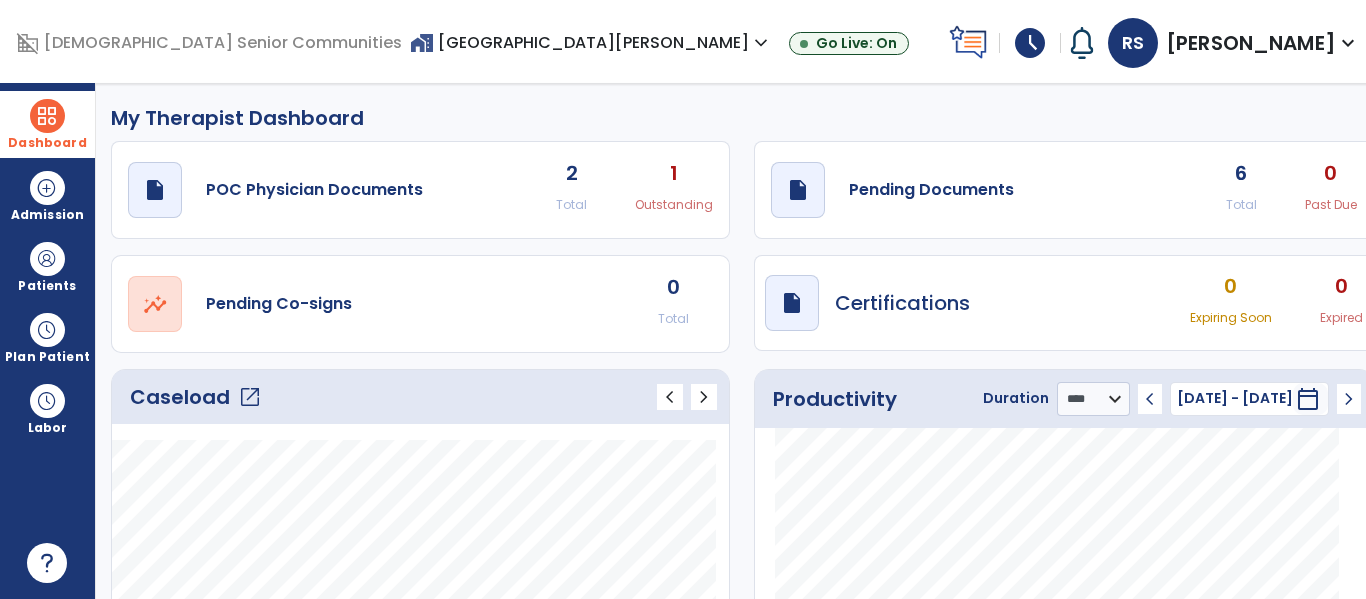click on "6 Total" 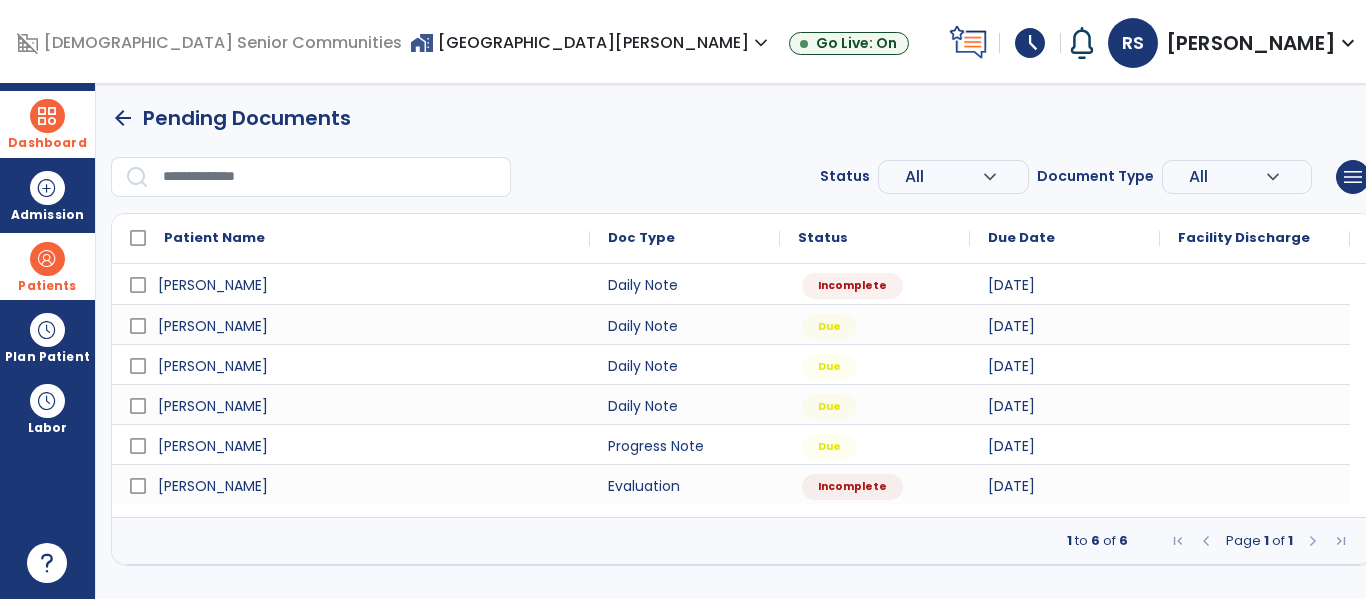 click at bounding box center [47, 259] 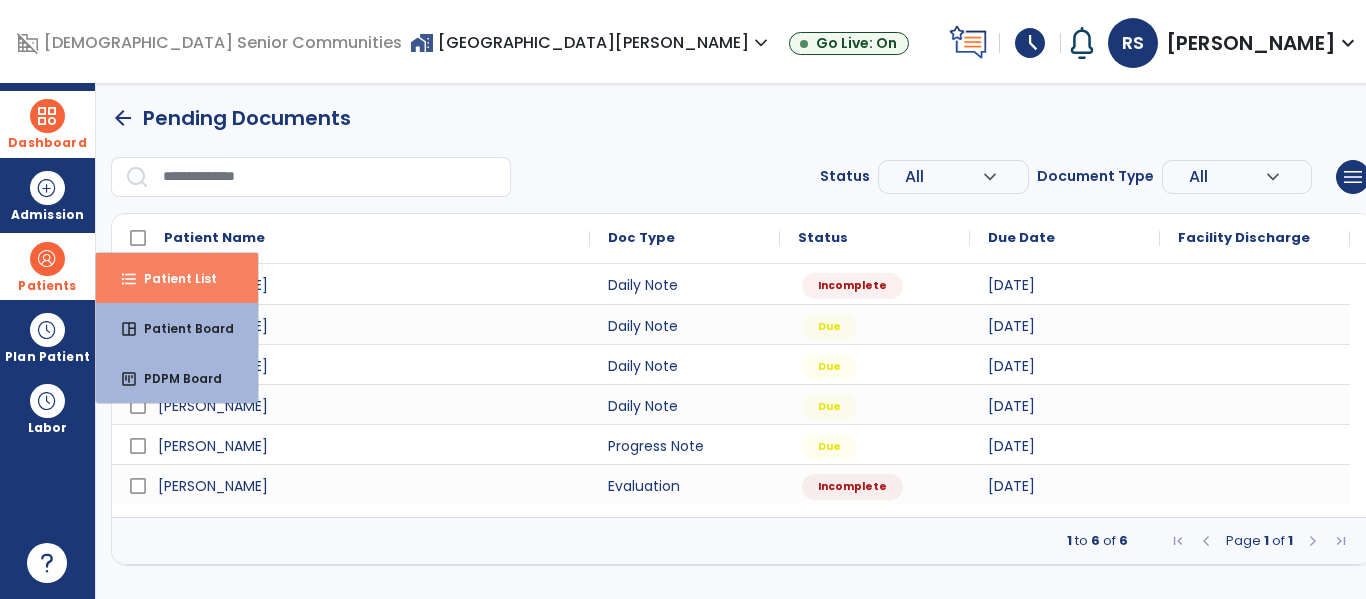 click on "Patient List" at bounding box center (172, 278) 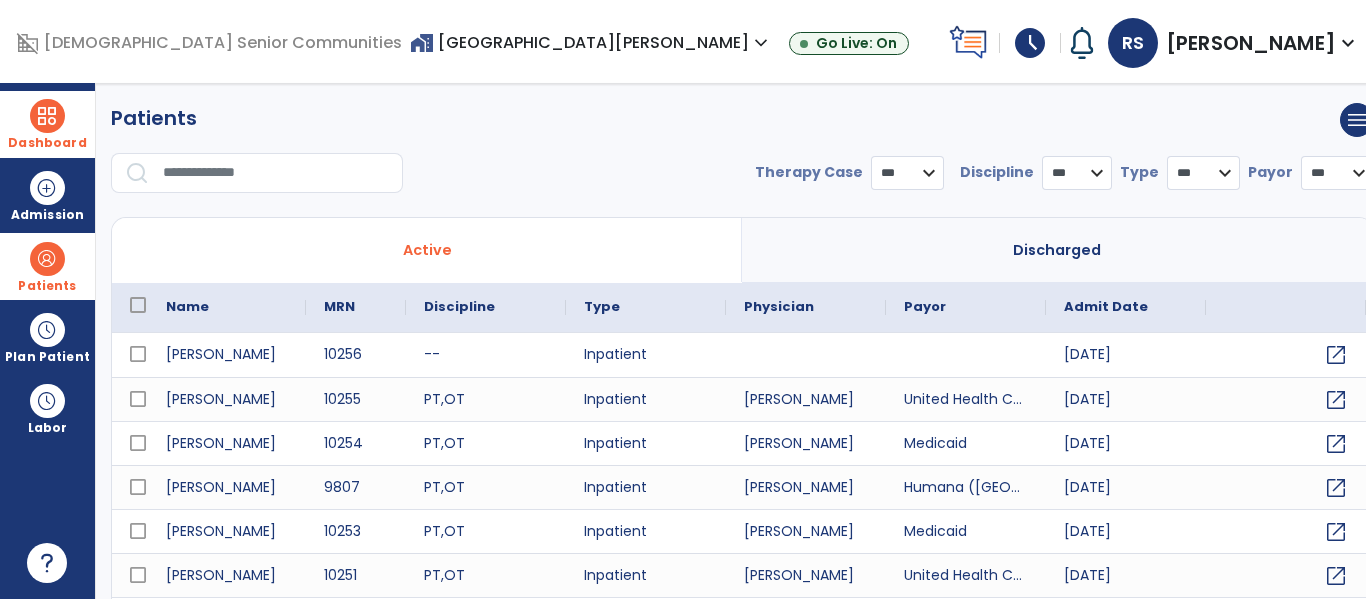 click at bounding box center [276, 173] 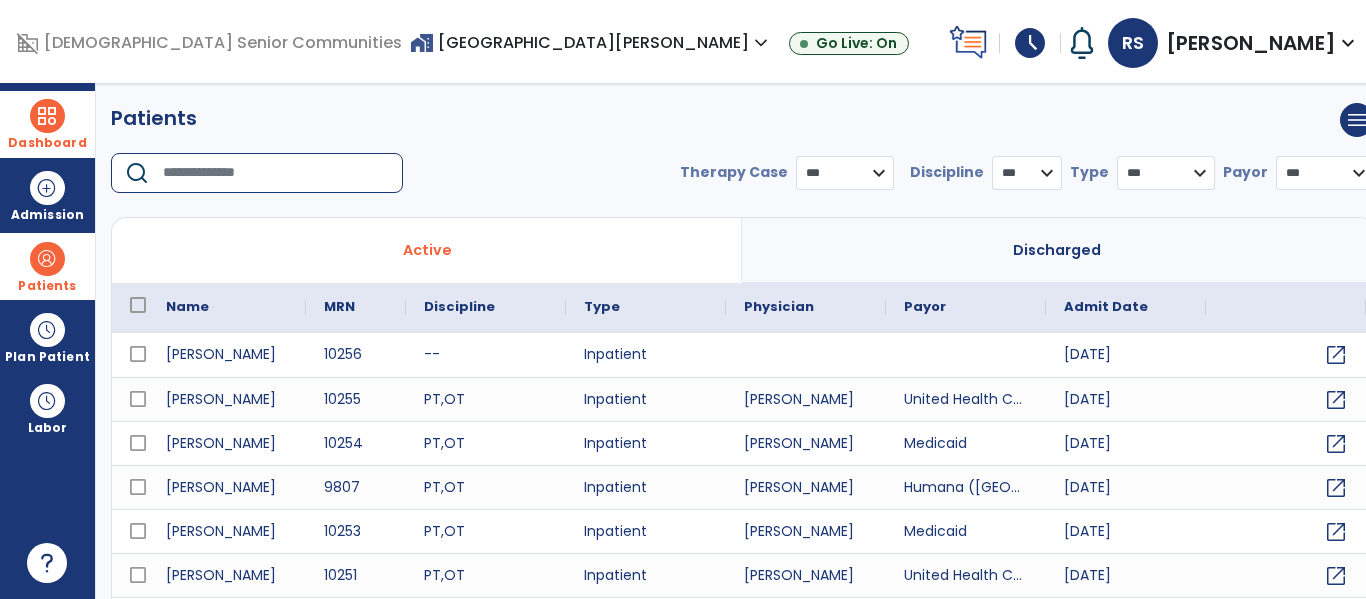 type on "*" 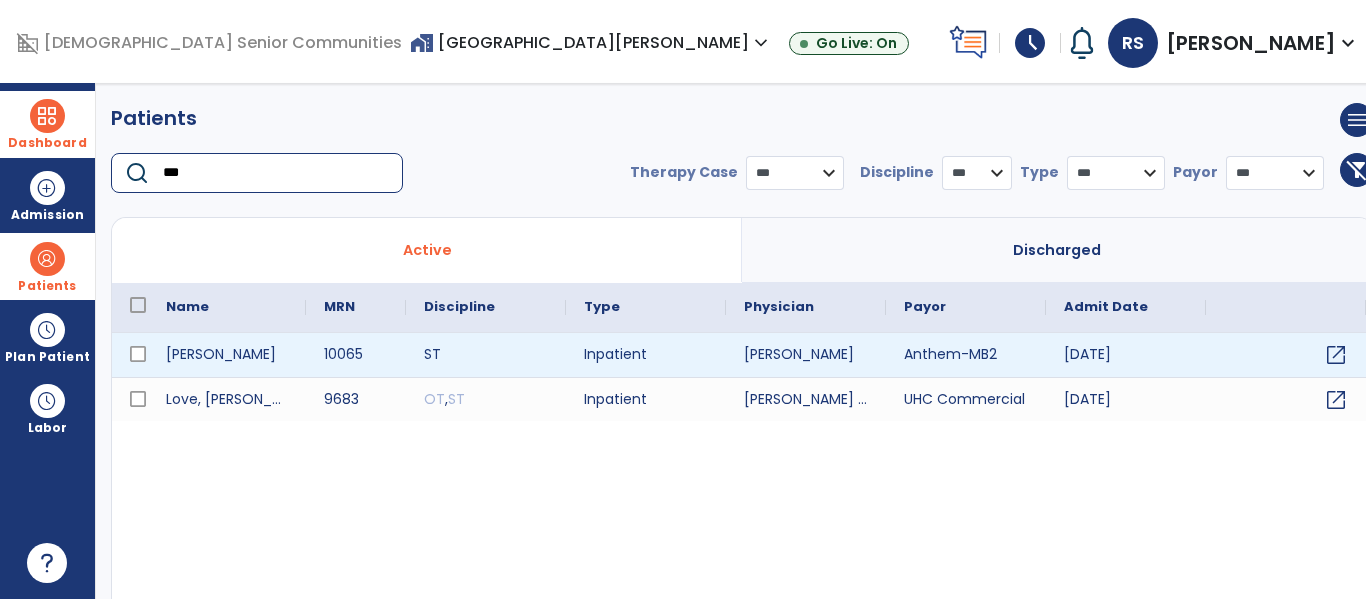 type on "***" 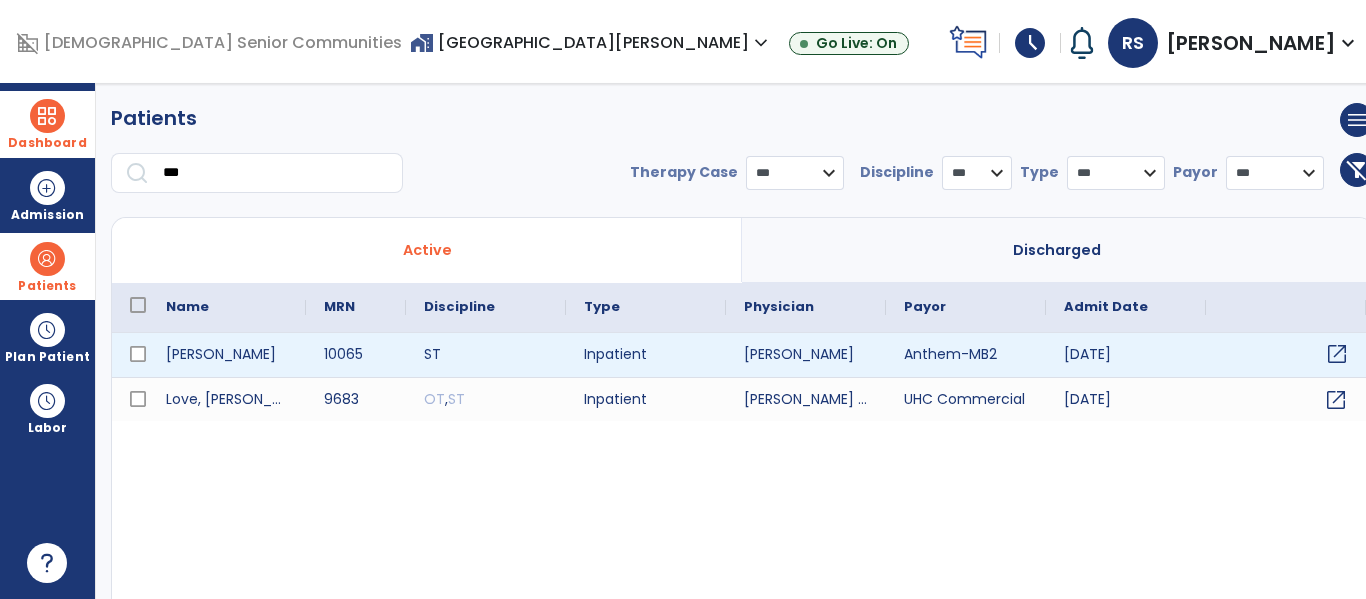 click on "open_in_new" at bounding box center (1337, 354) 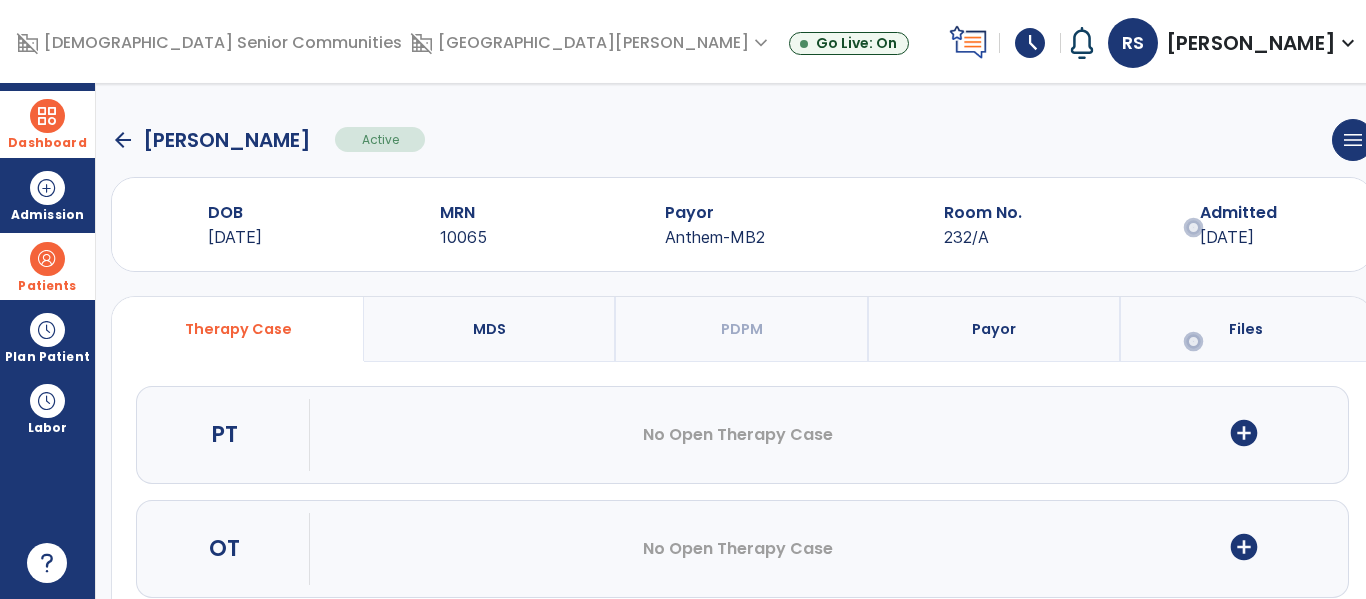 scroll, scrollTop: 207, scrollLeft: 0, axis: vertical 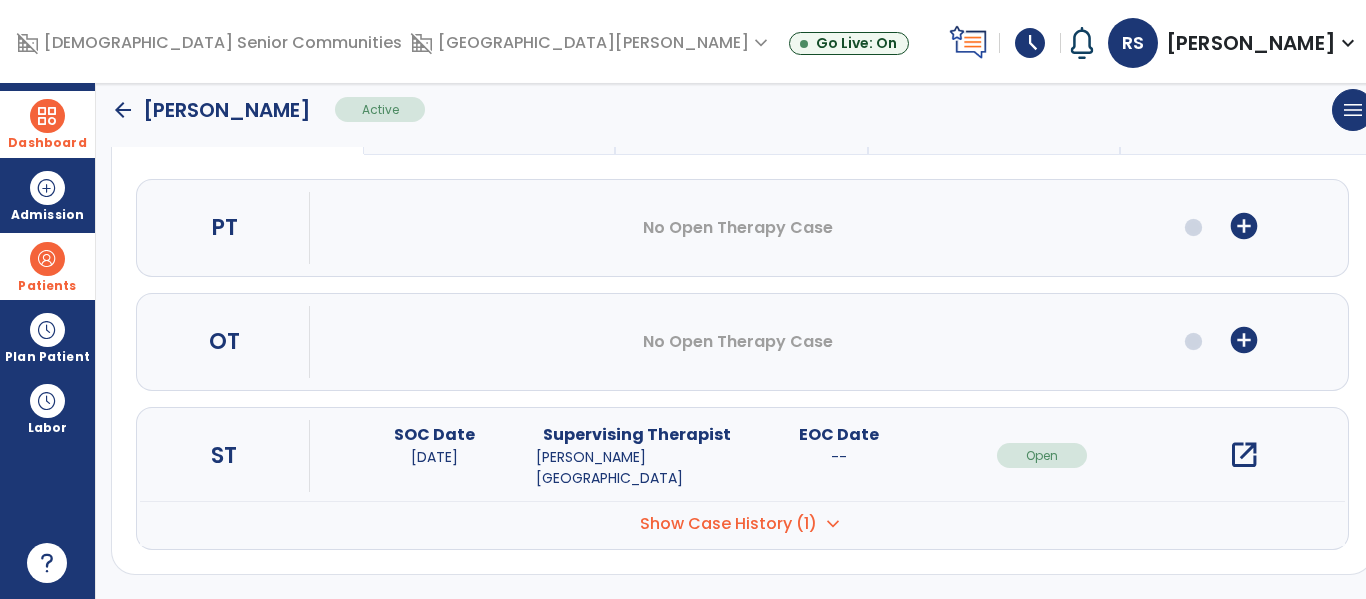 click on "open_in_new" at bounding box center (1244, 455) 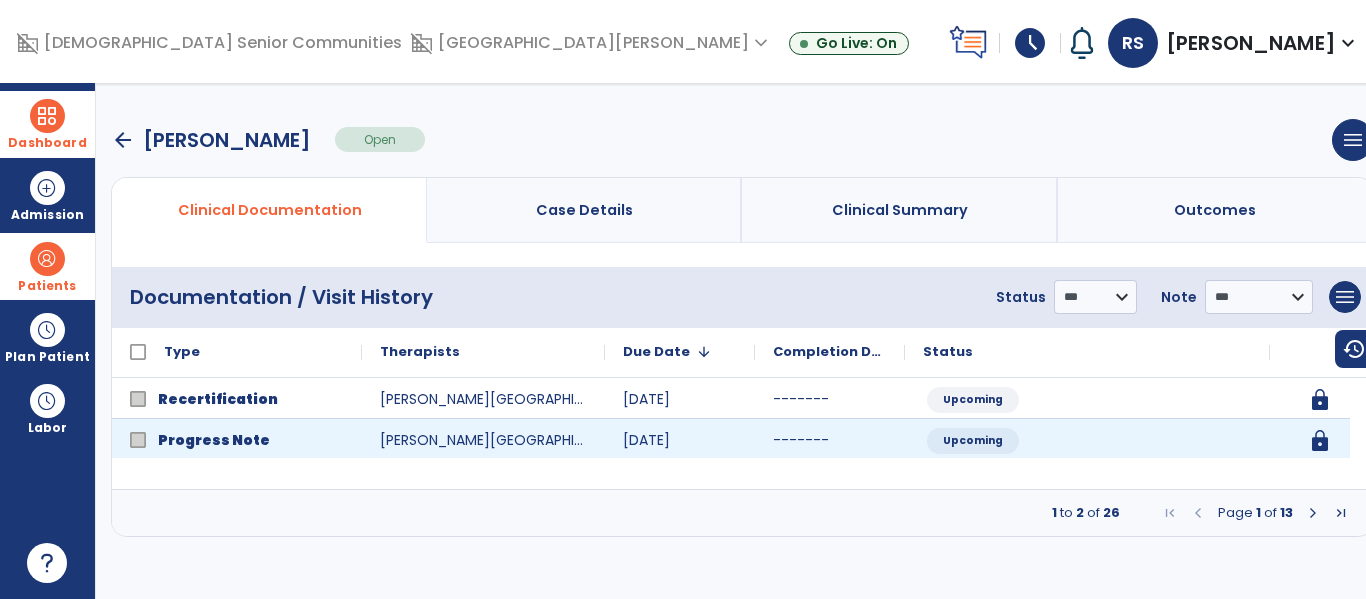 scroll, scrollTop: 0, scrollLeft: 0, axis: both 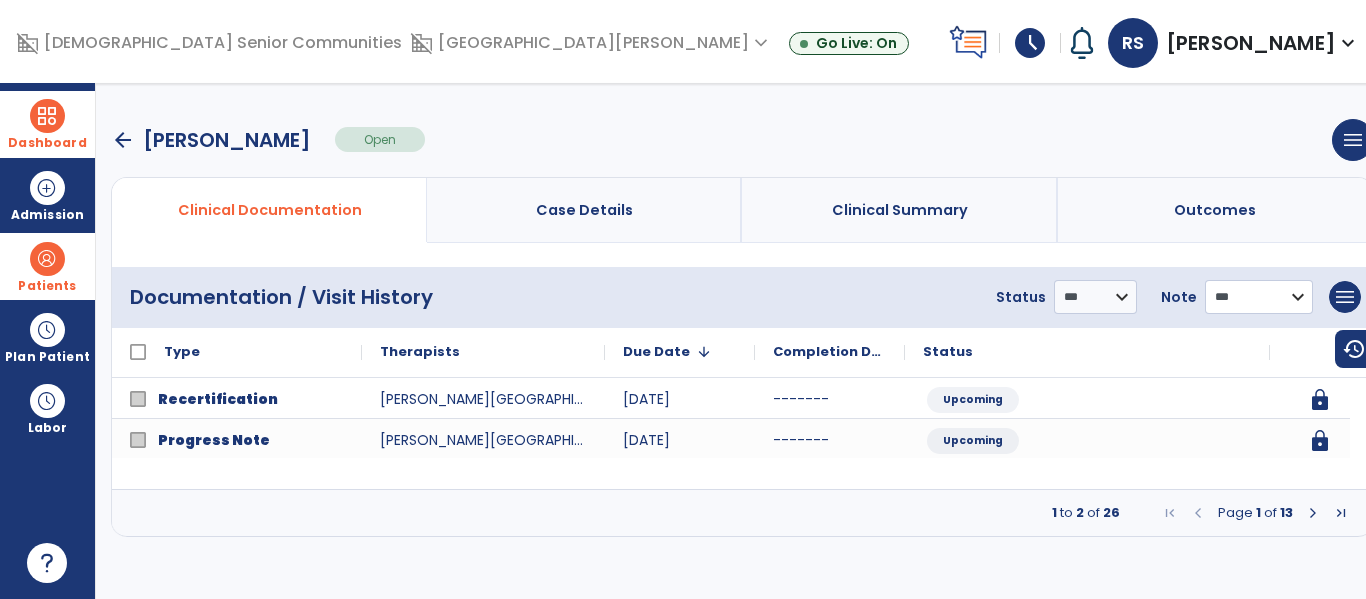 click on "**********" at bounding box center (1095, 297) 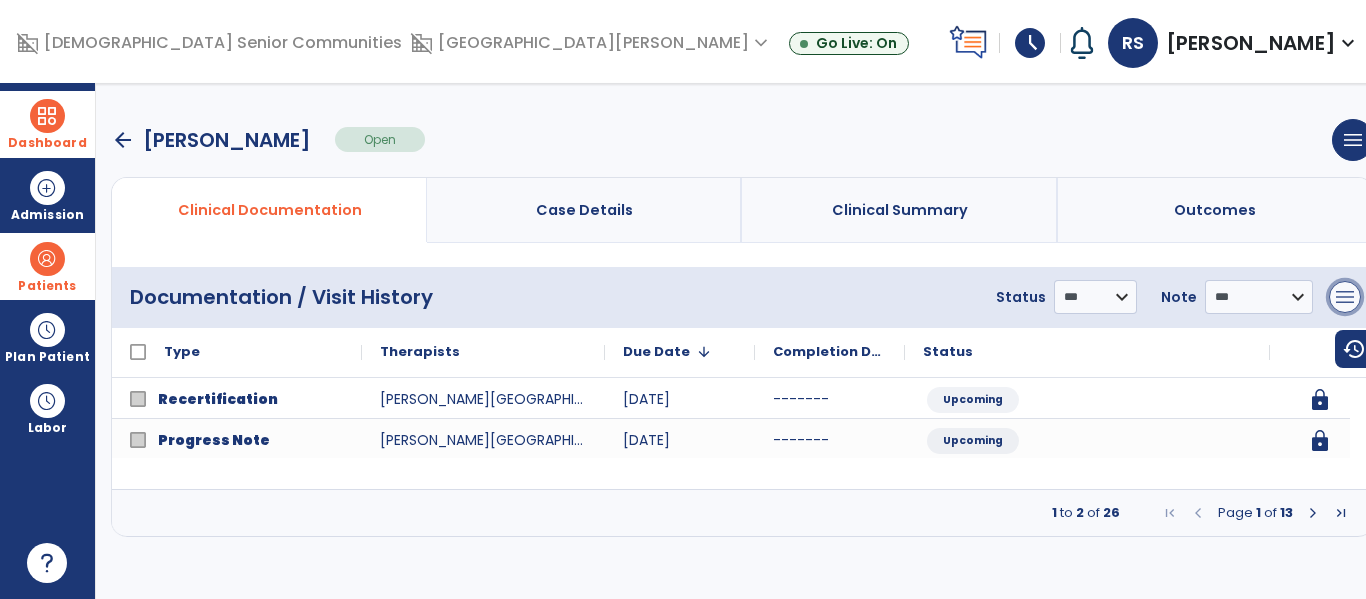 click on "menu" at bounding box center (1345, 297) 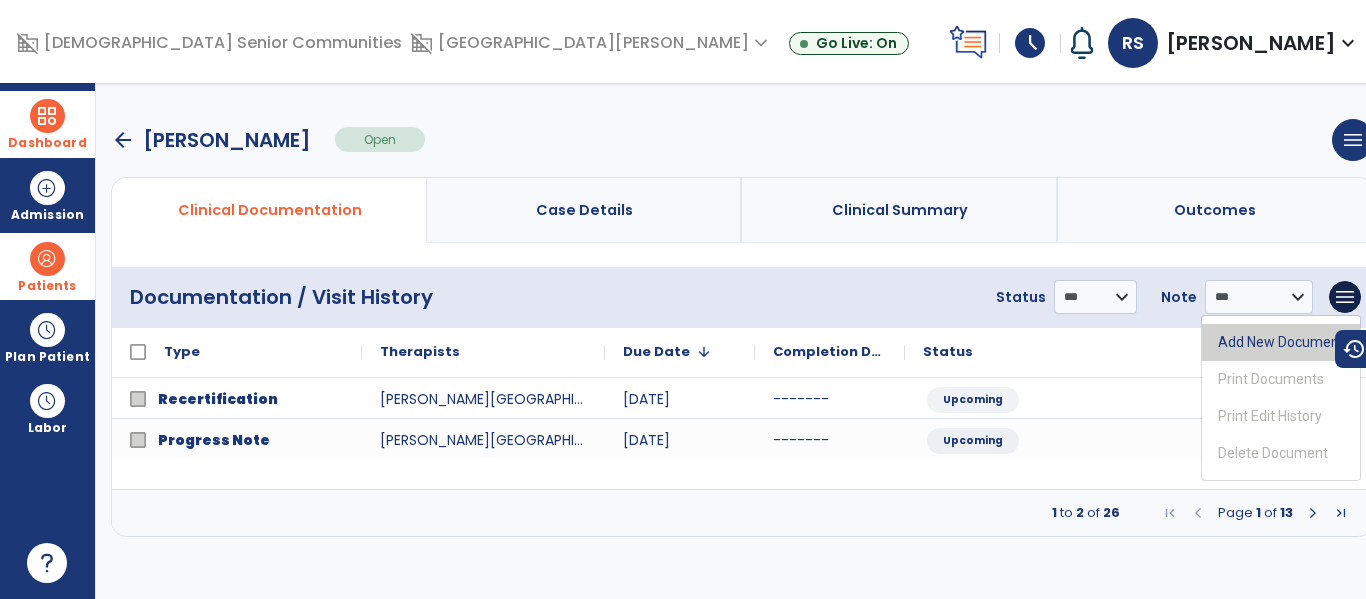 click on "Add New Document" at bounding box center [1281, 342] 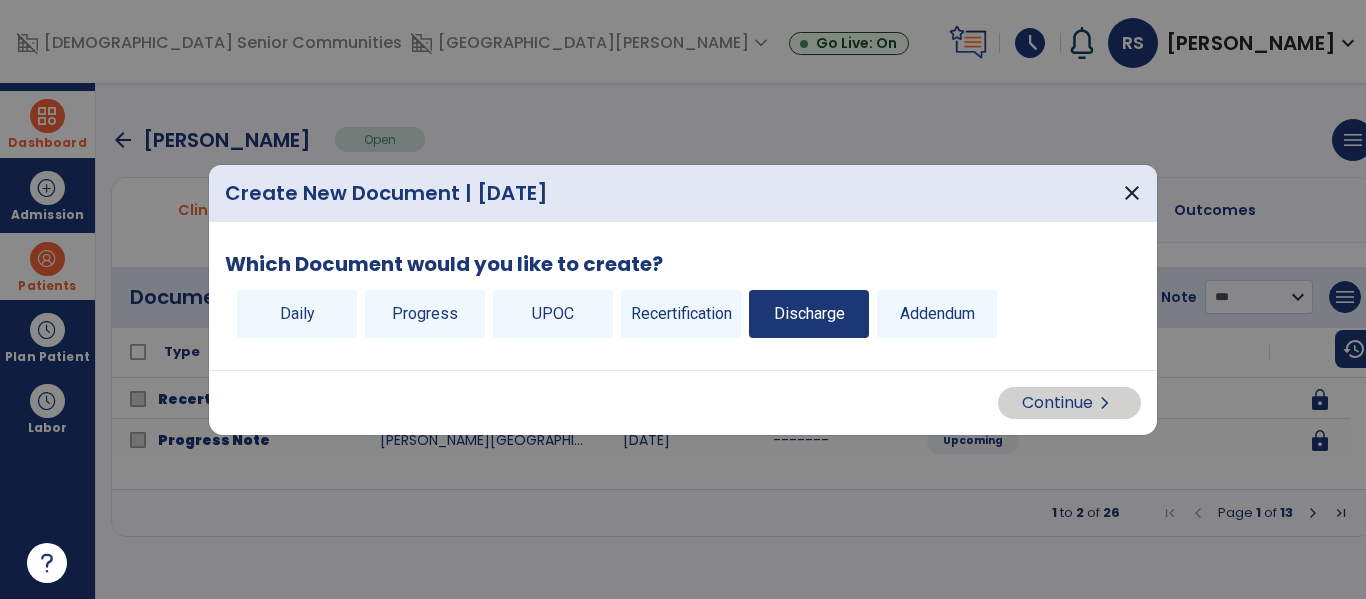 click on "Discharge" at bounding box center (809, 314) 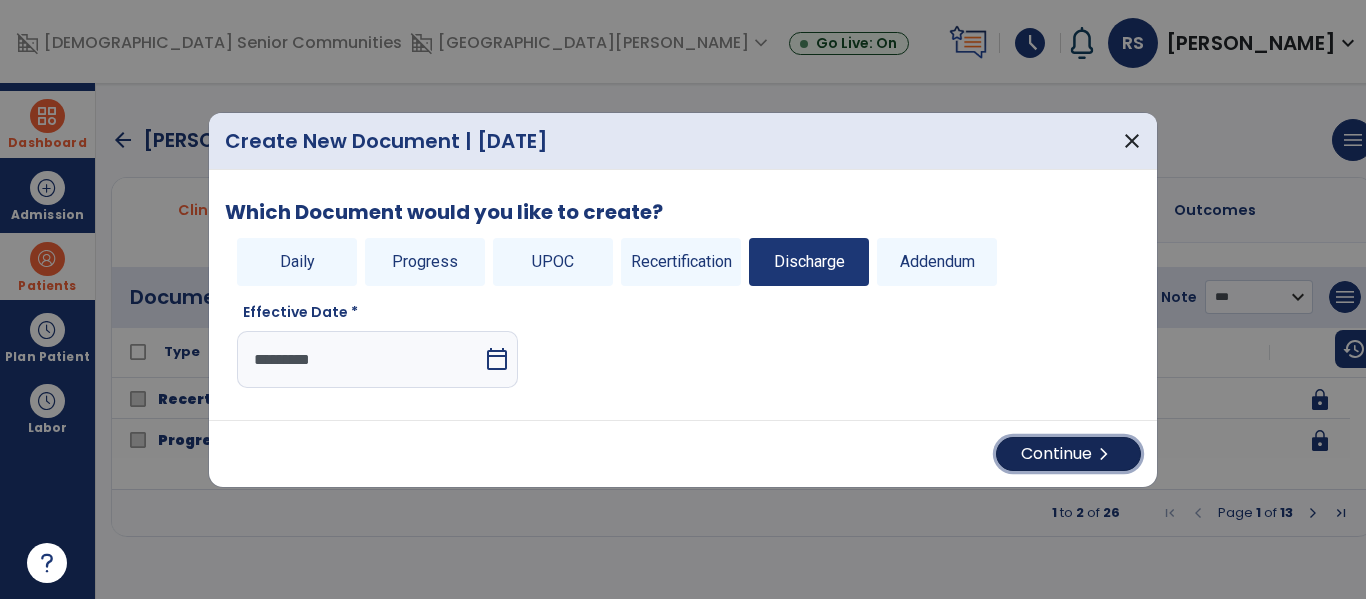 click on "Continue   chevron_right" at bounding box center (1068, 454) 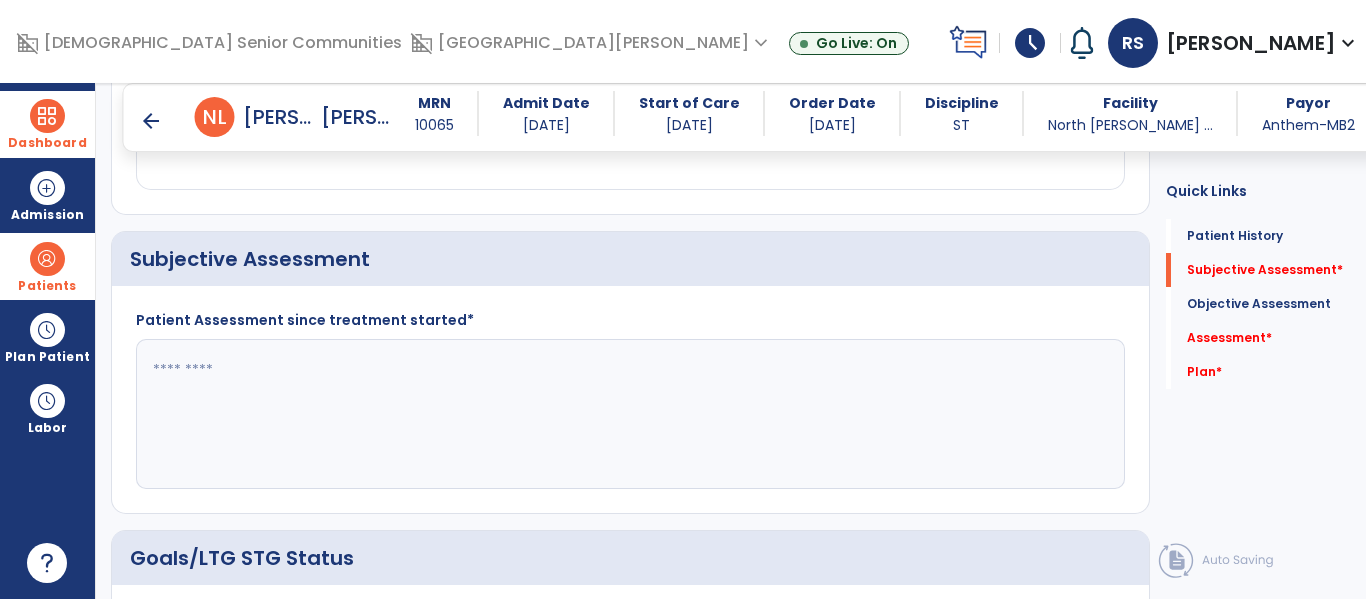 scroll, scrollTop: 384, scrollLeft: 0, axis: vertical 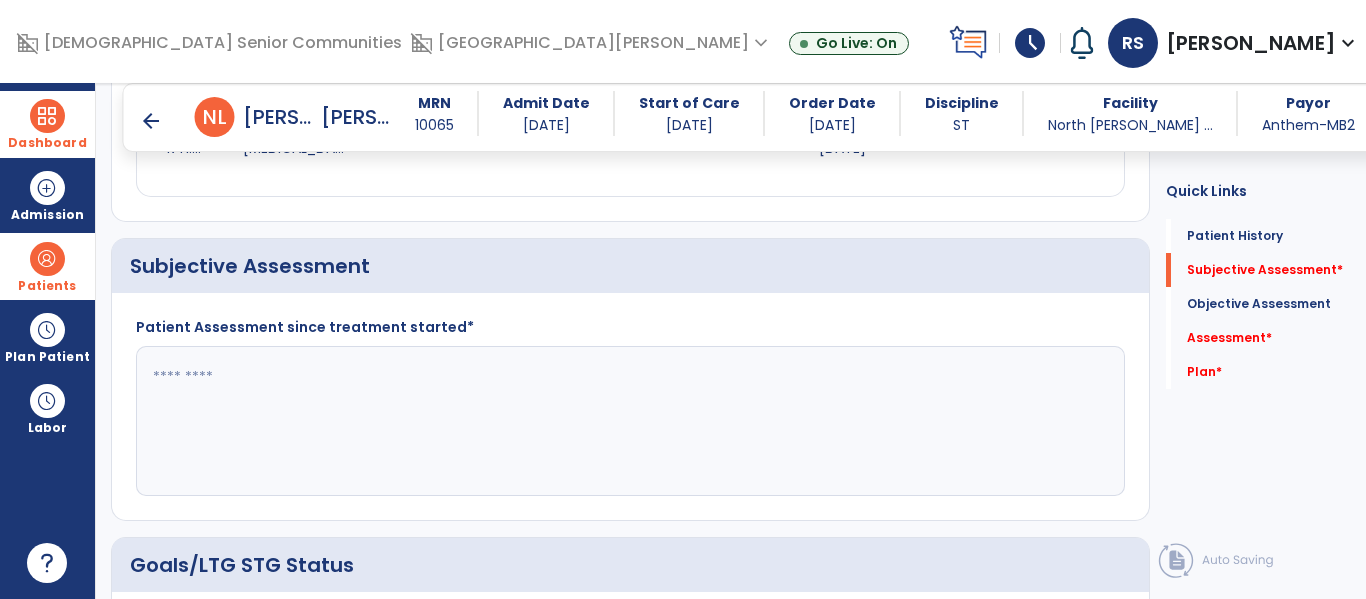 click 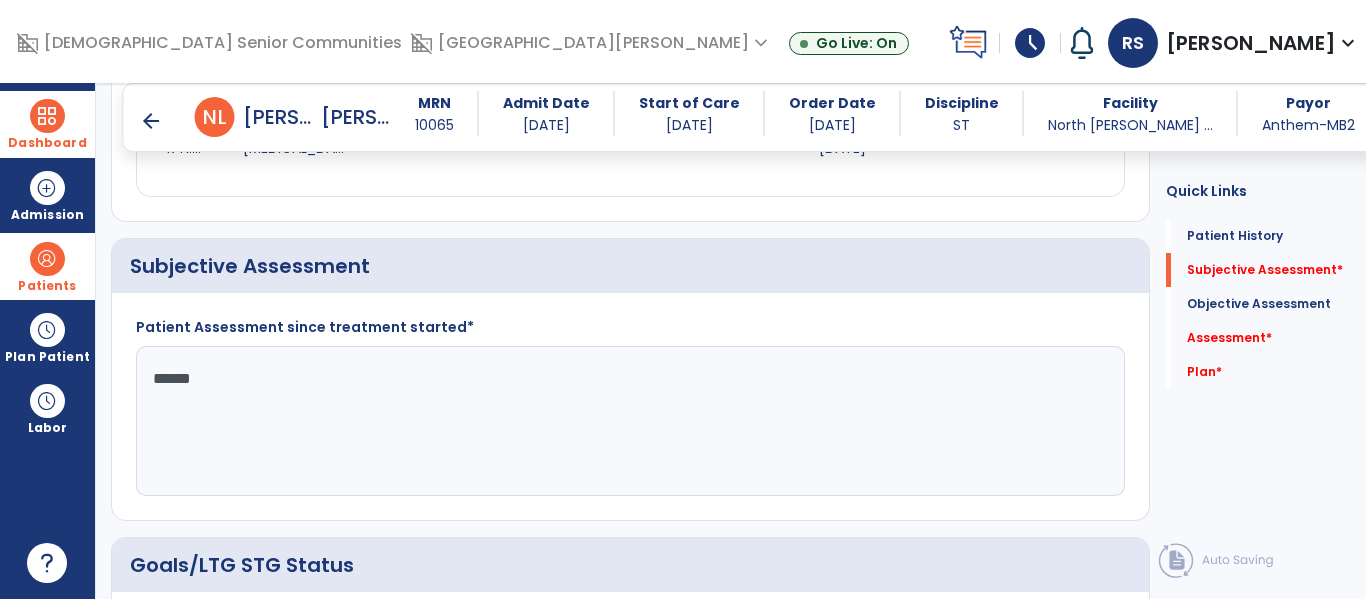type on "*******" 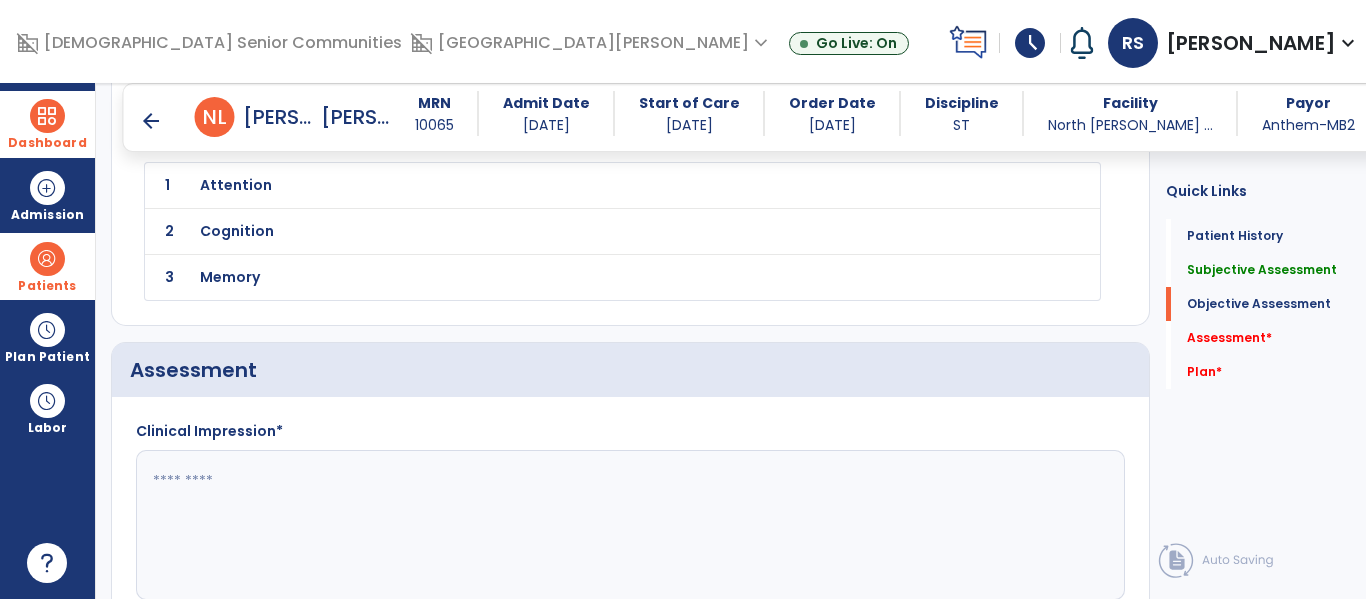 scroll, scrollTop: 1759, scrollLeft: 0, axis: vertical 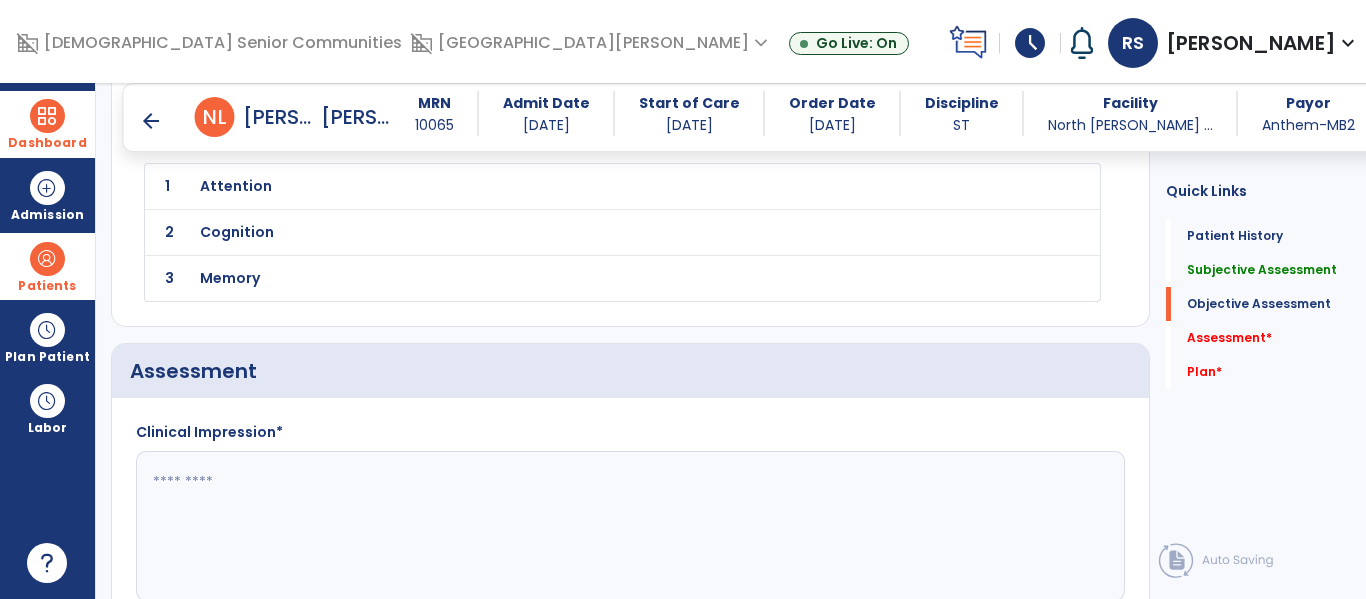 type on "**********" 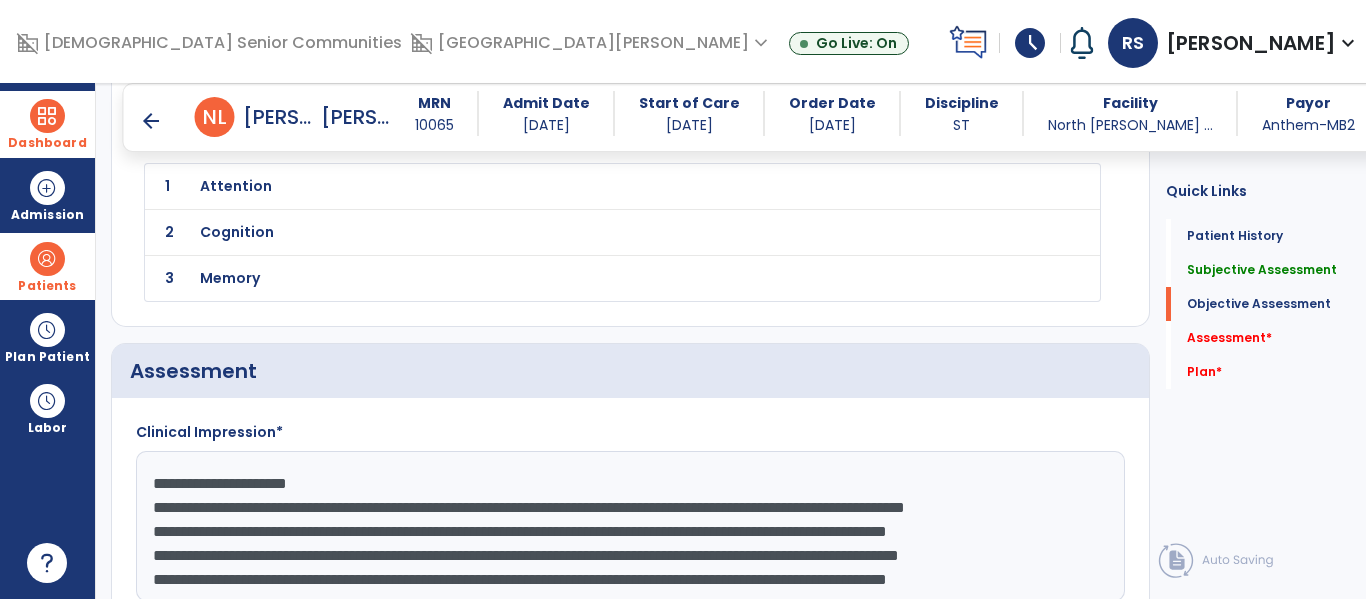 scroll, scrollTop: 159, scrollLeft: 0, axis: vertical 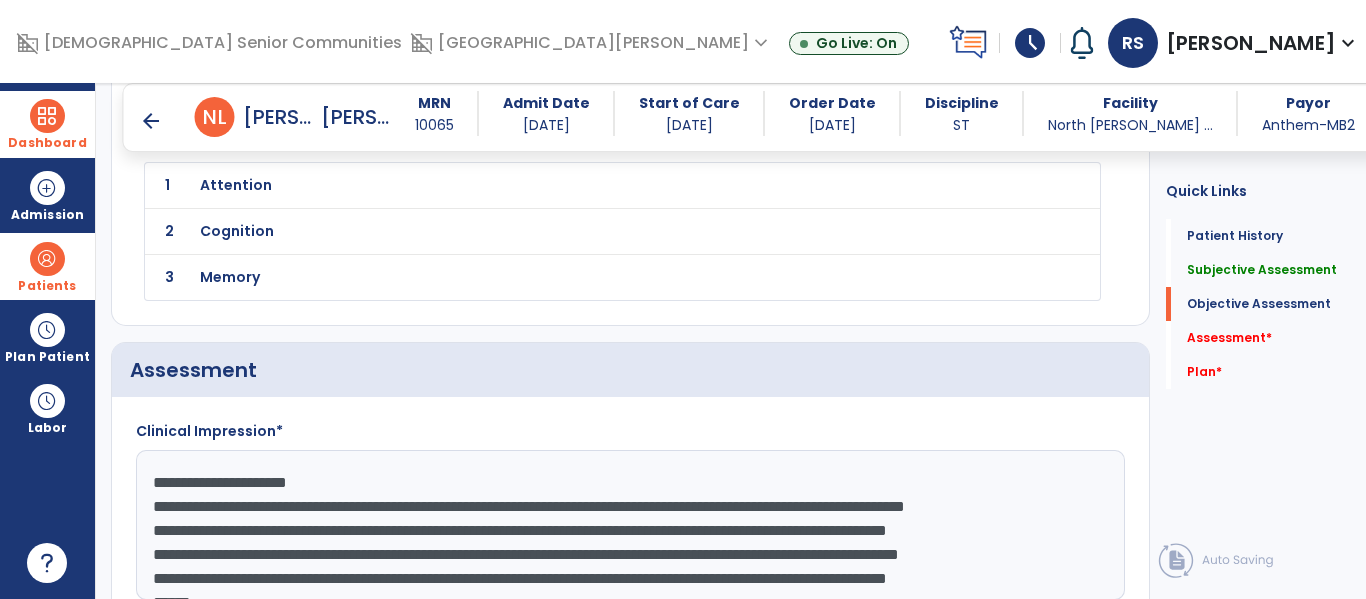 drag, startPoint x: 441, startPoint y: 581, endPoint x: 110, endPoint y: 442, distance: 359.0014 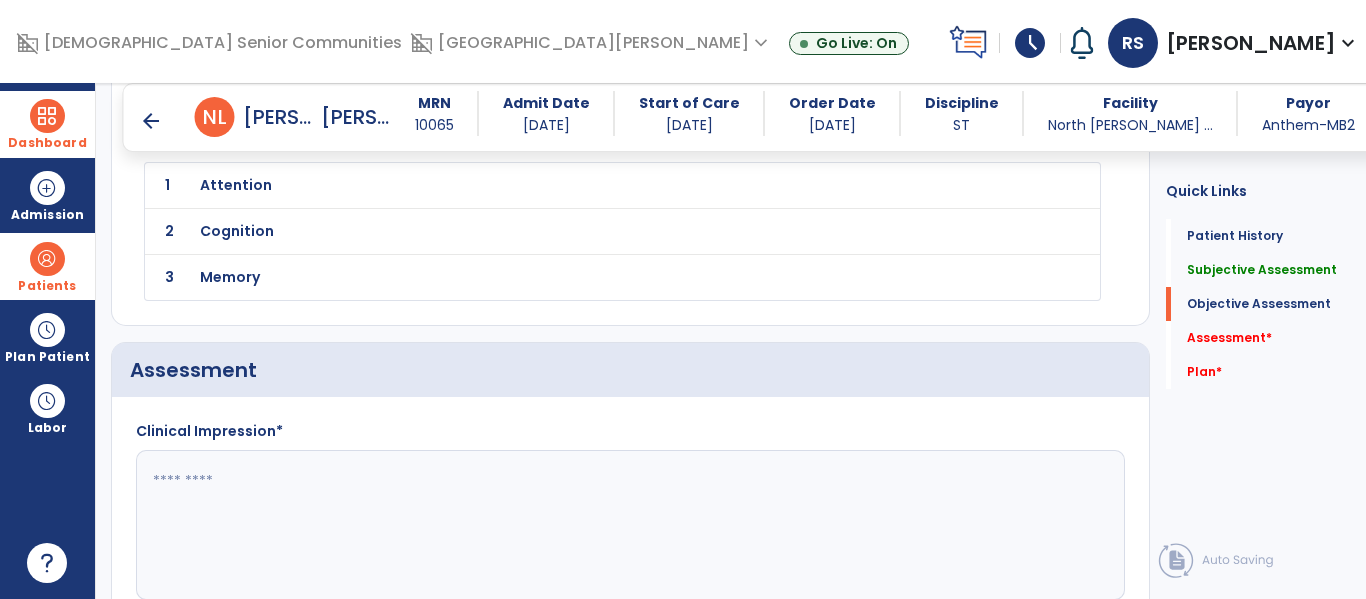 click 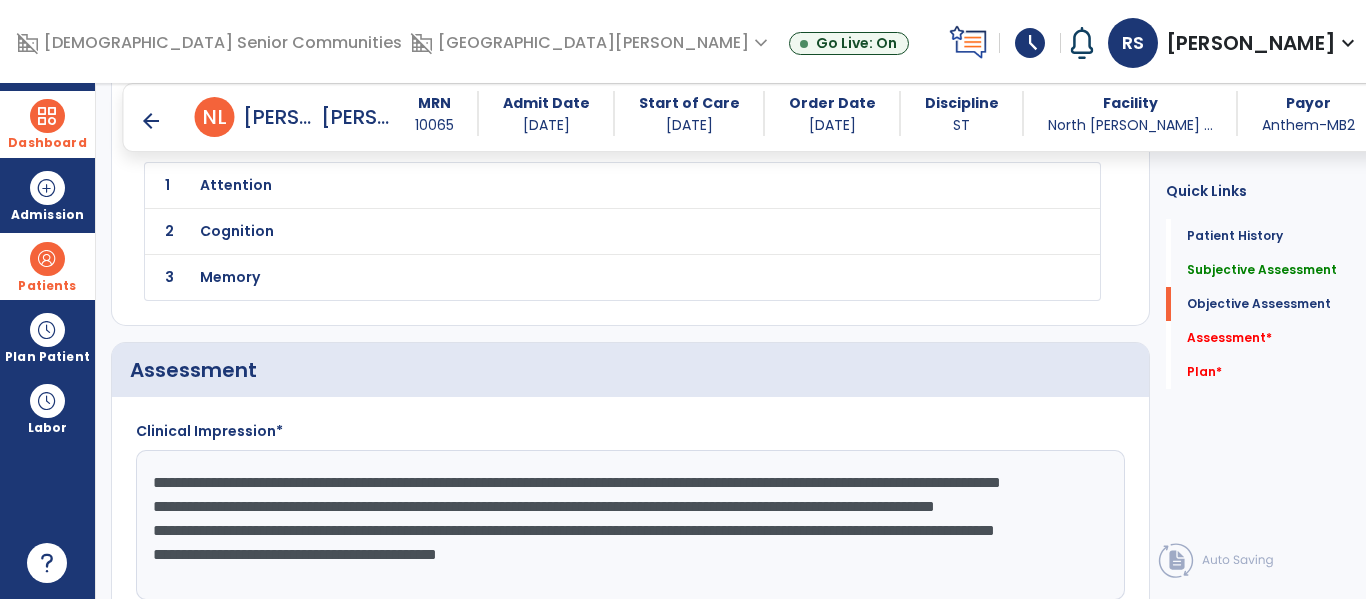 scroll, scrollTop: 39, scrollLeft: 0, axis: vertical 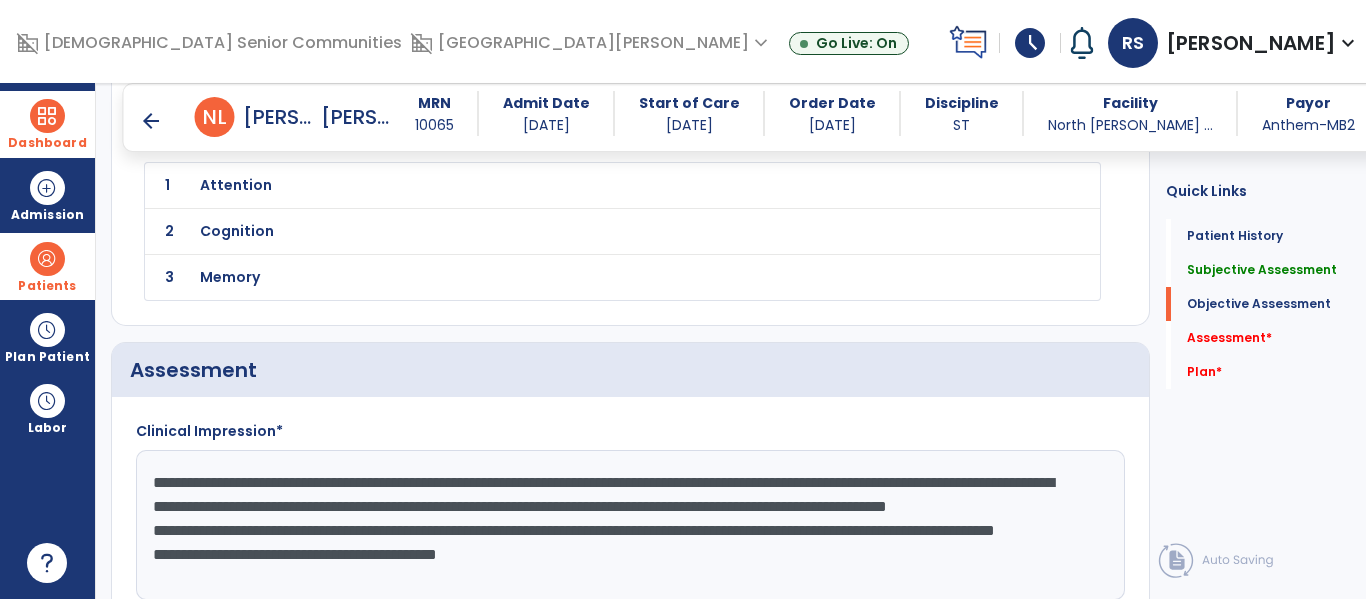 click on "**********" 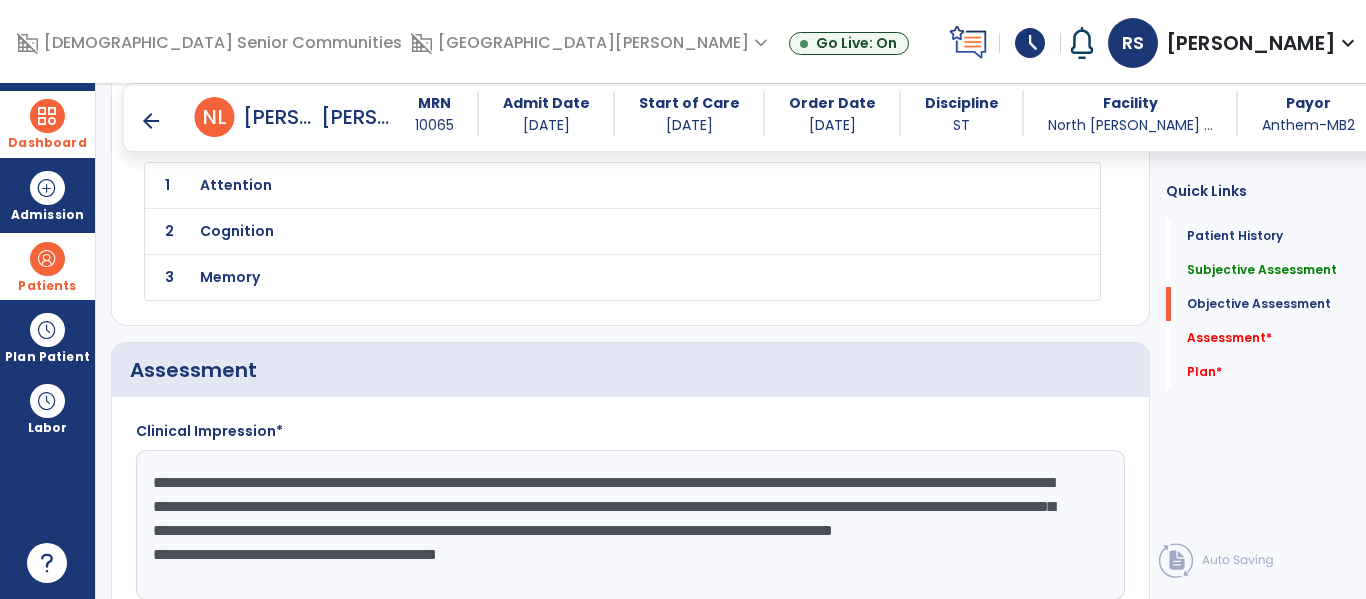 click on "**********" 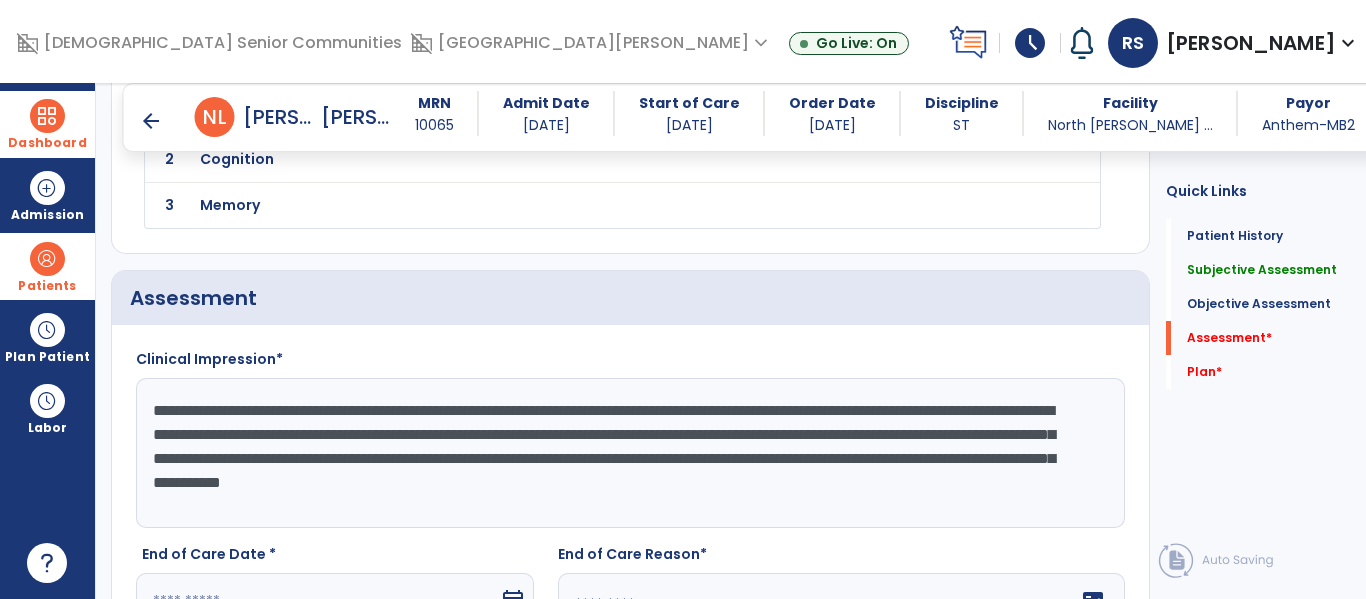scroll, scrollTop: 1830, scrollLeft: 0, axis: vertical 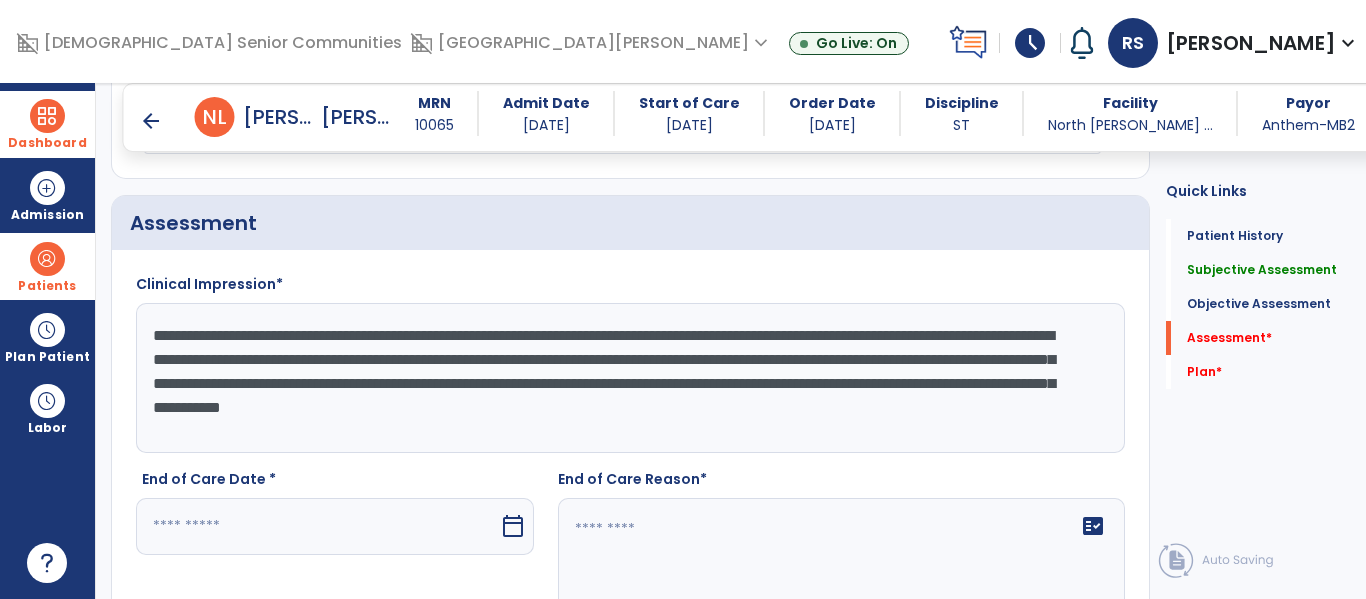 type on "**********" 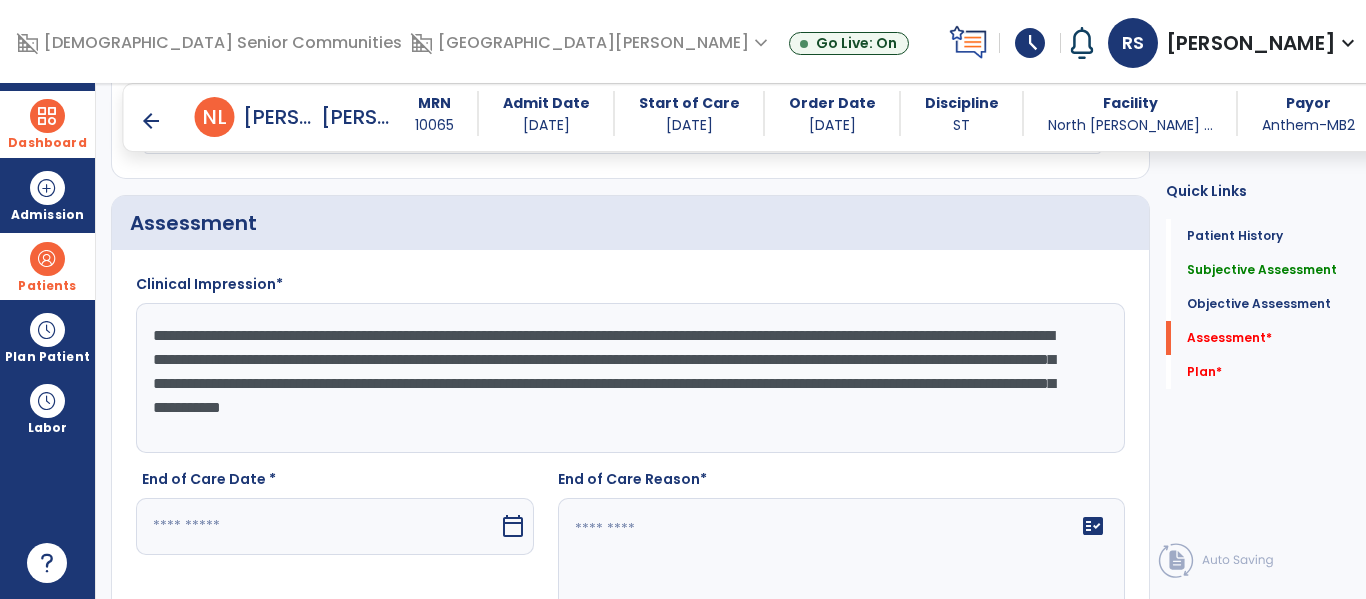 click at bounding box center [317, 526] 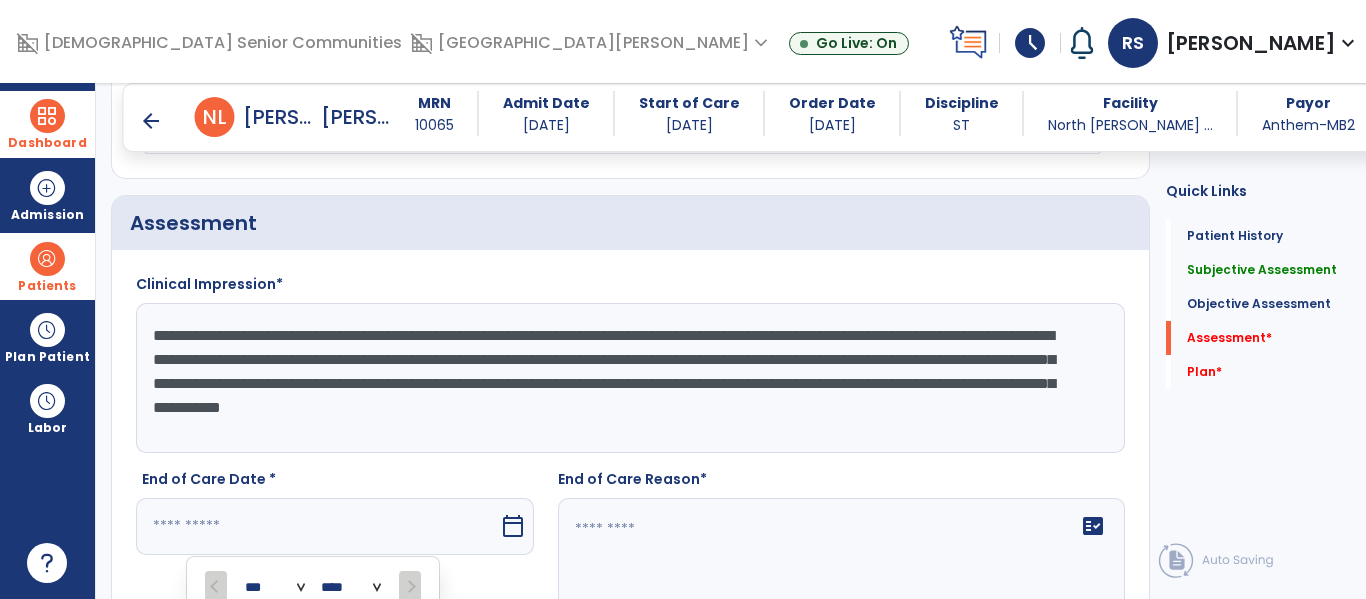 scroll 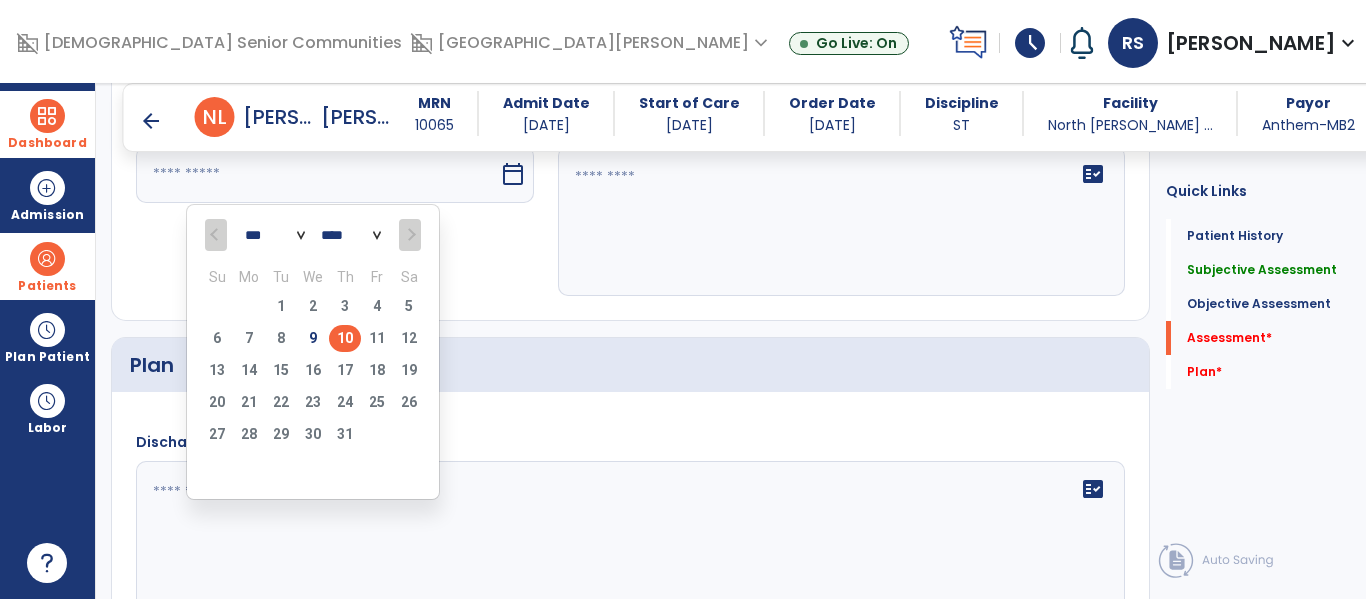 click on "10" at bounding box center [345, 338] 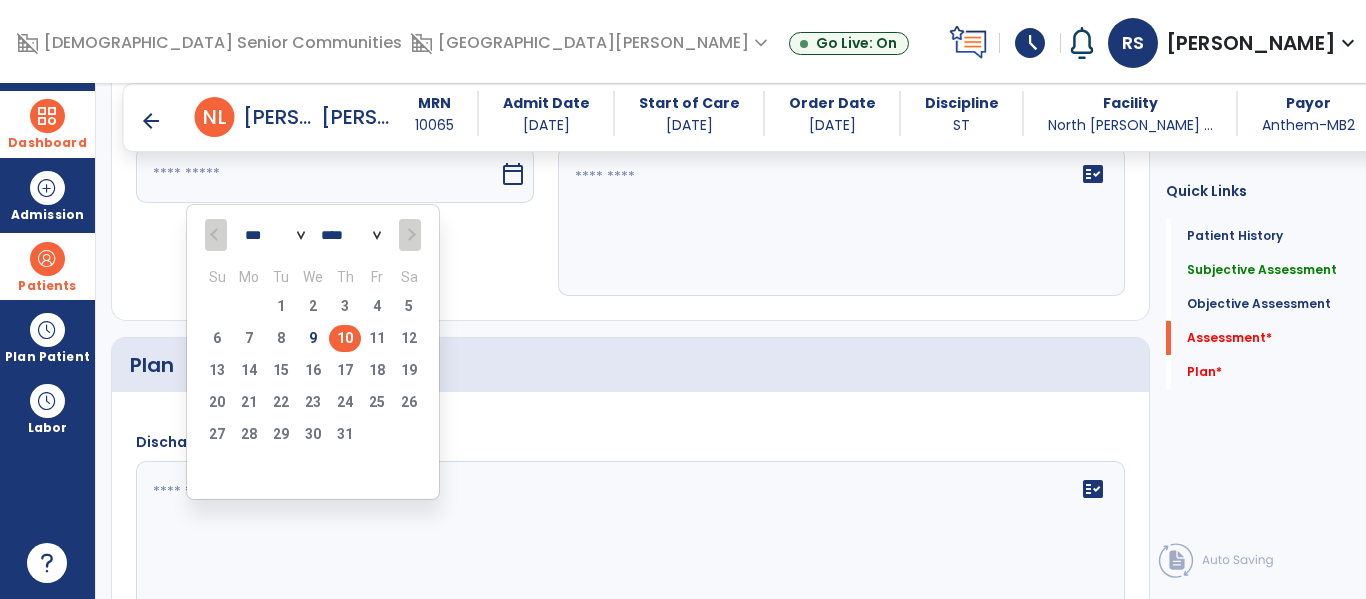 type on "*********" 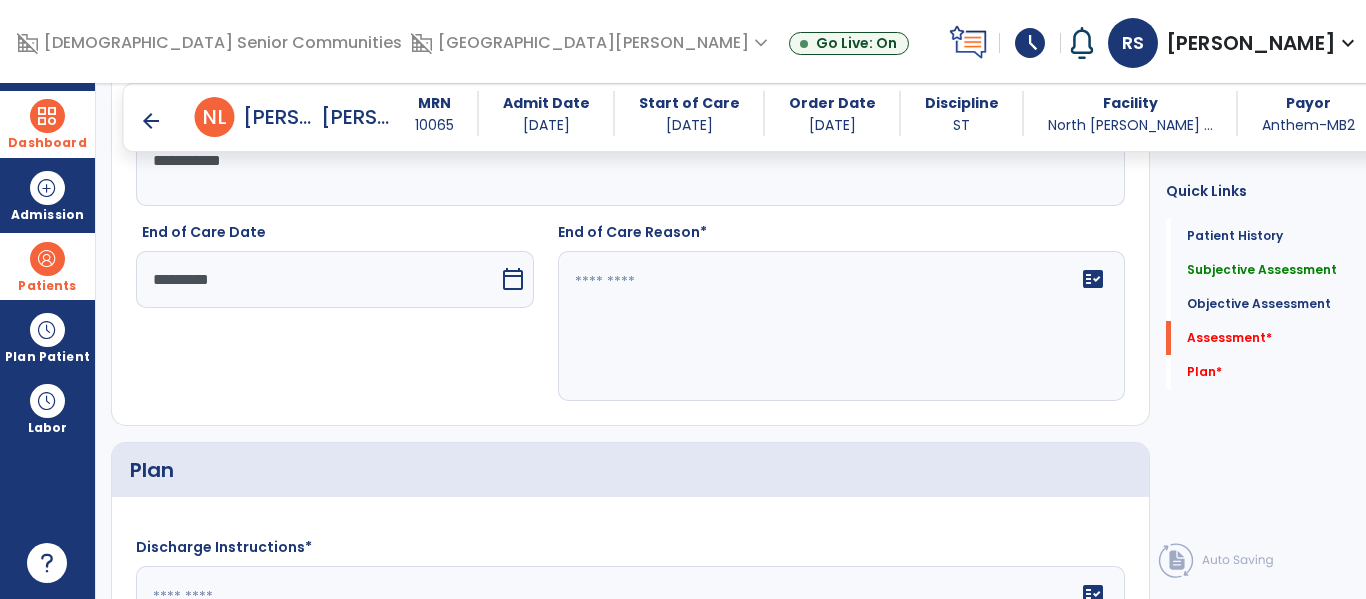click on "fact_check" 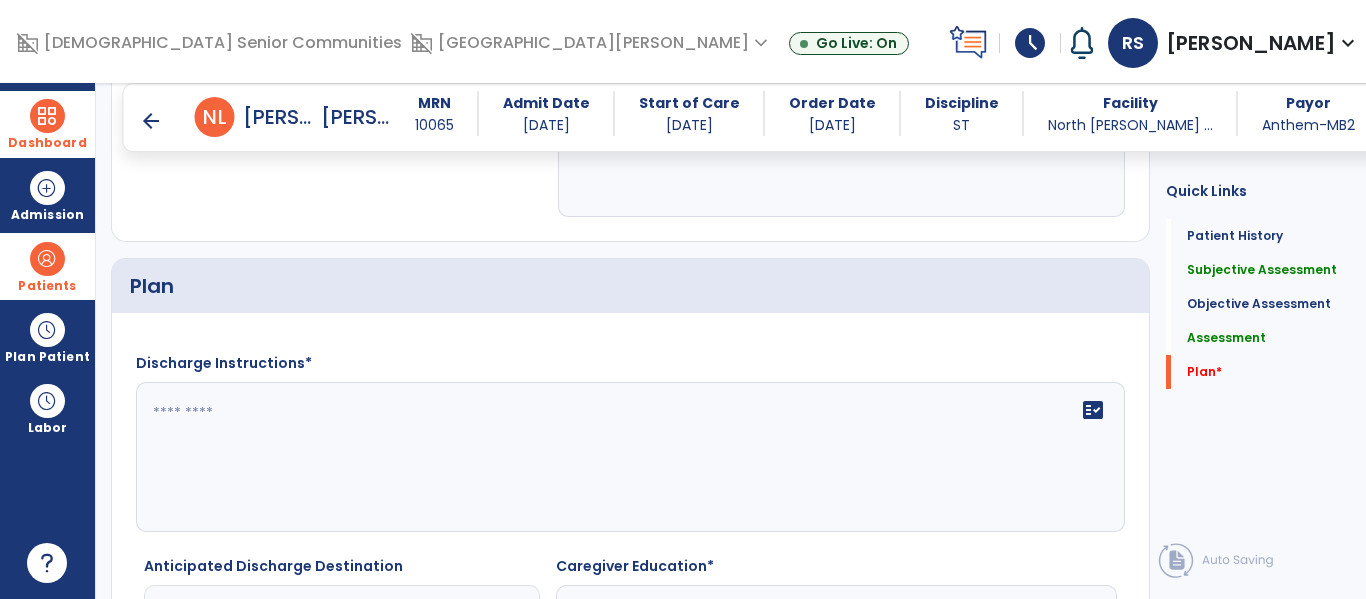 scroll, scrollTop: 2331, scrollLeft: 0, axis: vertical 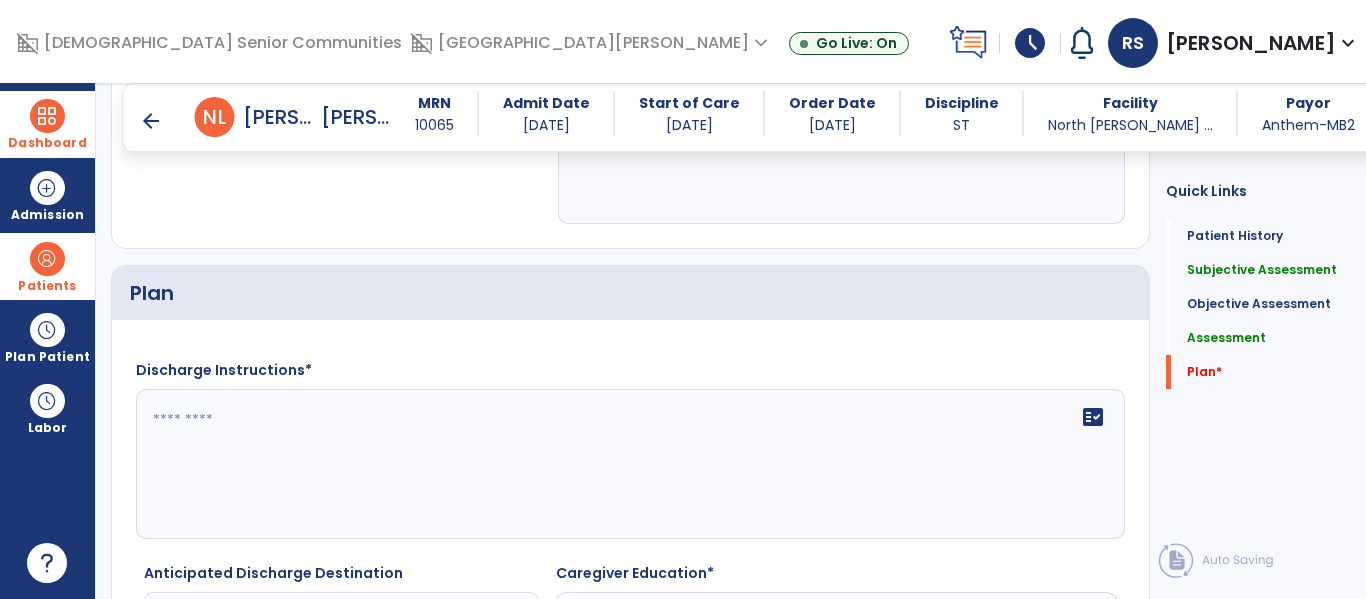 type on "******" 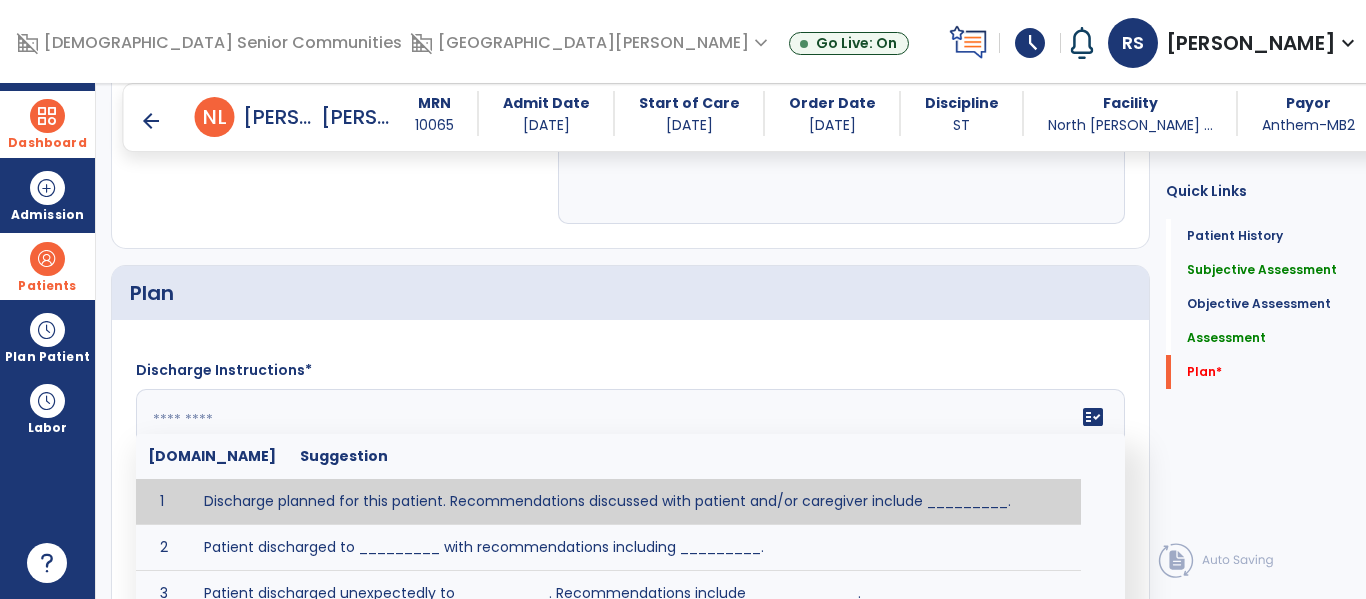 scroll, scrollTop: 2388, scrollLeft: 0, axis: vertical 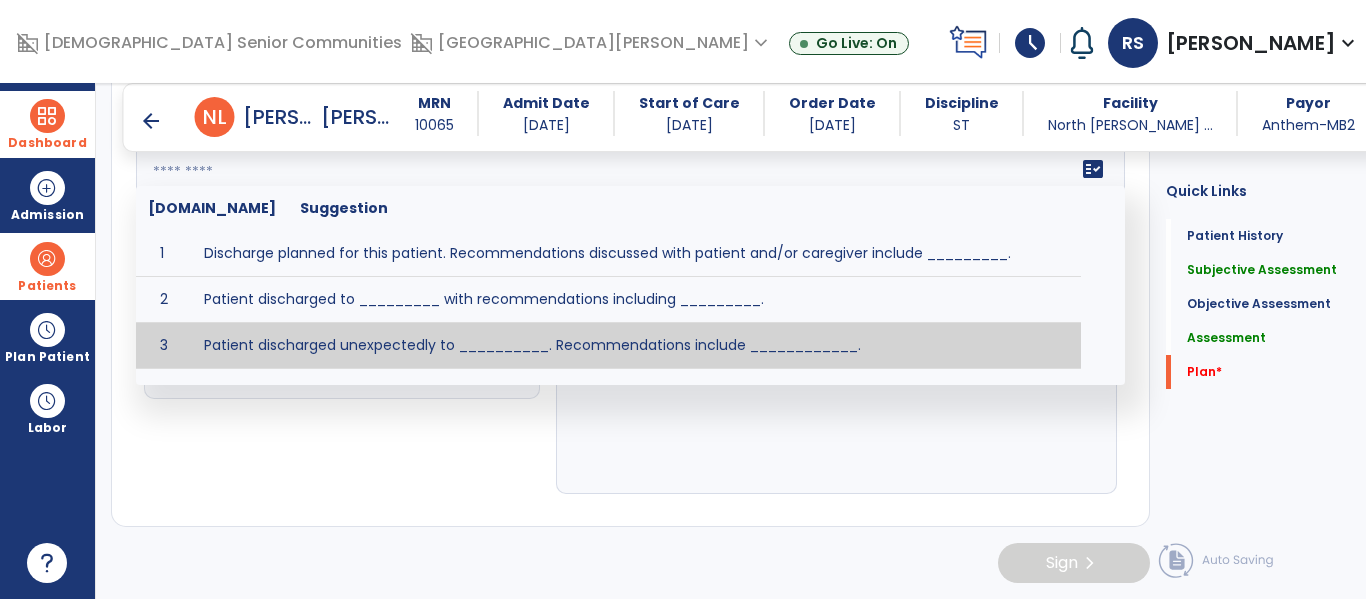 click on "**********" 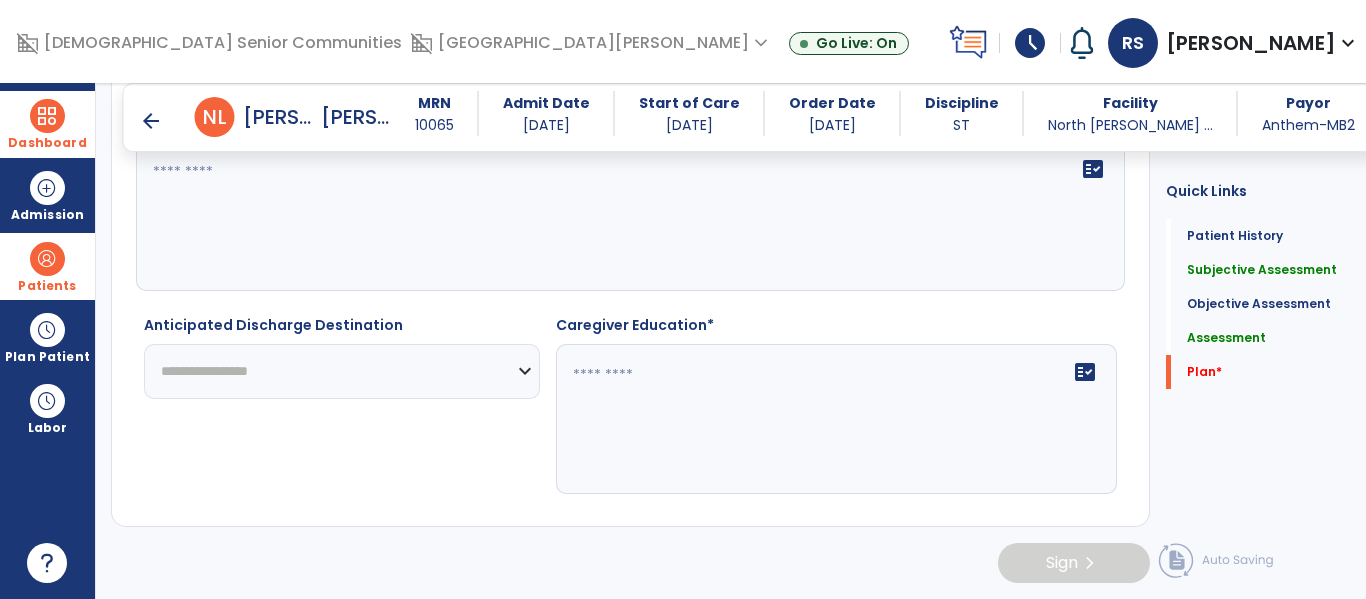 click on "**********" 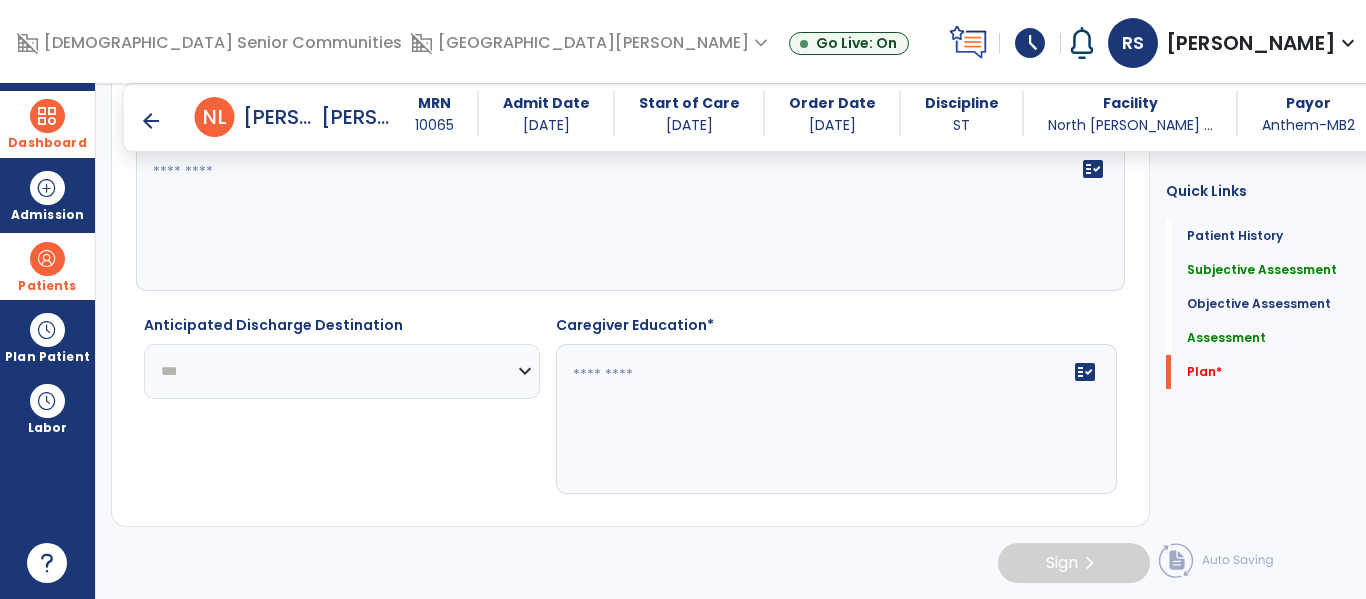 click on "**********" 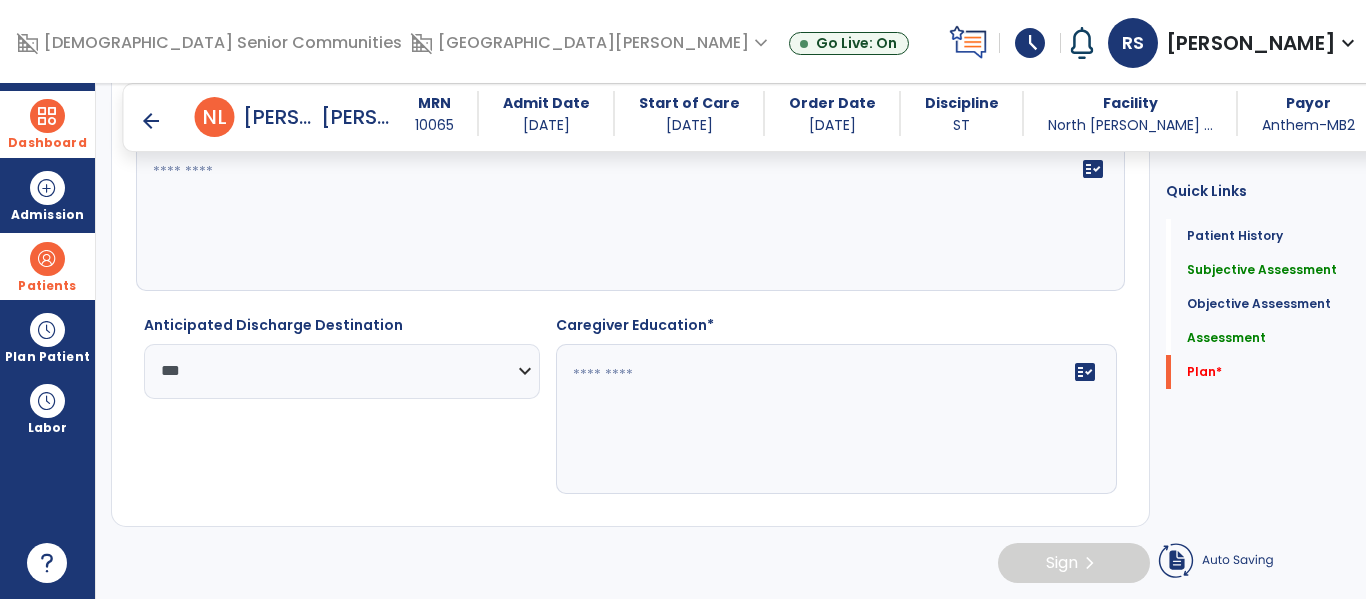 click on "fact_check" 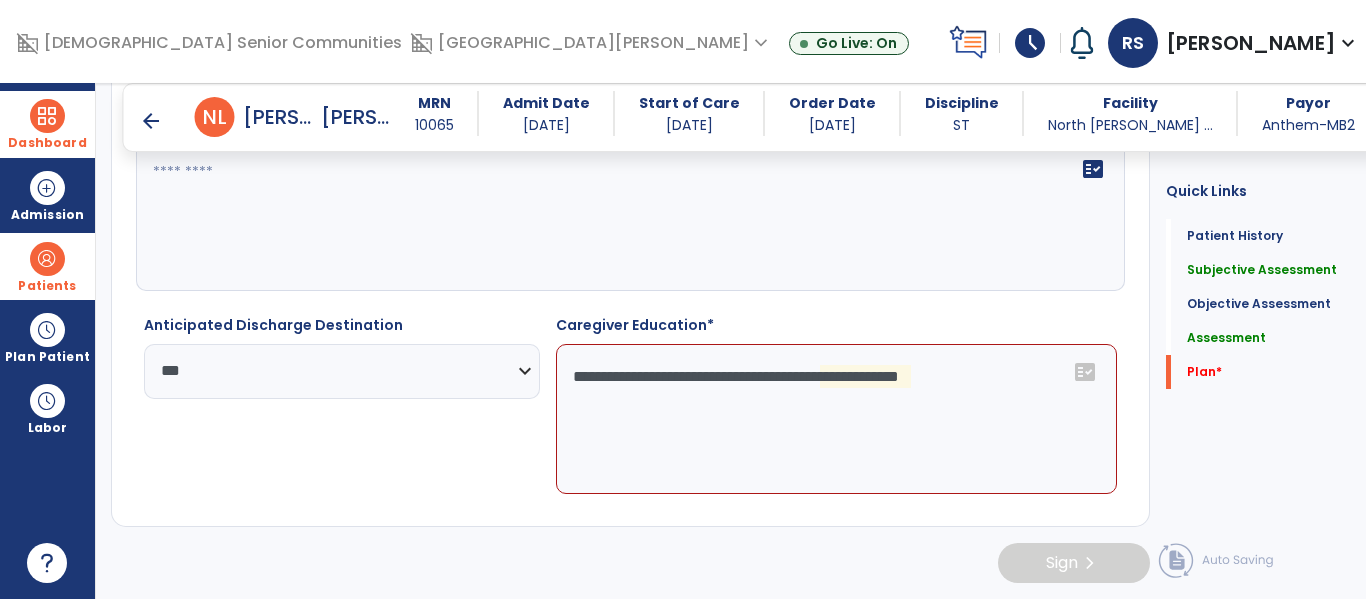 click on "**********" 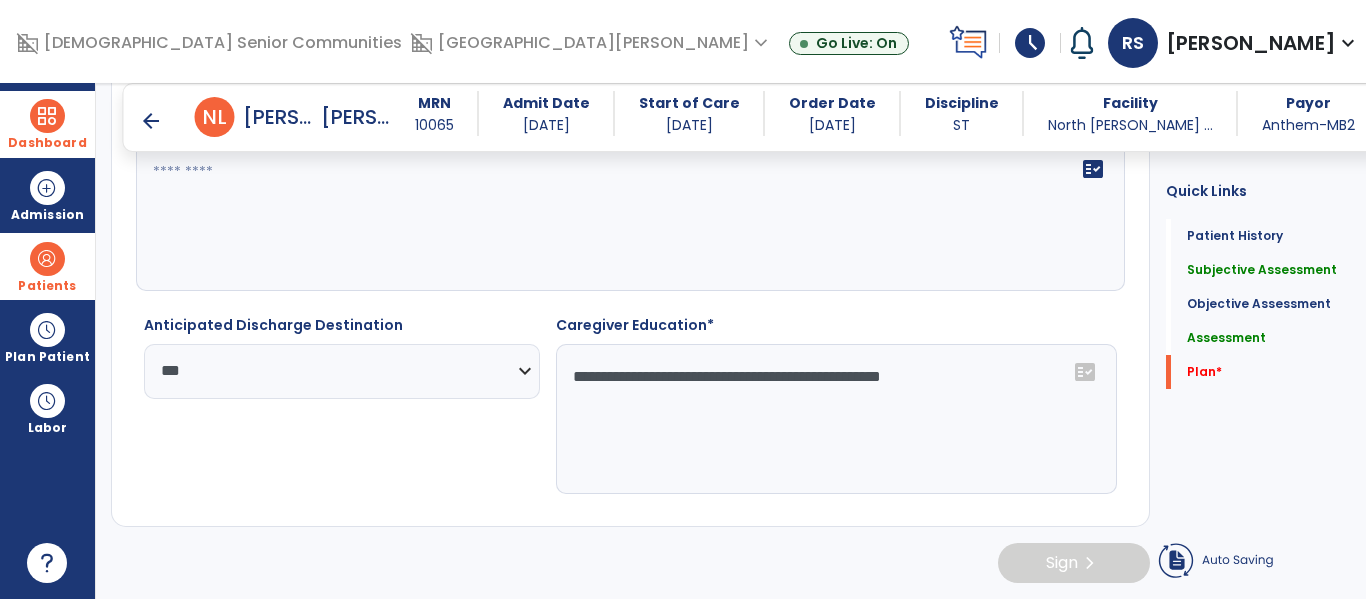 click on "**********" 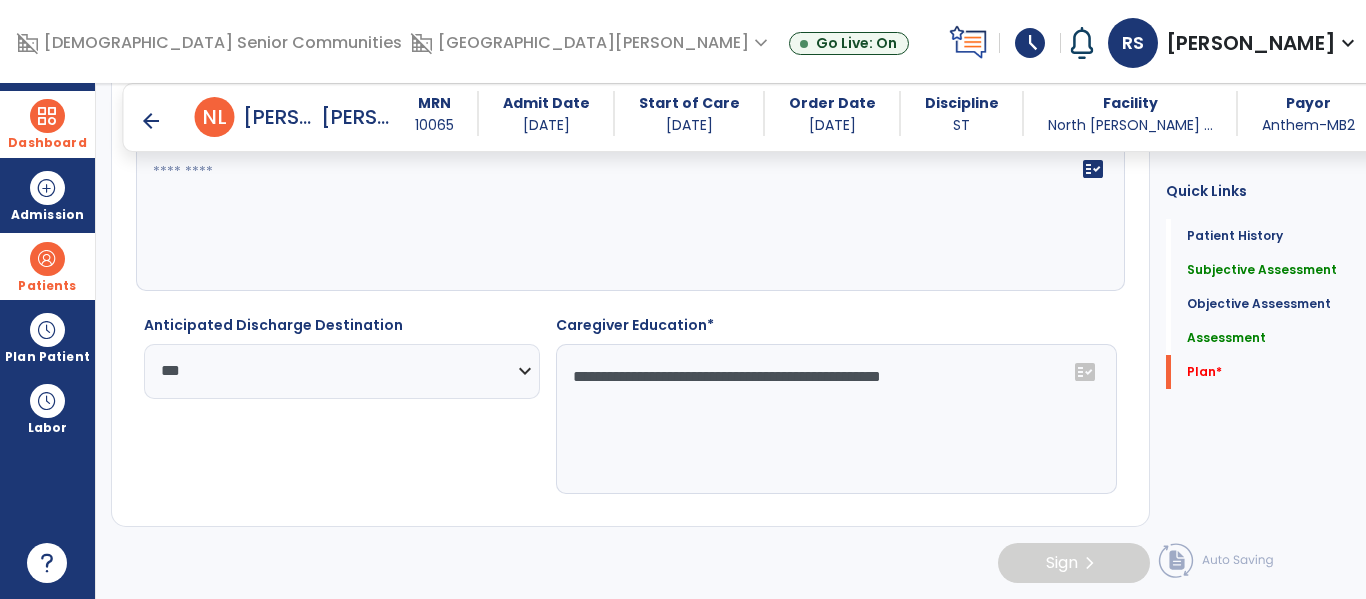 click on "**********" 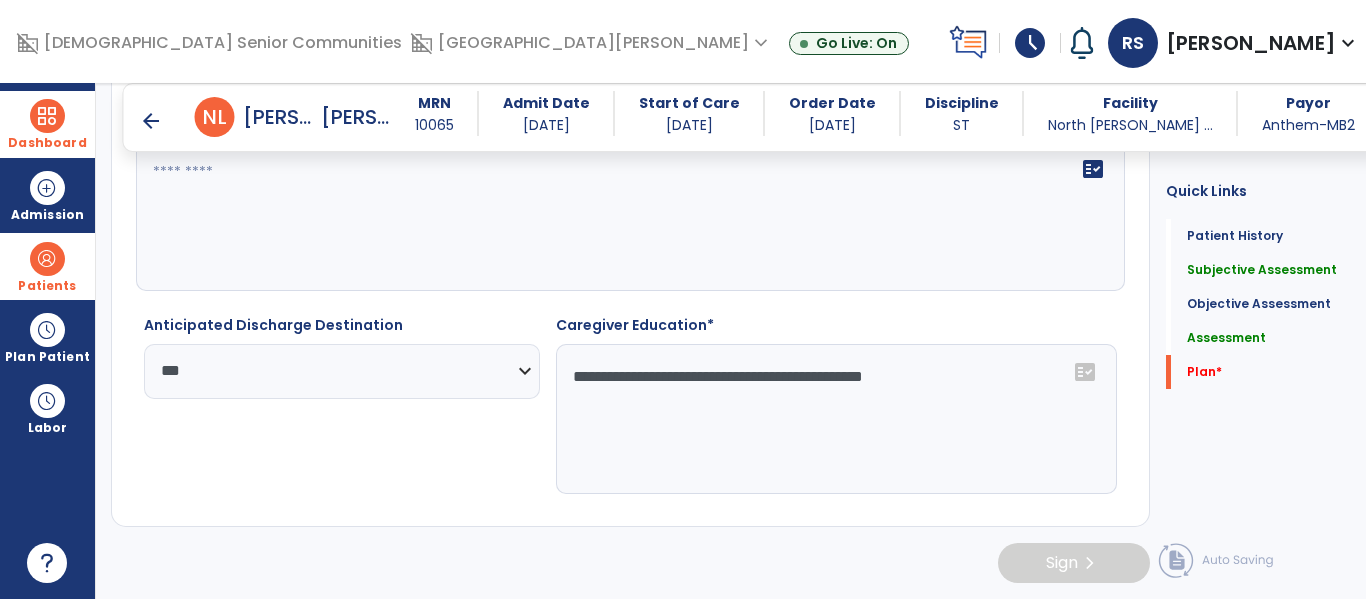 click on "**********" 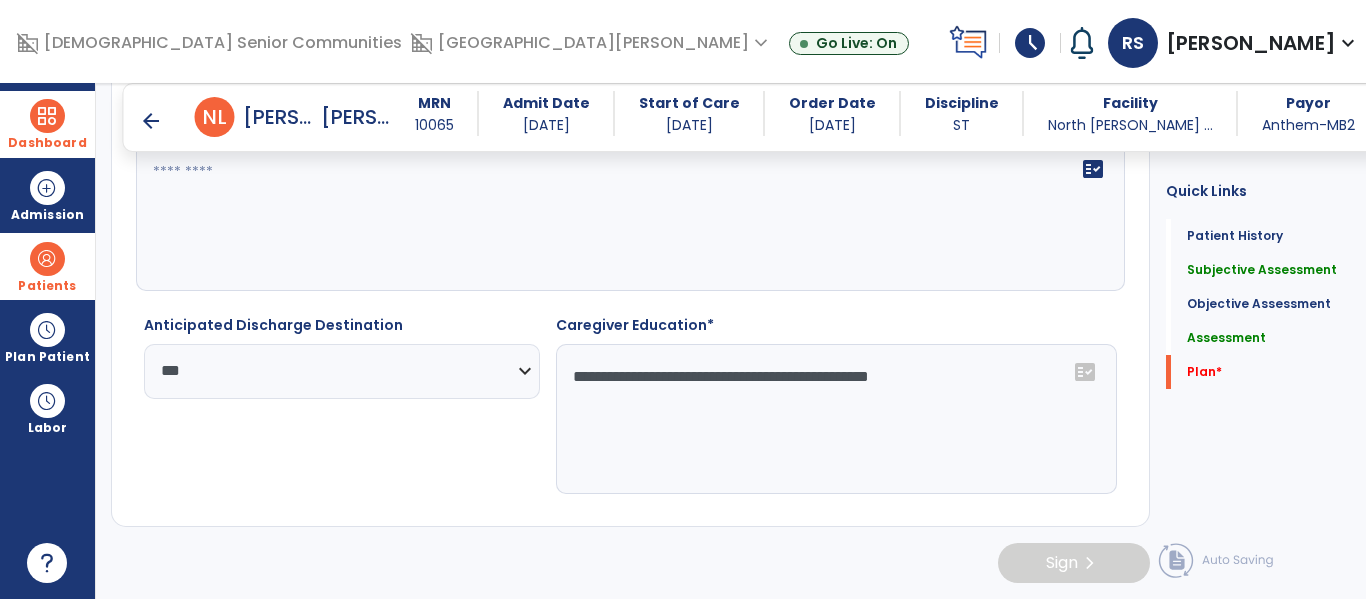 type on "**********" 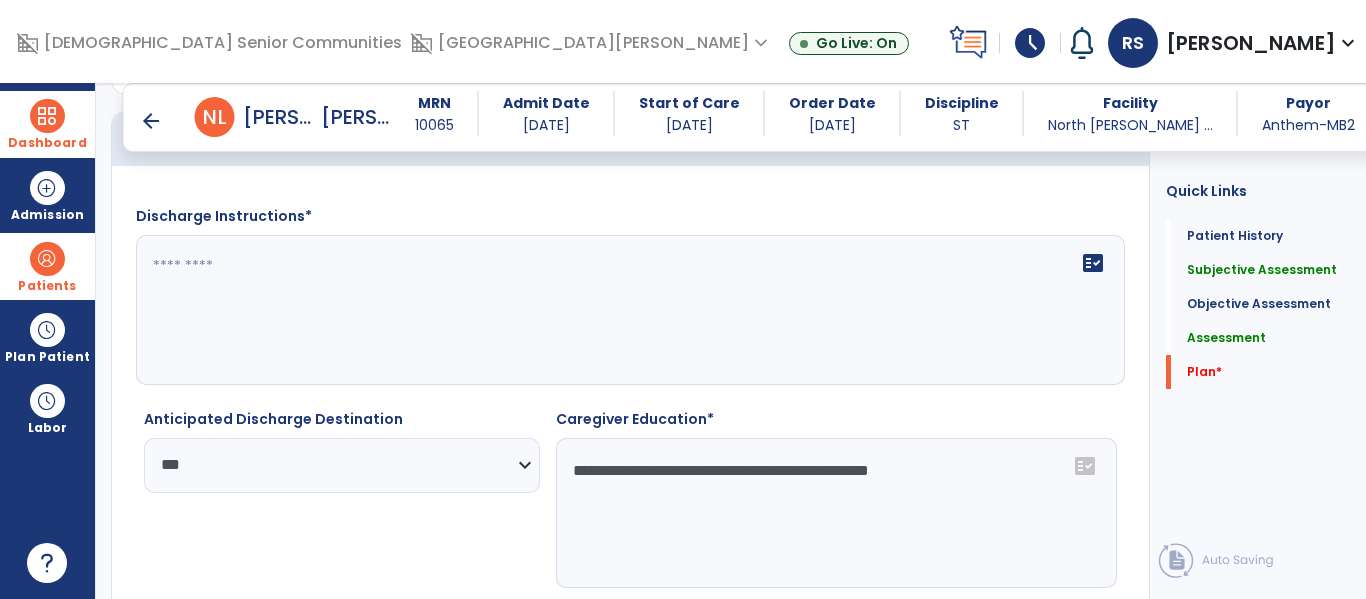 scroll, scrollTop: 2495, scrollLeft: 0, axis: vertical 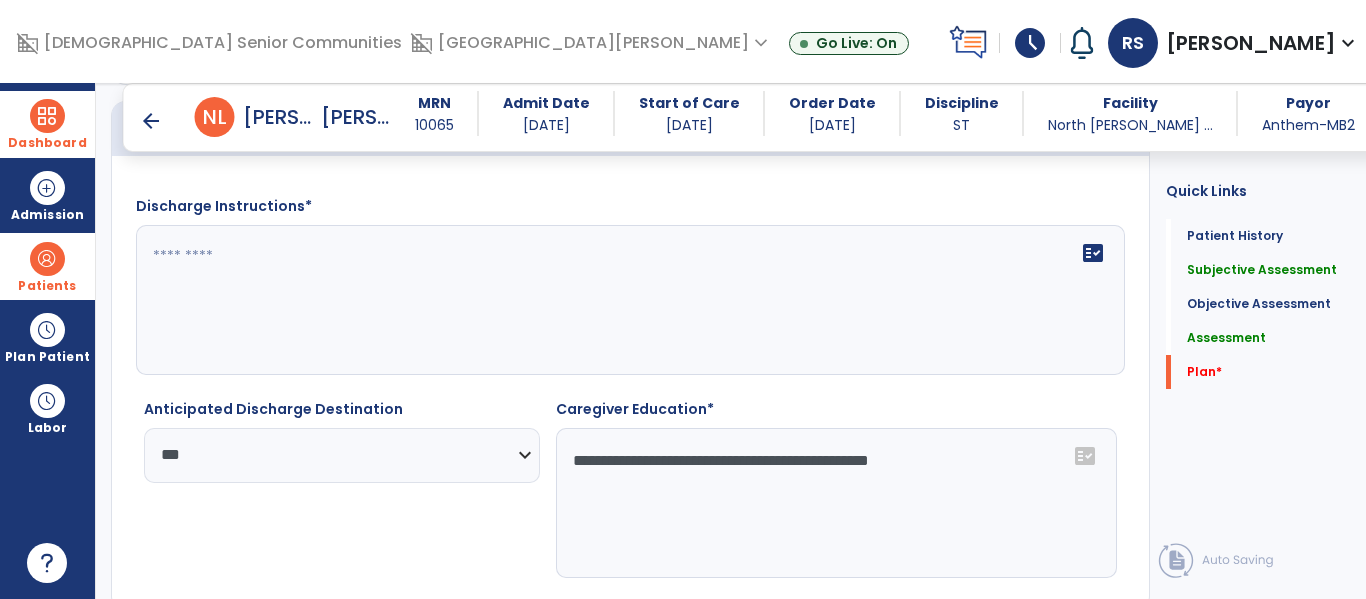click on "fact_check" 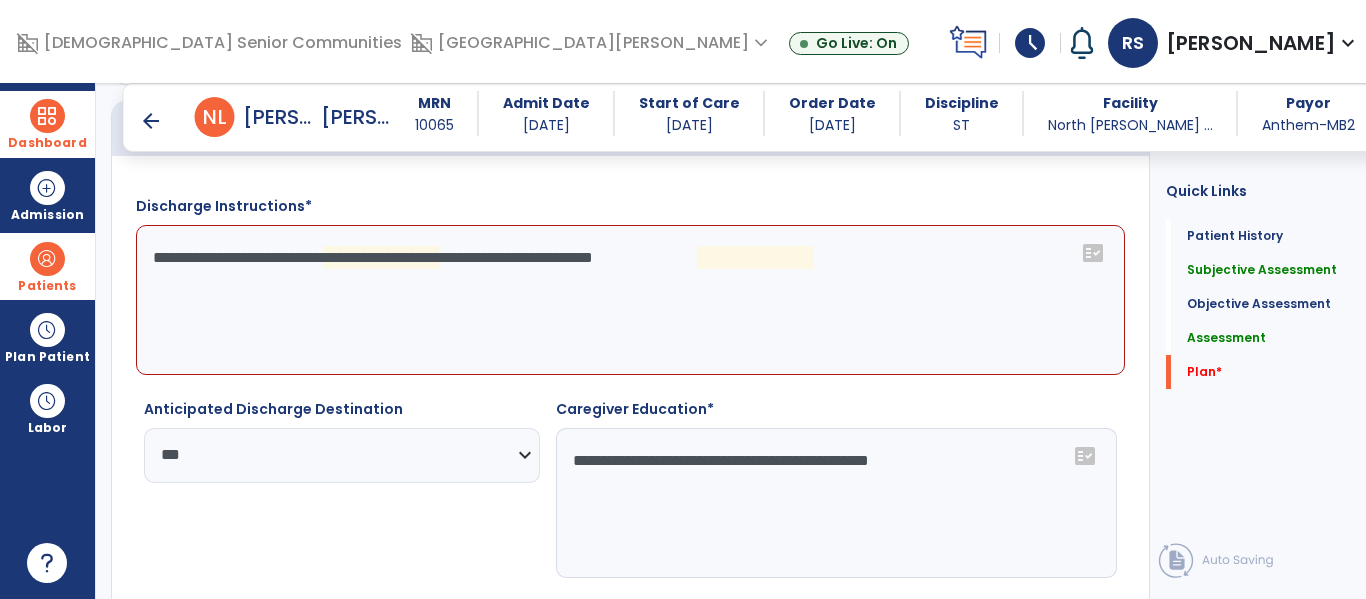 click on "**********" 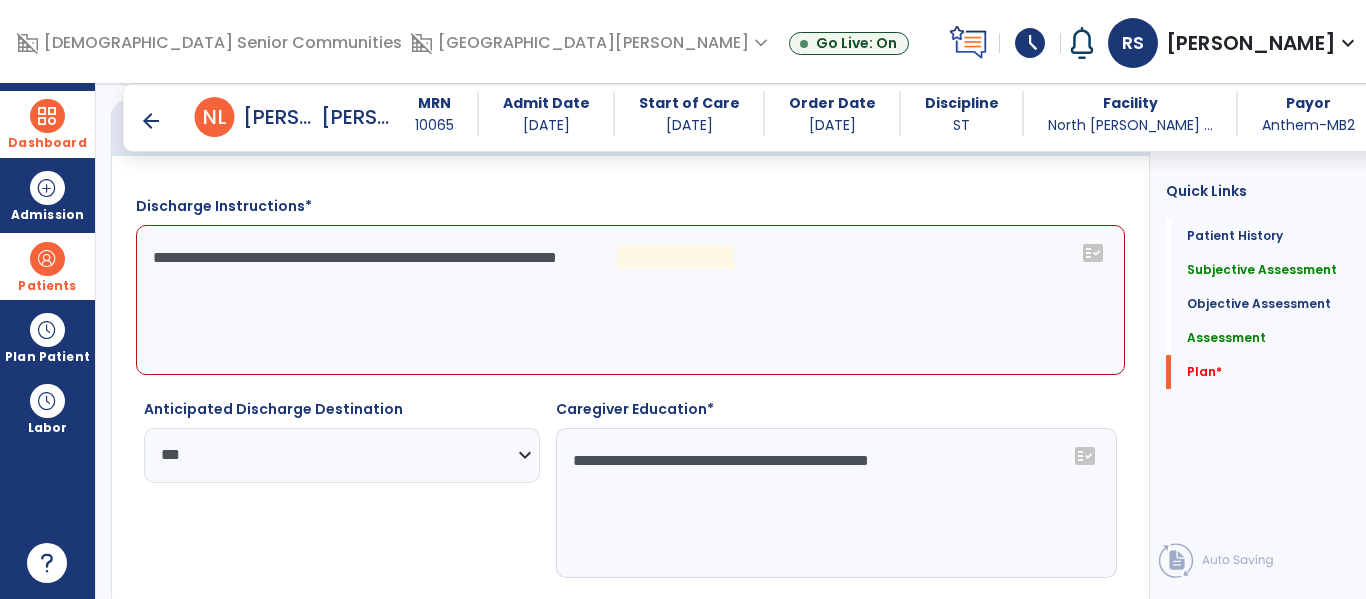 type on "**********" 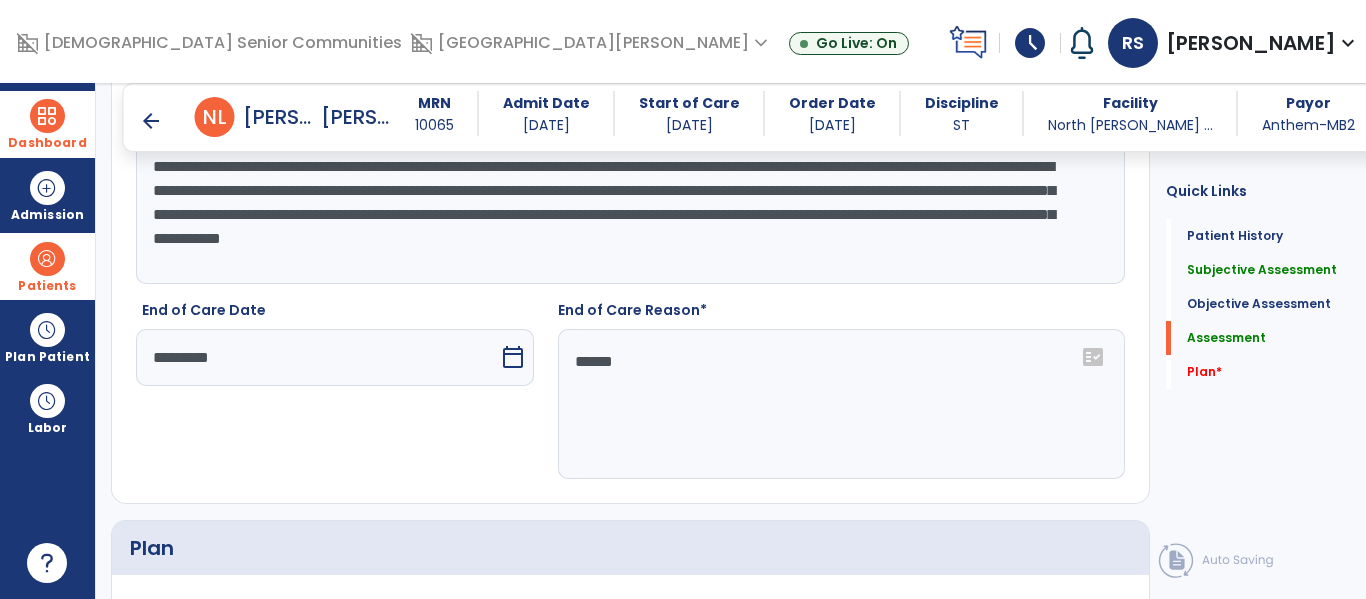 scroll, scrollTop: 2069, scrollLeft: 0, axis: vertical 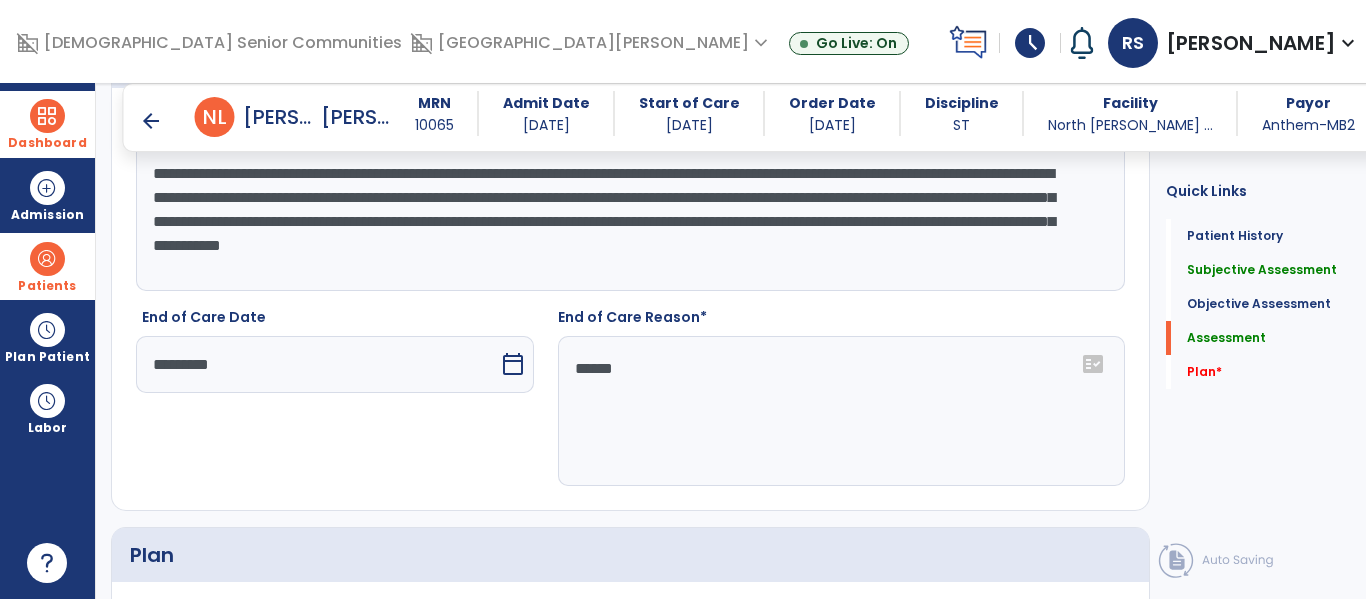click on "******" 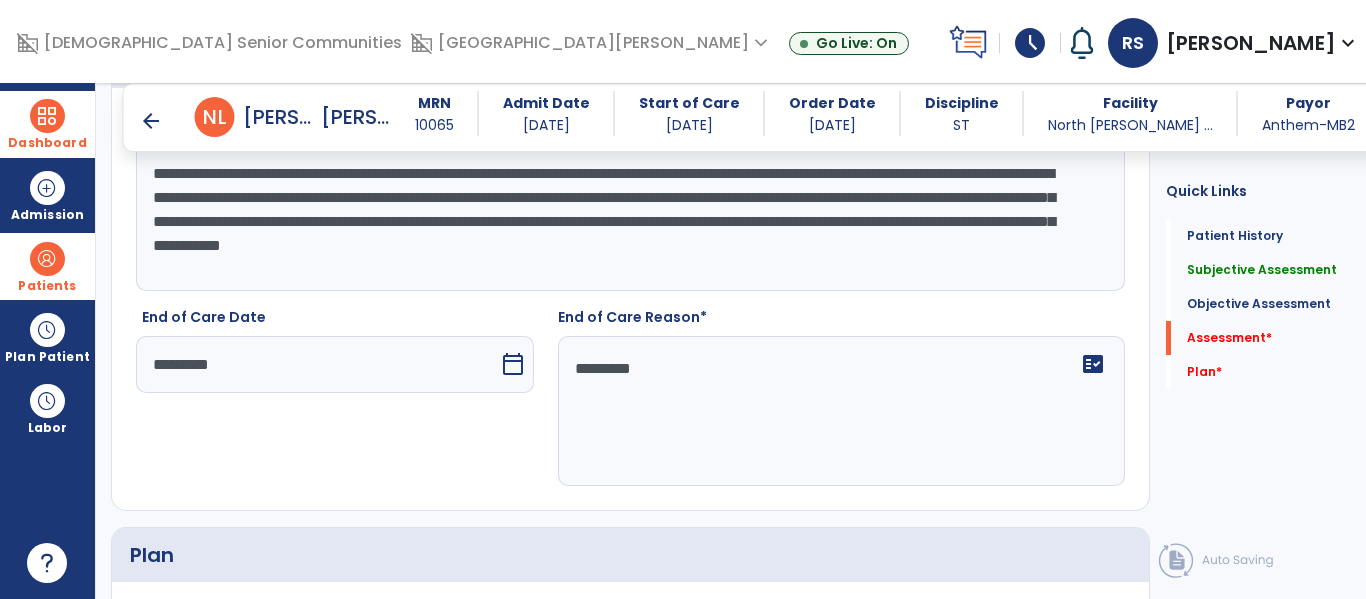 type on "*********" 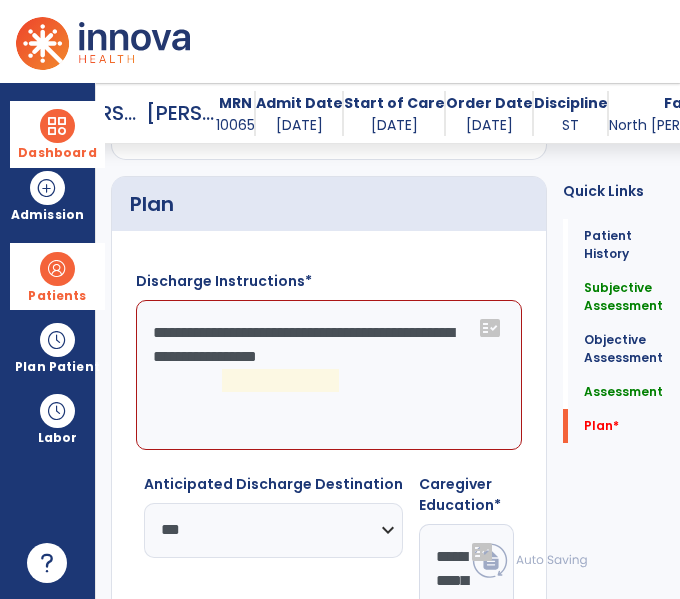 scroll, scrollTop: 2847, scrollLeft: 0, axis: vertical 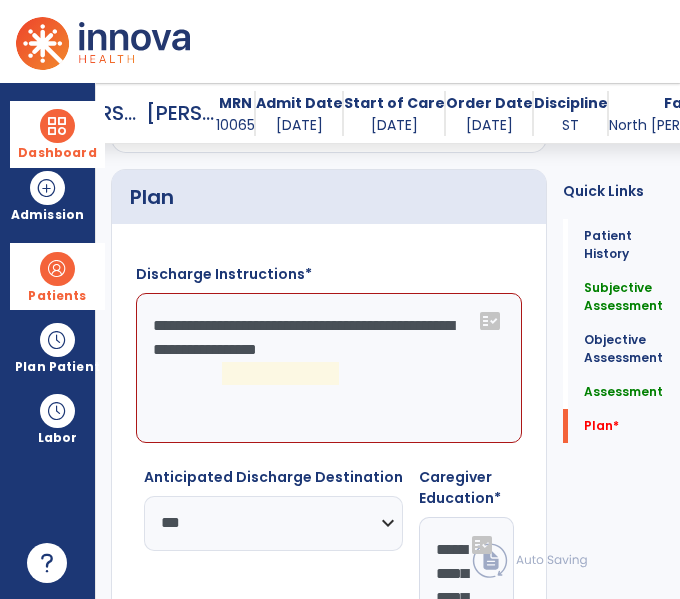 click on "**********" 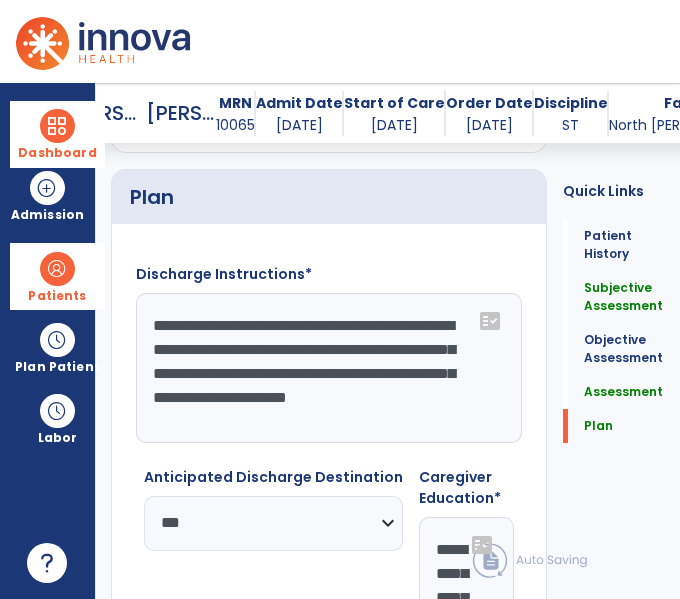 scroll, scrollTop: 15, scrollLeft: 0, axis: vertical 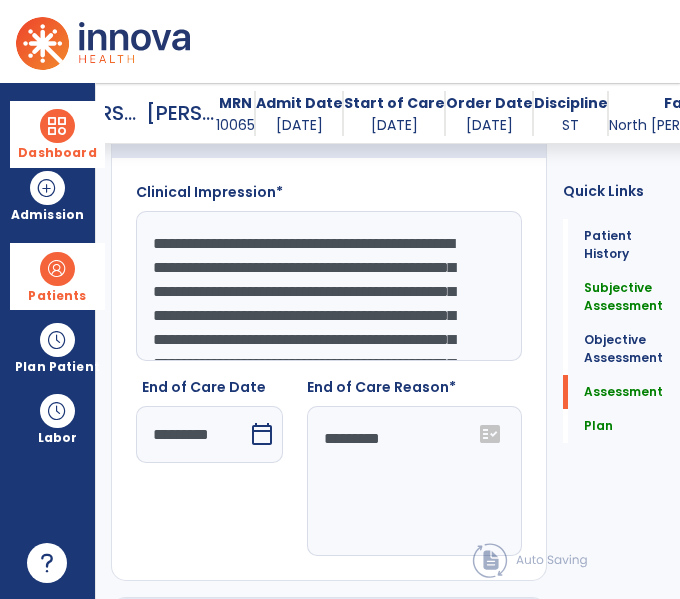type on "**********" 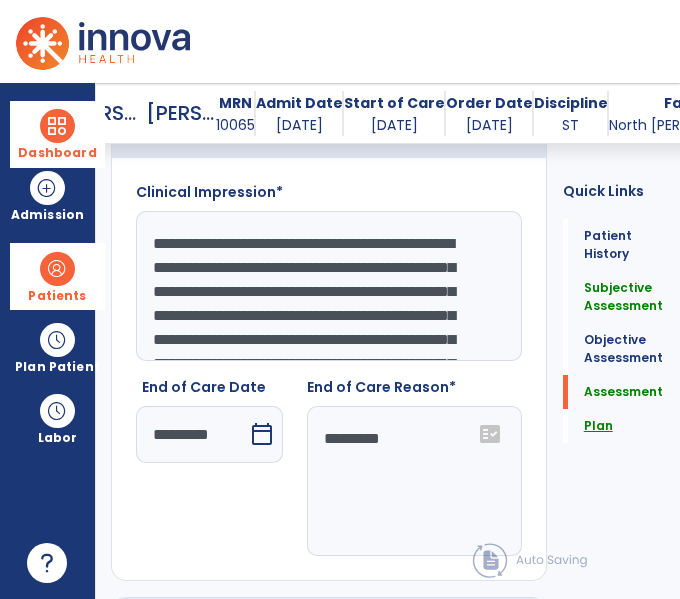 scroll, scrollTop: 192, scrollLeft: 0, axis: vertical 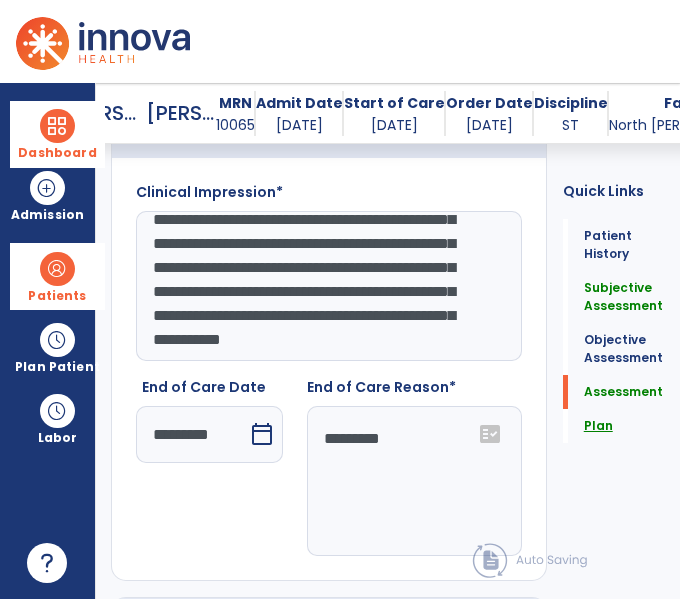drag, startPoint x: 158, startPoint y: 241, endPoint x: 573, endPoint y: 428, distance: 455.18567 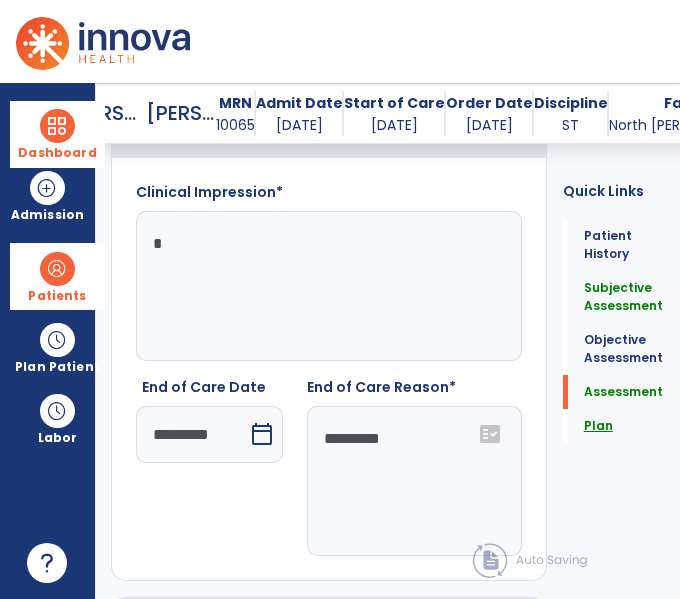 scroll, scrollTop: 0, scrollLeft: 0, axis: both 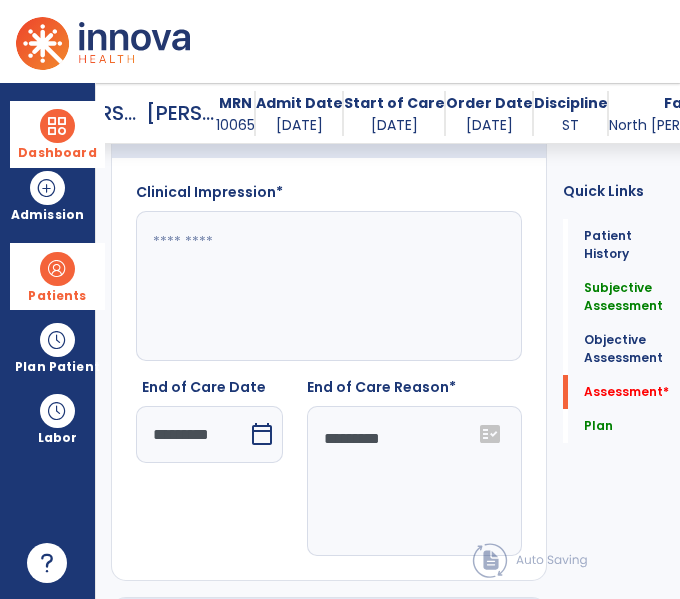 click 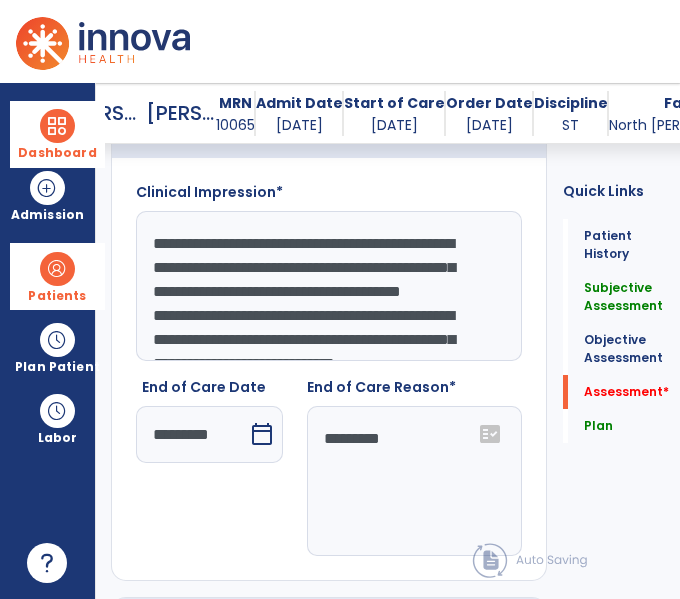 scroll, scrollTop: 207, scrollLeft: 0, axis: vertical 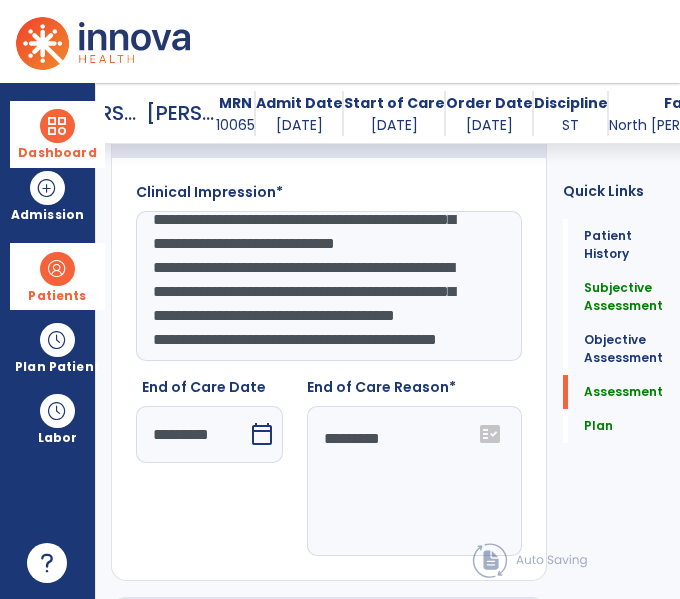 drag, startPoint x: 151, startPoint y: 245, endPoint x: 421, endPoint y: 415, distance: 319.06113 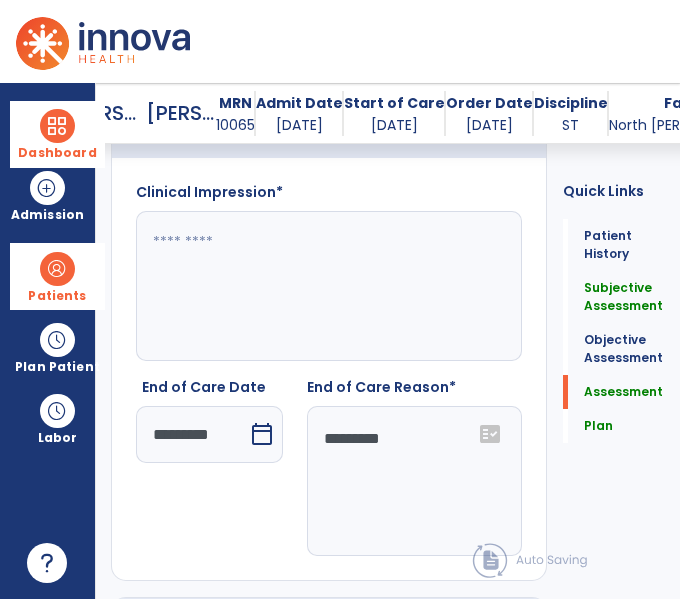 scroll, scrollTop: 0, scrollLeft: 0, axis: both 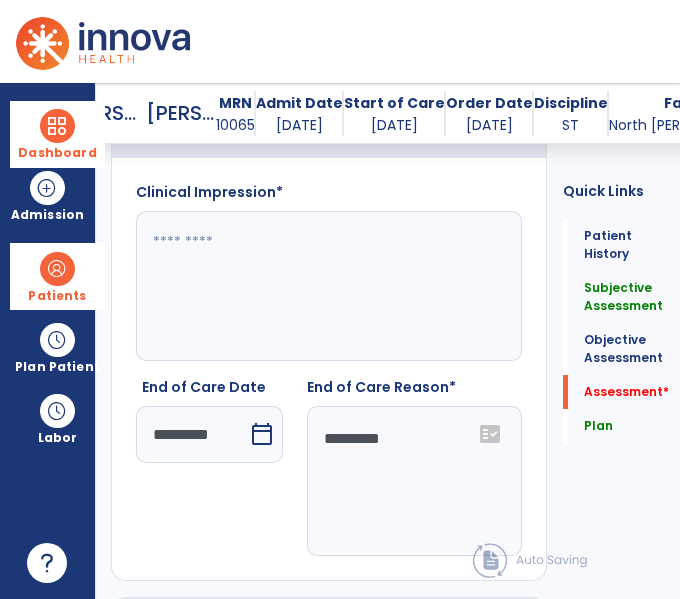 click on "Dashboard" at bounding box center [57, 153] 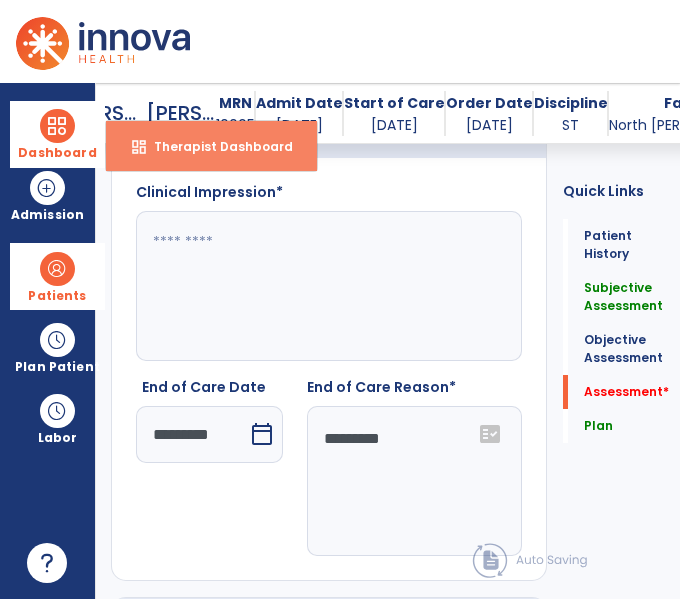 click on "dashboard  Therapist Dashboard" at bounding box center [211, 146] 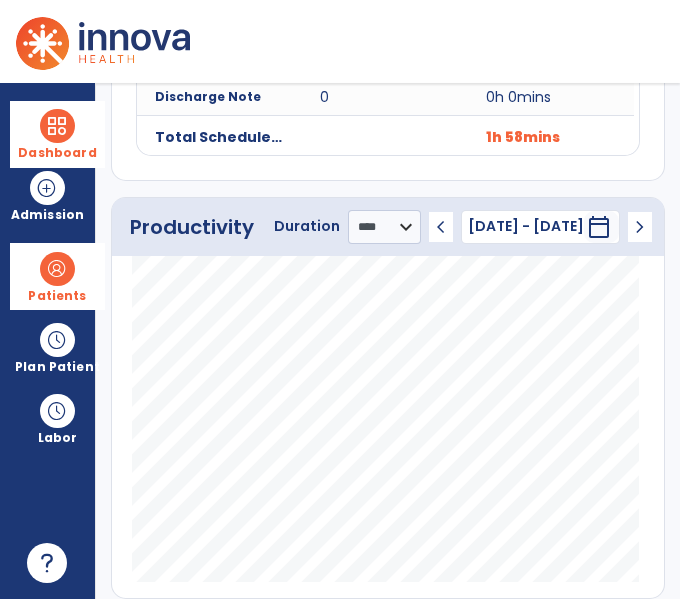 scroll, scrollTop: 0, scrollLeft: 0, axis: both 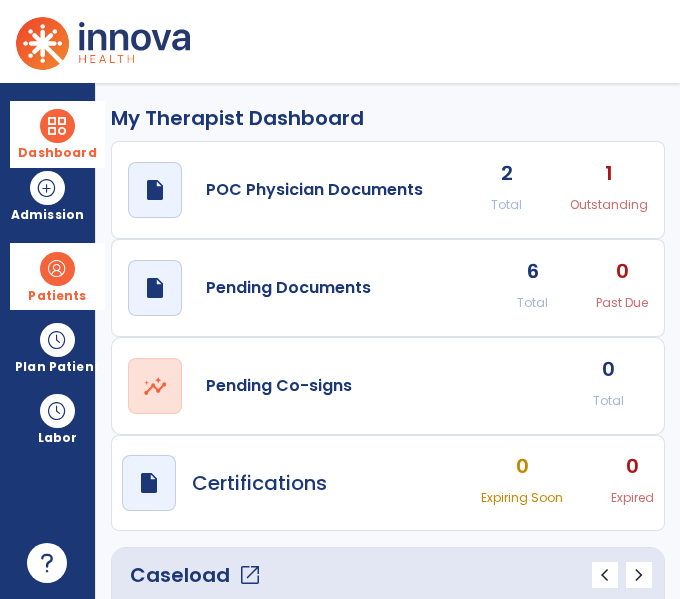 click on "draft   open_in_new  Pending Documents 6 Total 0 Past Due" 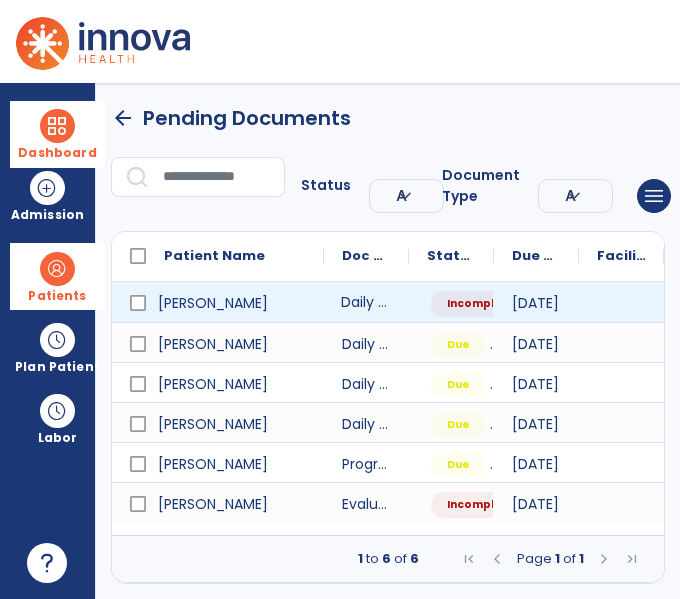 click on "Daily Note" at bounding box center [366, 302] 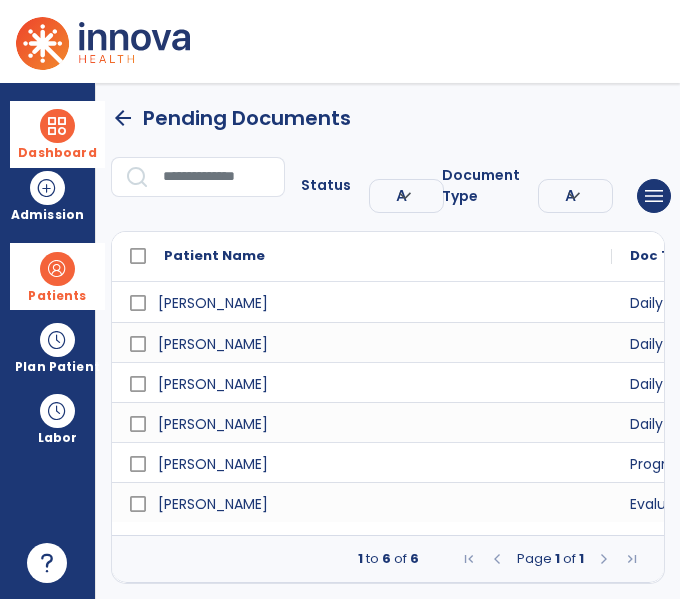 select on "*" 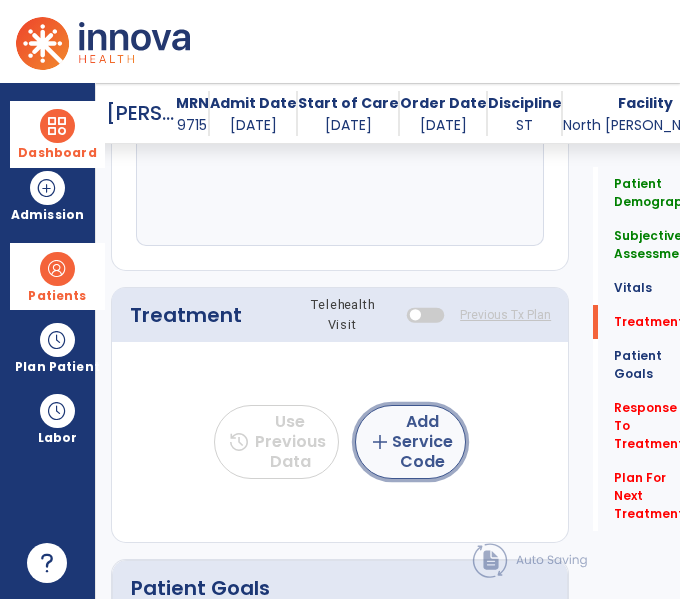 click on "add  Add Service Code" 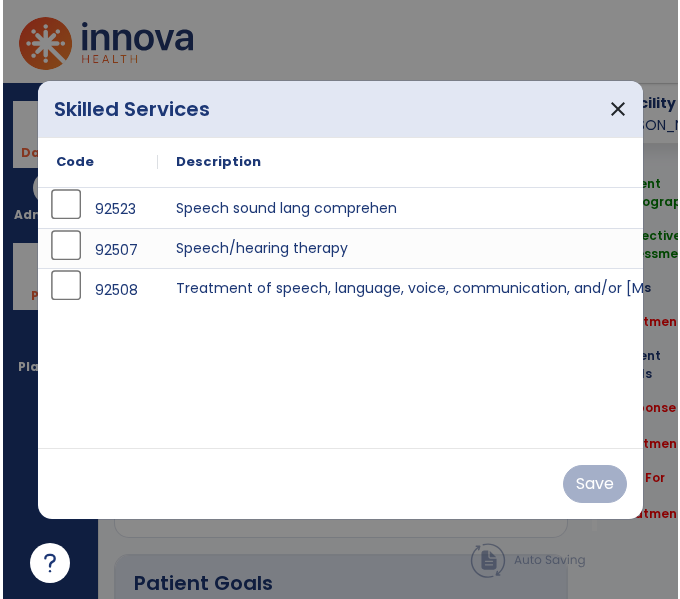 scroll, scrollTop: 1301, scrollLeft: 0, axis: vertical 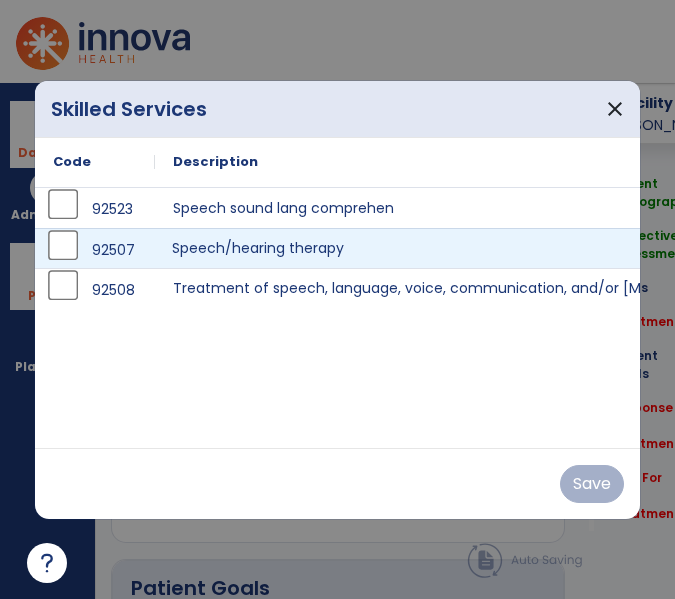 click on "Speech/hearing therapy" at bounding box center [400, 248] 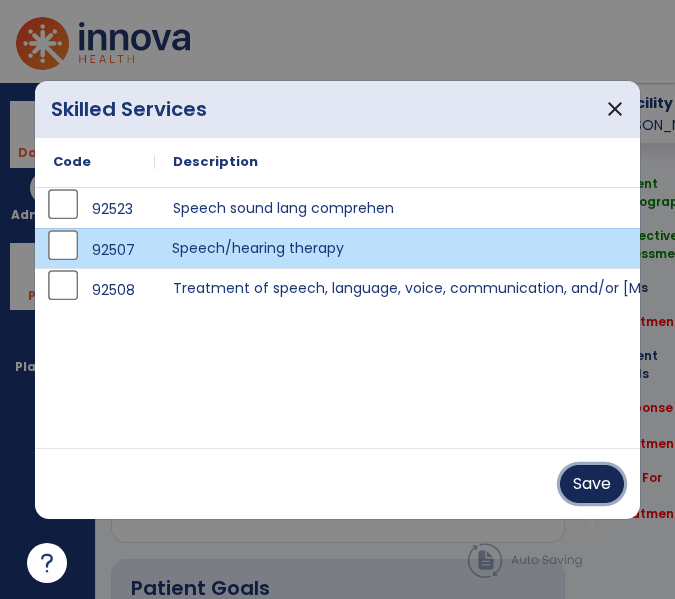 click on "Save" at bounding box center [592, 484] 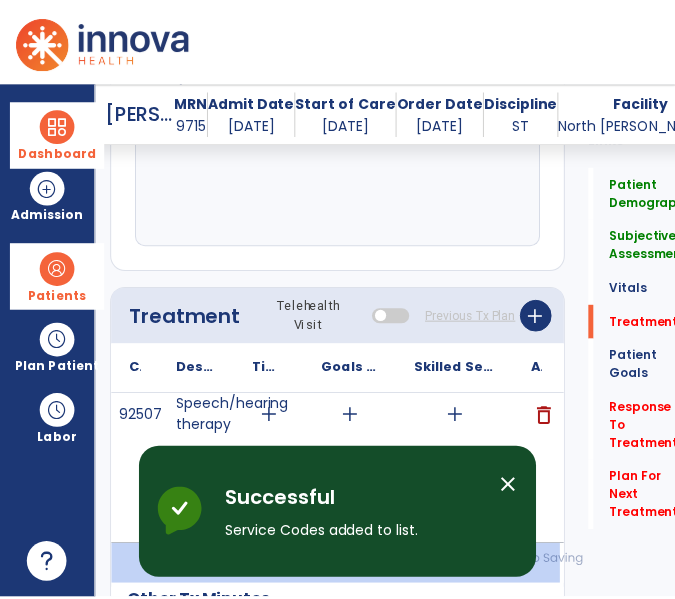 scroll, scrollTop: 1385, scrollLeft: 0, axis: vertical 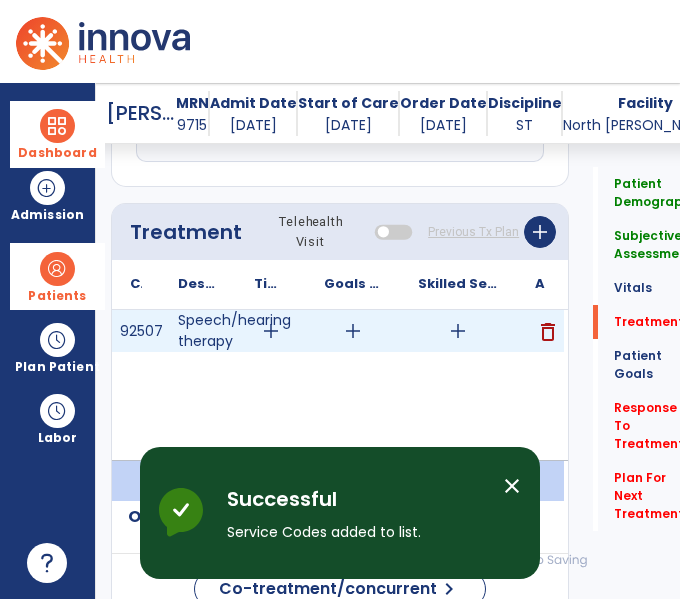 click on "add" at bounding box center (458, 331) 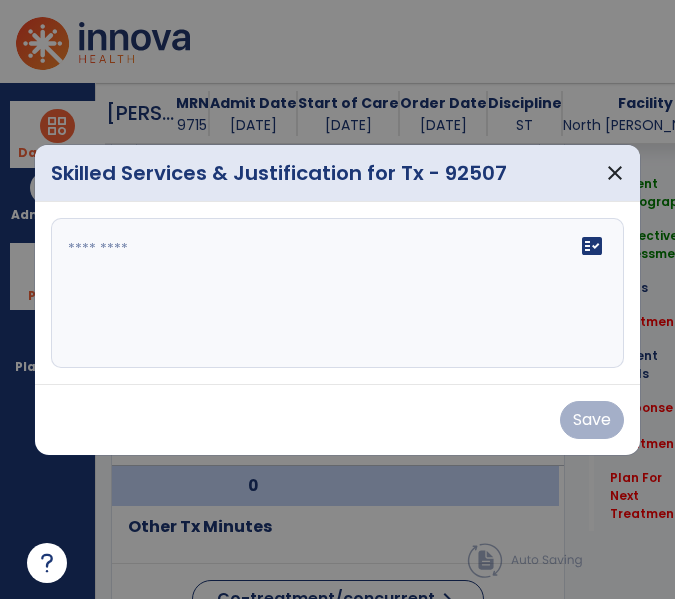 scroll, scrollTop: 1385, scrollLeft: 0, axis: vertical 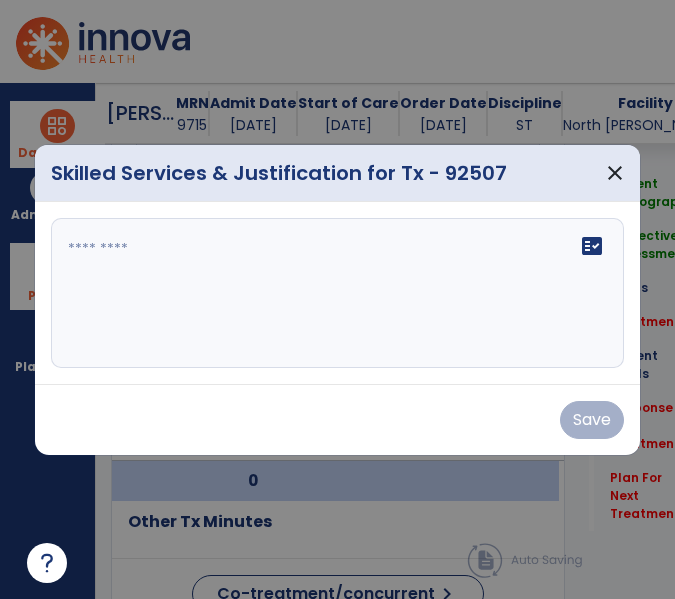 click on "fact_check" at bounding box center (338, 293) 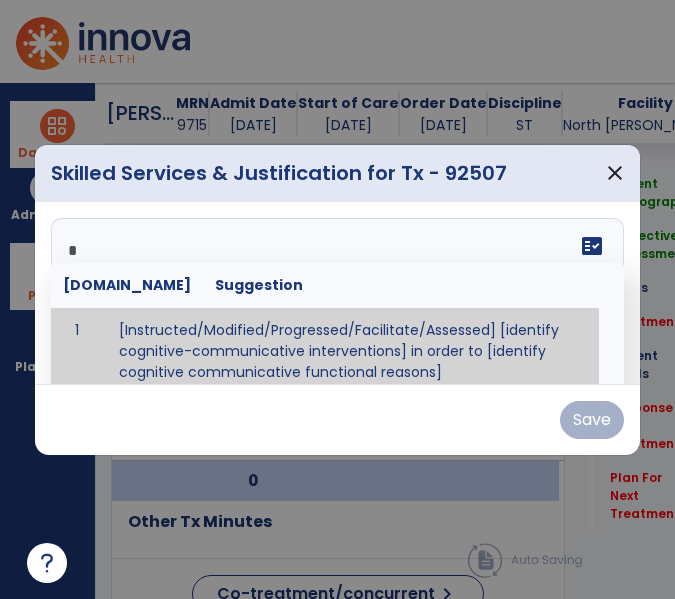 scroll, scrollTop: 12, scrollLeft: 0, axis: vertical 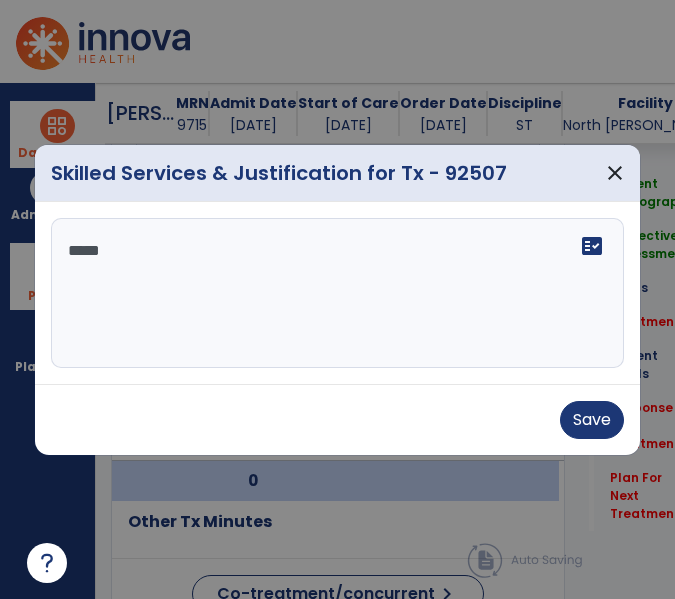 type on "******" 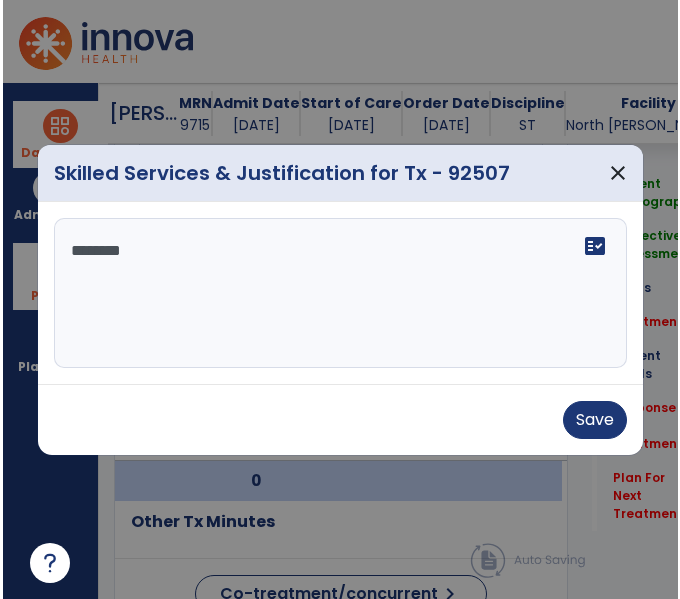 scroll, scrollTop: 0, scrollLeft: 0, axis: both 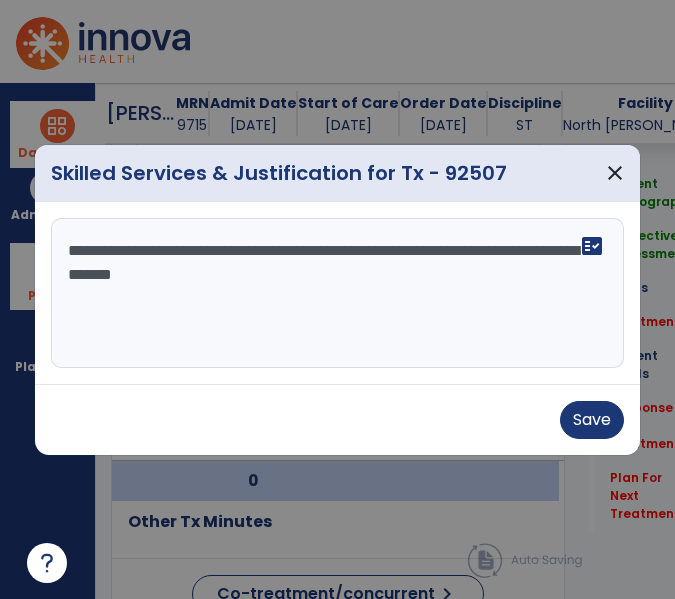 type on "**********" 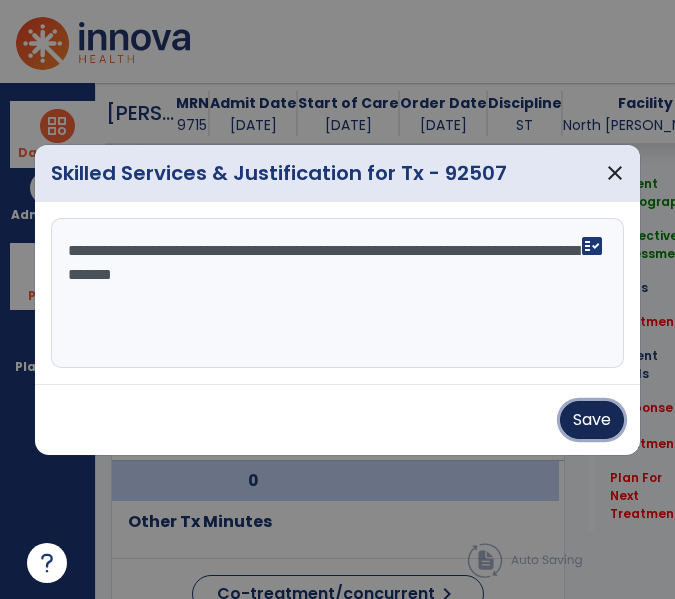 click on "Save" at bounding box center (592, 420) 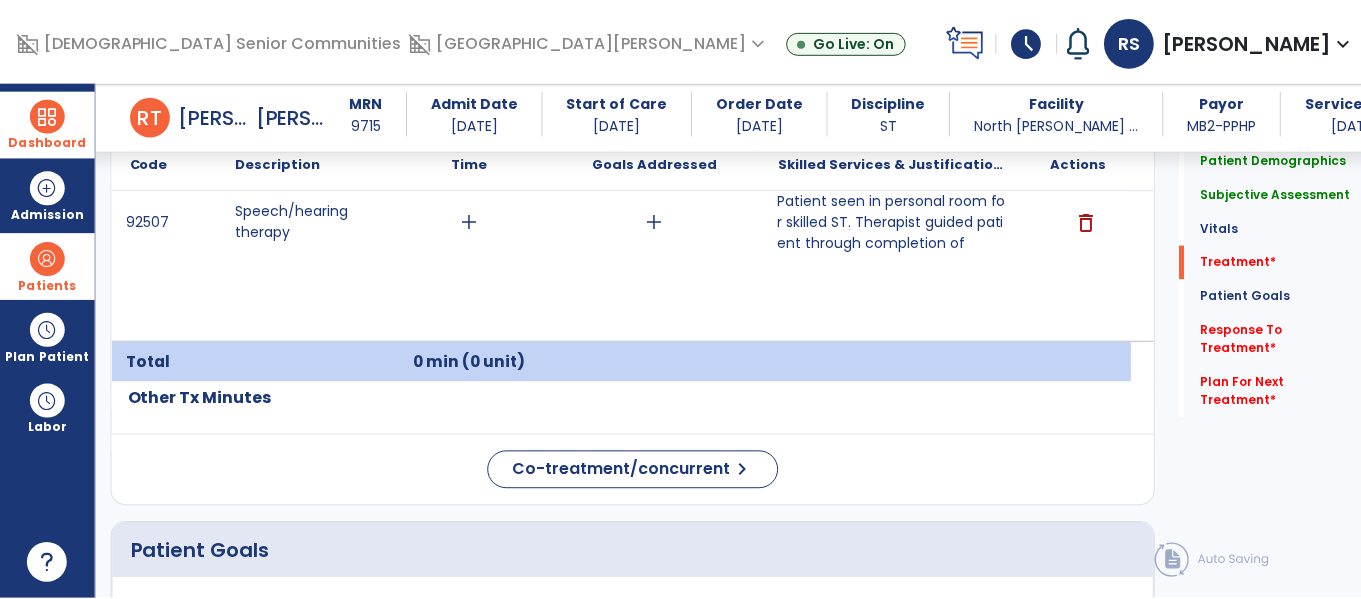 scroll, scrollTop: 1325, scrollLeft: 0, axis: vertical 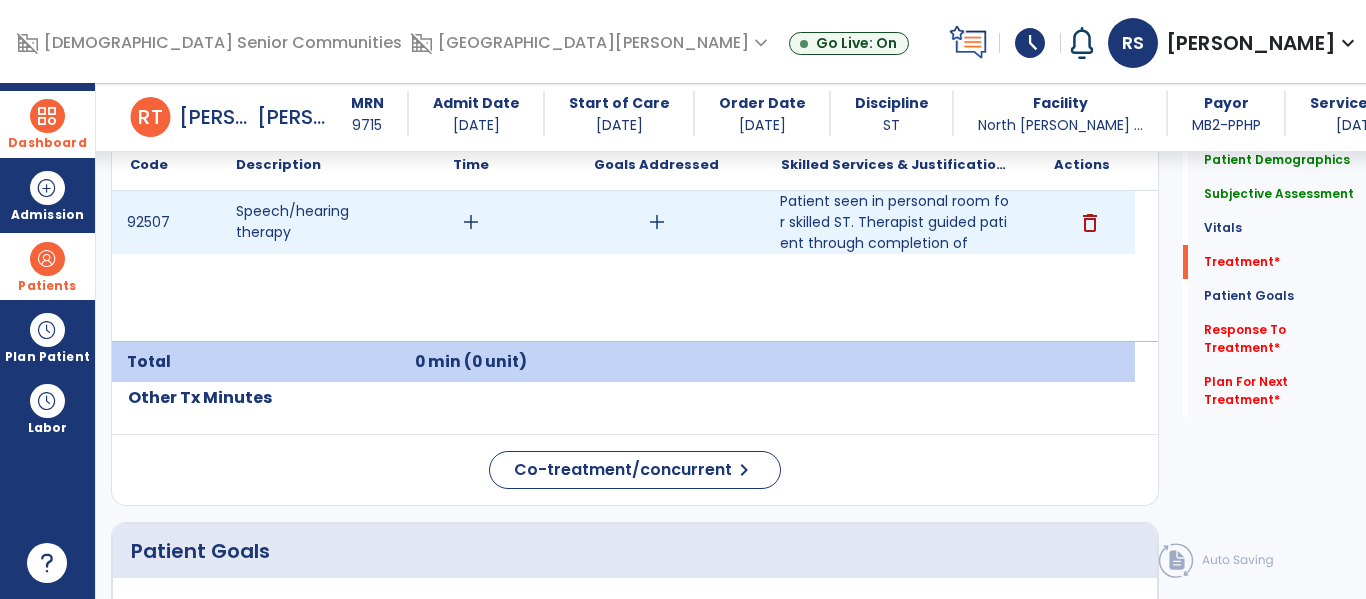 click on "92507  Speech/hearing therapy  add add  Patient seen in personal room for skilled ST. Therapist guided patient through completion of   Patient seen in personal room for skilled ST. Therapist guided patient through completion of  delete" at bounding box center [623, 266] 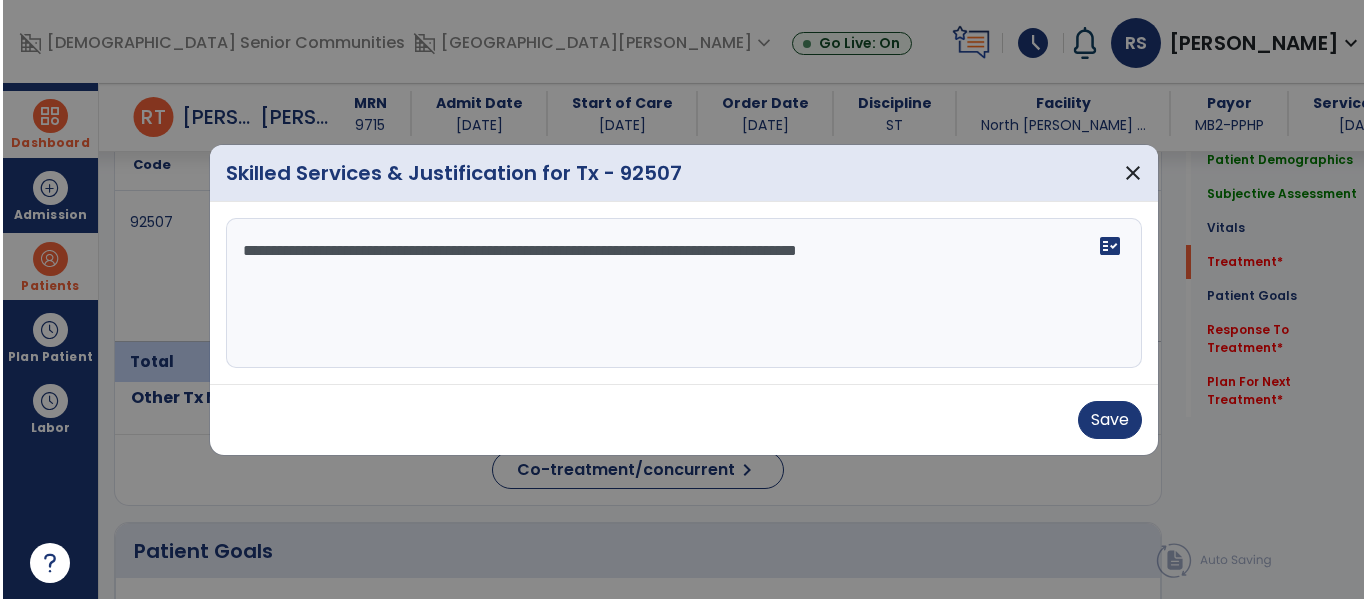 scroll, scrollTop: 1325, scrollLeft: 0, axis: vertical 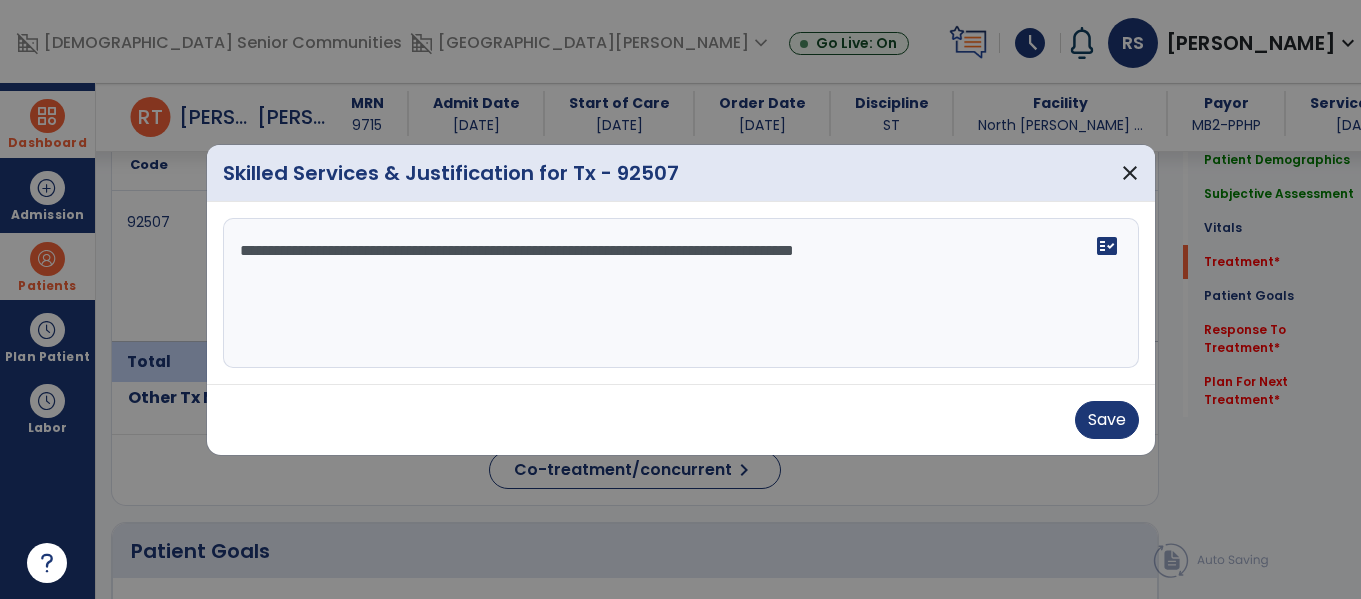 click on "**********" at bounding box center (681, 293) 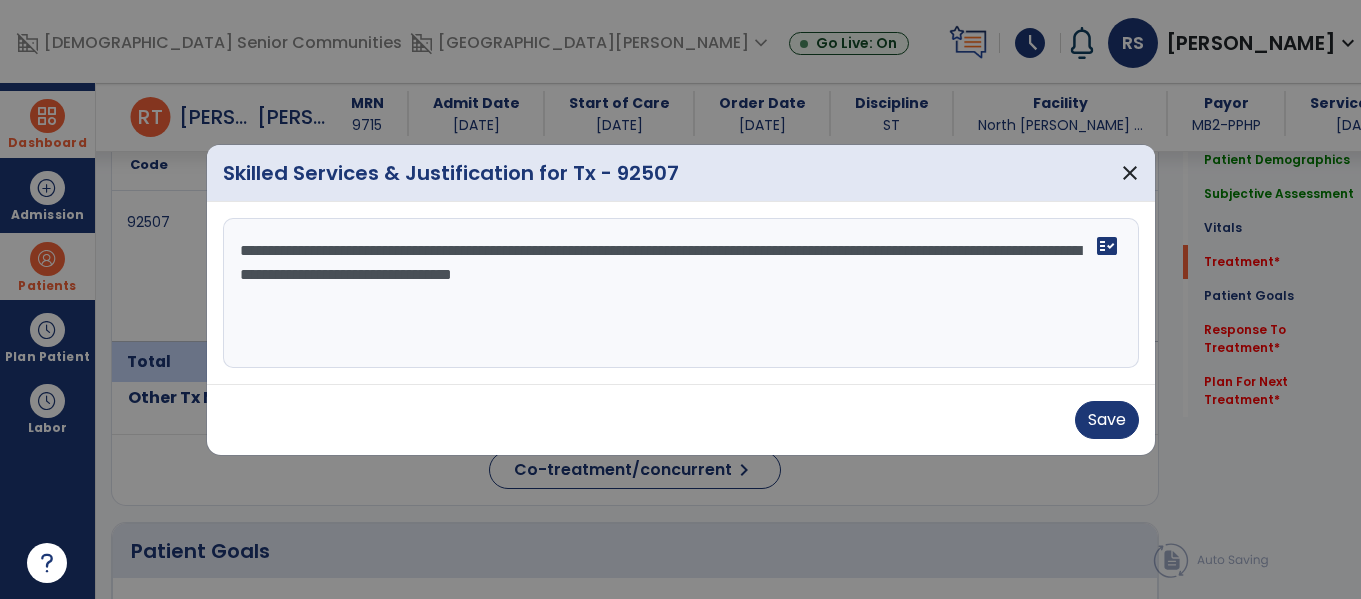 type on "**********" 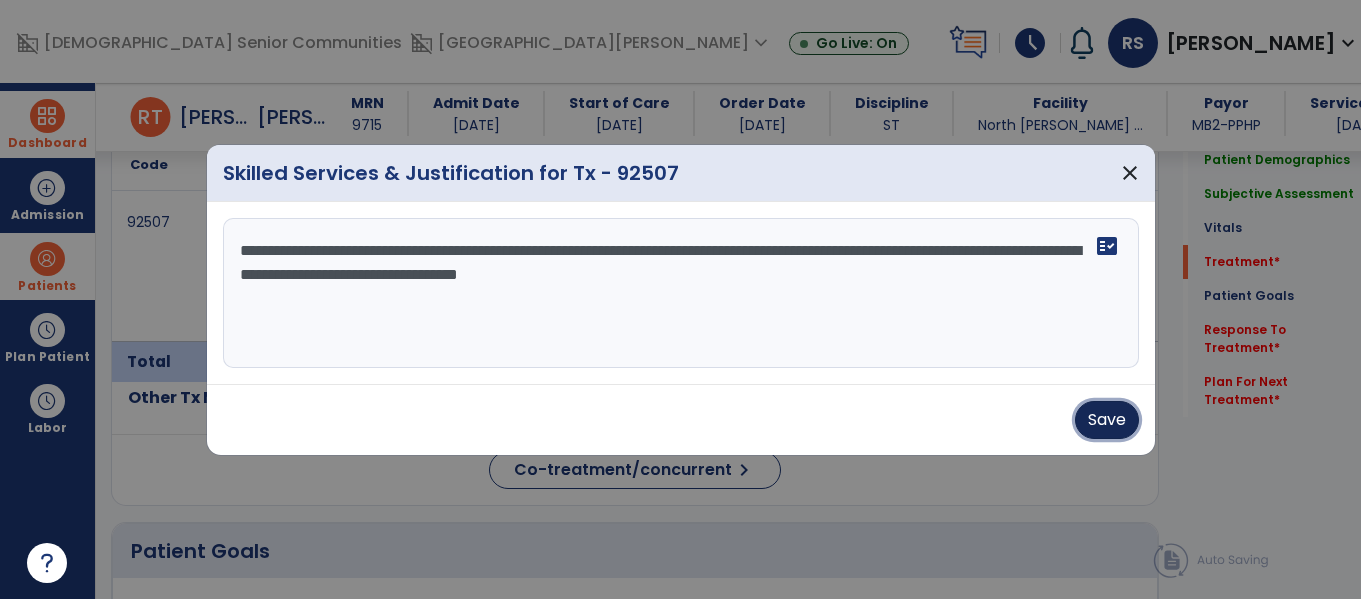click on "Save" at bounding box center (1107, 420) 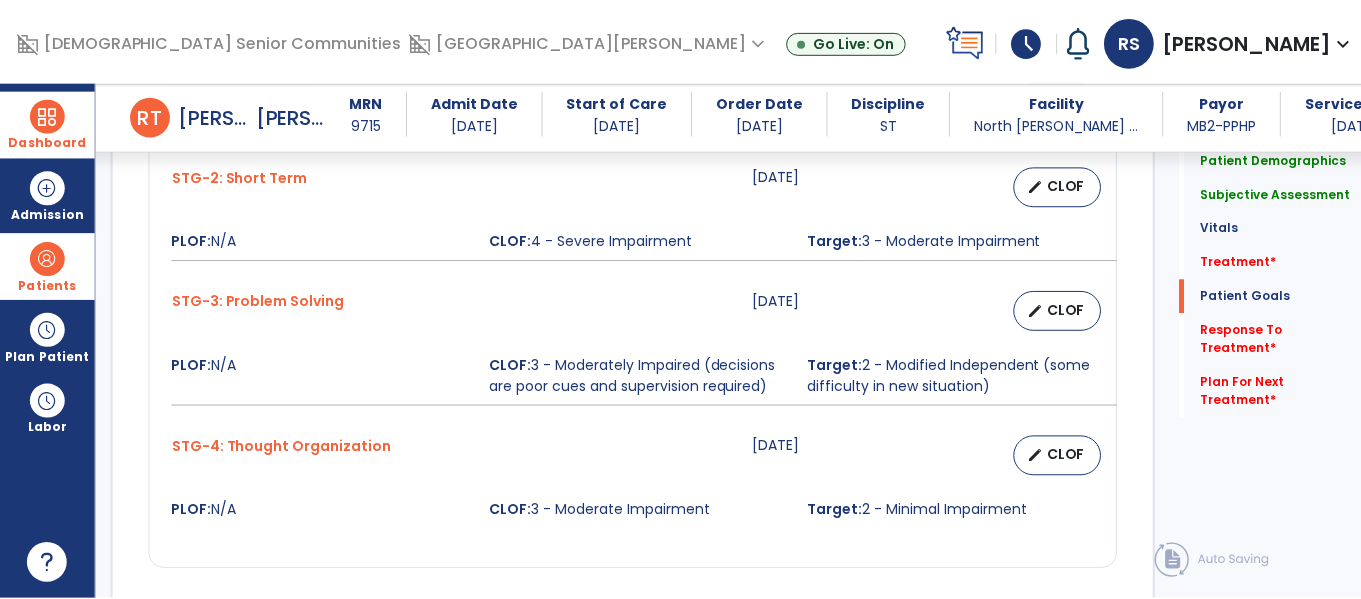 scroll, scrollTop: 2190, scrollLeft: 0, axis: vertical 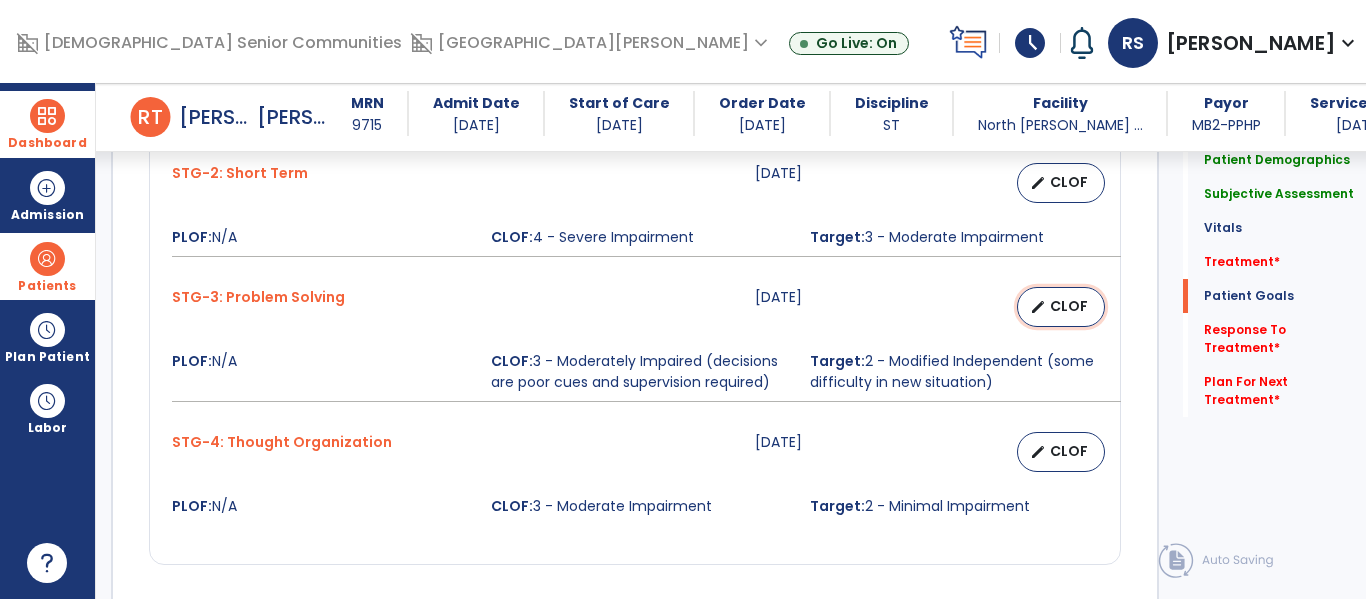 click on "edit   CLOF" at bounding box center (1061, 307) 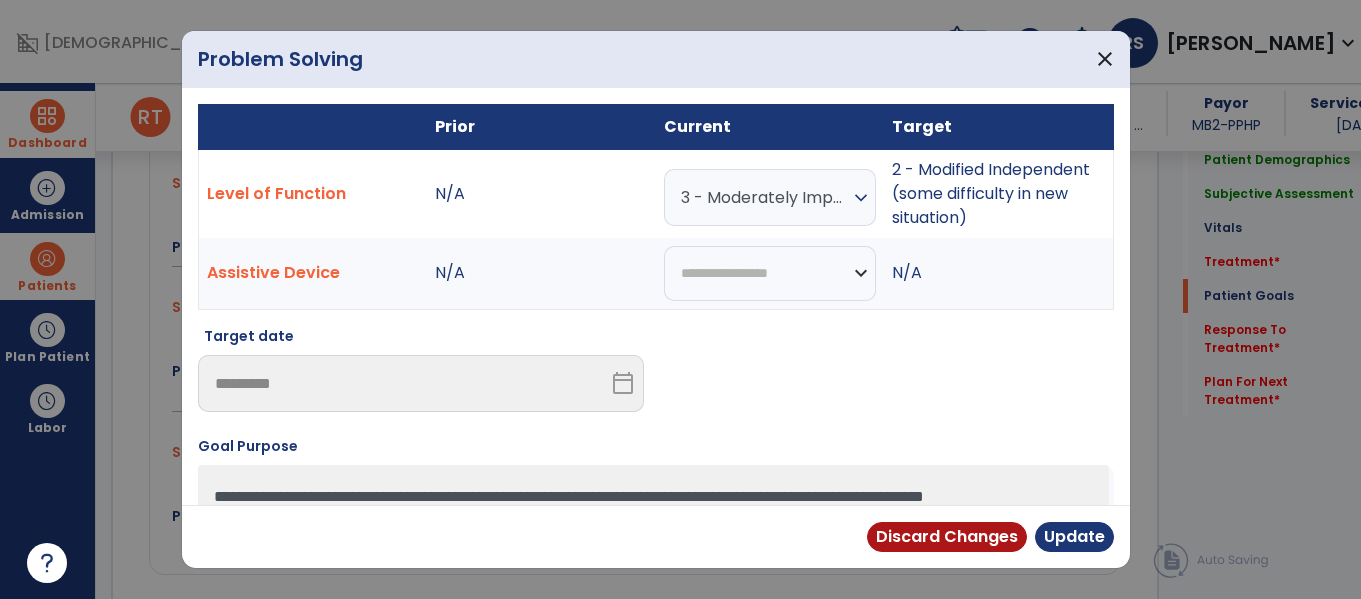 scroll, scrollTop: 2190, scrollLeft: 0, axis: vertical 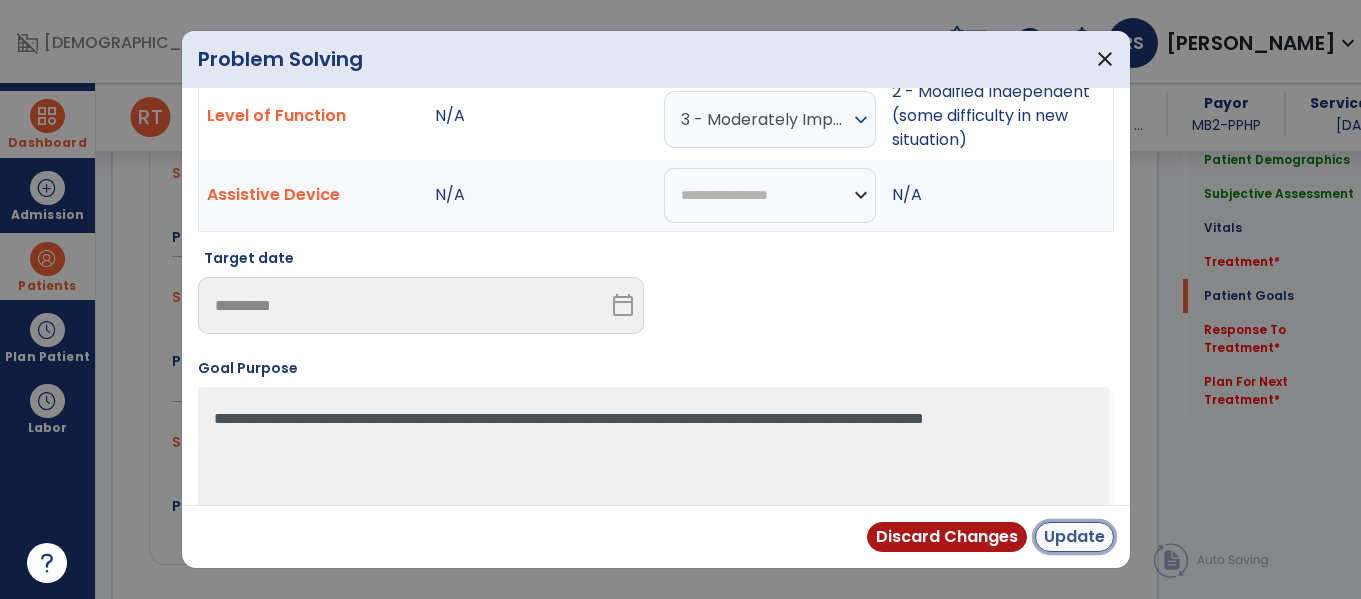 click on "Update" at bounding box center [1074, 537] 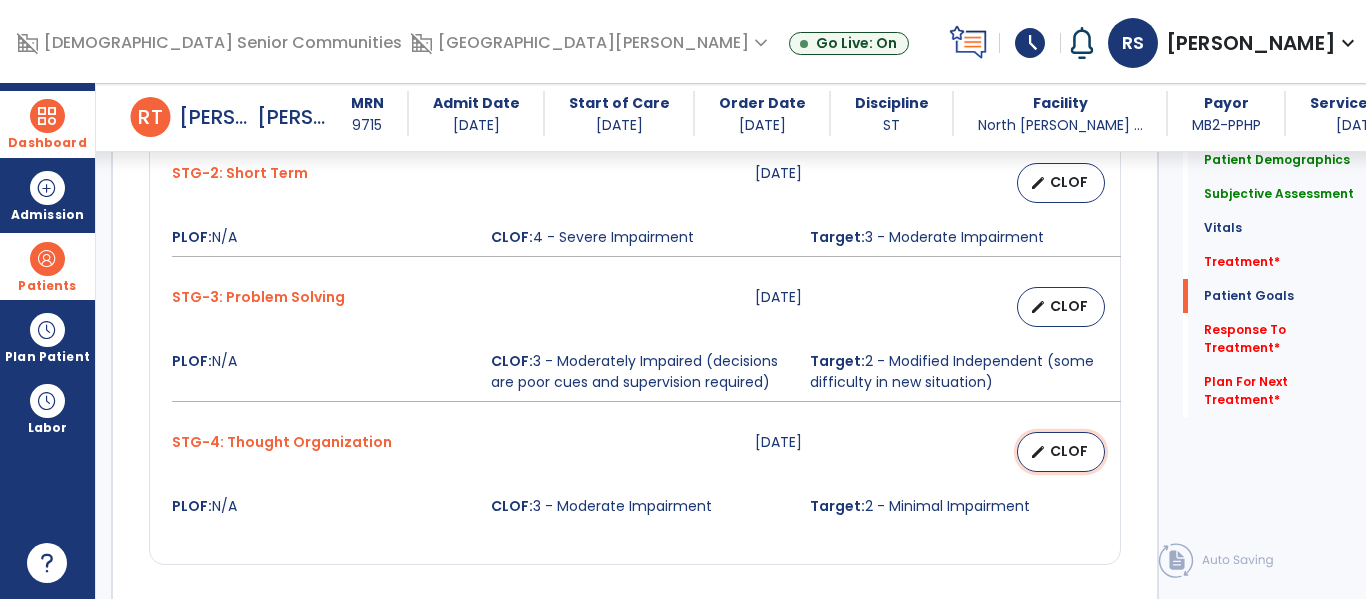 click on "edit" at bounding box center [1038, 452] 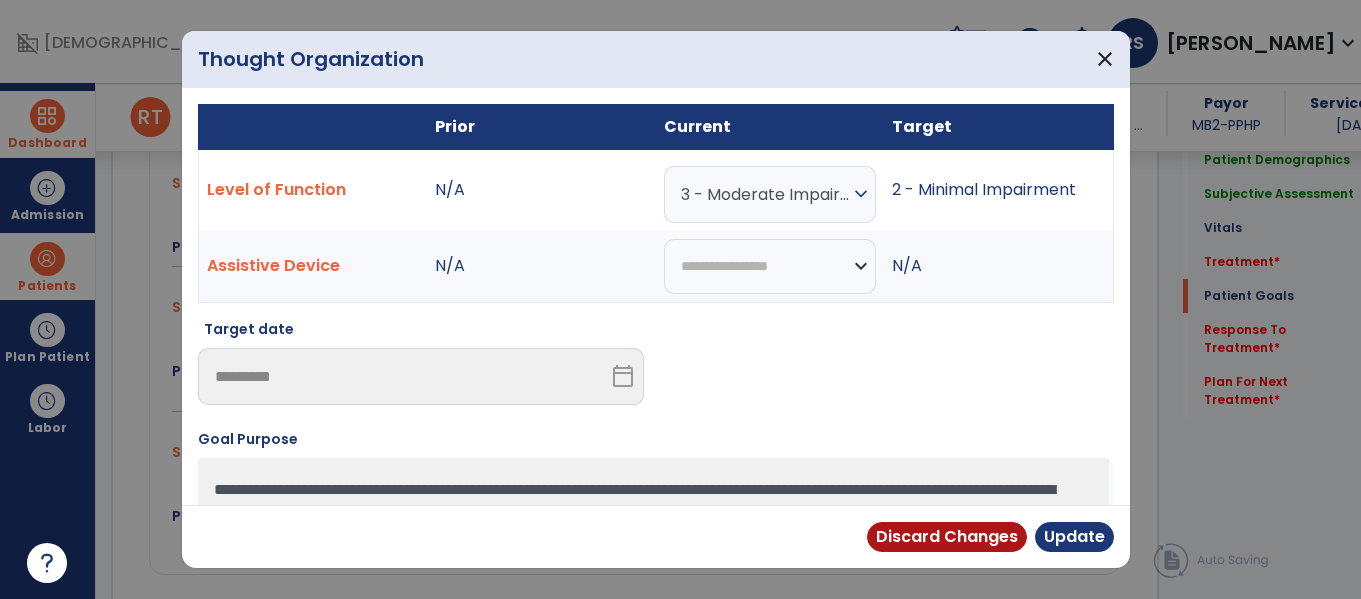 scroll, scrollTop: 2190, scrollLeft: 0, axis: vertical 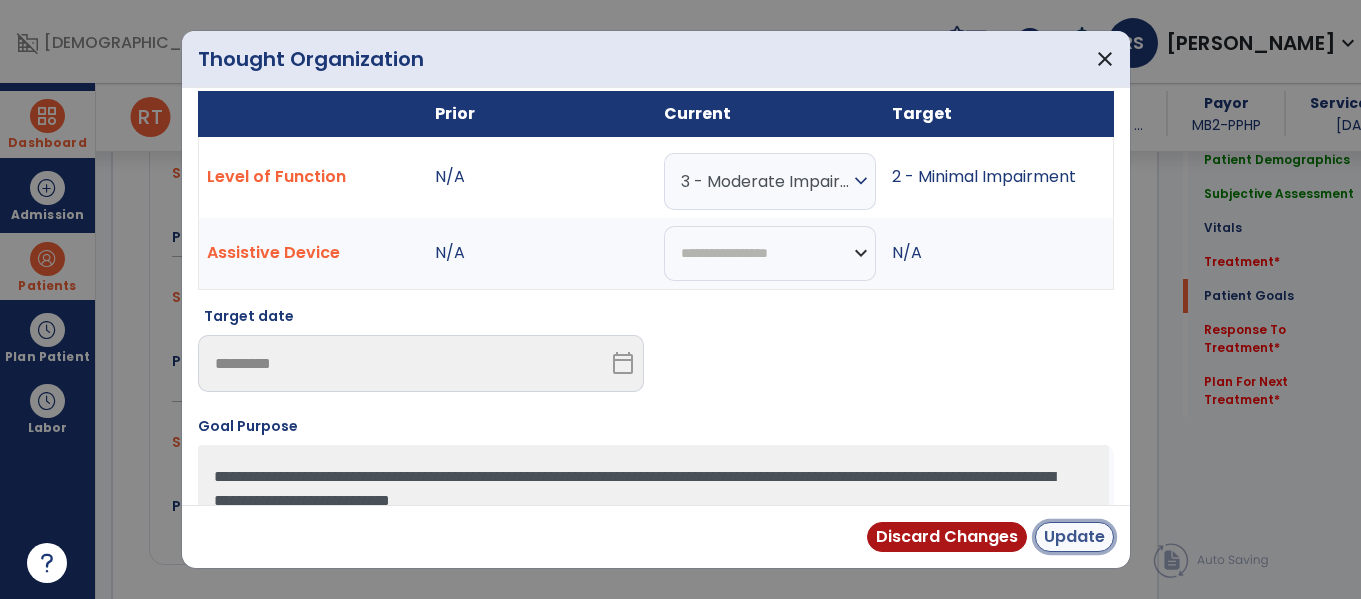 click on "Update" at bounding box center [1074, 537] 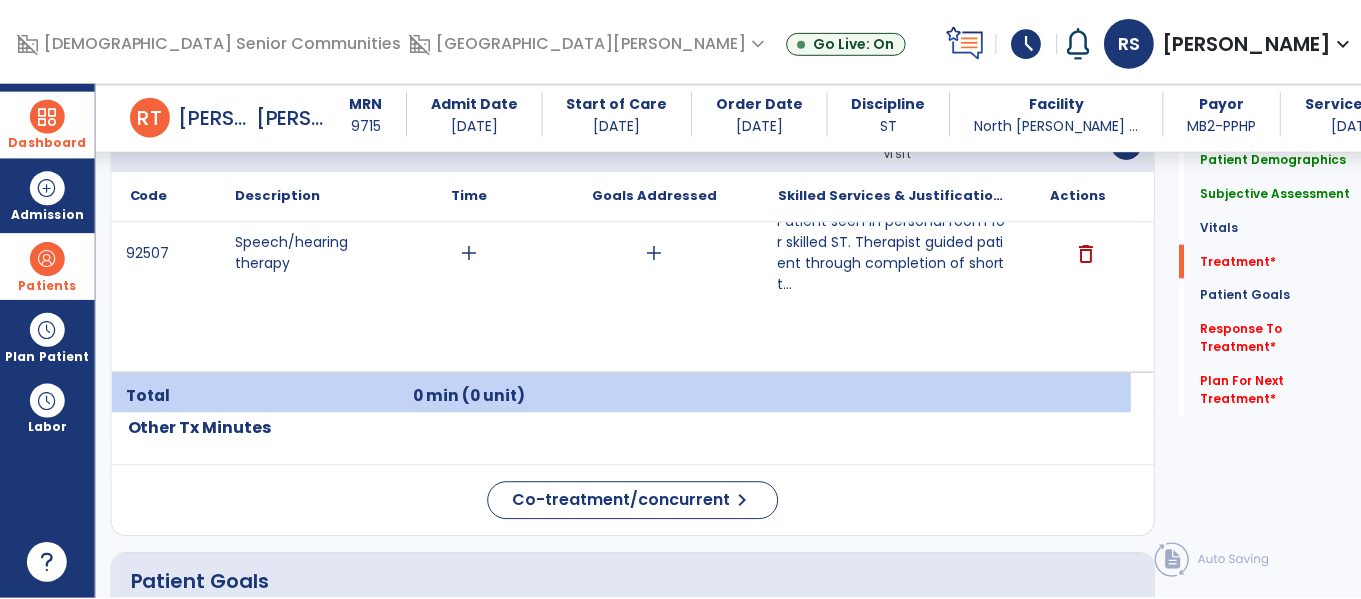 scroll, scrollTop: 1284, scrollLeft: 0, axis: vertical 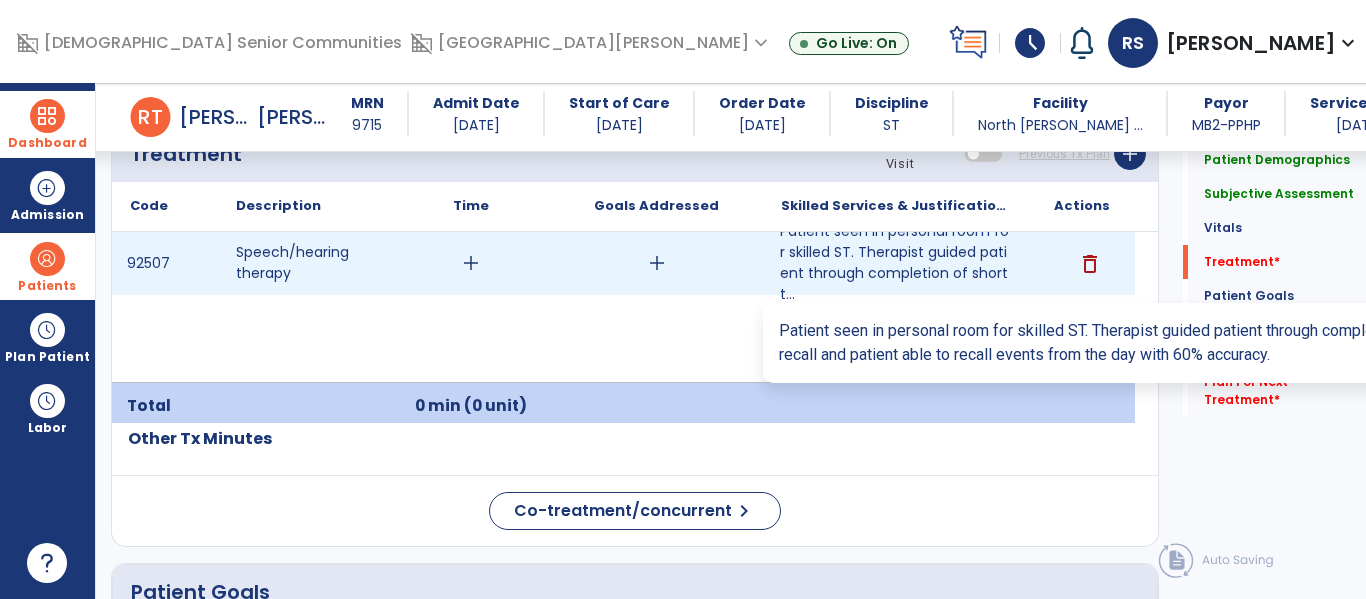 click on "Patient seen in personal room for skilled ST. Therapist guided patient through completion of short t..." at bounding box center [896, 263] 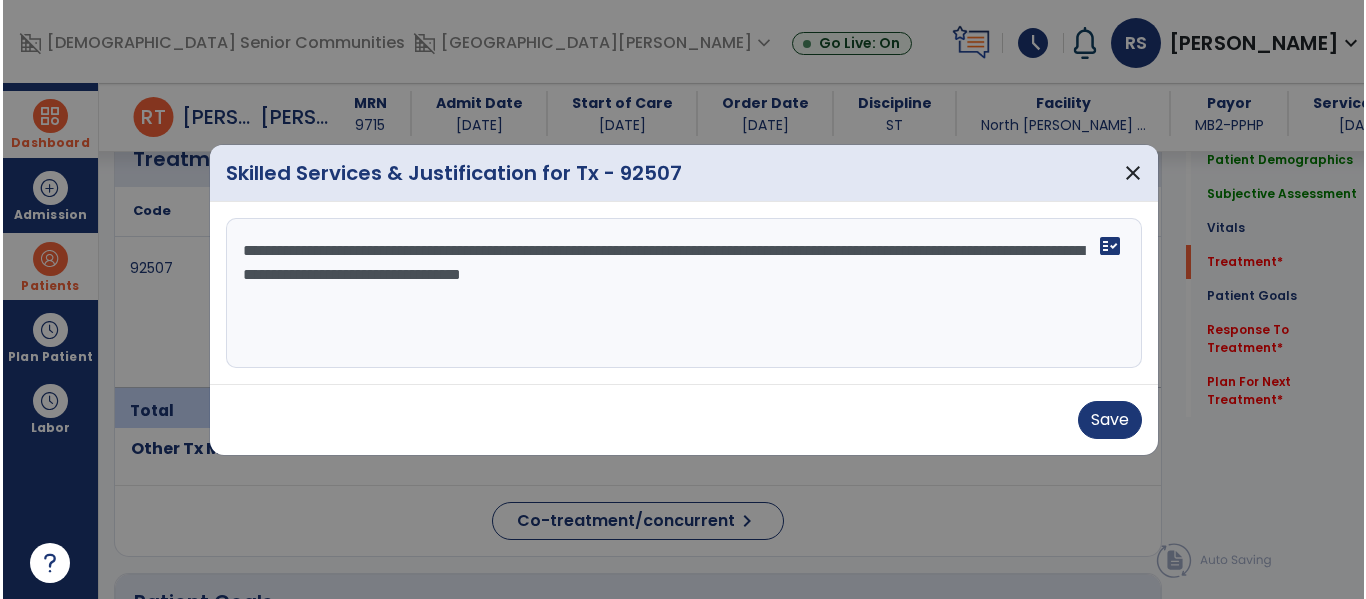 scroll, scrollTop: 1284, scrollLeft: 0, axis: vertical 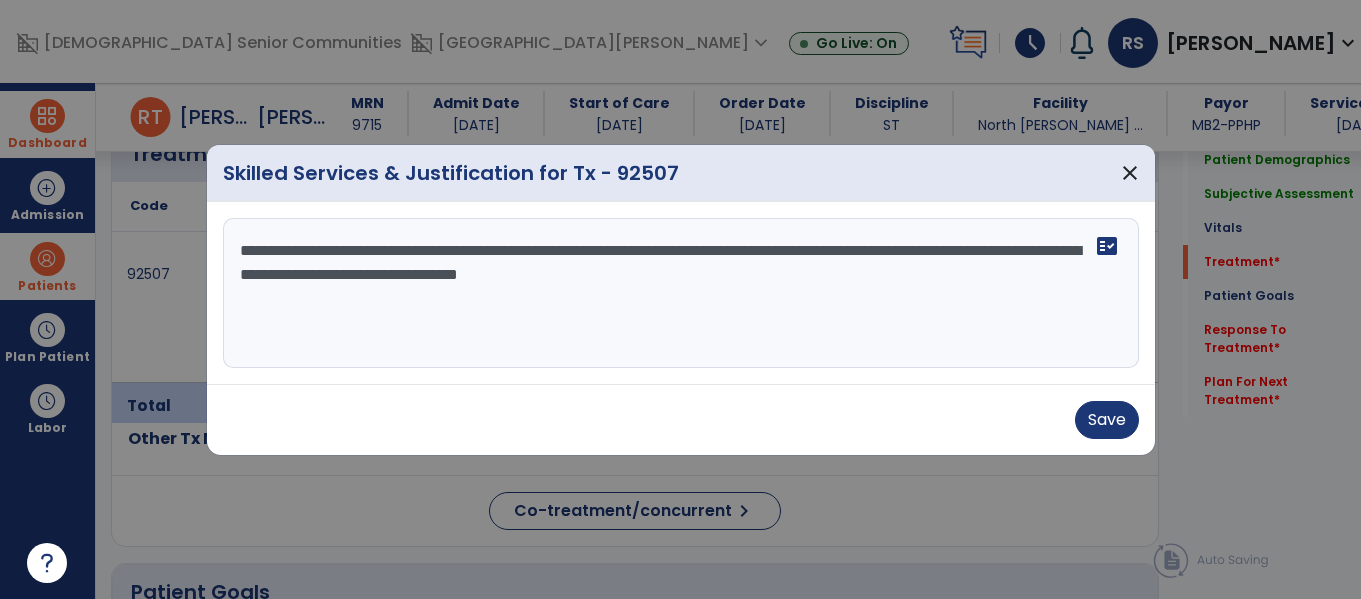 click on "**********" at bounding box center [681, 293] 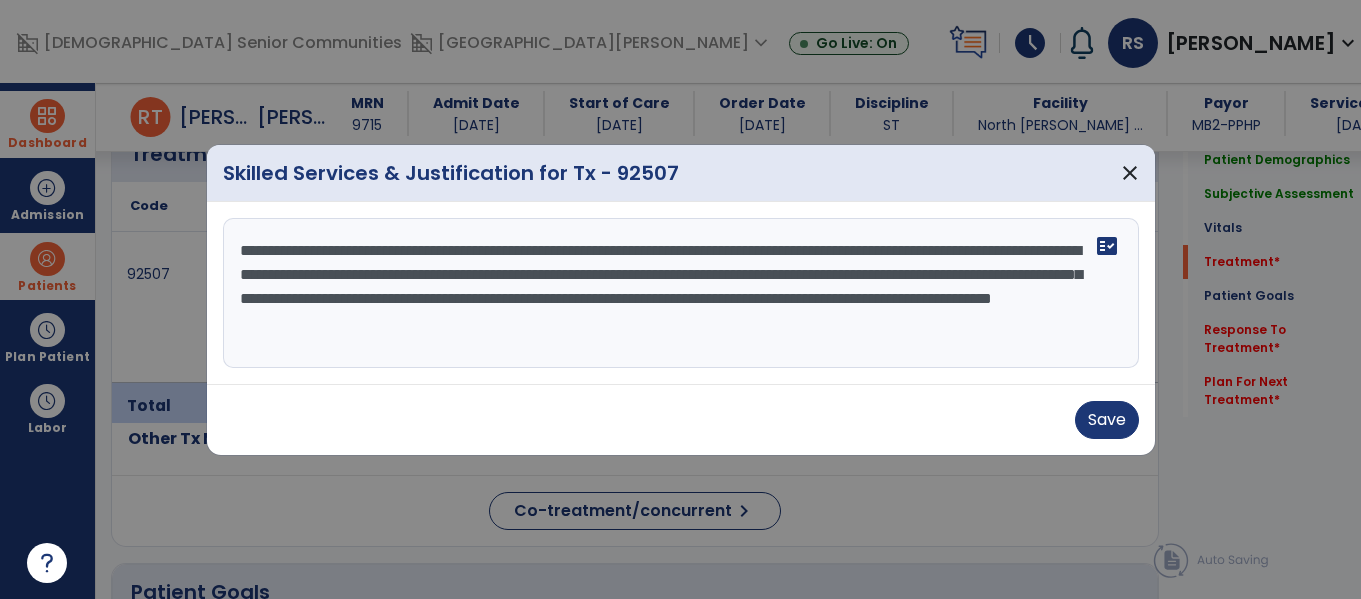 click on "**********" at bounding box center [681, 293] 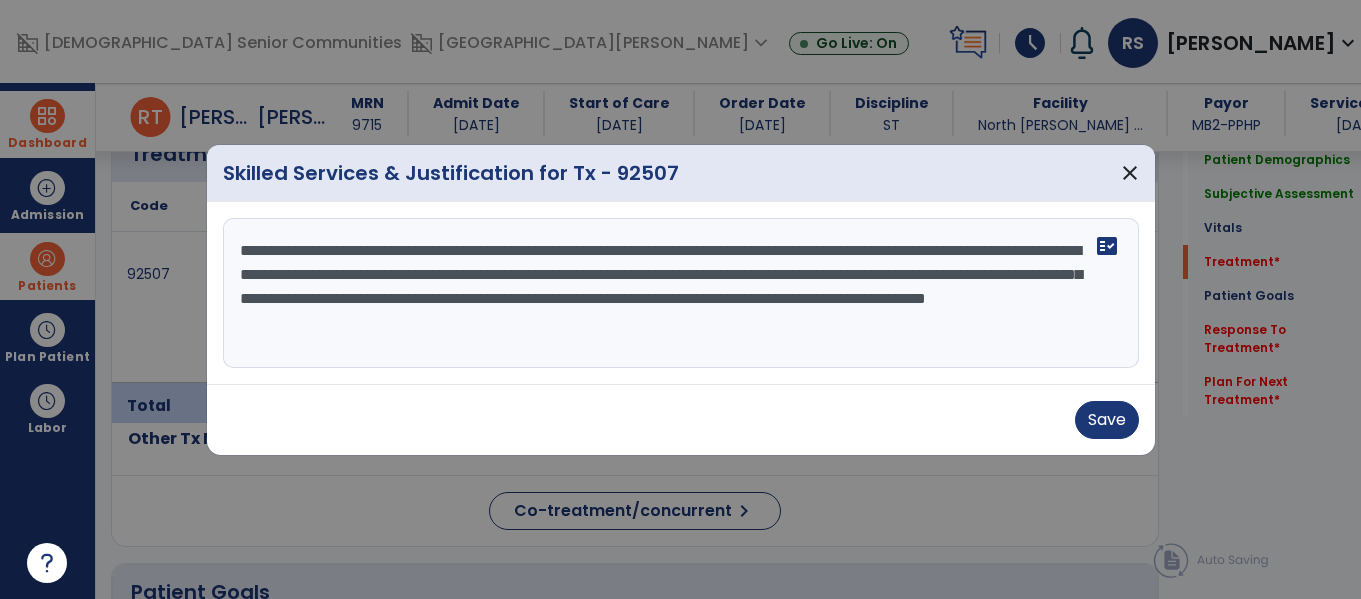 click on "**********" at bounding box center (681, 293) 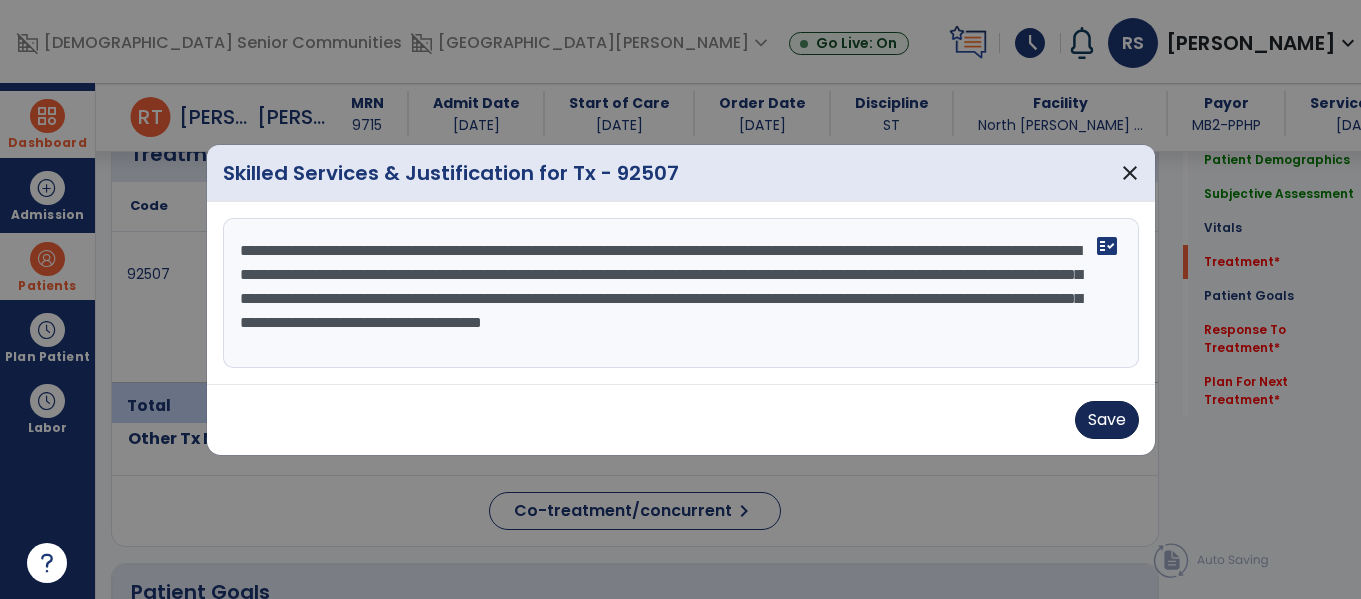 type on "**********" 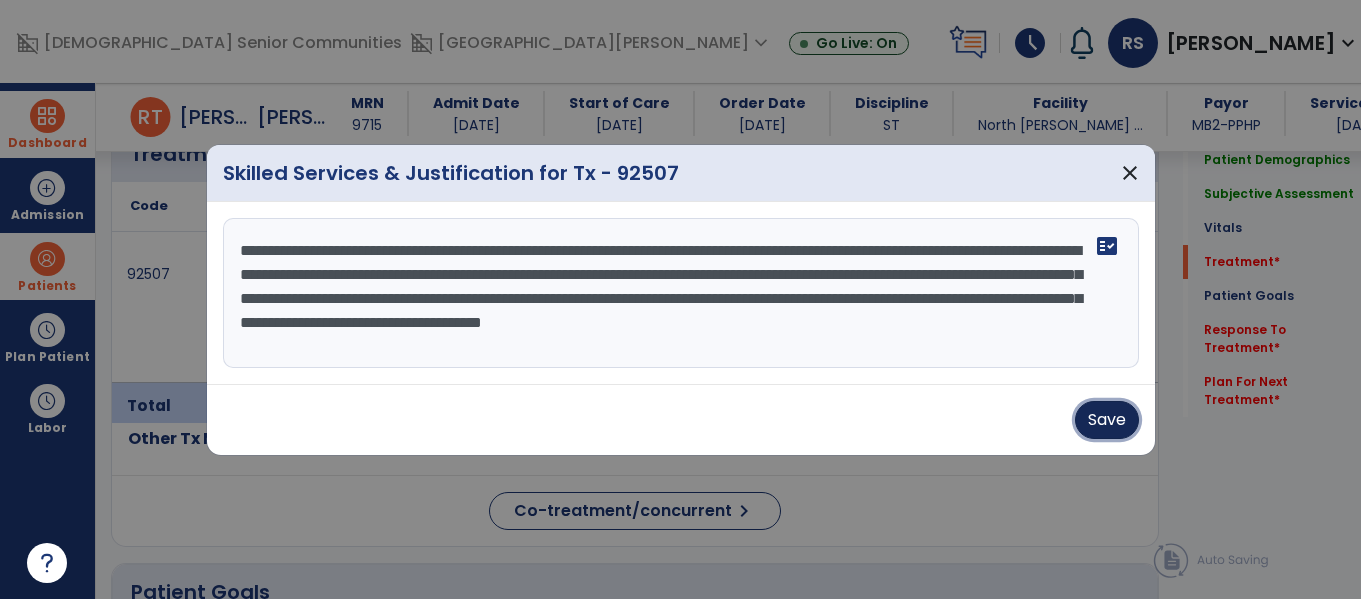 click on "Save" at bounding box center [1107, 420] 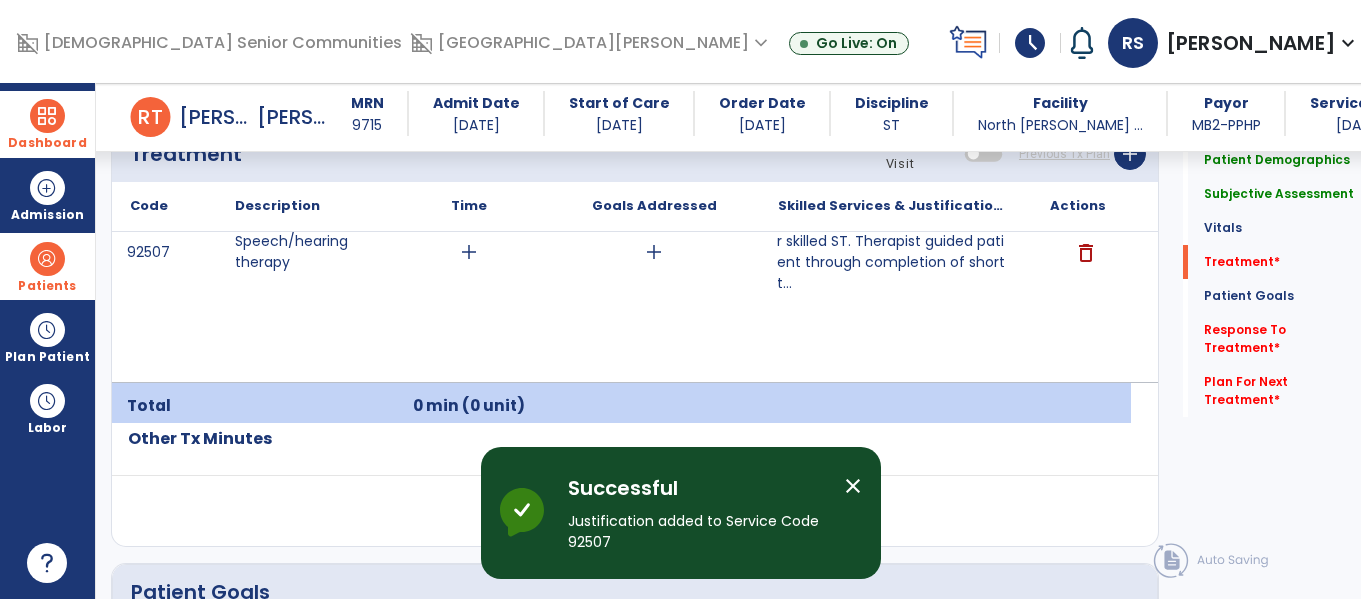 click on "Response To Treatment   *" 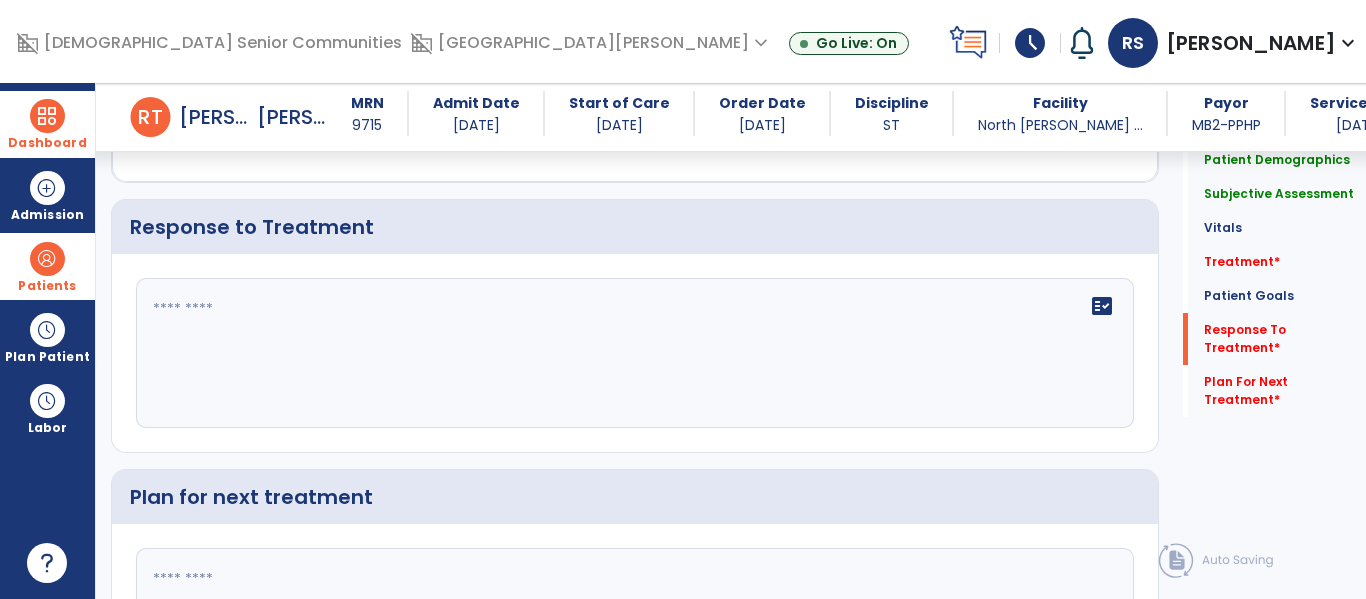 scroll, scrollTop: 2636, scrollLeft: 0, axis: vertical 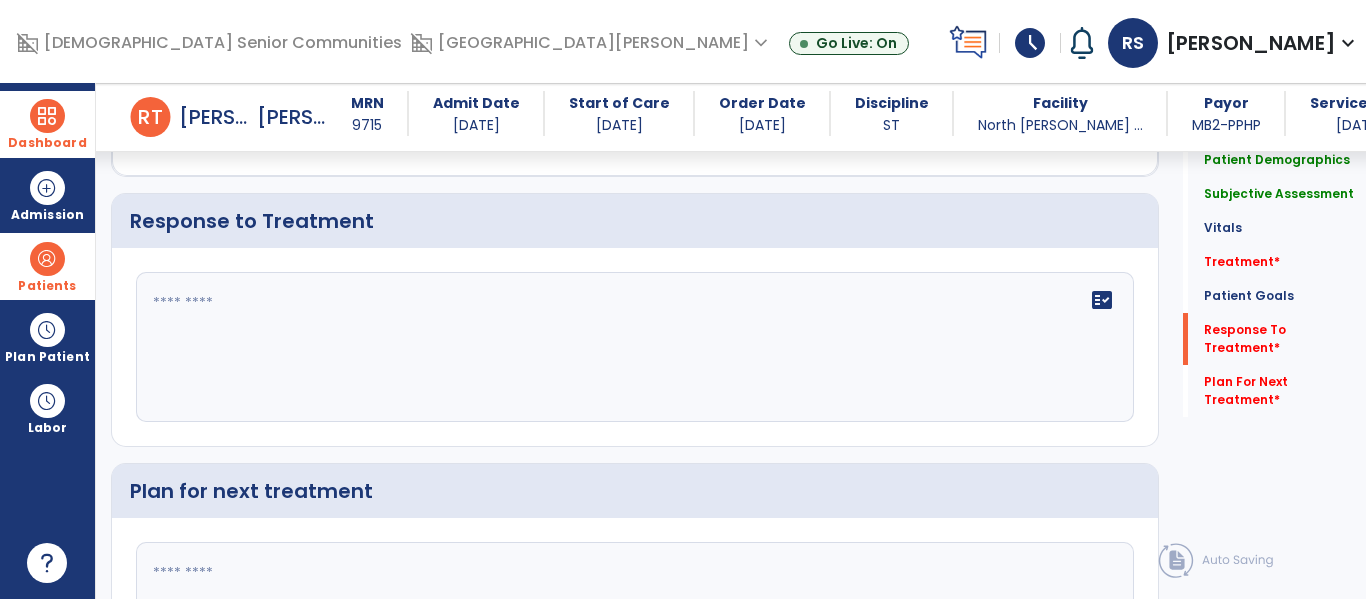 click on "fact_check" 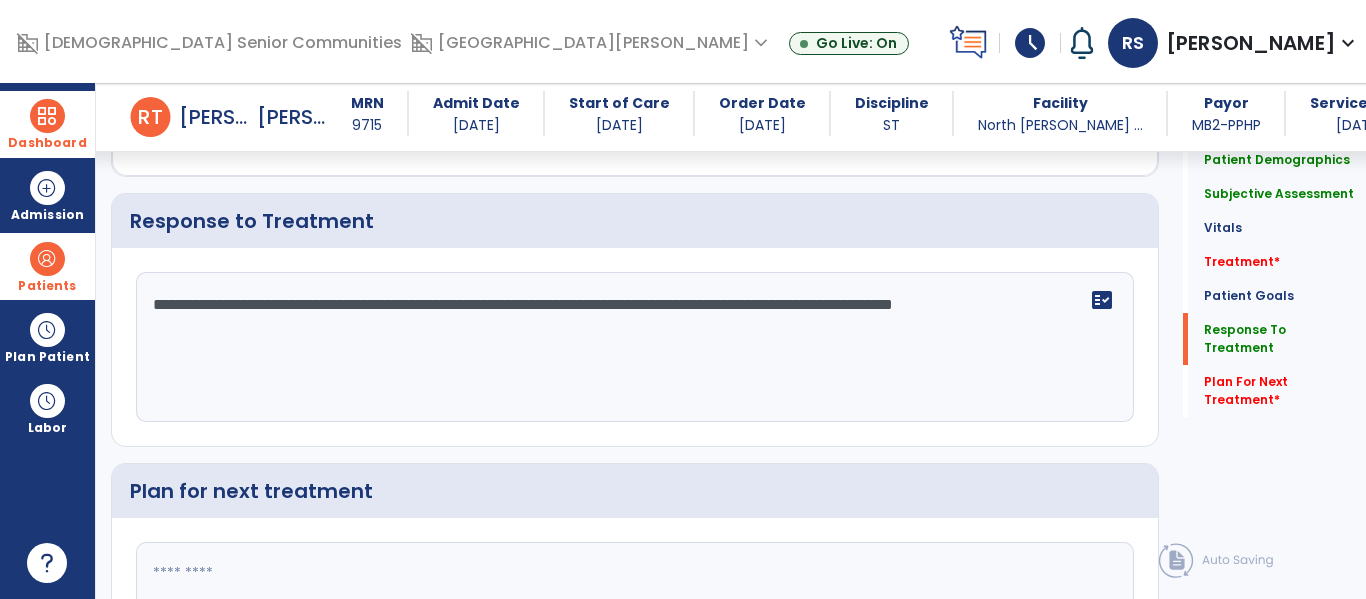 type on "**********" 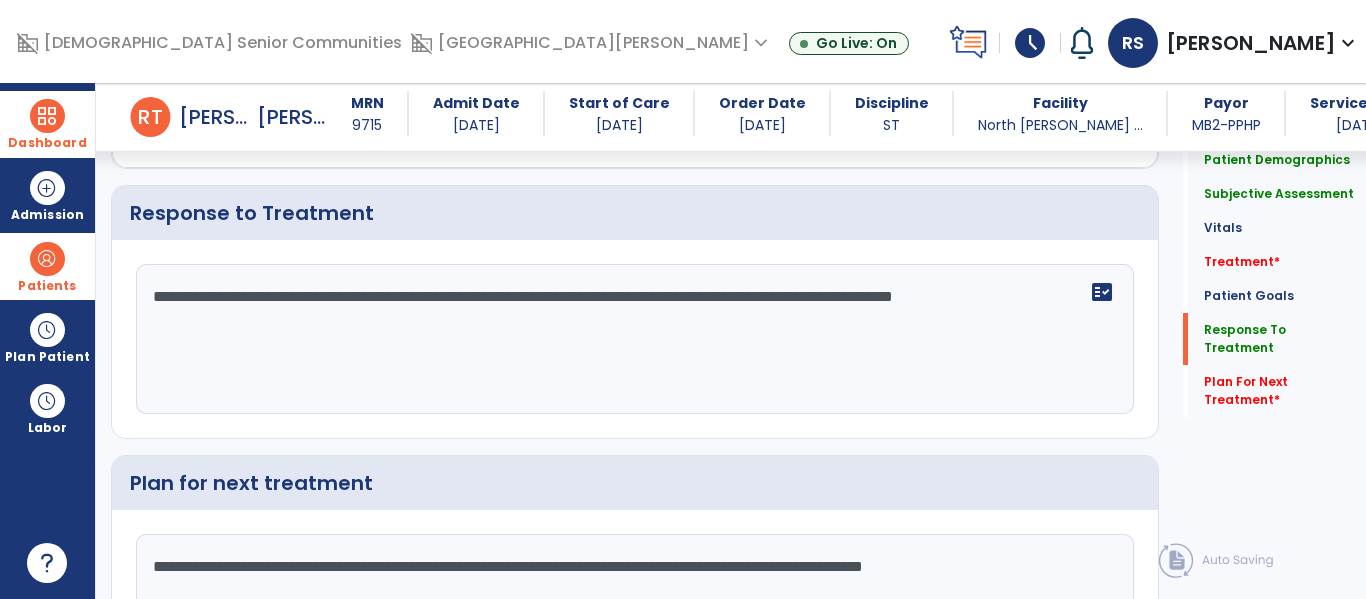 scroll, scrollTop: 2668, scrollLeft: 0, axis: vertical 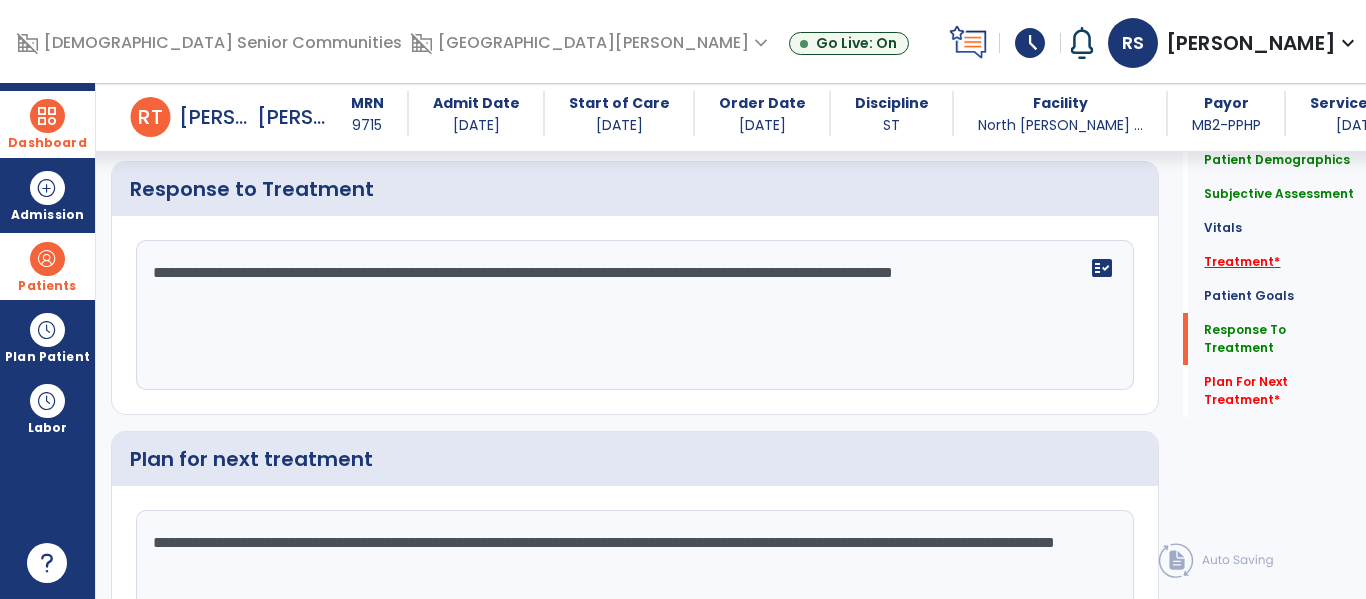 type on "**********" 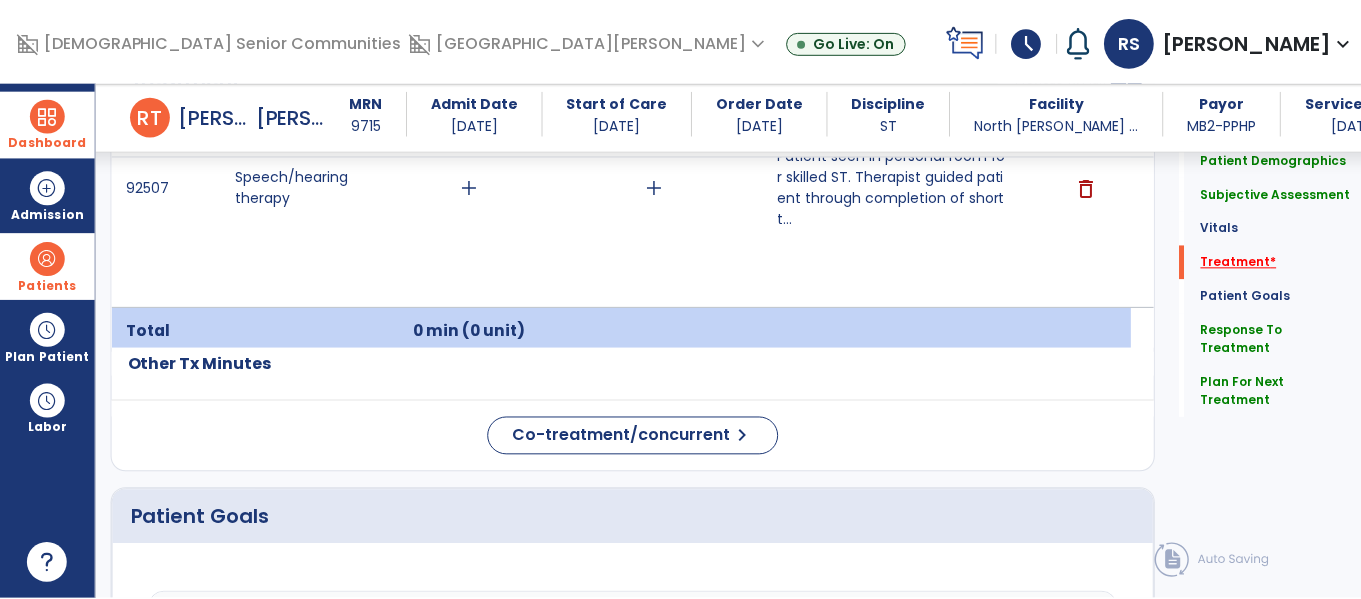 scroll, scrollTop: 1279, scrollLeft: 0, axis: vertical 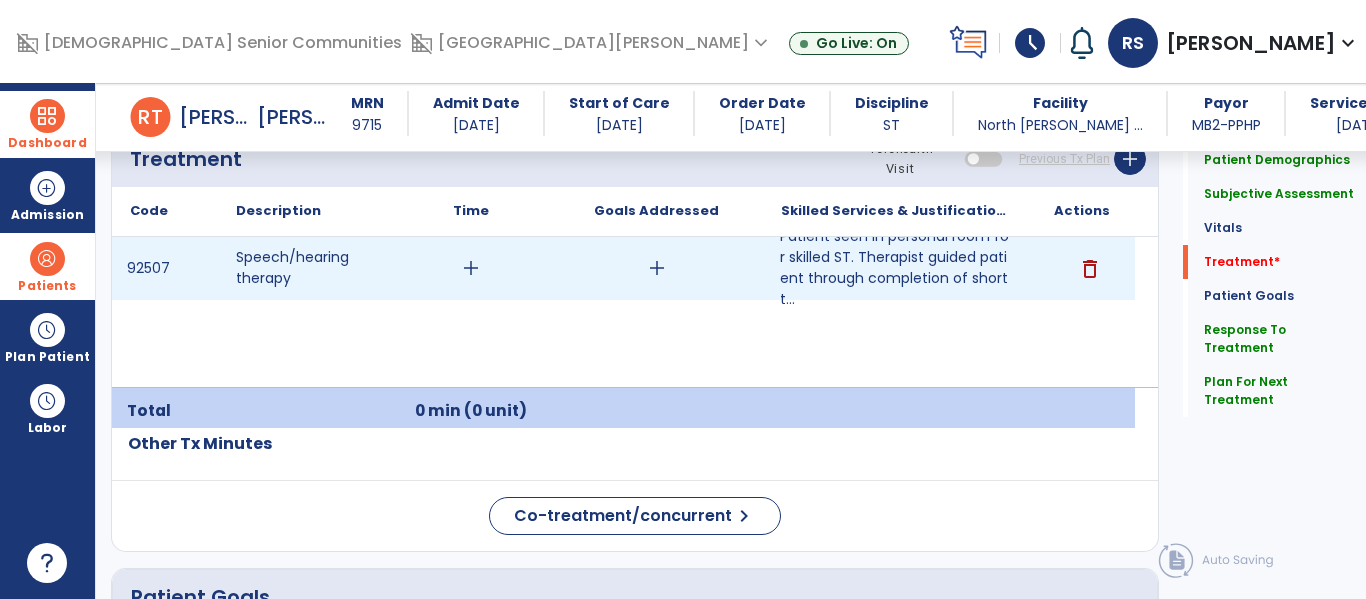 click on "add" at bounding box center (656, 268) 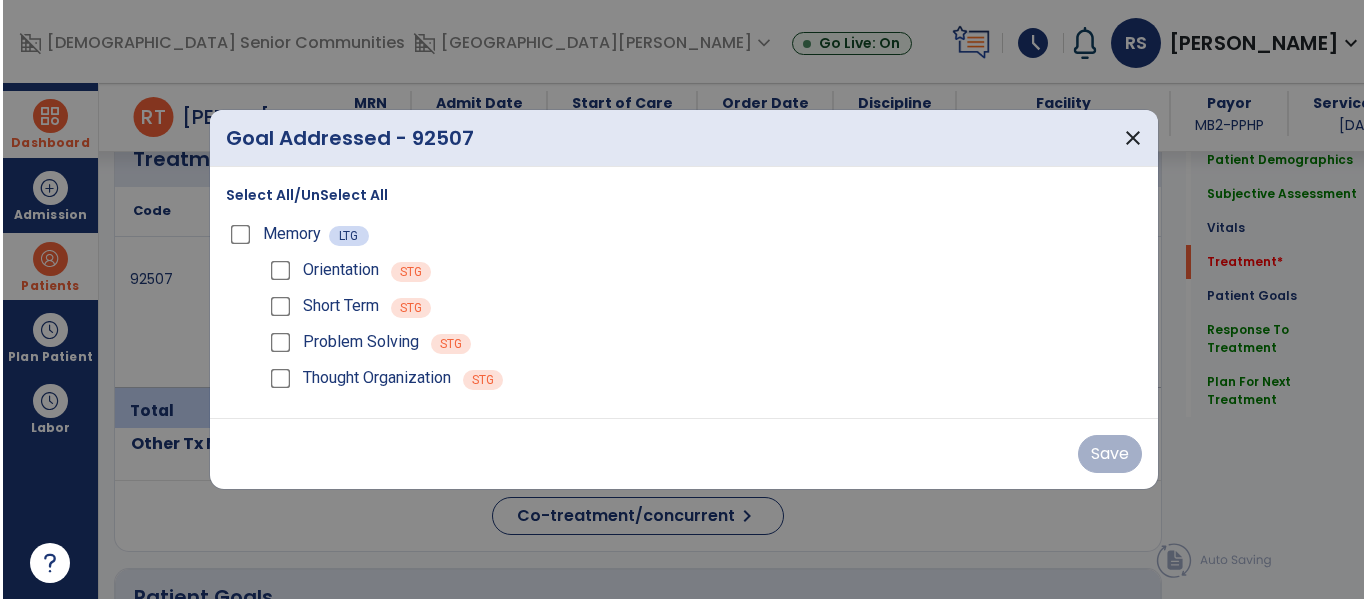 scroll, scrollTop: 1279, scrollLeft: 0, axis: vertical 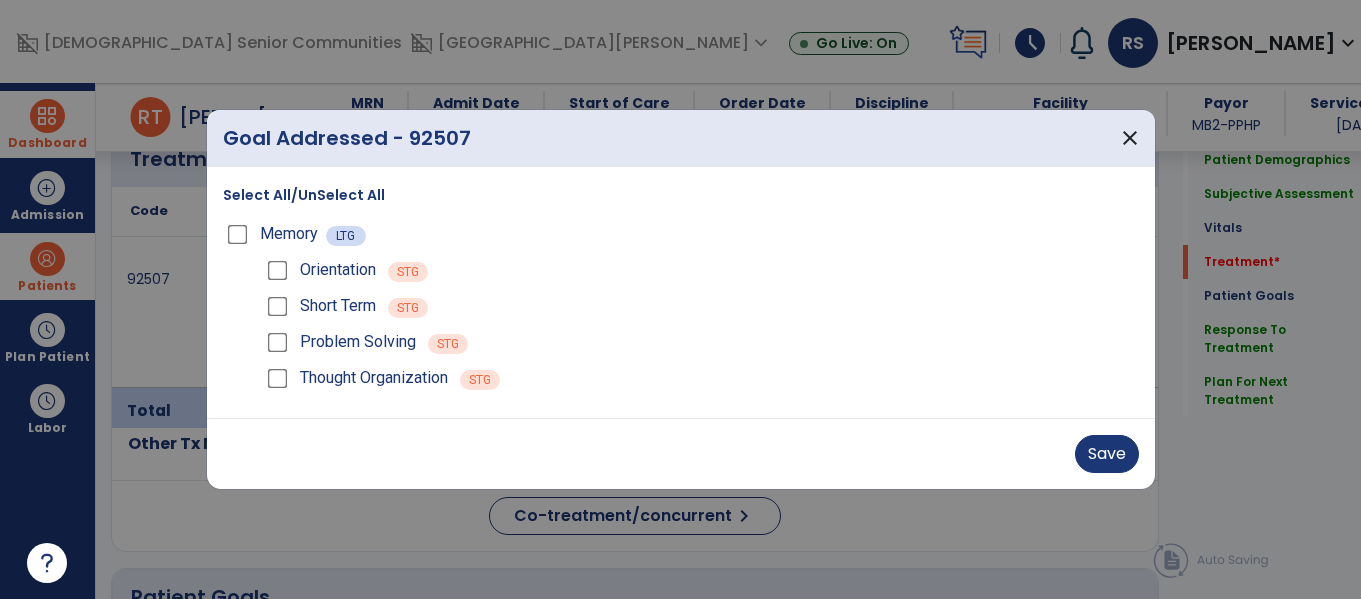 click on "Short Term  STG" at bounding box center [701, 306] 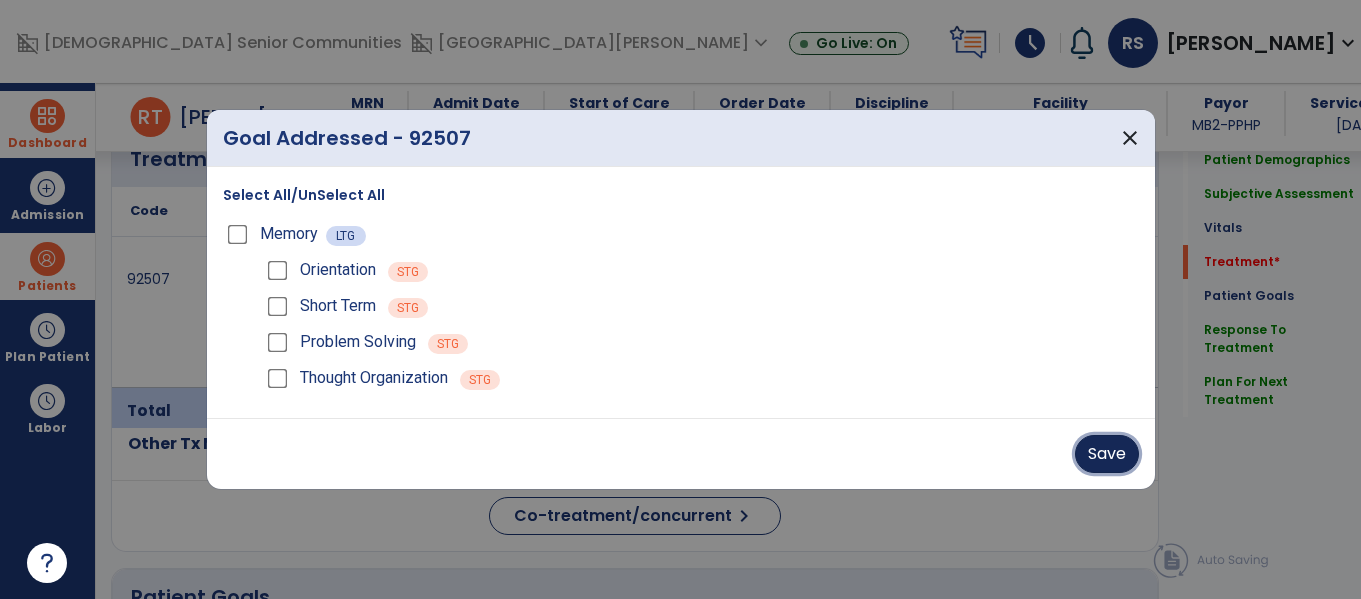 click on "Save" at bounding box center (1107, 454) 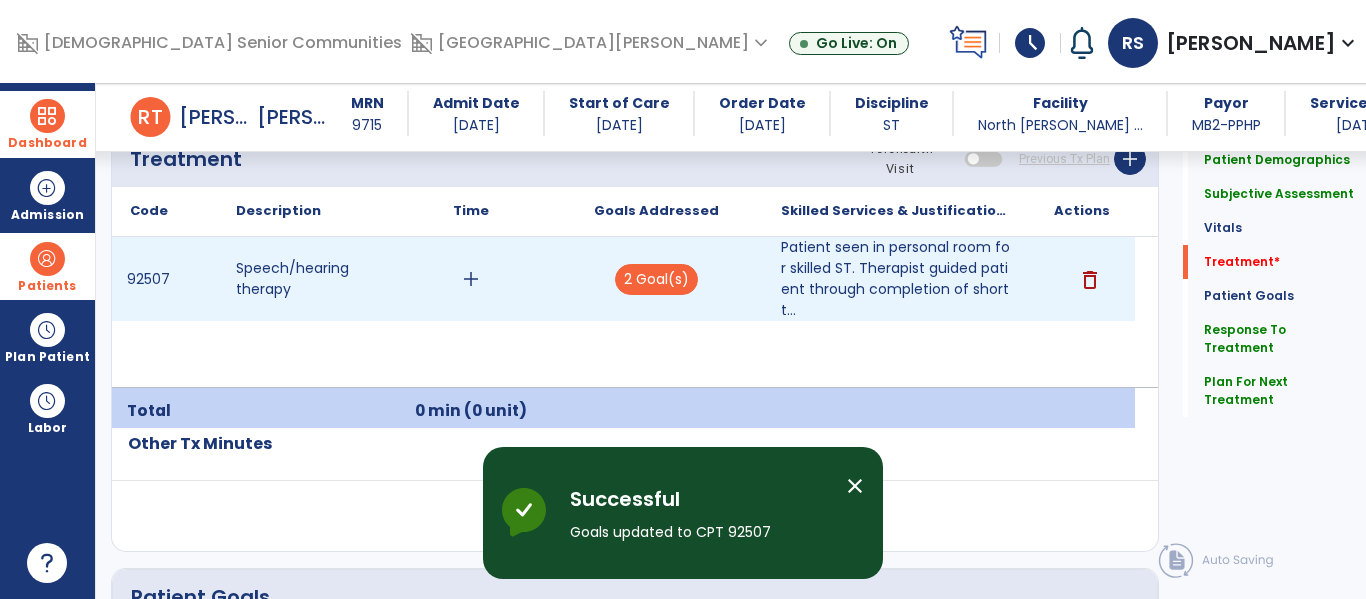 click on "add" at bounding box center [471, 279] 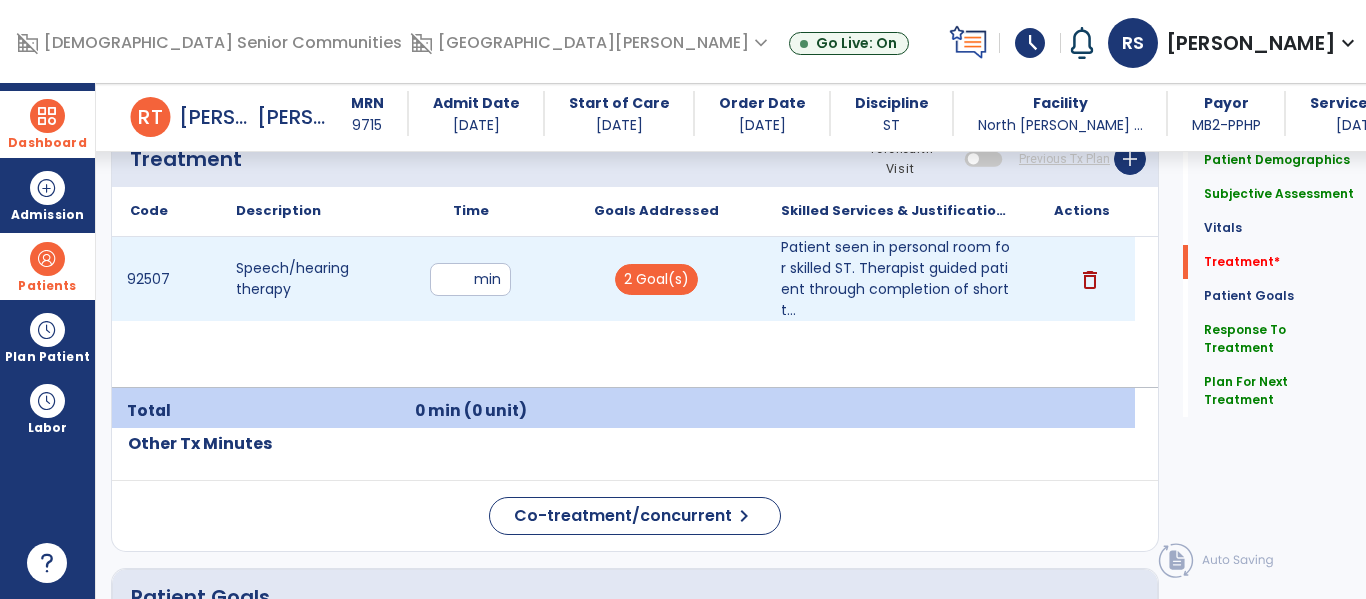 type on "**" 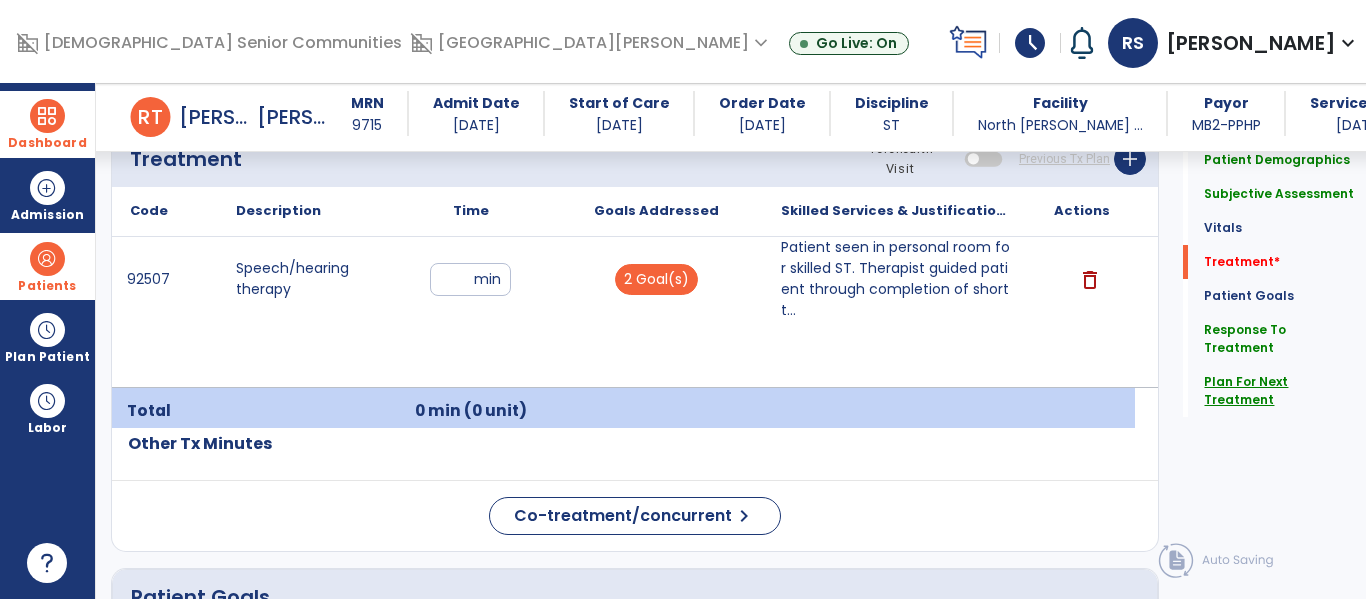 click on "Plan For Next Treatment" 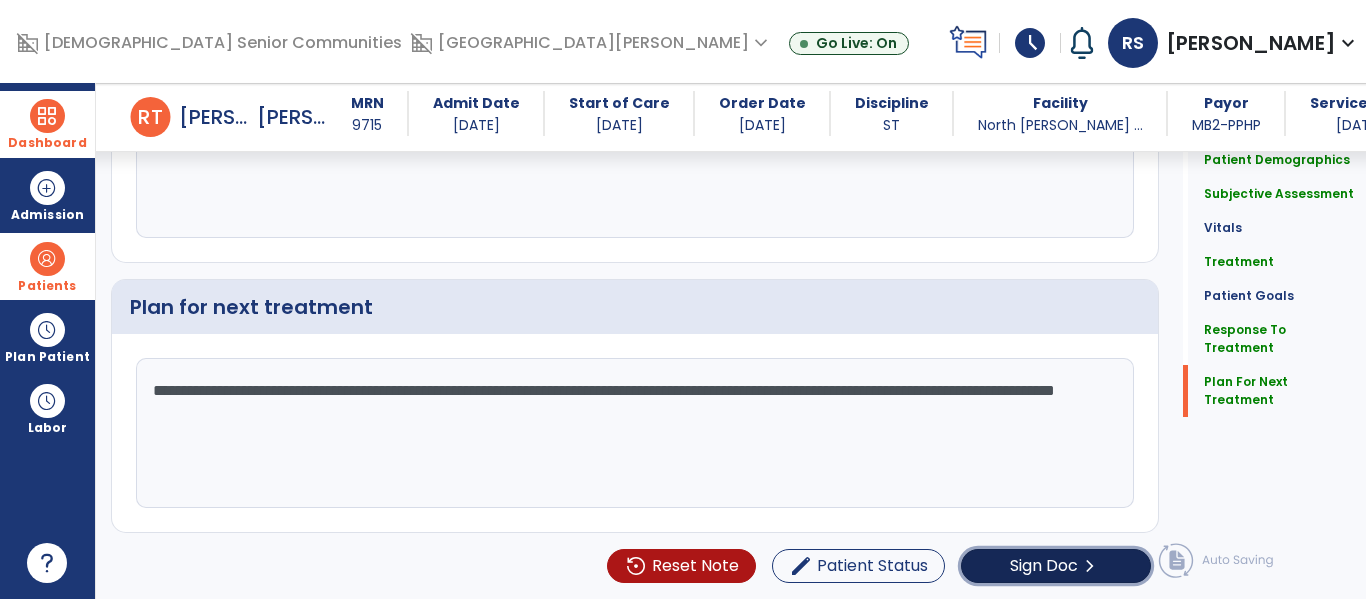 click on "Sign Doc" 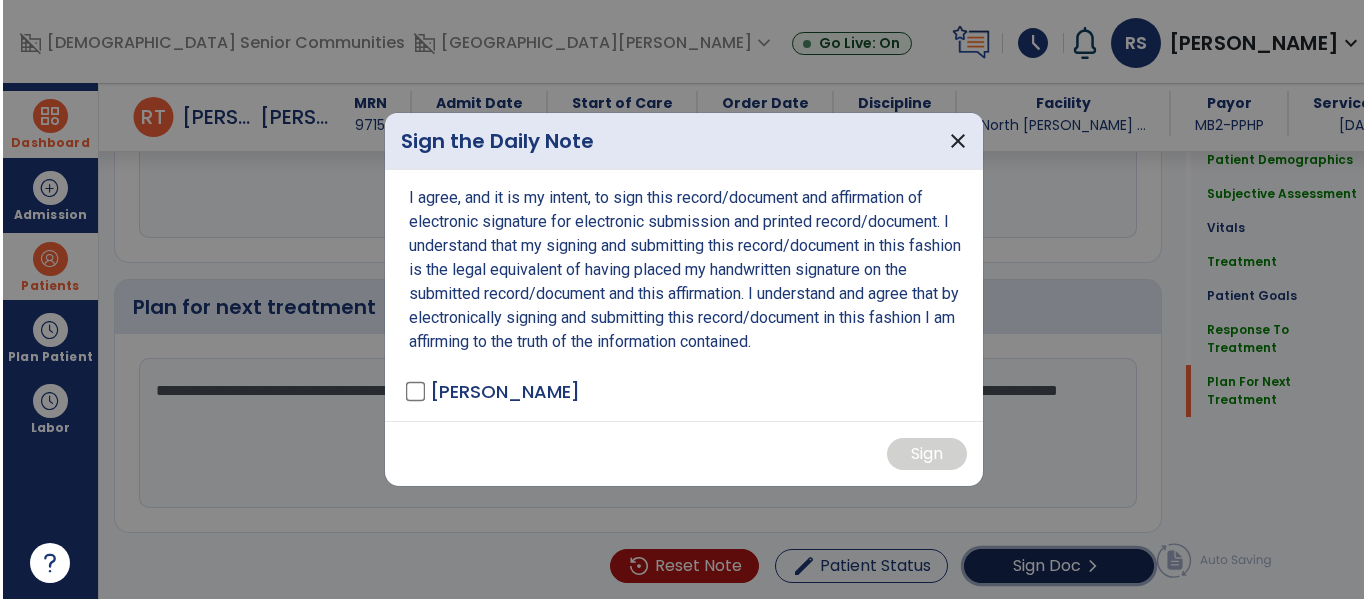 scroll, scrollTop: 2841, scrollLeft: 0, axis: vertical 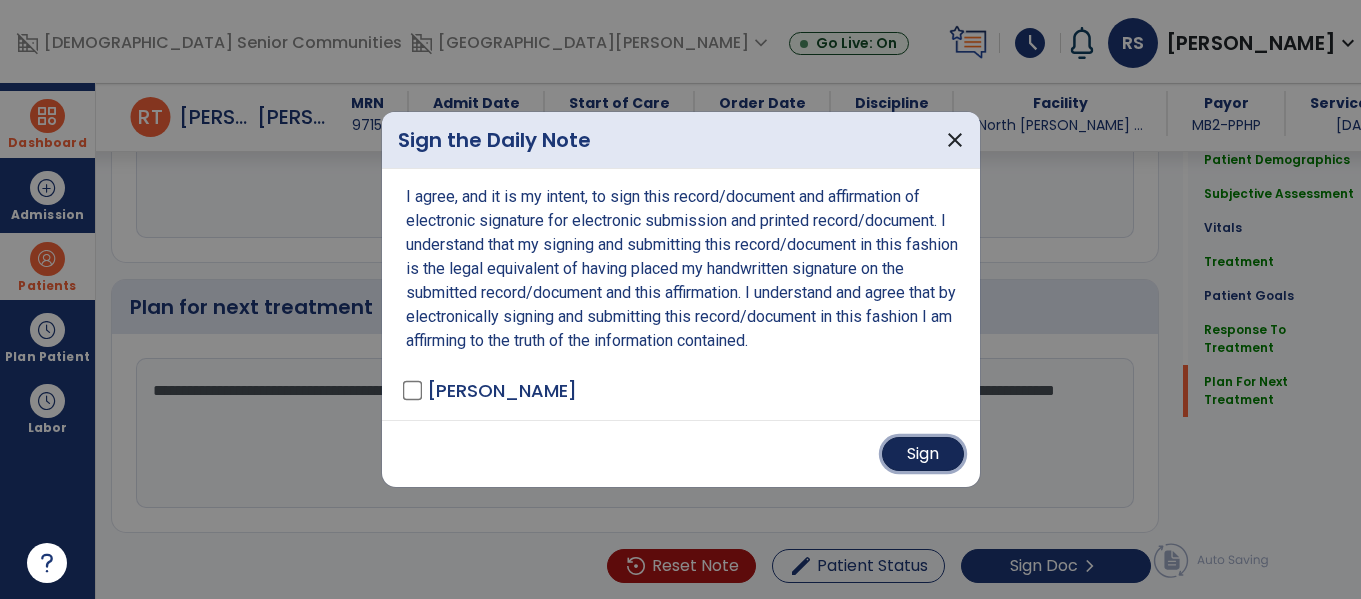 click on "Sign" at bounding box center (923, 454) 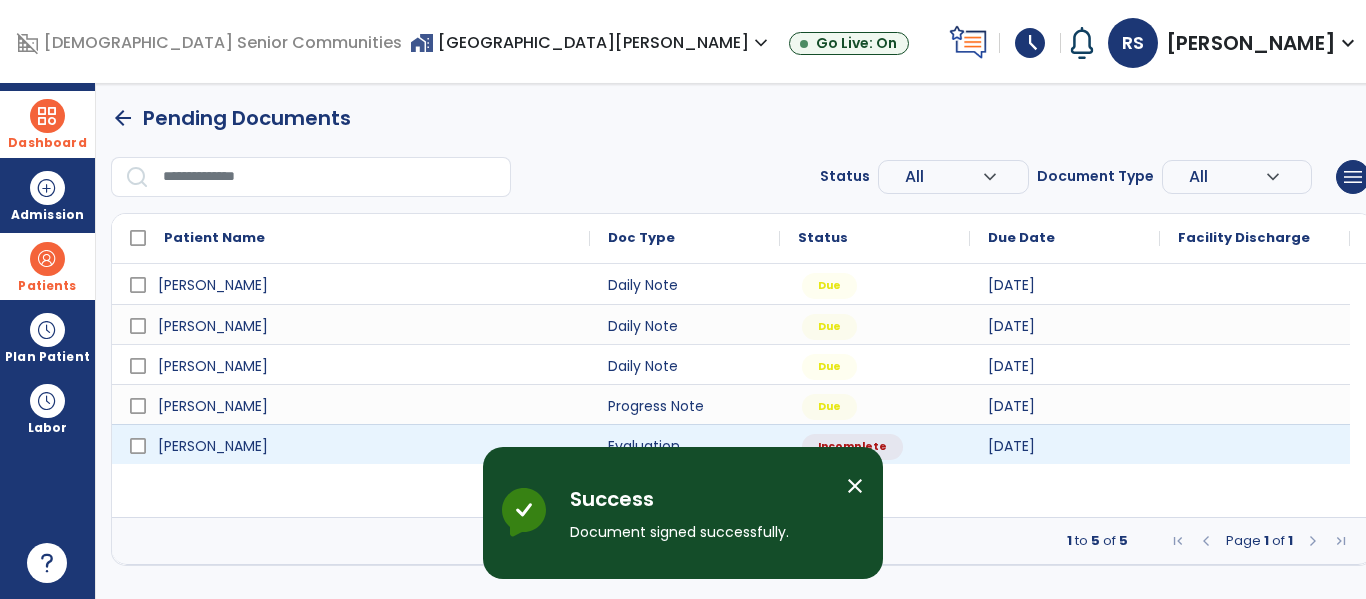 scroll, scrollTop: 0, scrollLeft: 0, axis: both 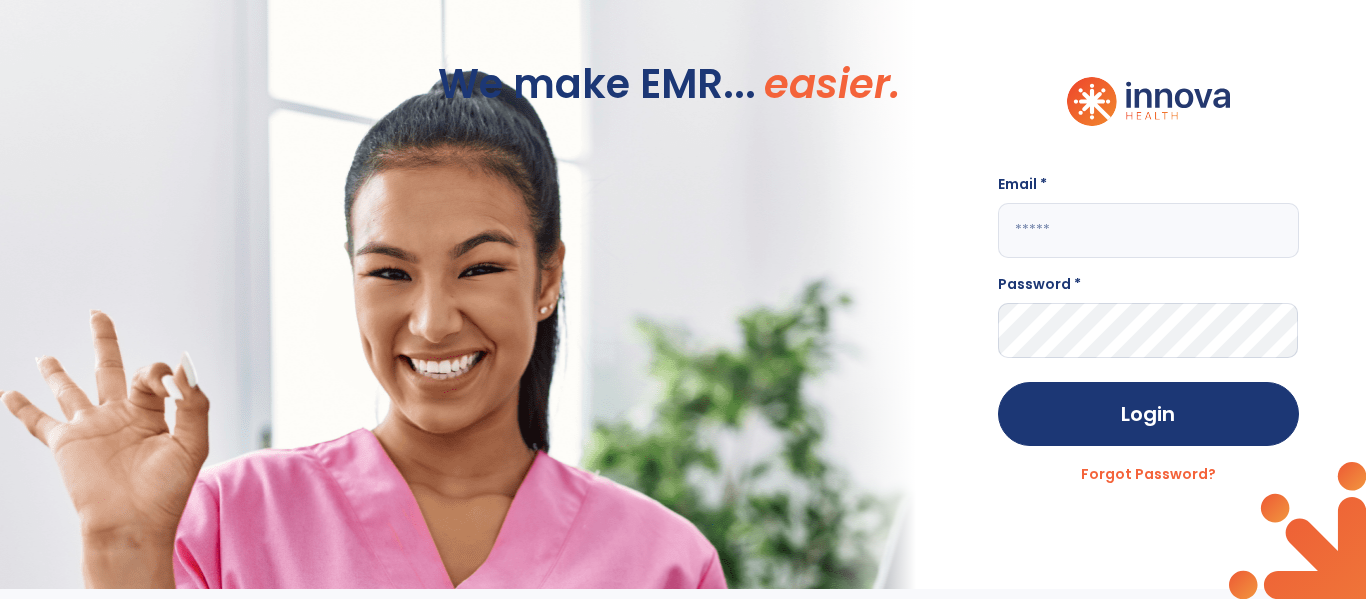 click 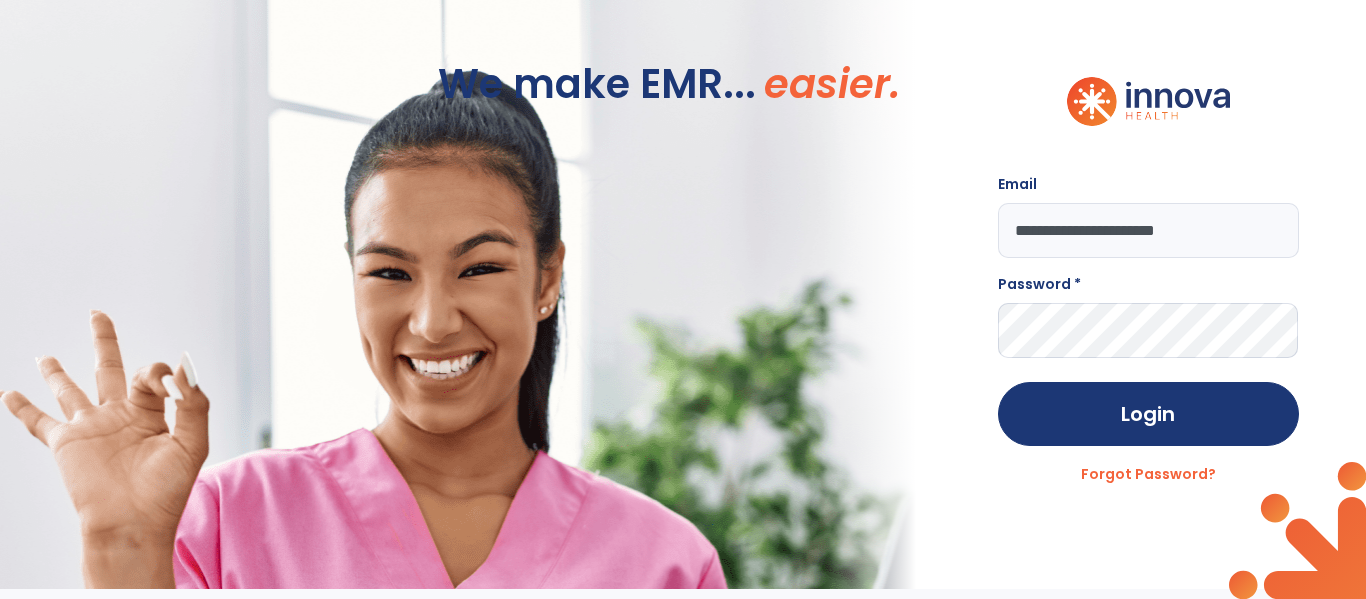 type on "**********" 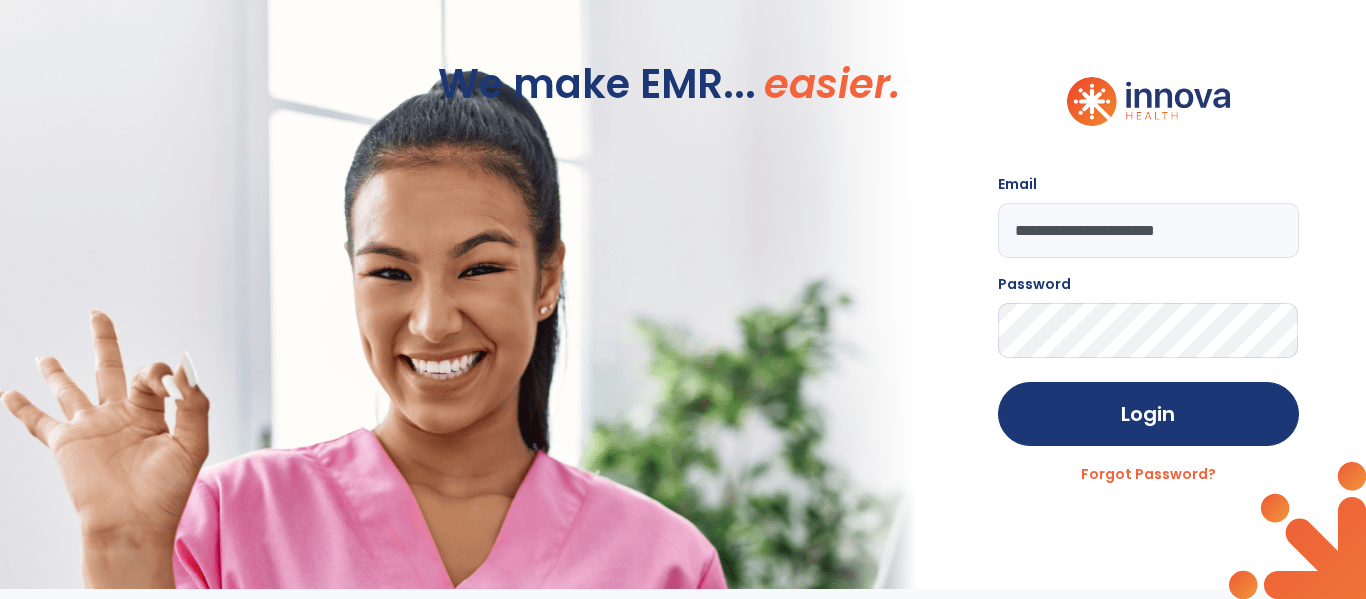 click on "Login" 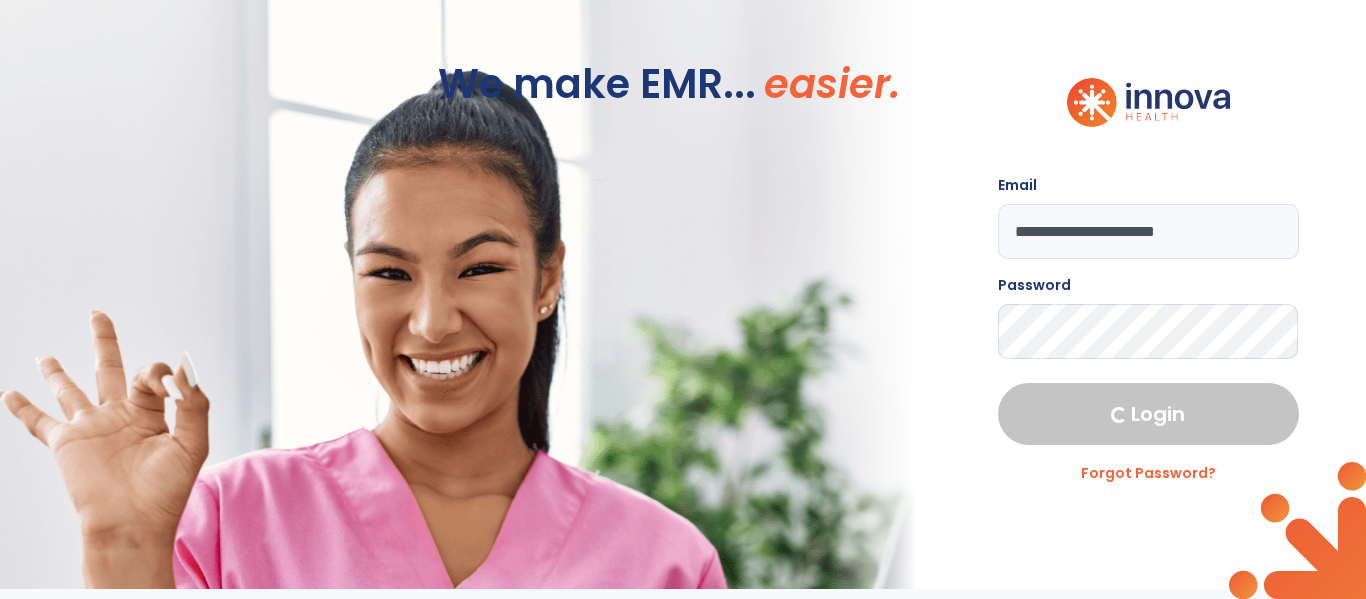 select on "****" 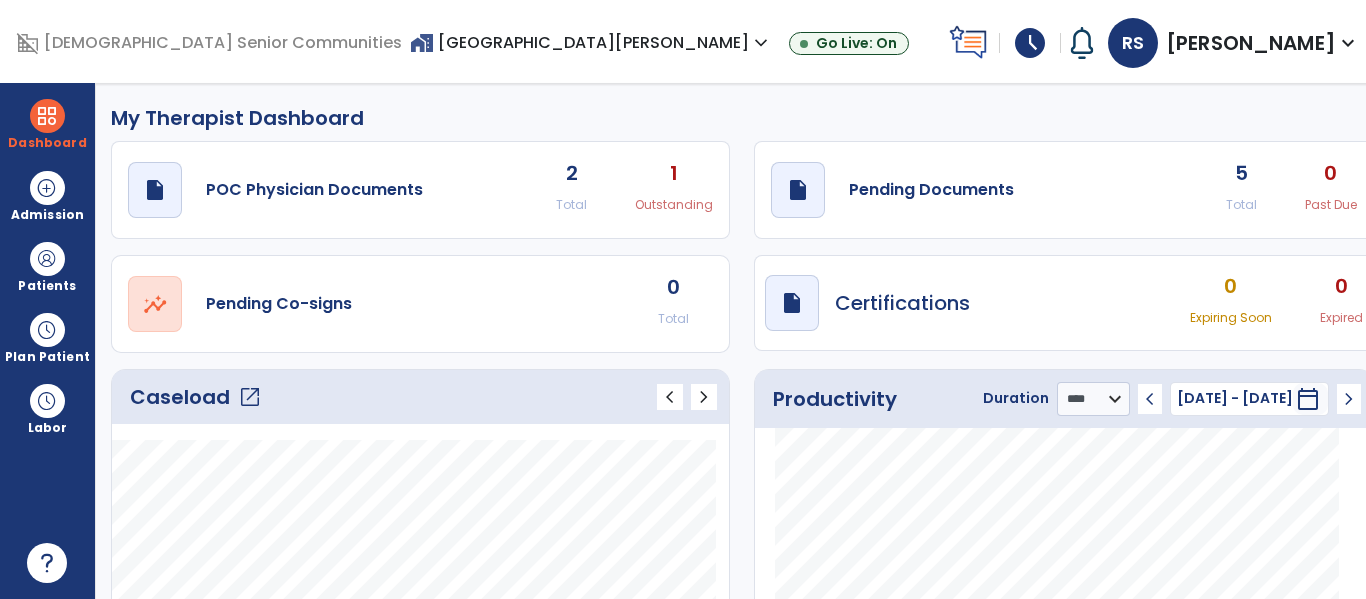 click on "5 Total" 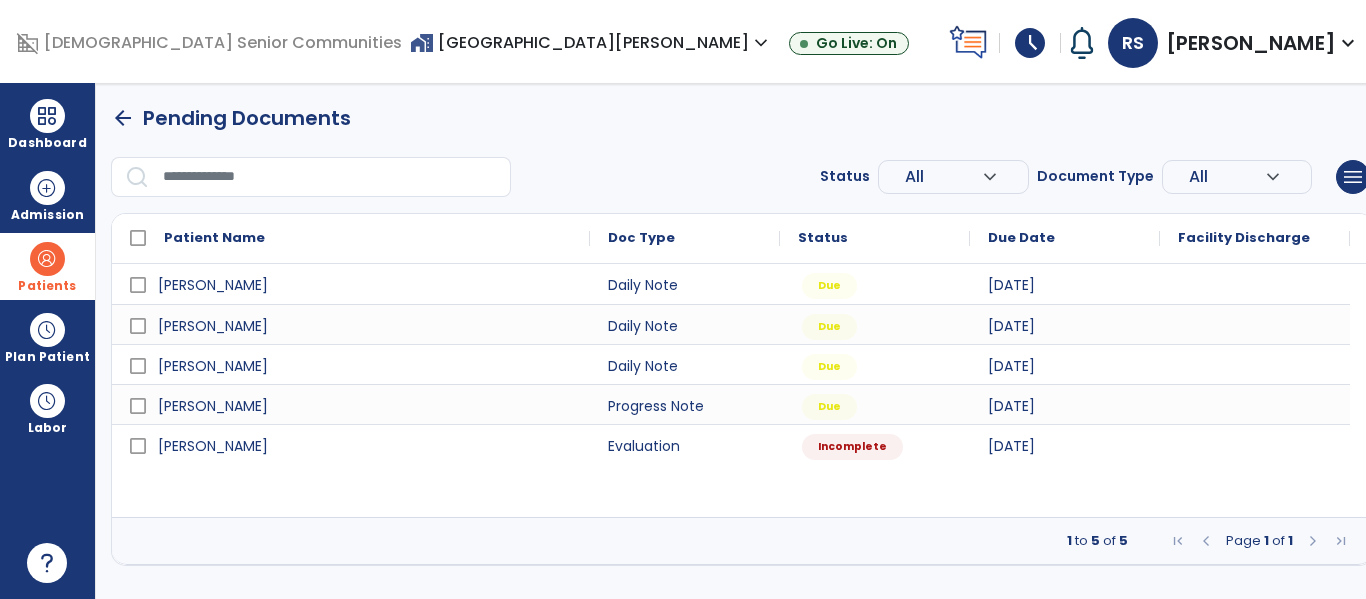 click on "Patients" at bounding box center (47, 266) 